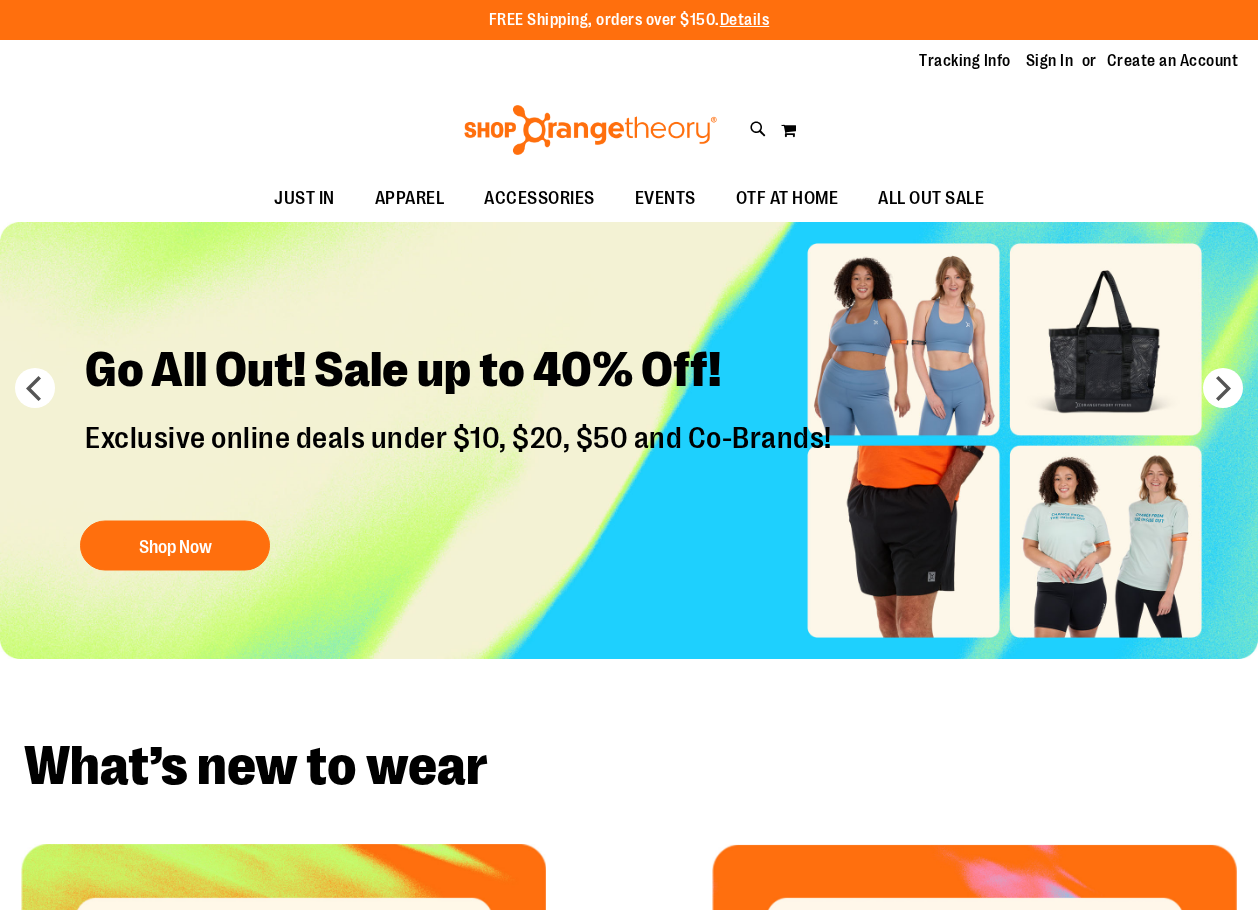 scroll, scrollTop: 0, scrollLeft: 0, axis: both 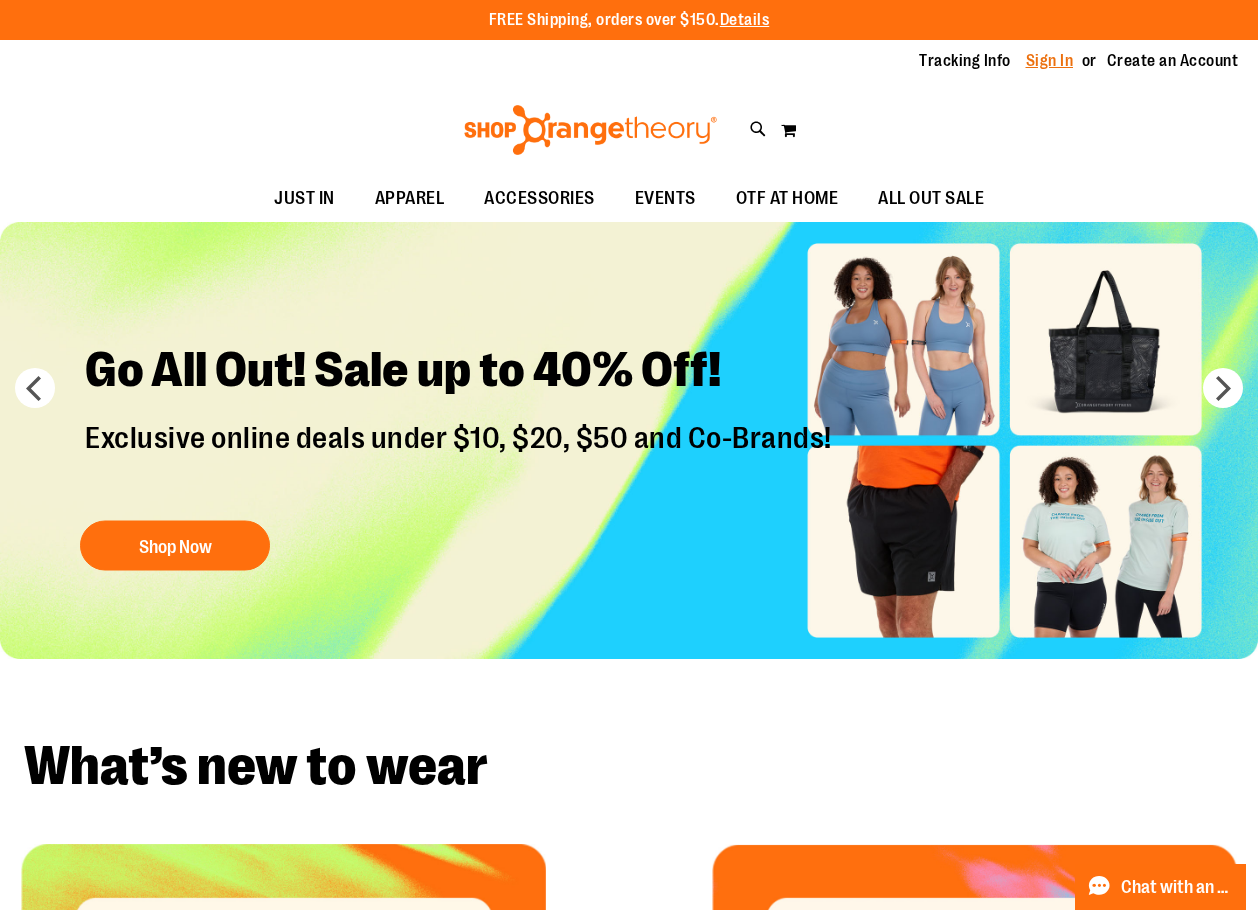 click on "Sign In" at bounding box center (1050, 61) 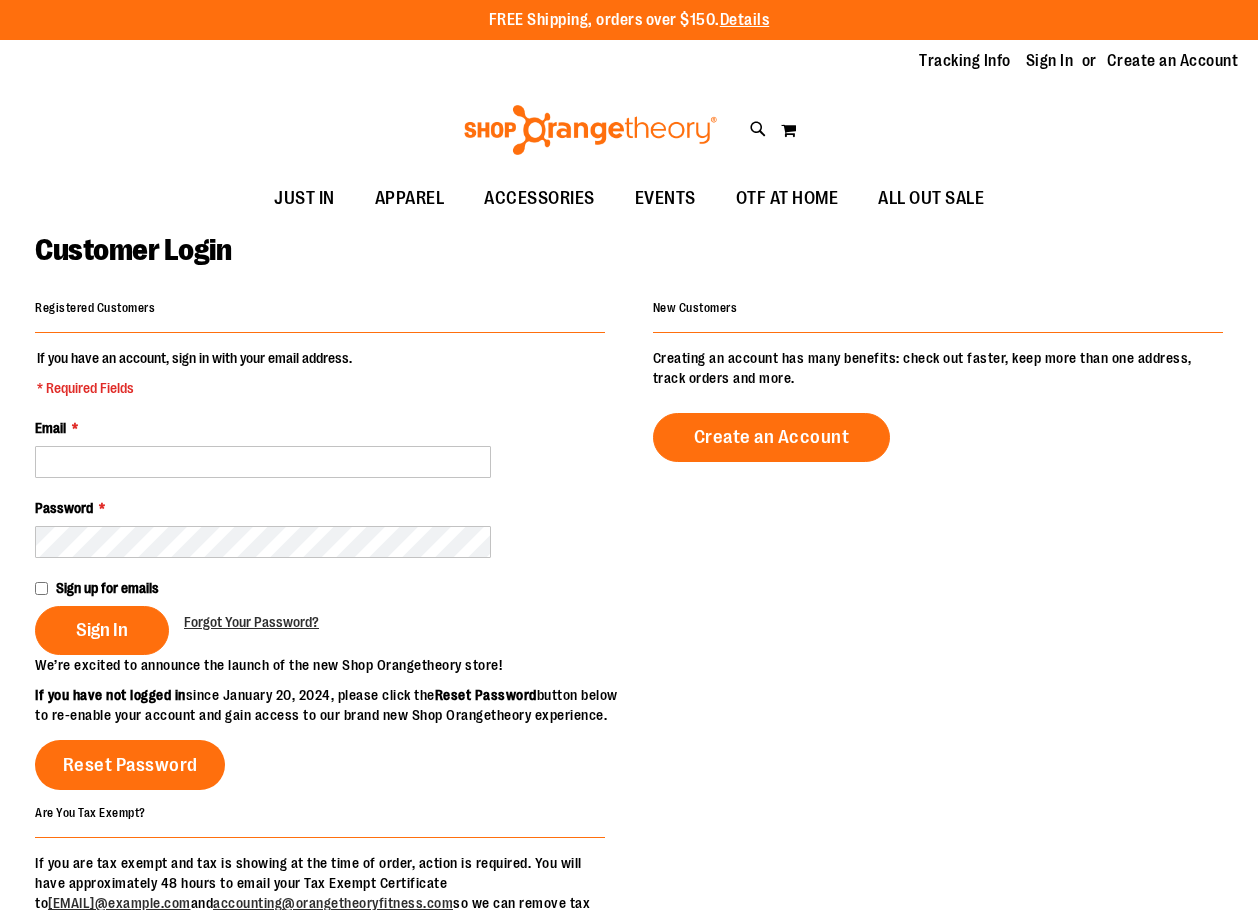 scroll, scrollTop: 0, scrollLeft: 0, axis: both 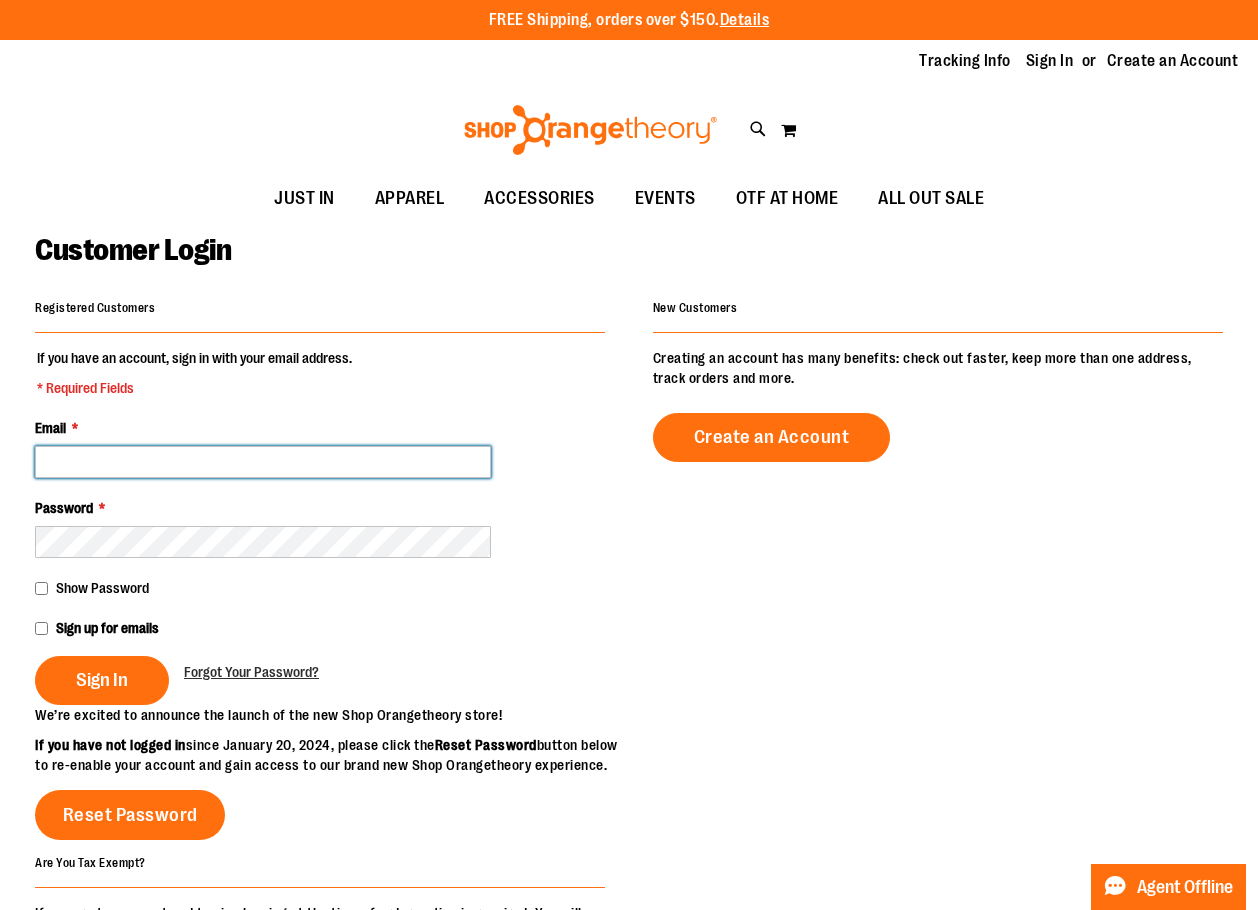 click on "Email *" at bounding box center (263, 462) 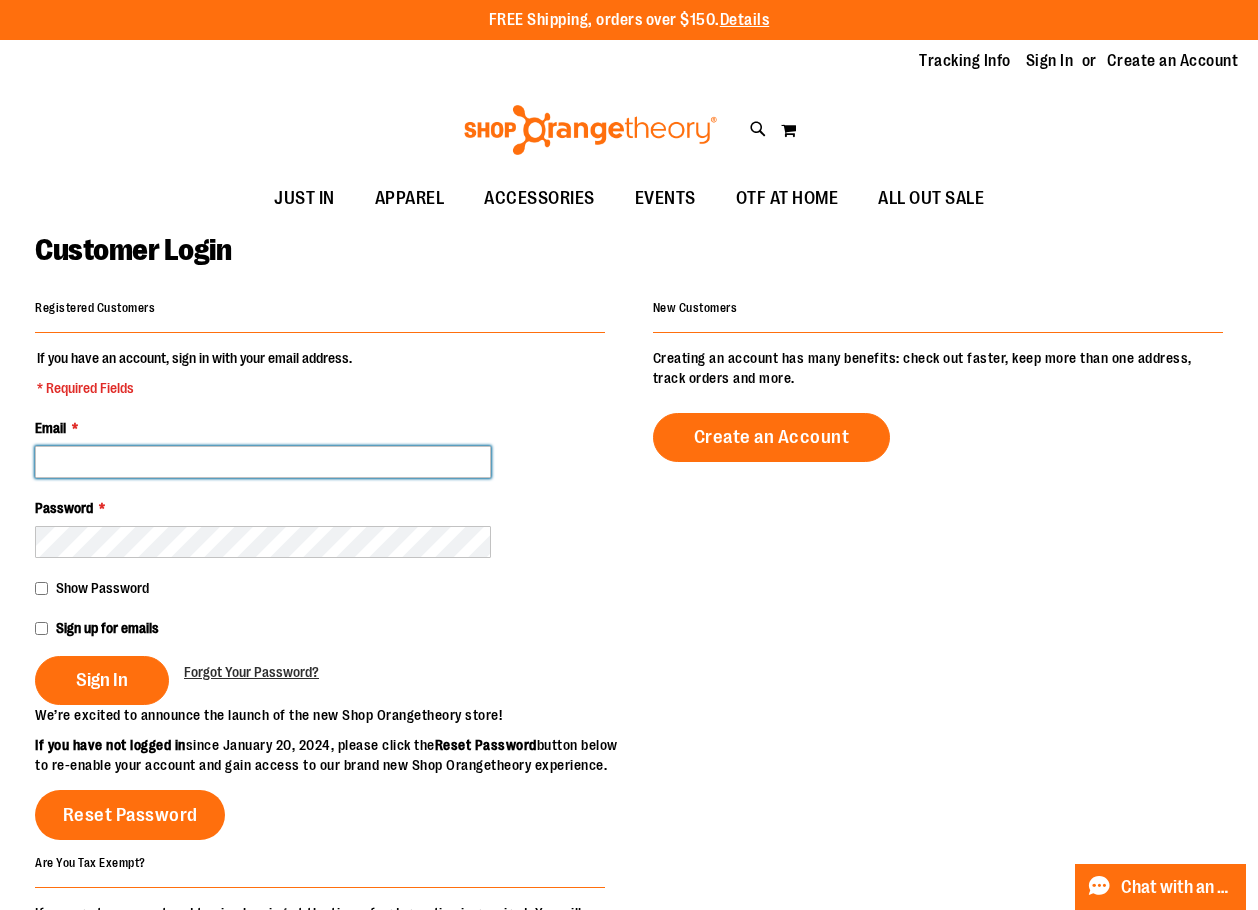 paste on "**********" 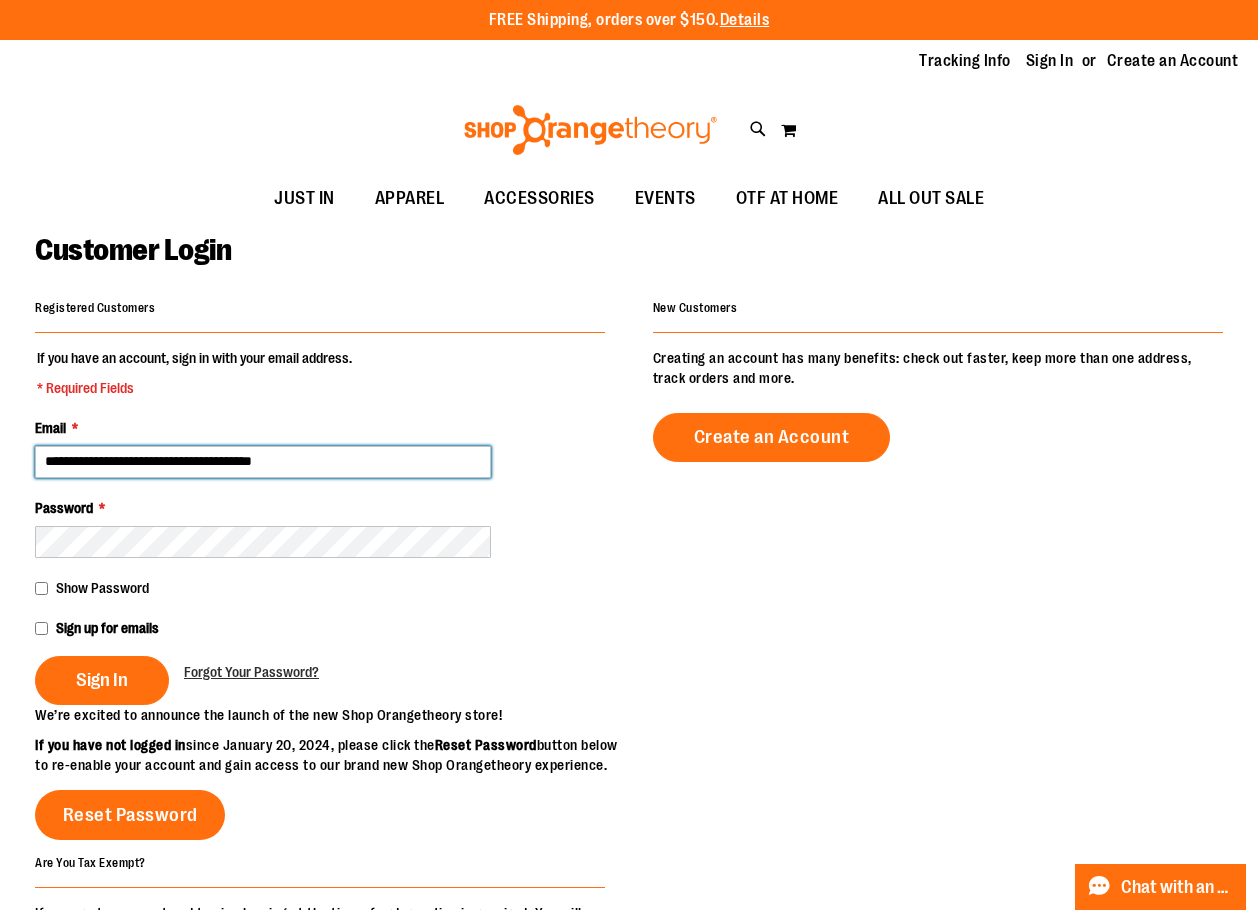 type on "**********" 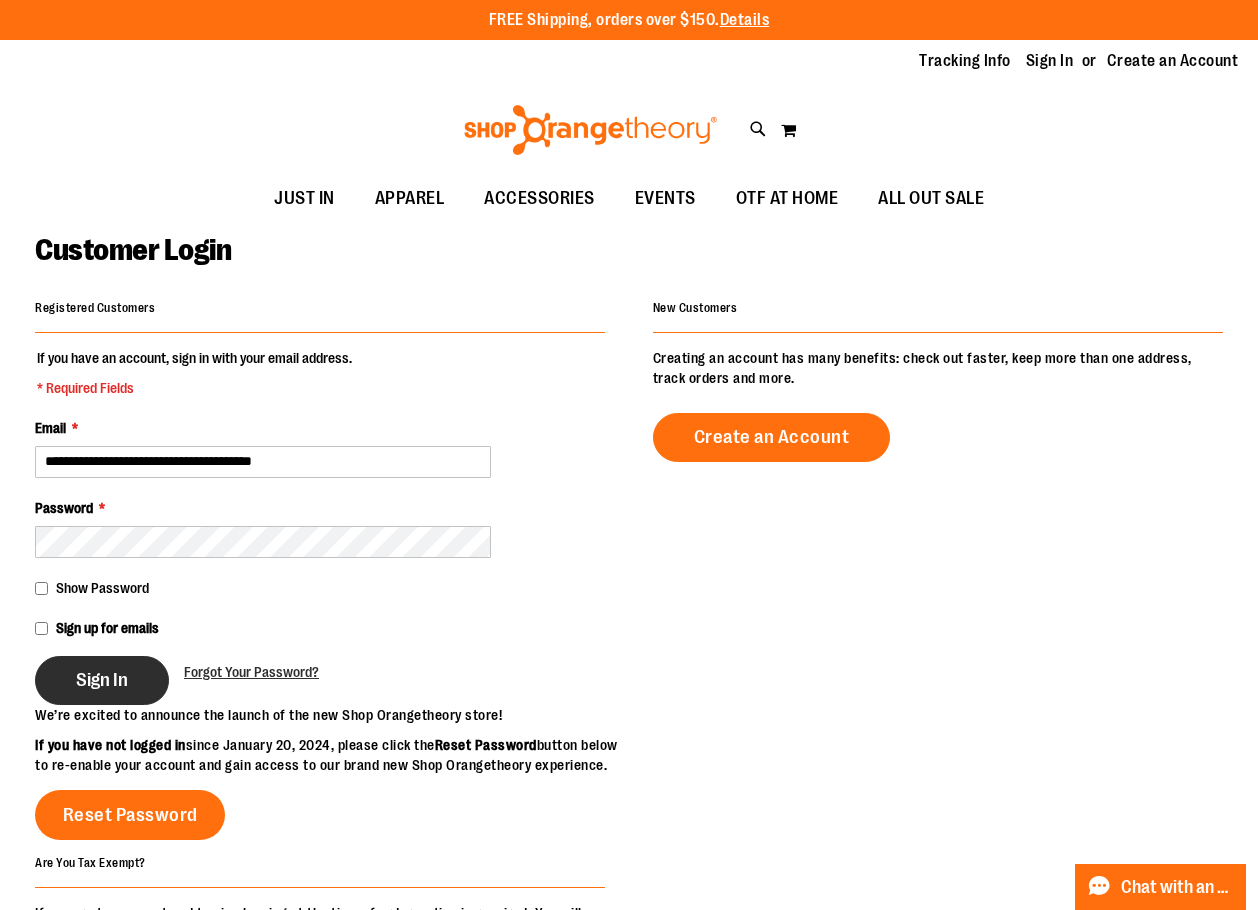 click on "Sign In" at bounding box center (102, 680) 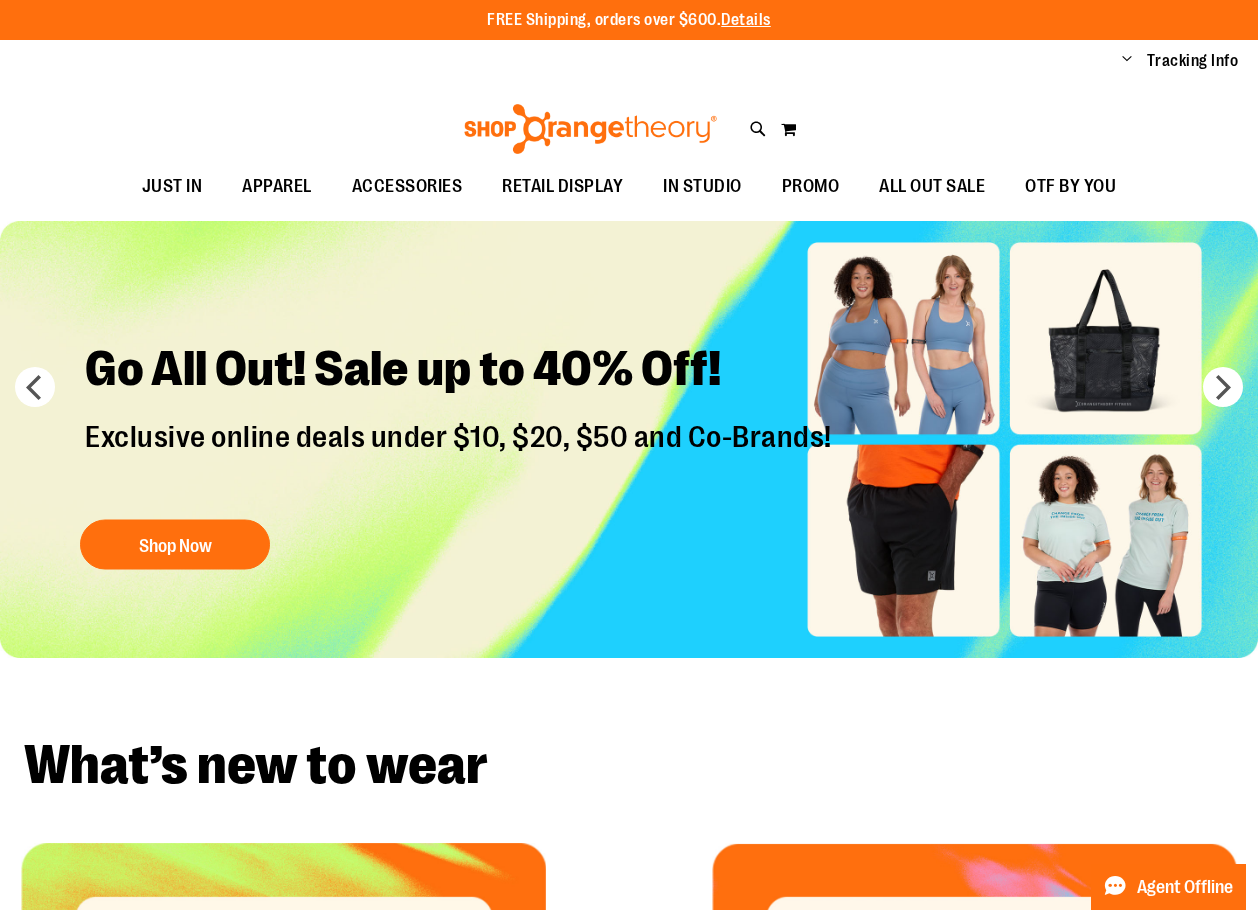 scroll, scrollTop: 0, scrollLeft: 0, axis: both 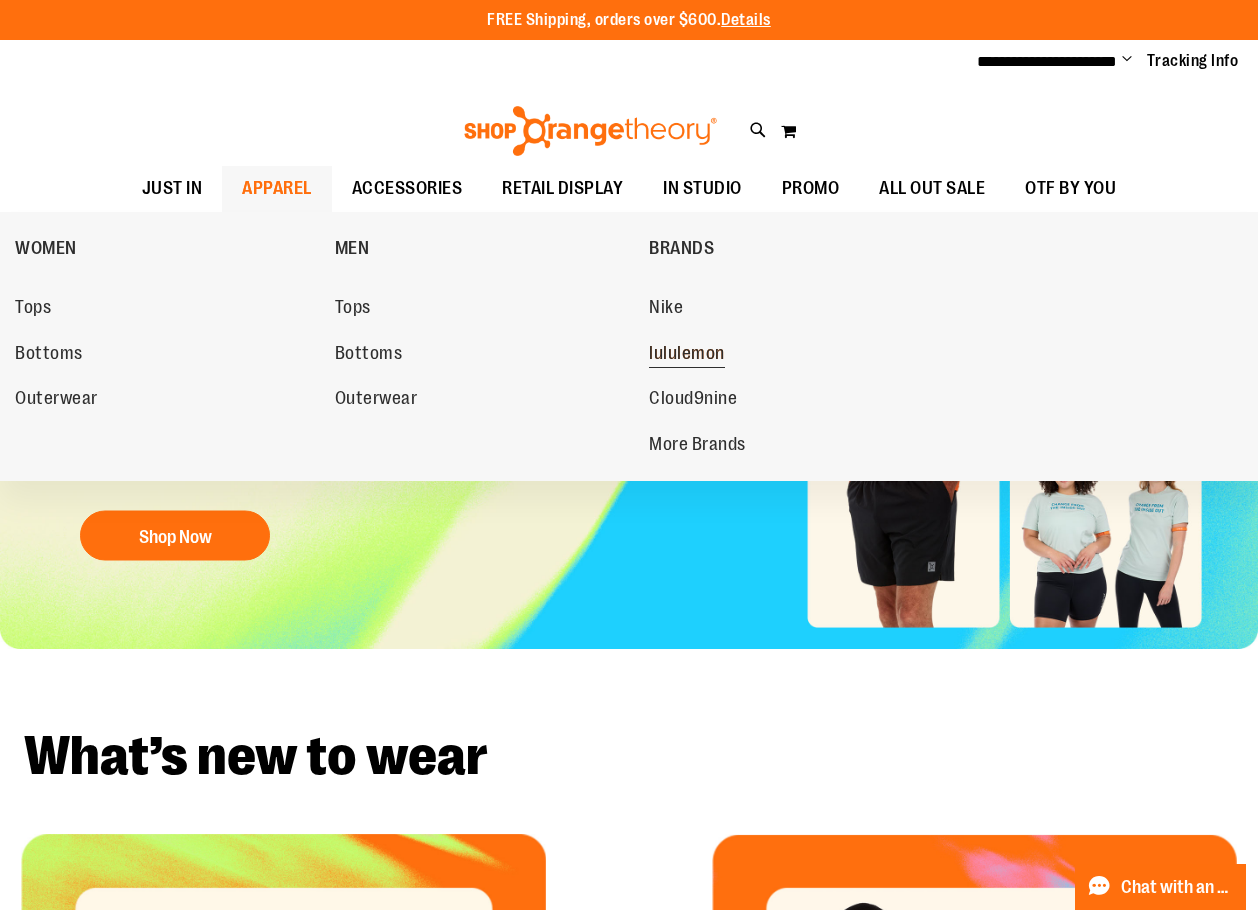 click on "lululemon" at bounding box center [687, 355] 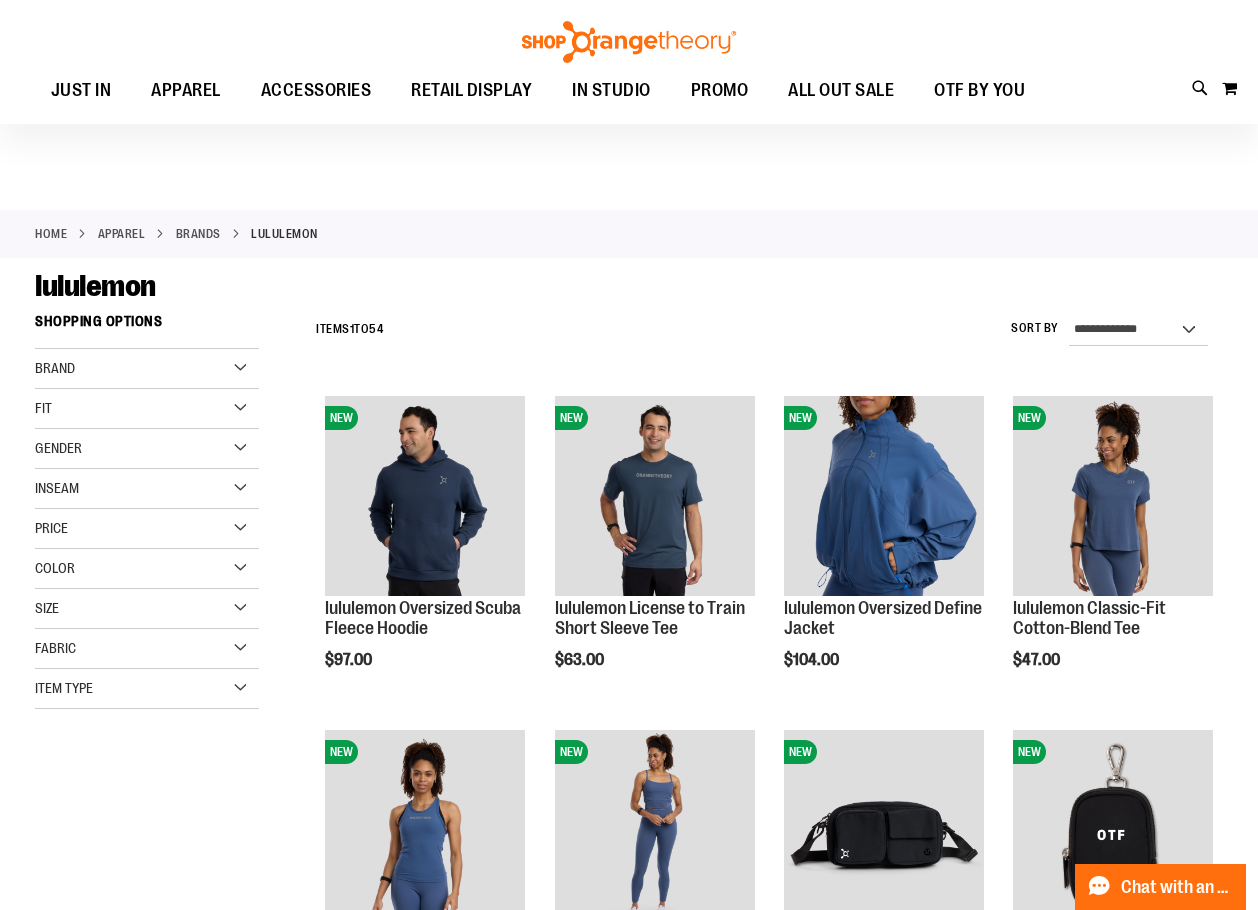 scroll, scrollTop: 99, scrollLeft: 0, axis: vertical 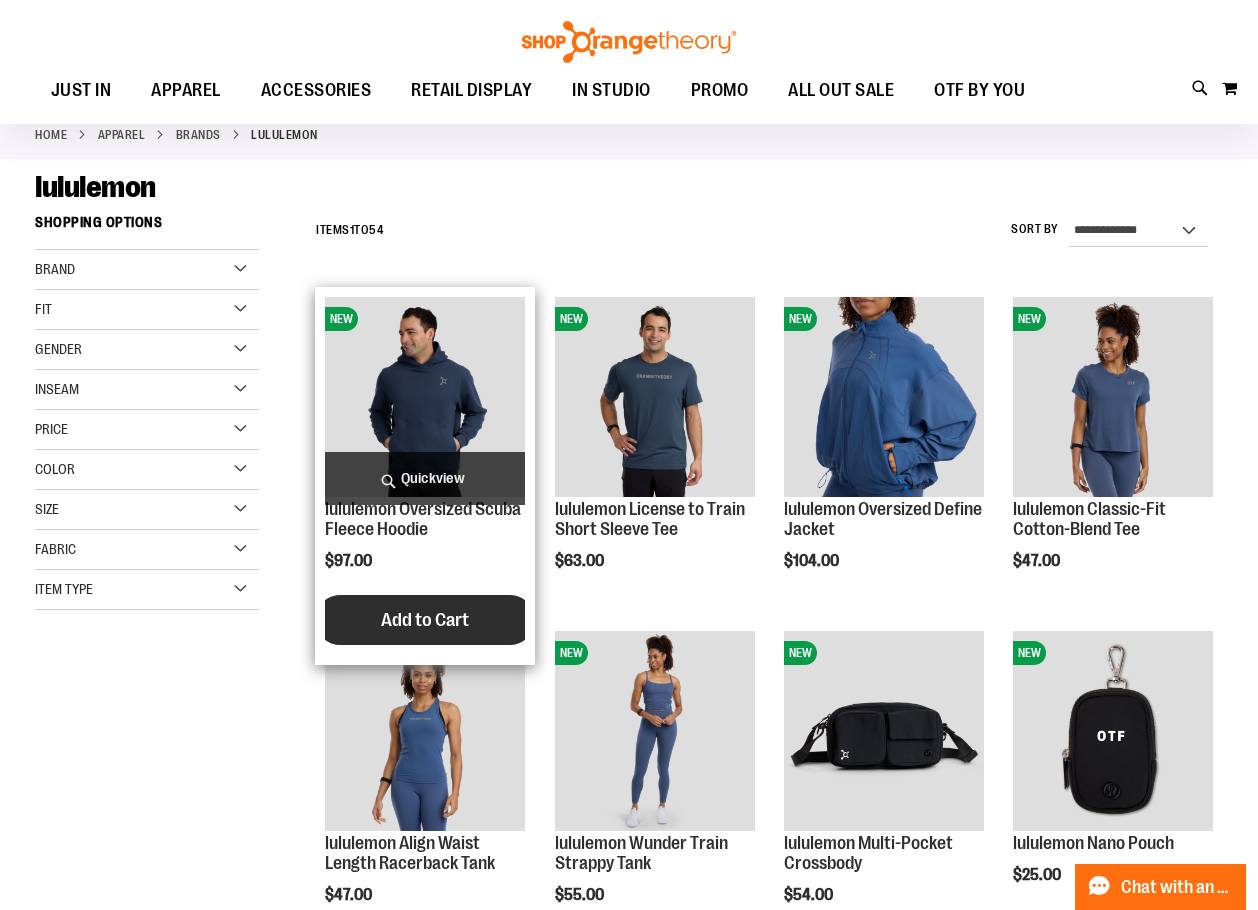 click on "Add to Cart" at bounding box center (425, 620) 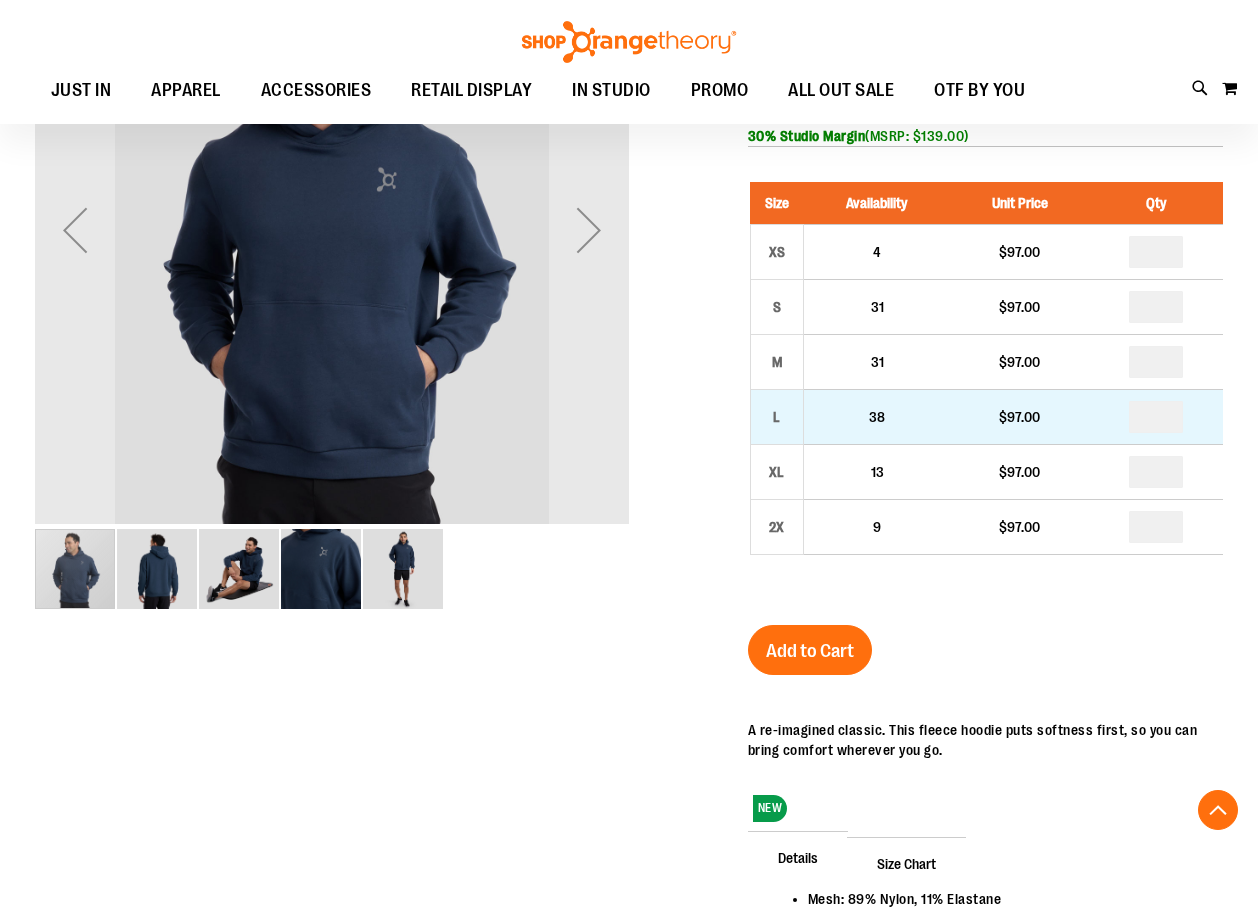 scroll, scrollTop: 398, scrollLeft: 0, axis: vertical 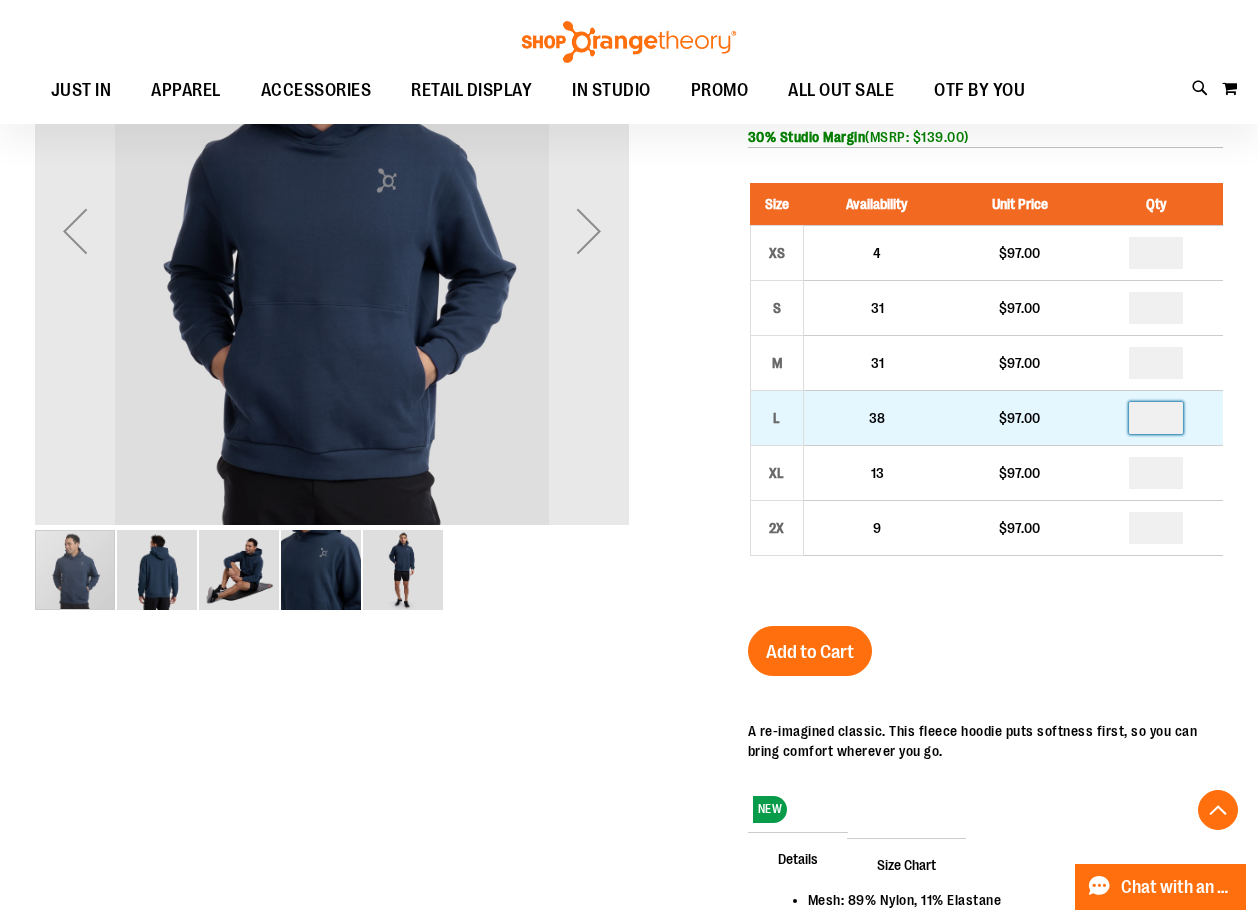 type 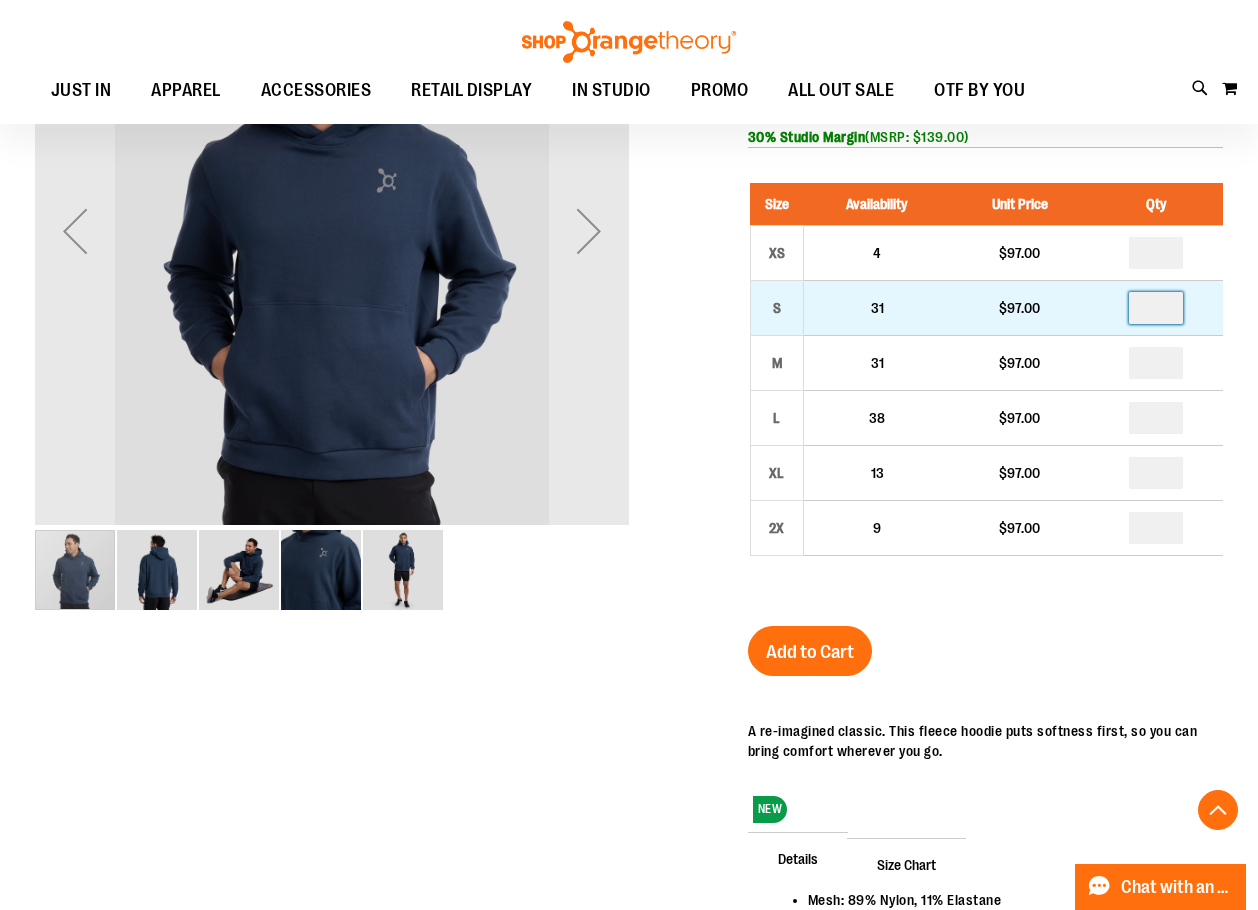 type 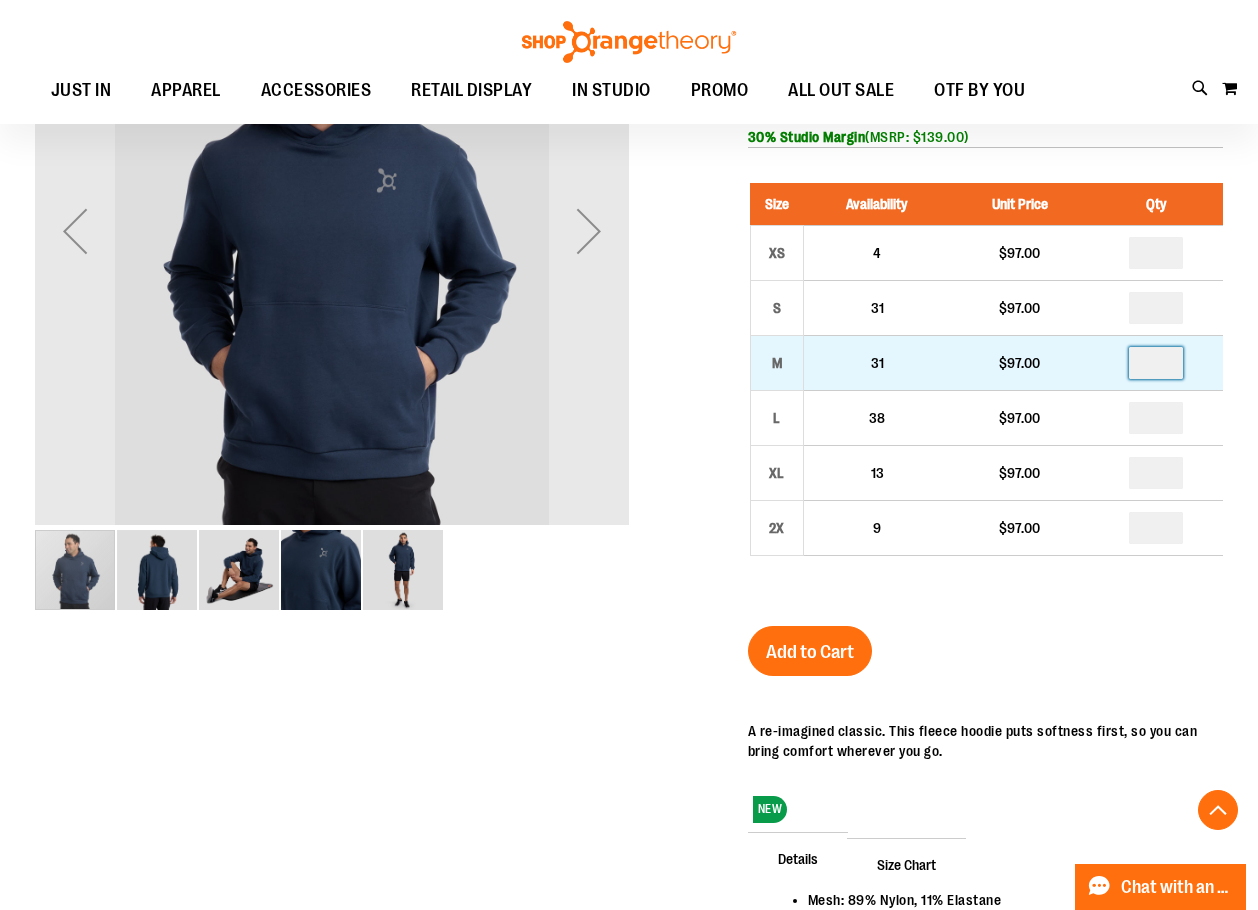 click at bounding box center (1156, 363) 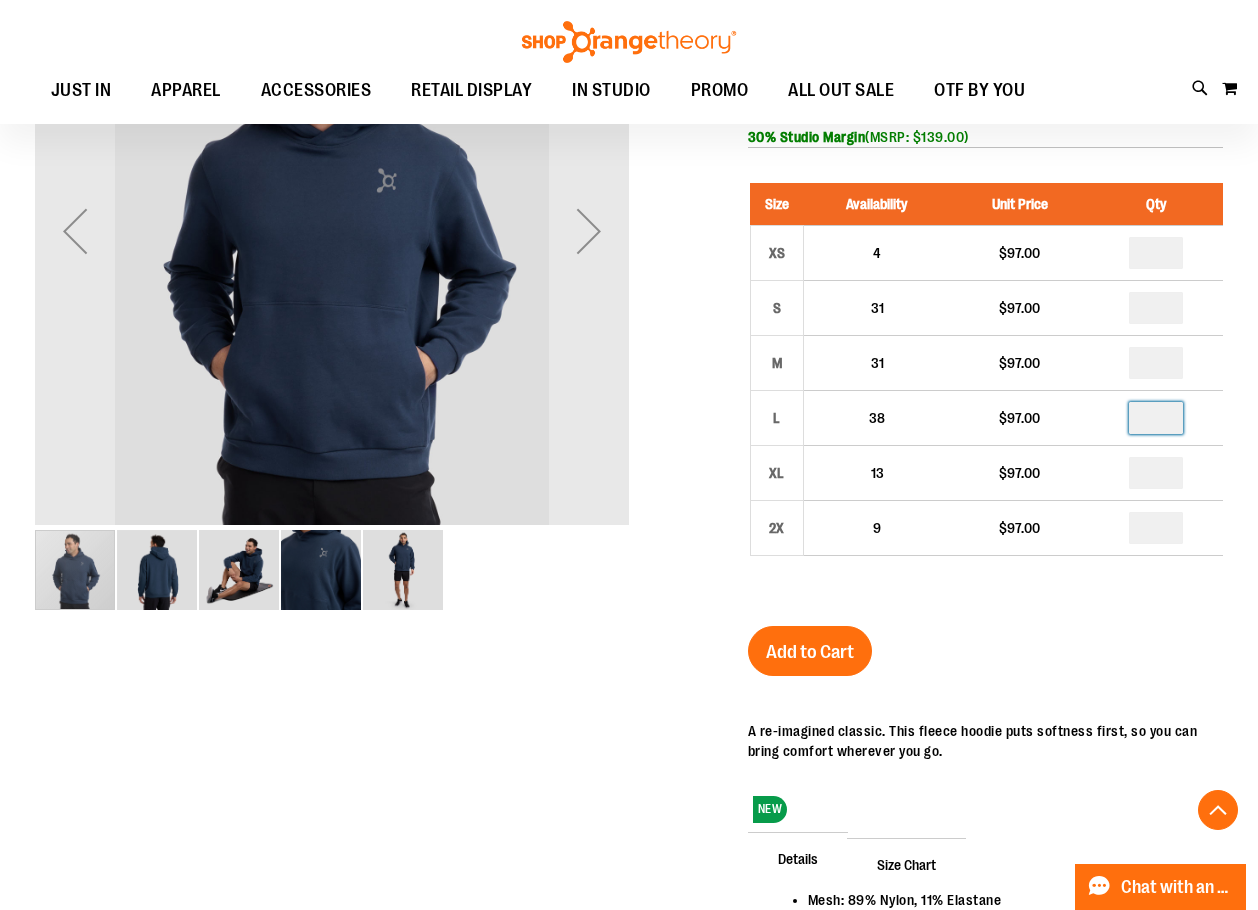 click at bounding box center [1156, 418] 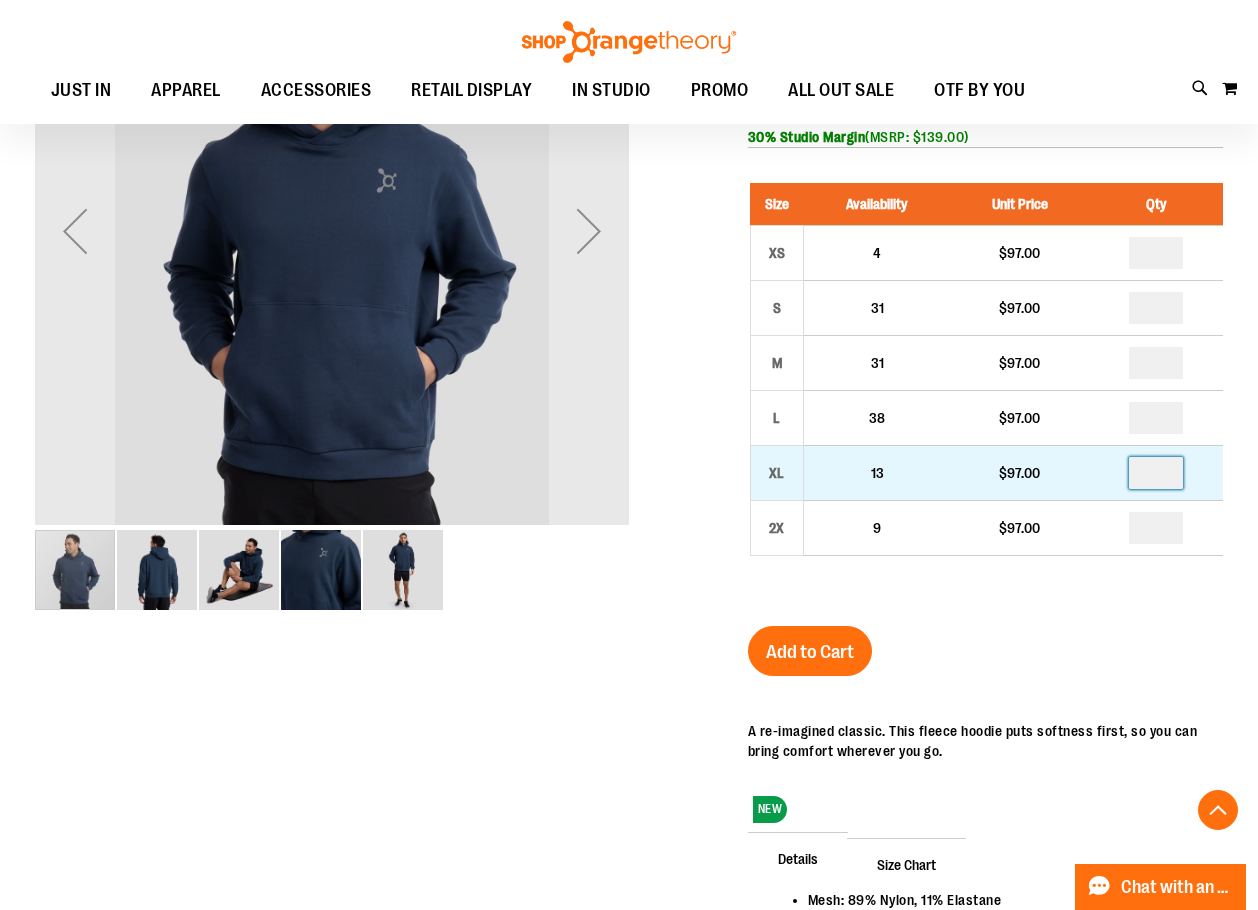 click at bounding box center [1156, 473] 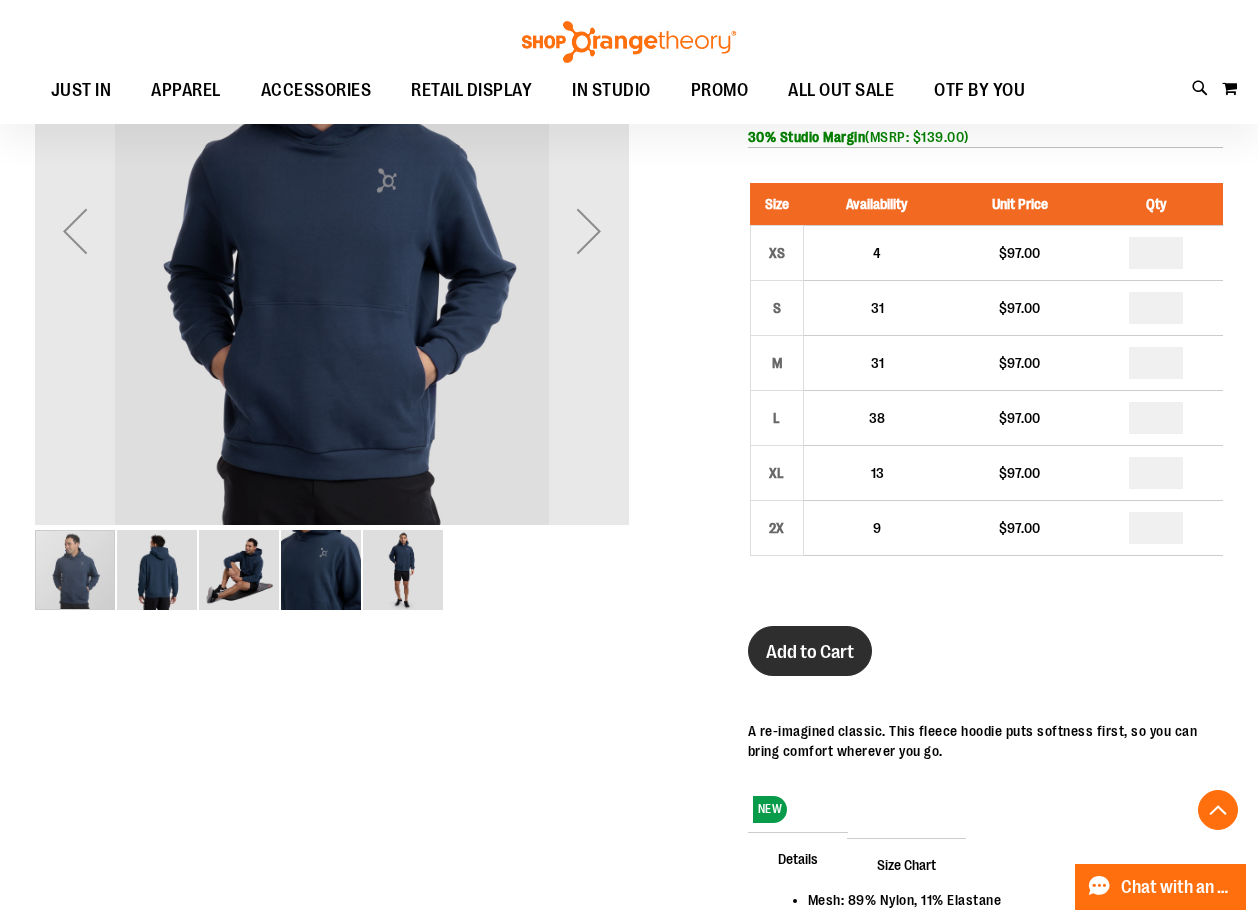 click on "Add to Cart" at bounding box center [810, 652] 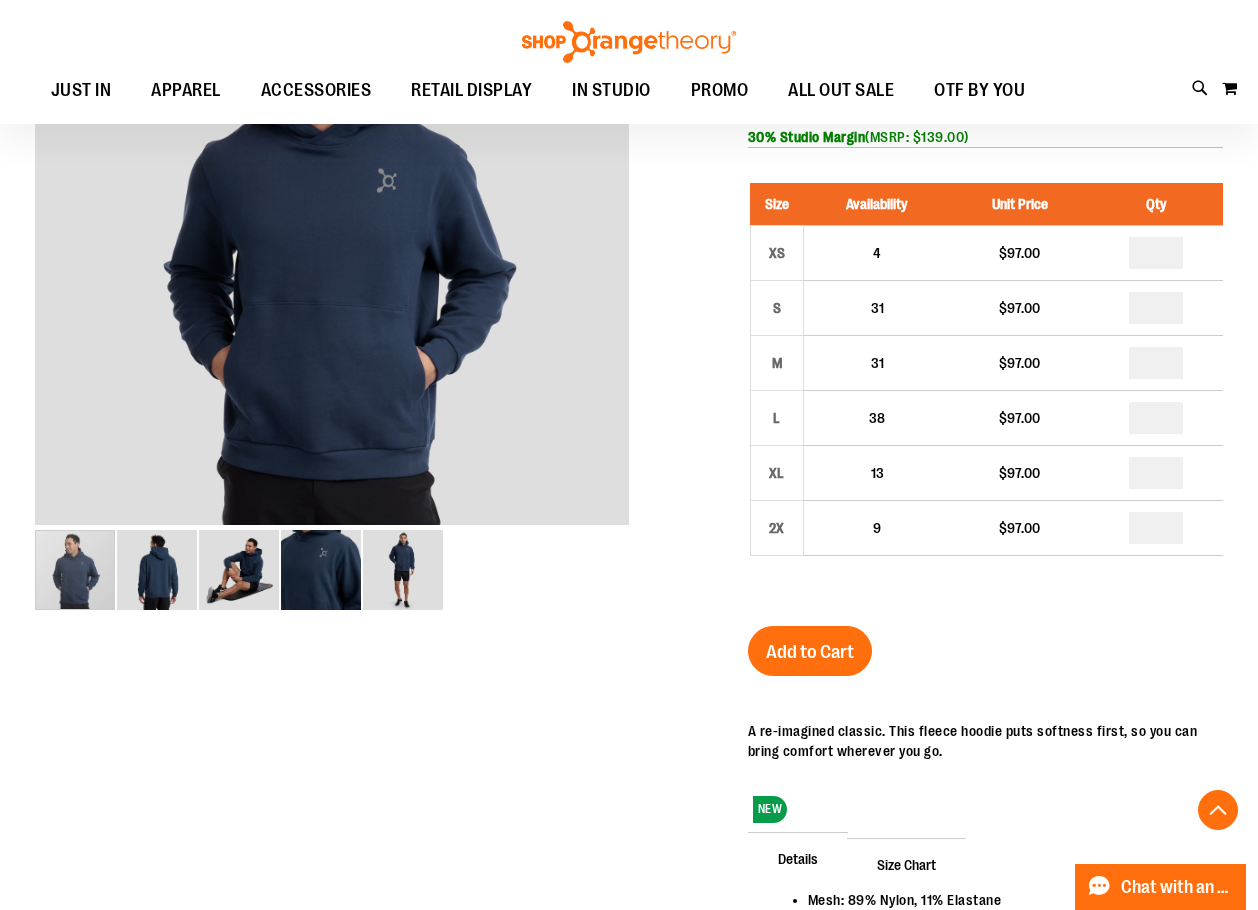 scroll, scrollTop: 345, scrollLeft: 0, axis: vertical 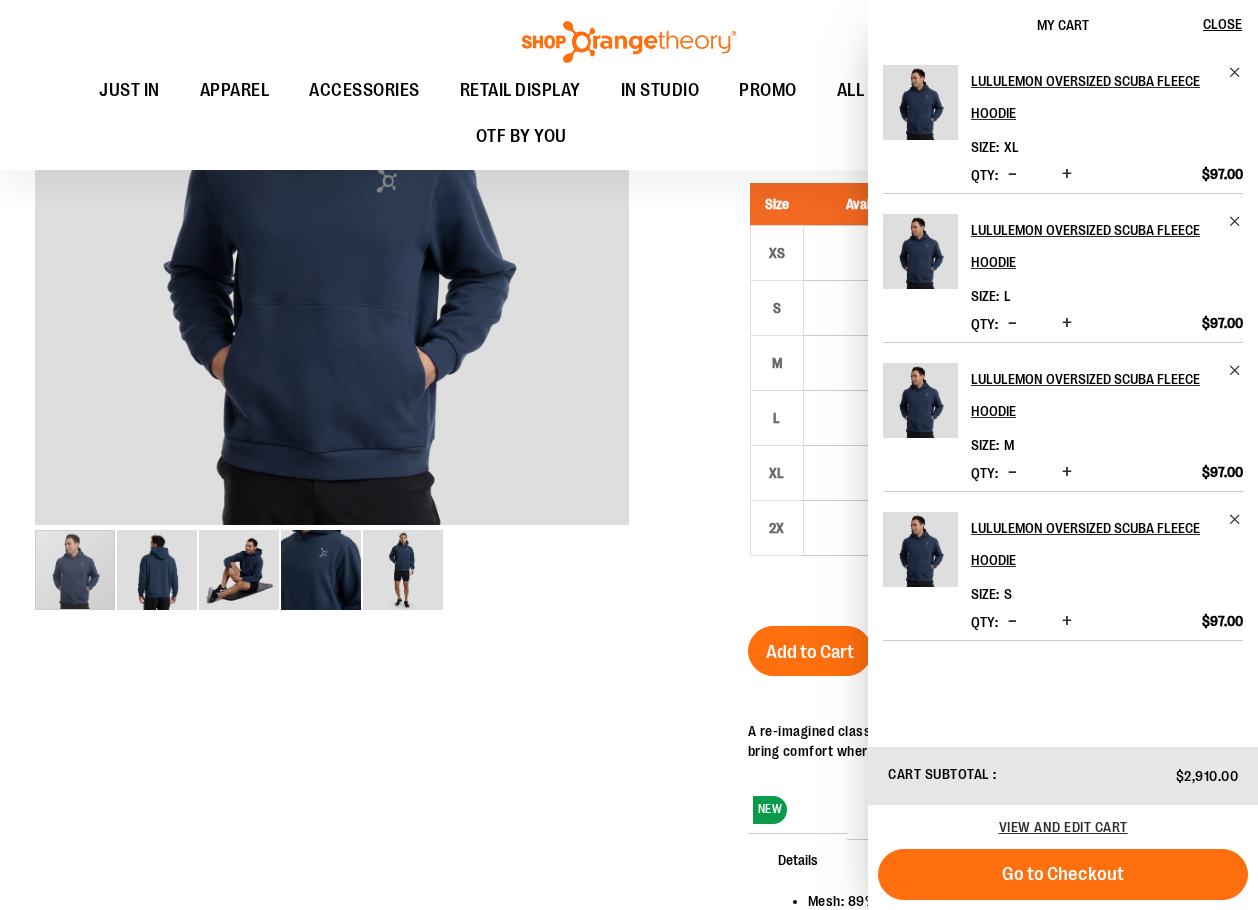 click at bounding box center (1012, 621) 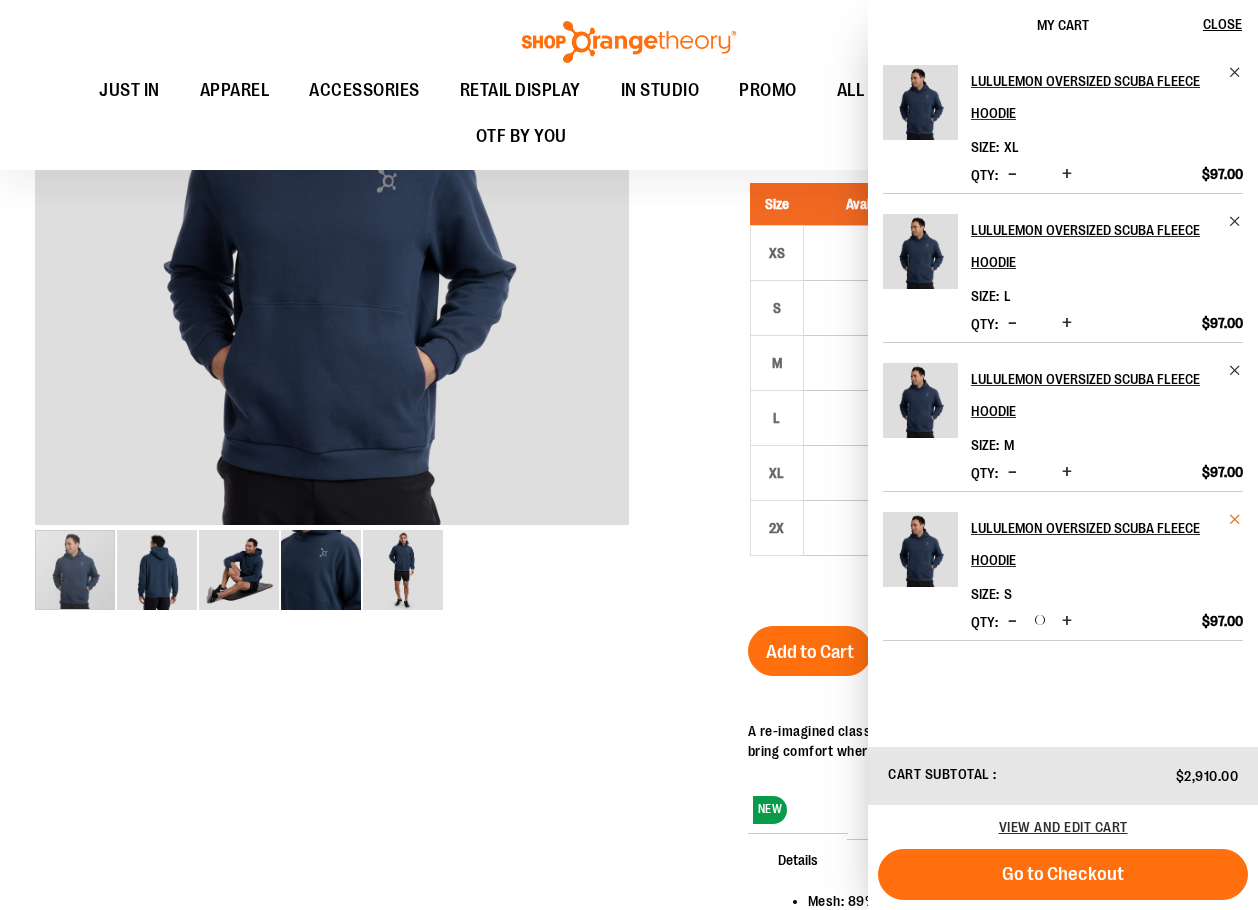 click at bounding box center (1235, 519) 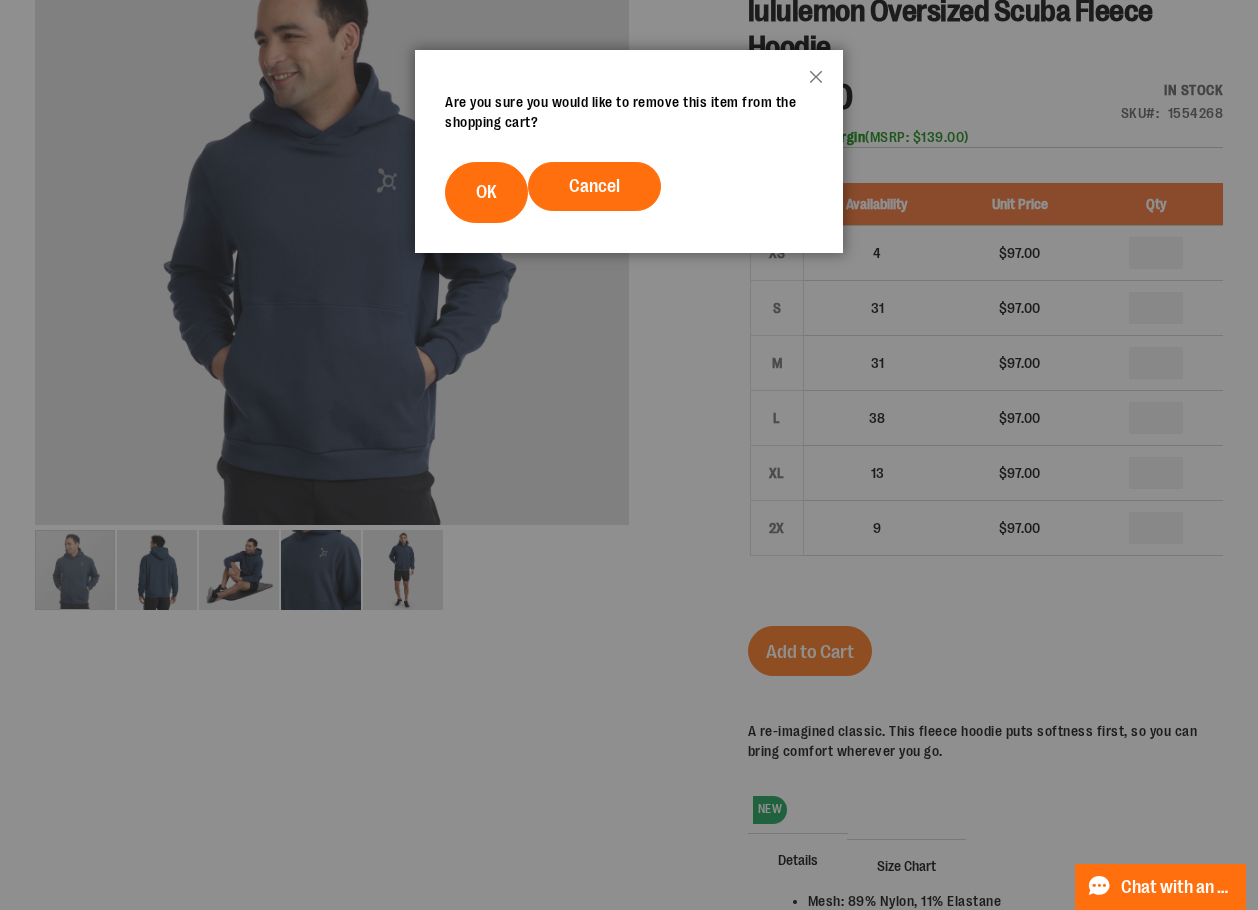 scroll, scrollTop: 0, scrollLeft: 0, axis: both 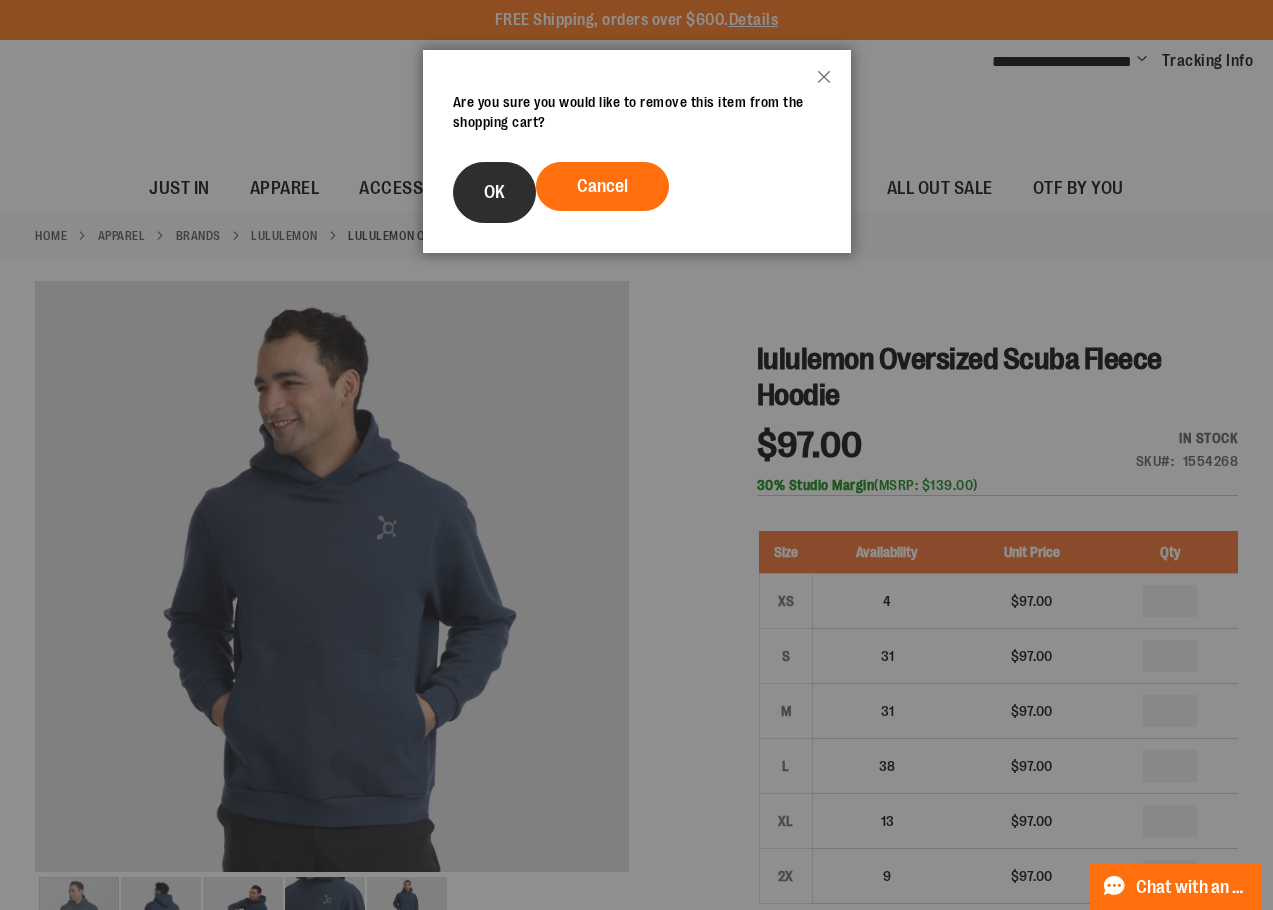 click on "OK" at bounding box center (494, 192) 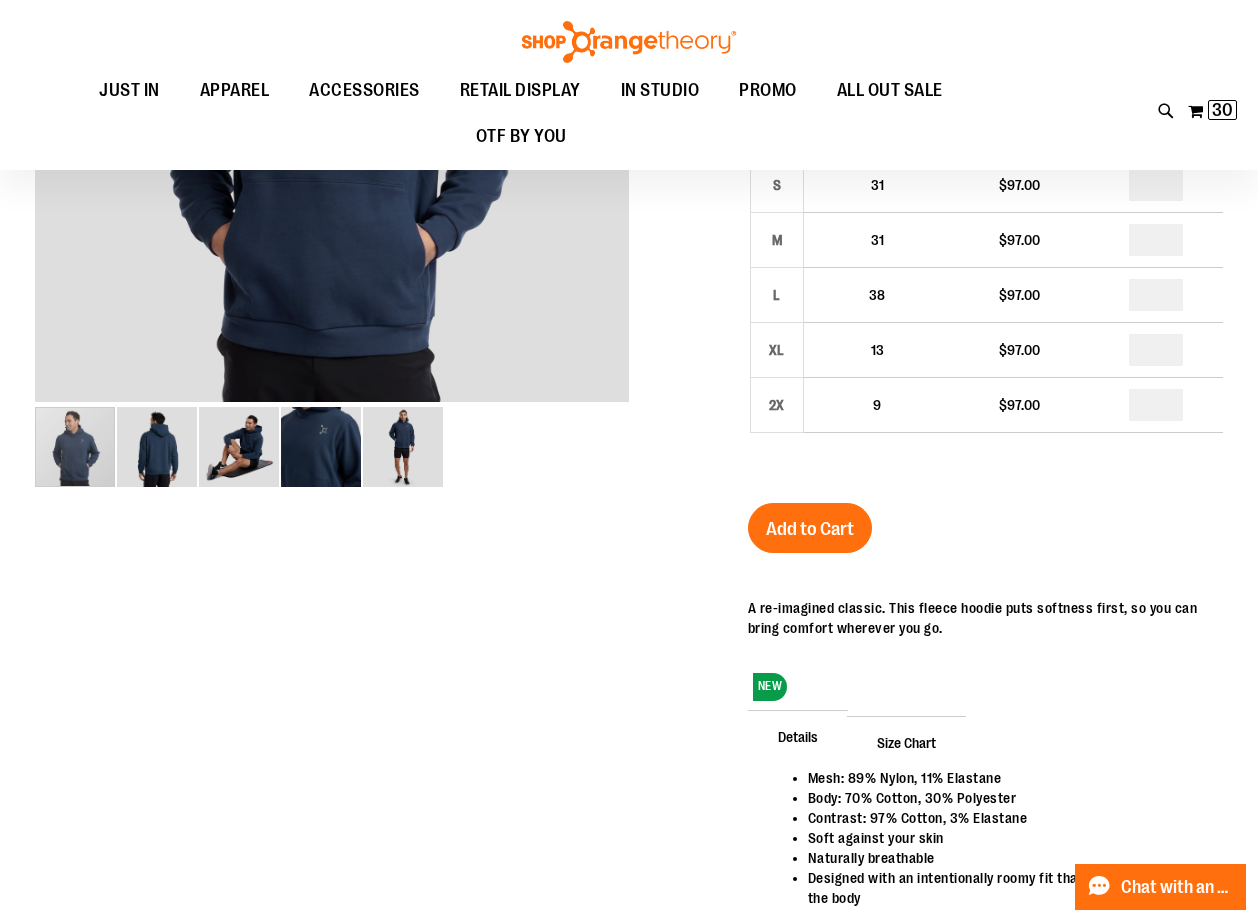 scroll, scrollTop: 299, scrollLeft: 0, axis: vertical 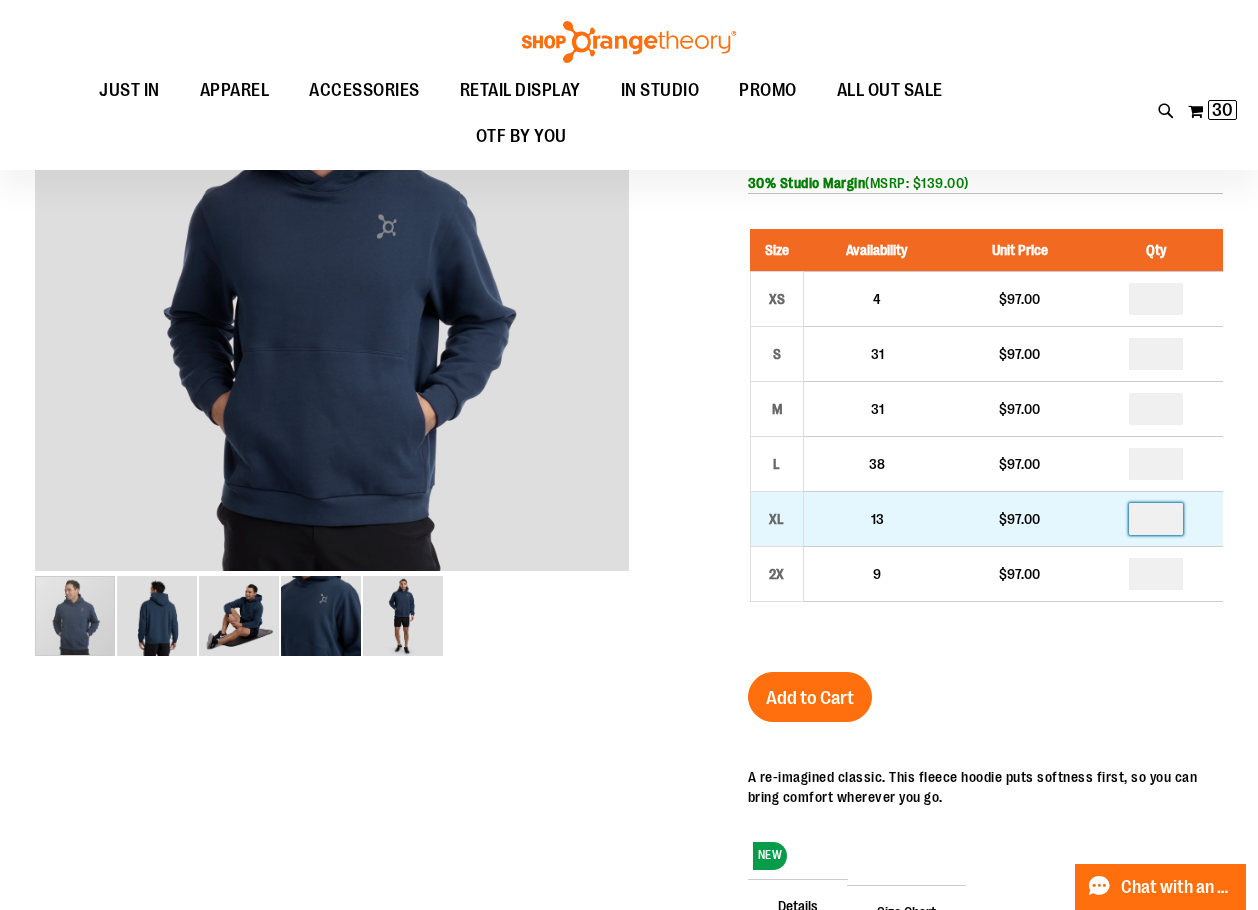 click on "*" at bounding box center (1156, 519) 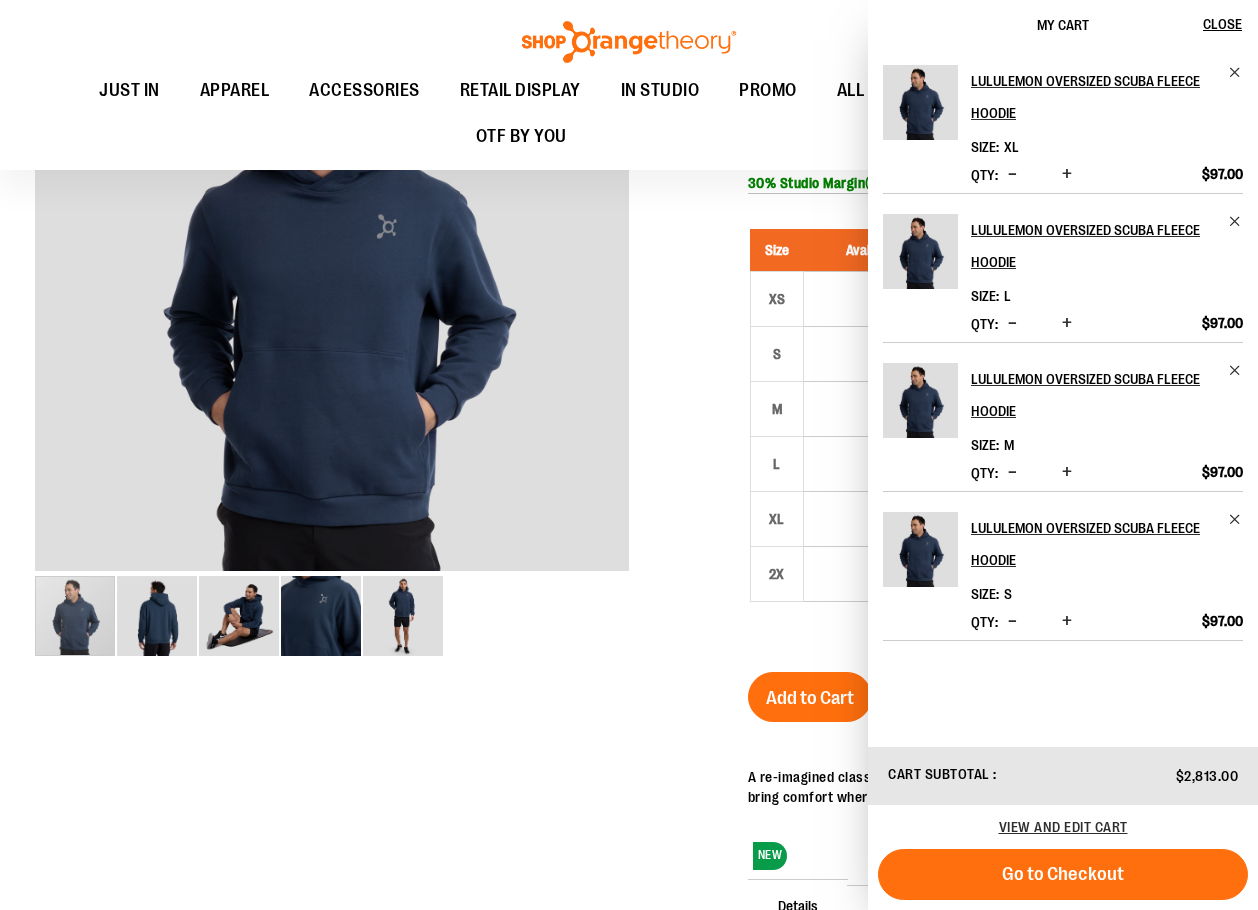 click at bounding box center (629, 609) 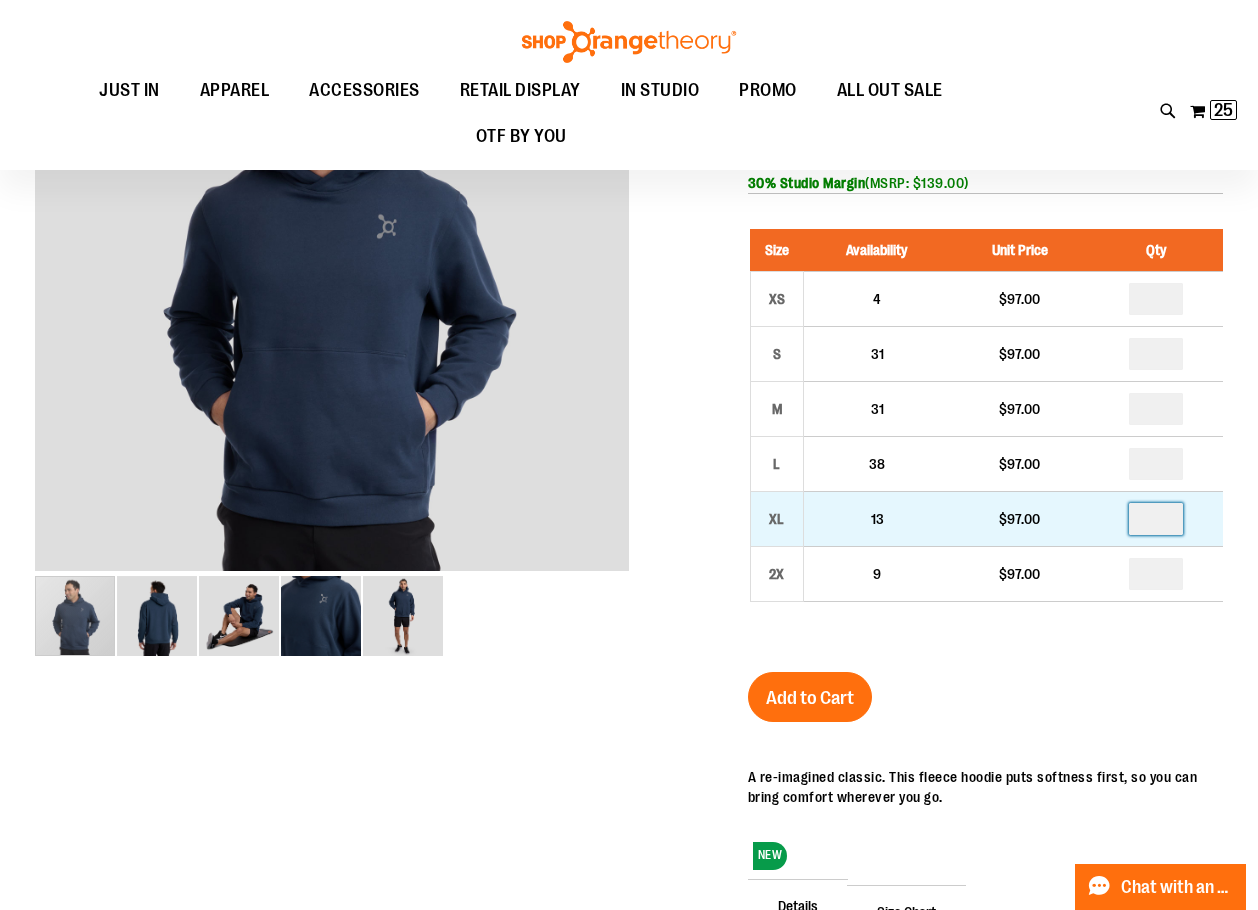 click on "*" at bounding box center [1156, 519] 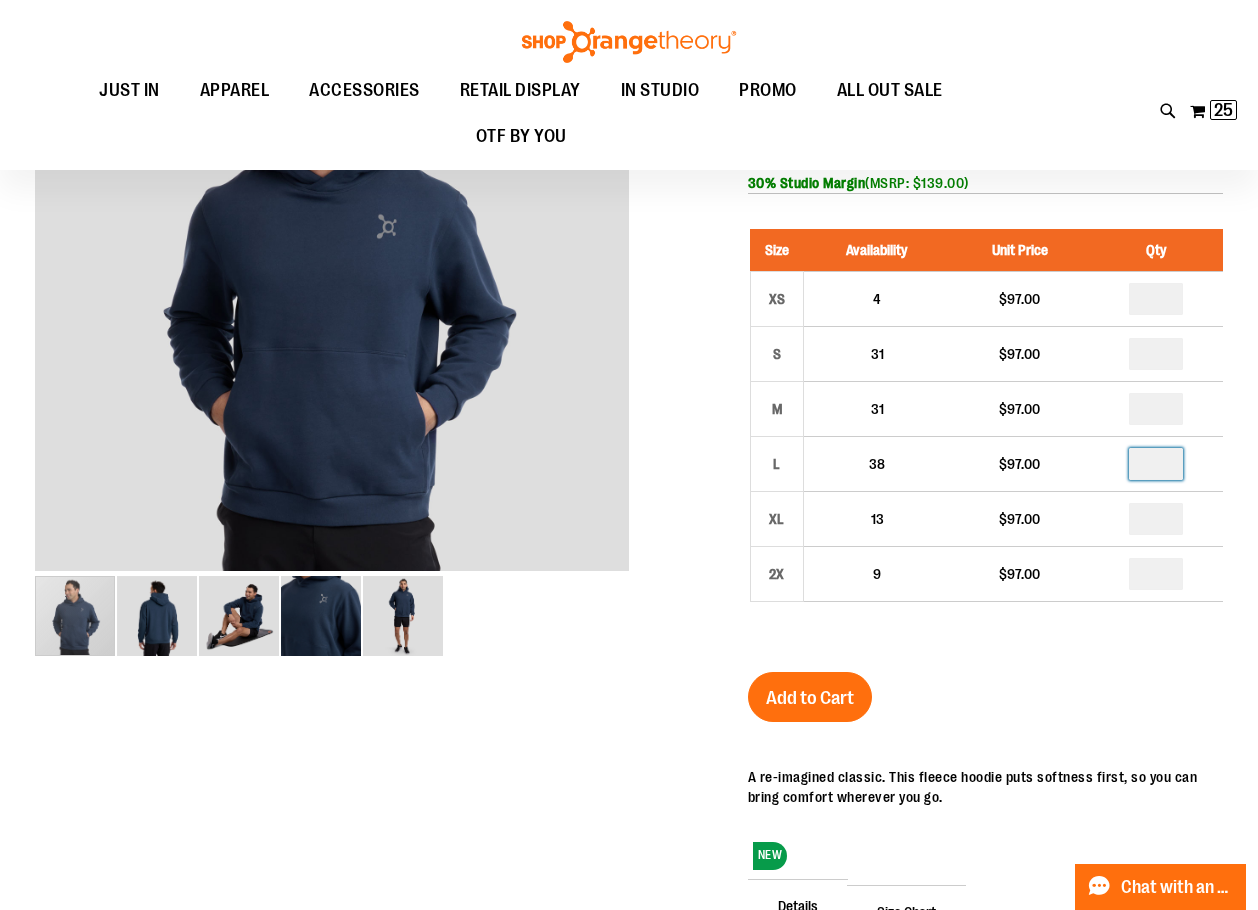 click on "**" at bounding box center (1156, 464) 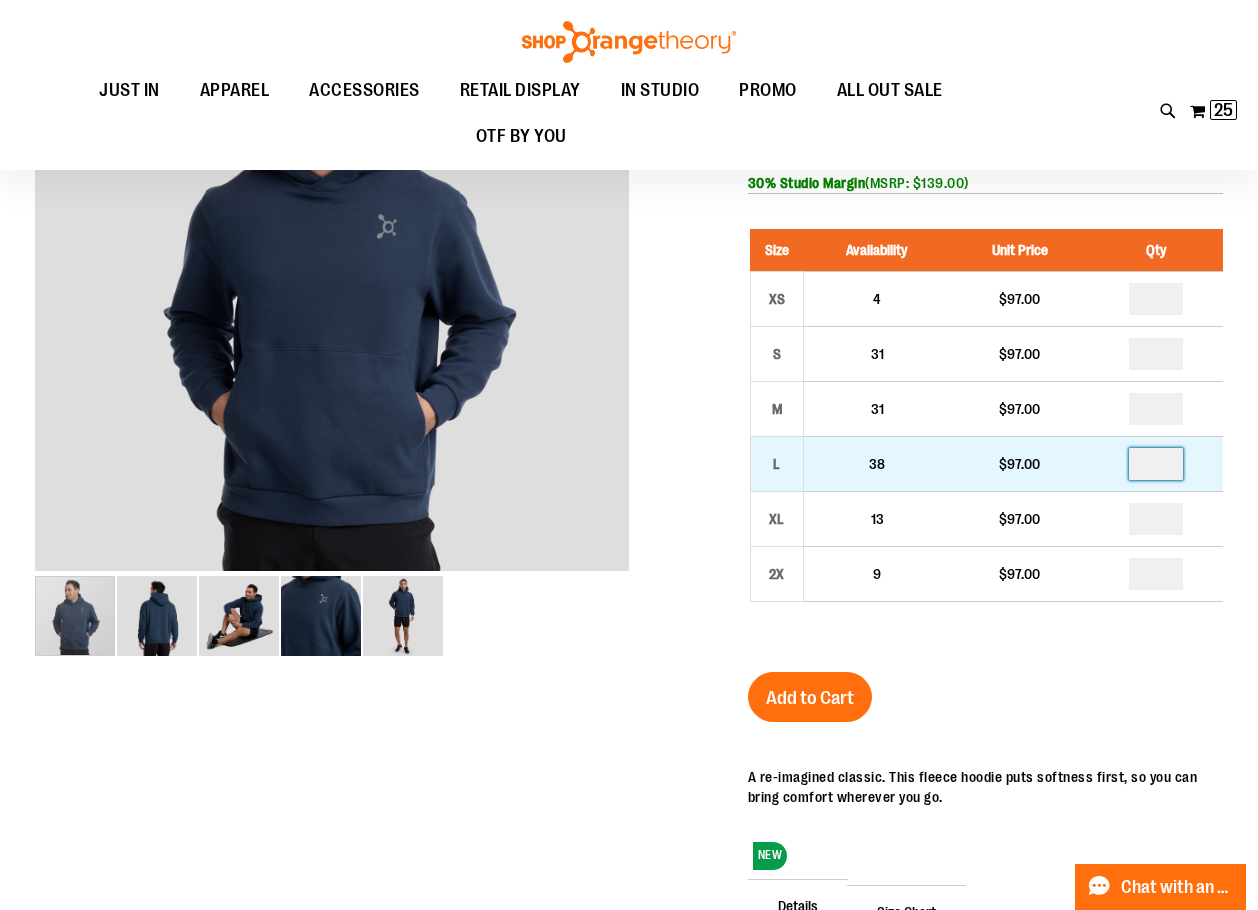 type on "*" 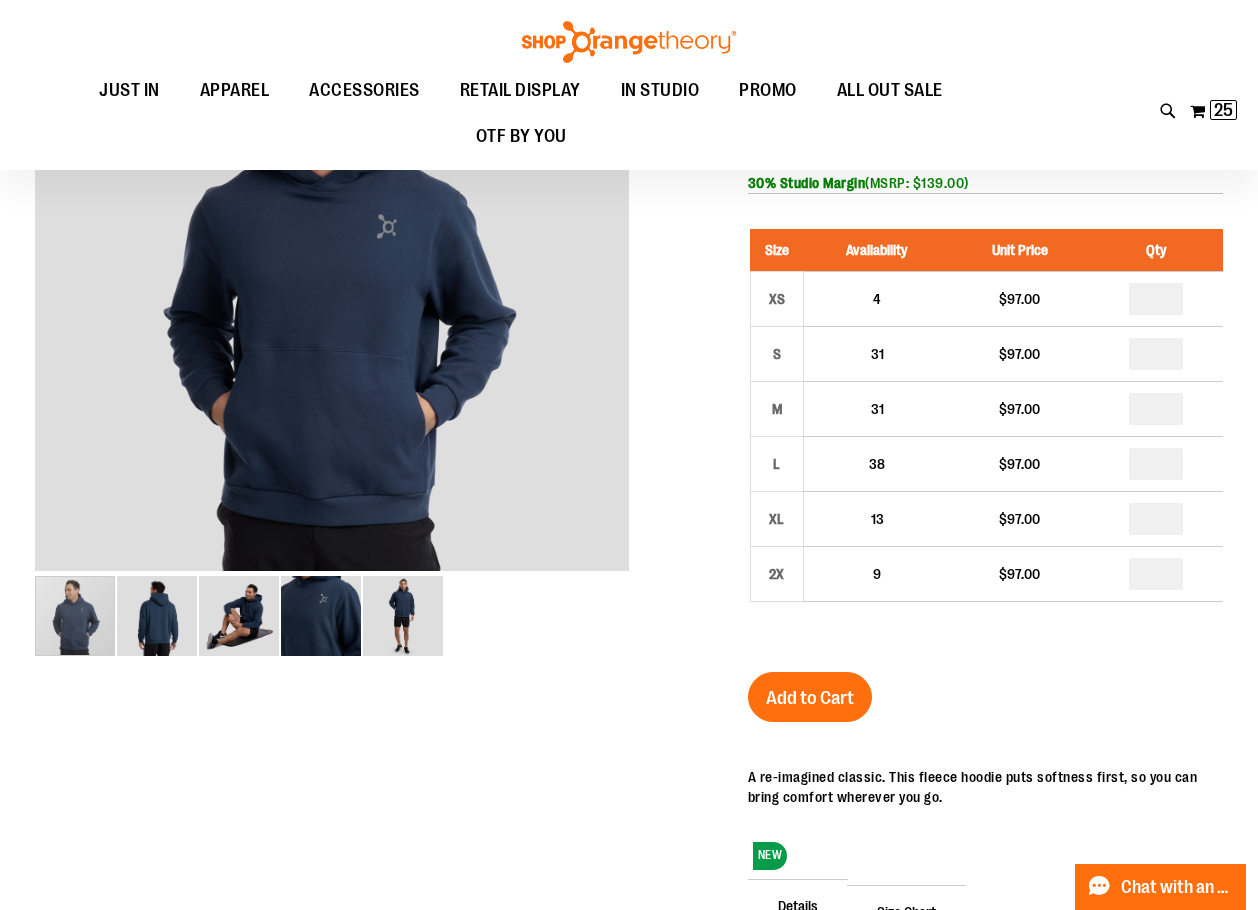 click on "**" at bounding box center (1156, 409) 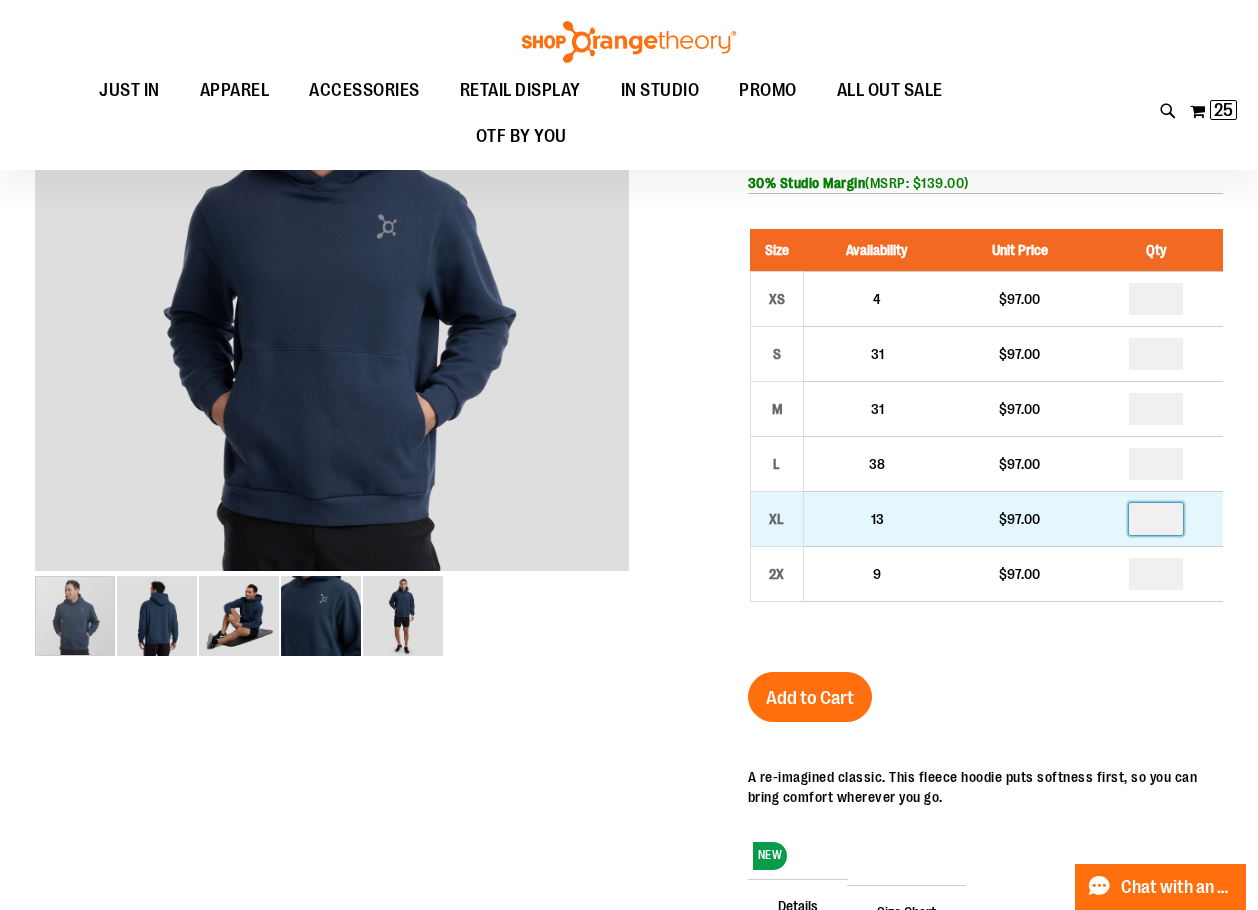 click on "*" at bounding box center [1156, 519] 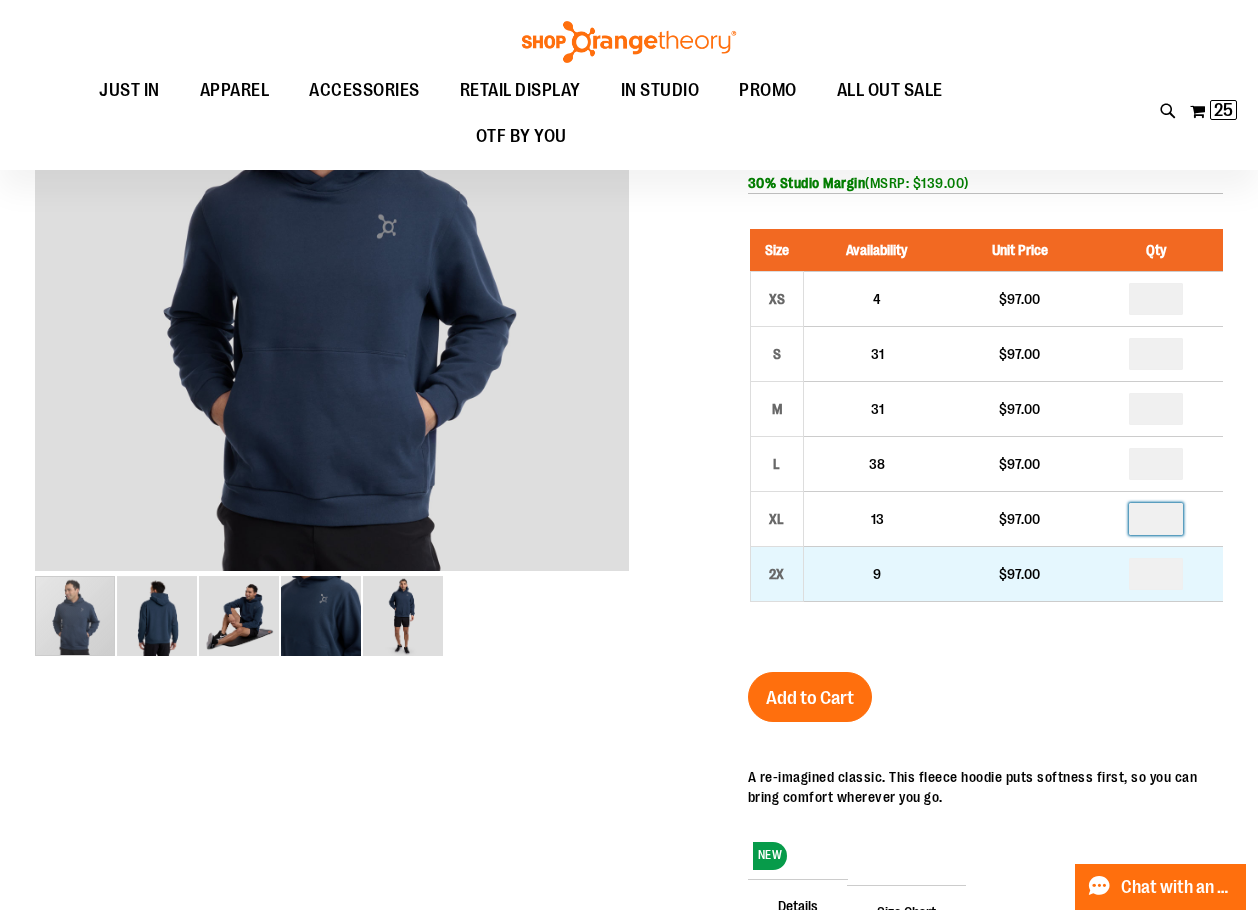 type on "*" 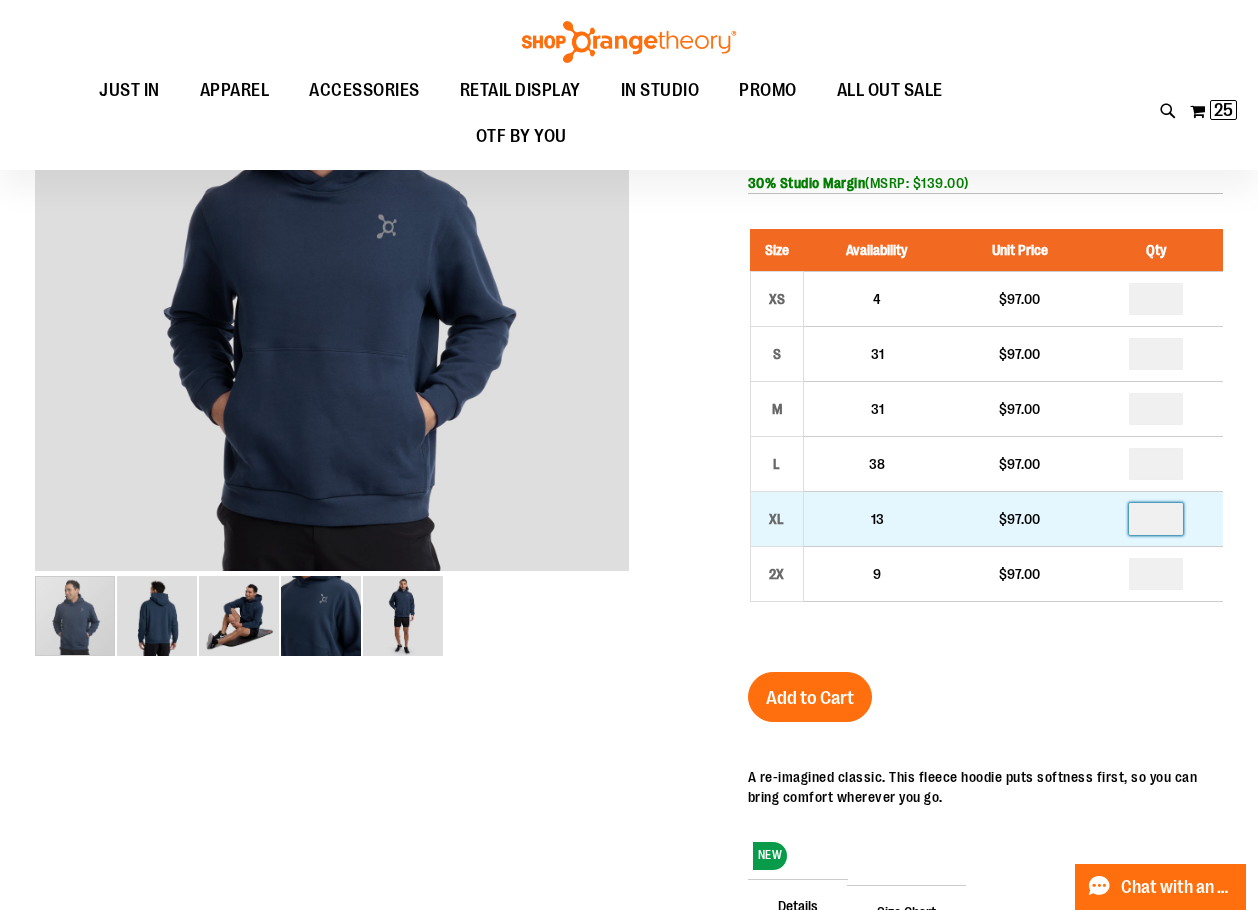 type on "*" 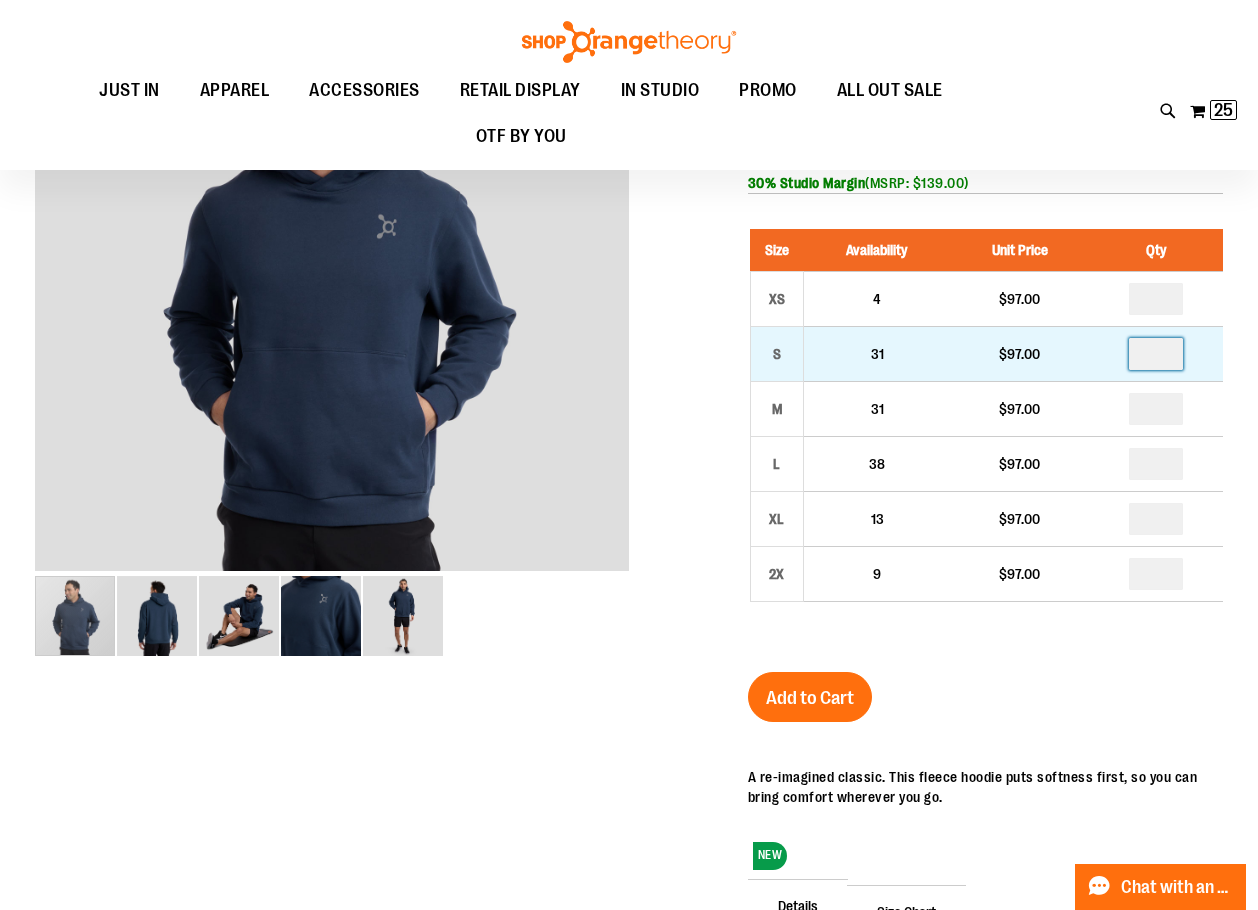 click on "*" at bounding box center (1156, 354) 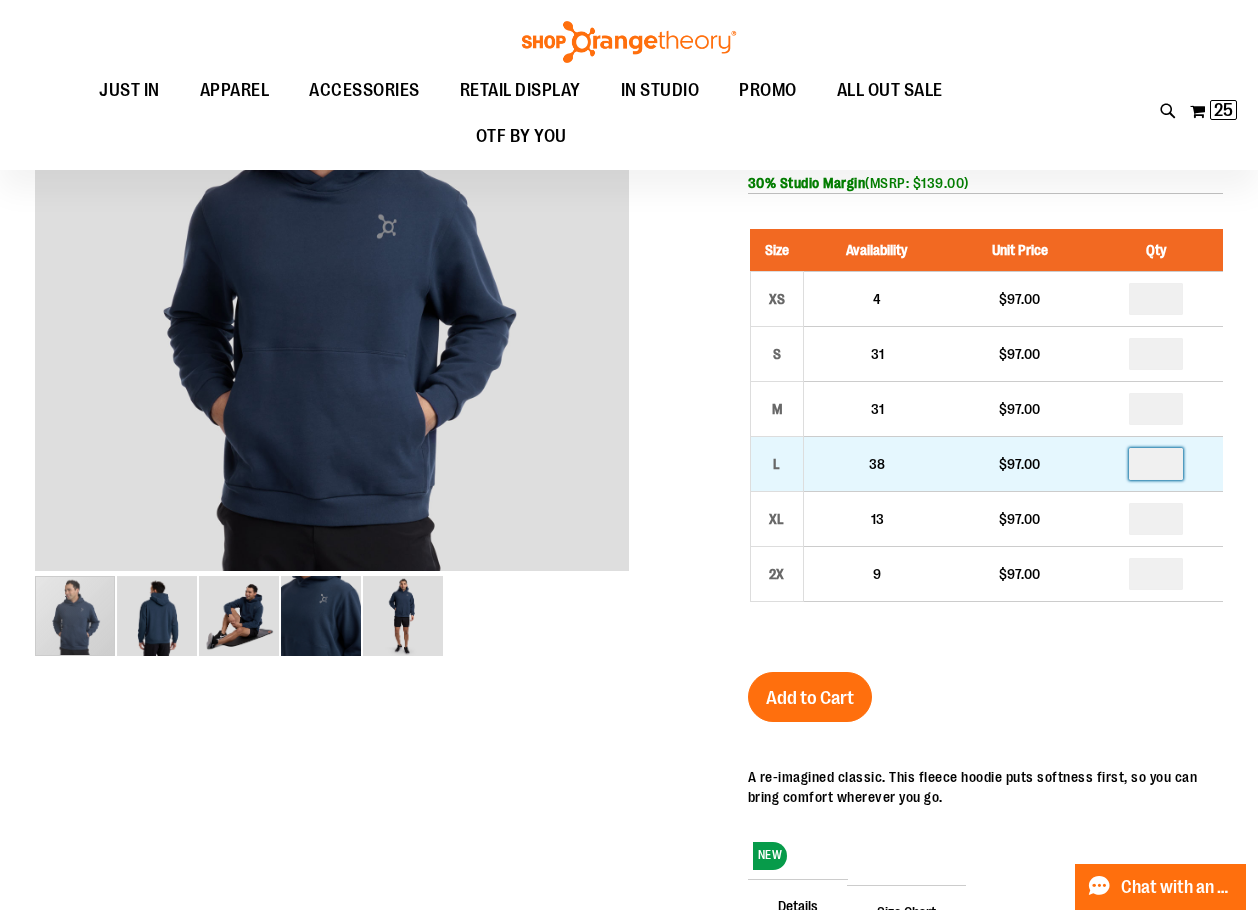 click on "*" at bounding box center (1156, 464) 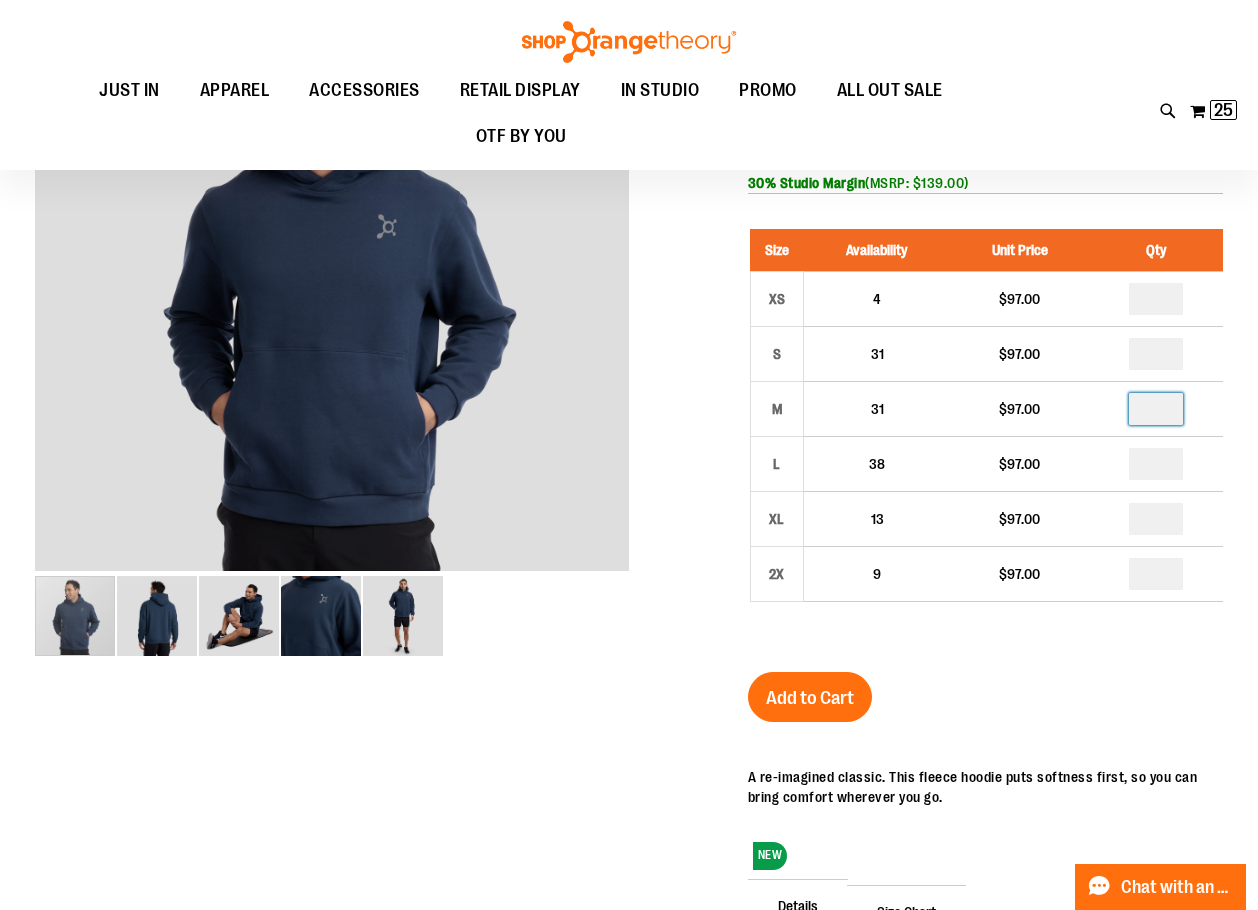 click on "*" at bounding box center [1156, 409] 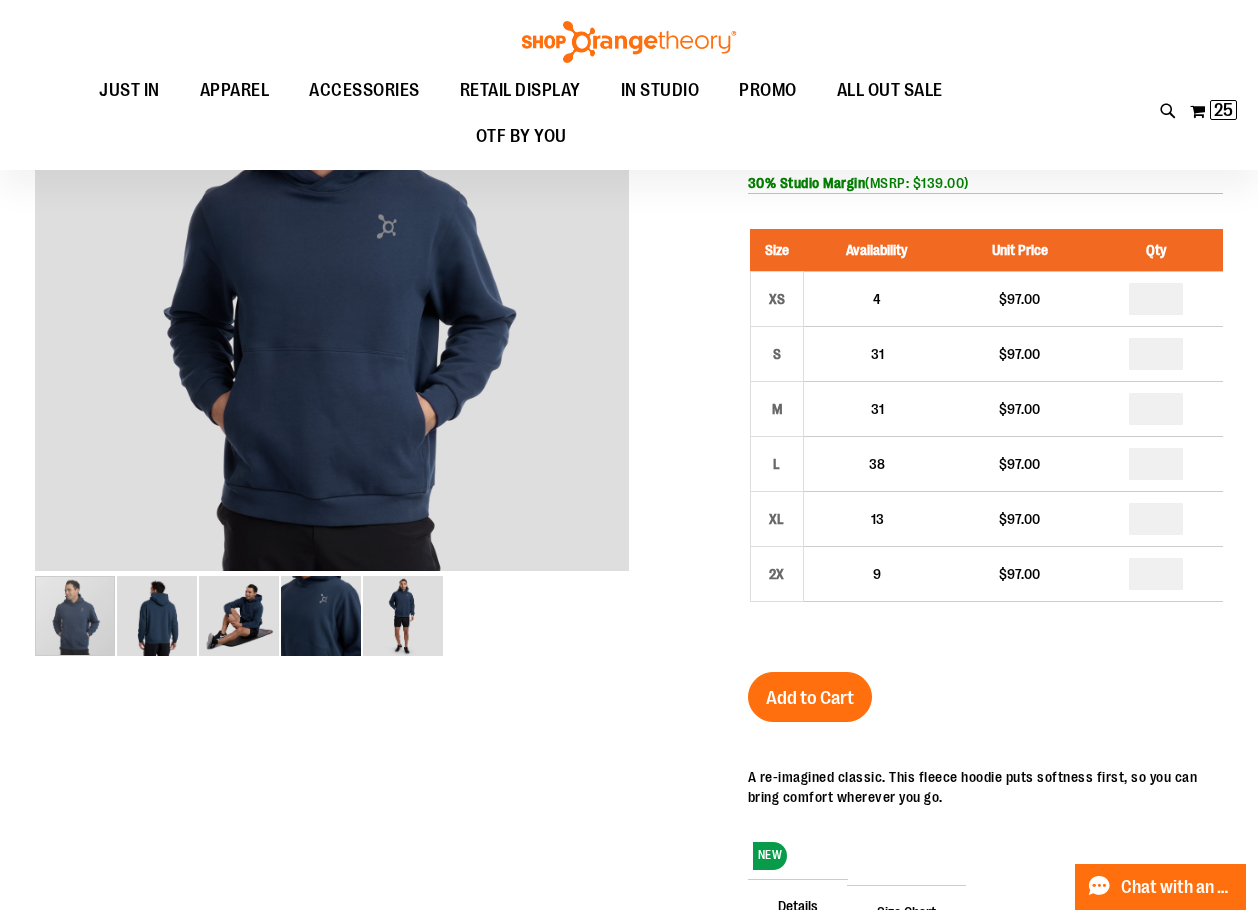 click on "Add to Cart" at bounding box center [810, 697] 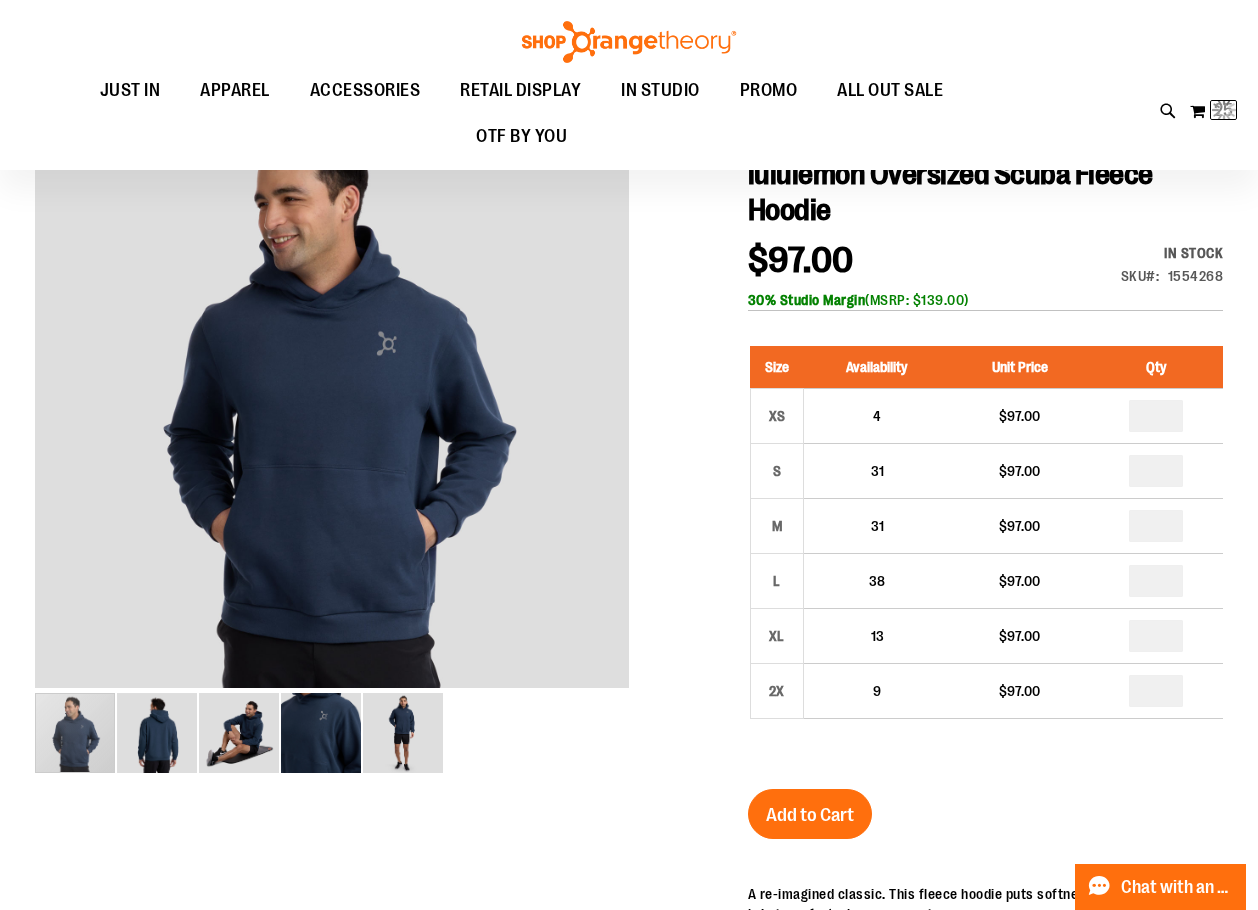 scroll, scrollTop: 0, scrollLeft: 0, axis: both 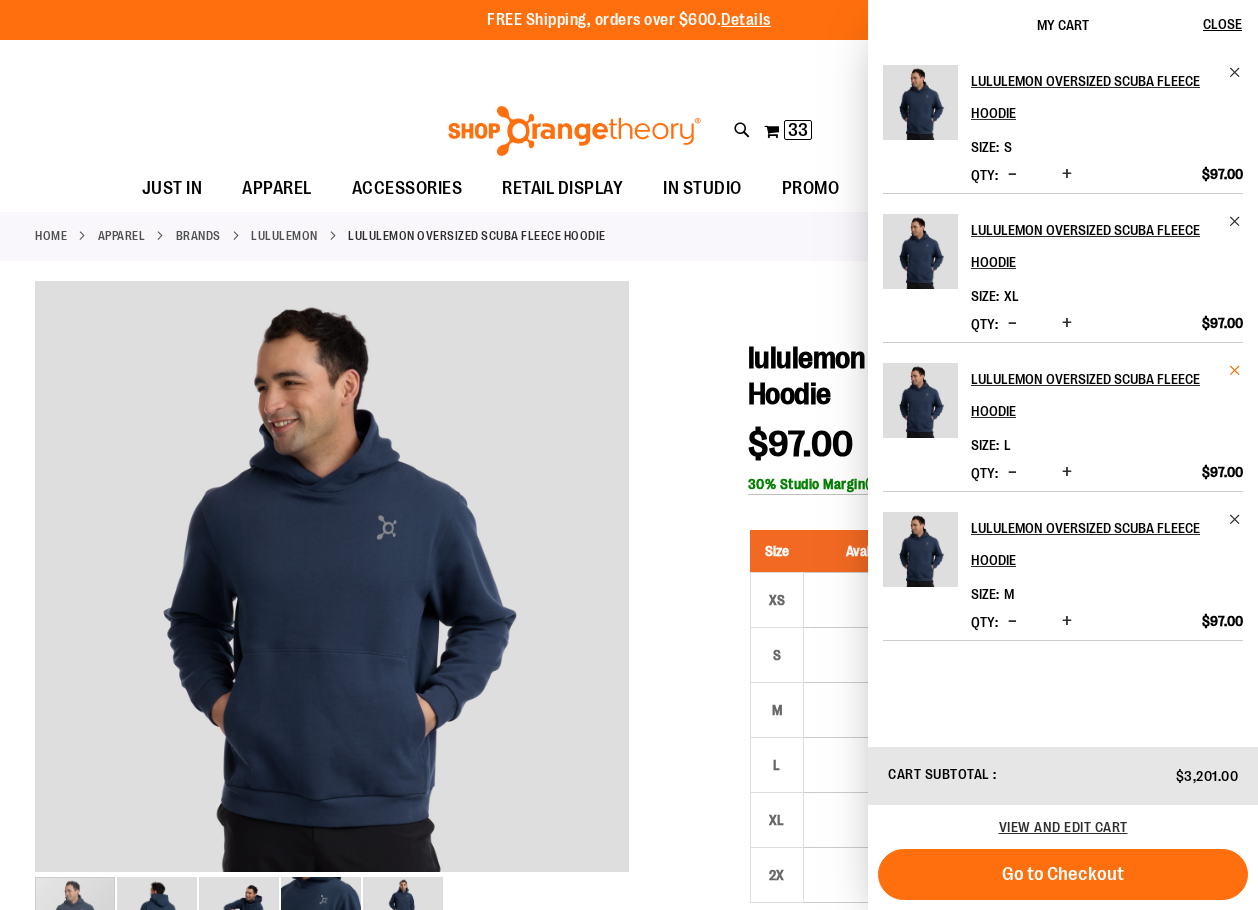 click at bounding box center [1235, 370] 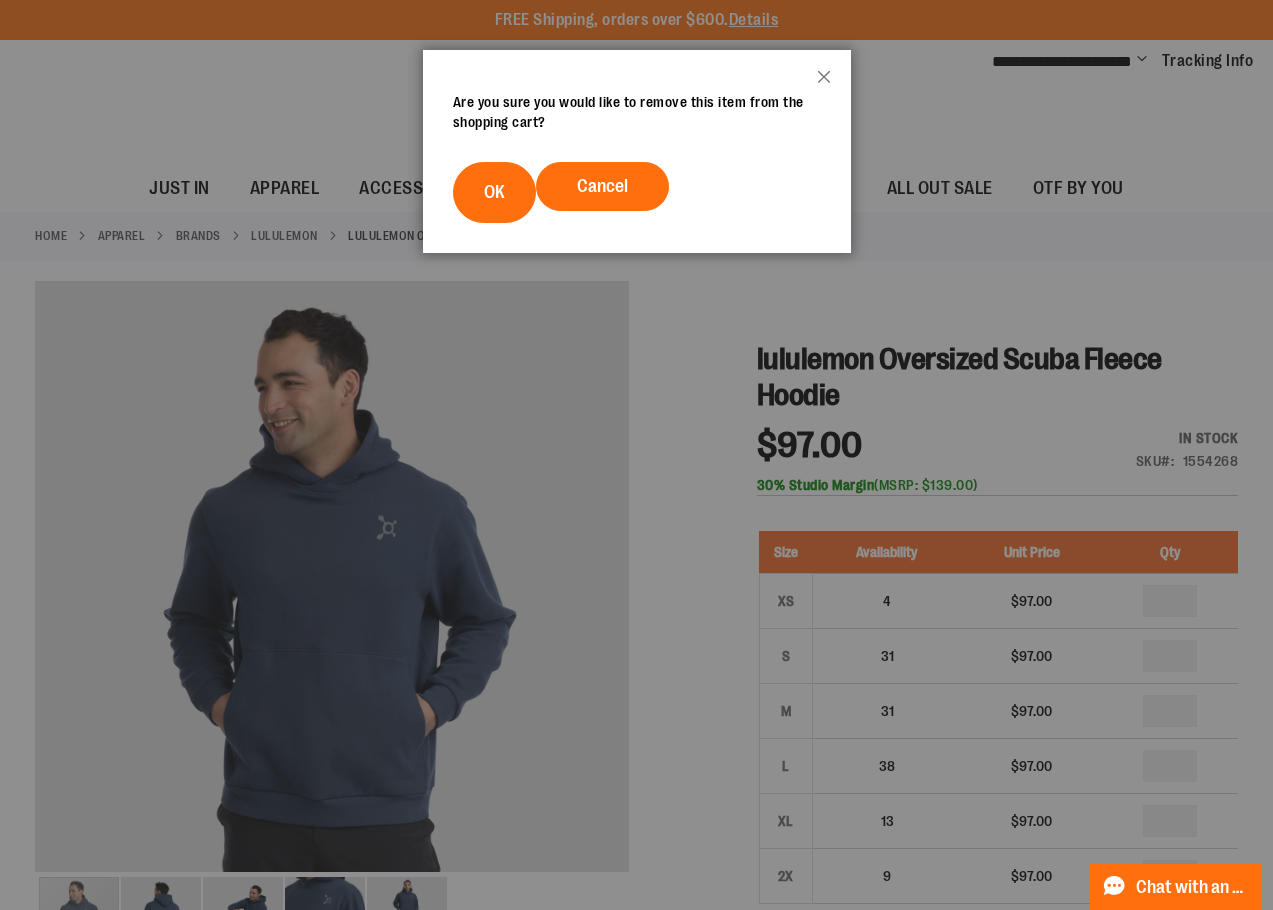 click on "OK" at bounding box center (494, 192) 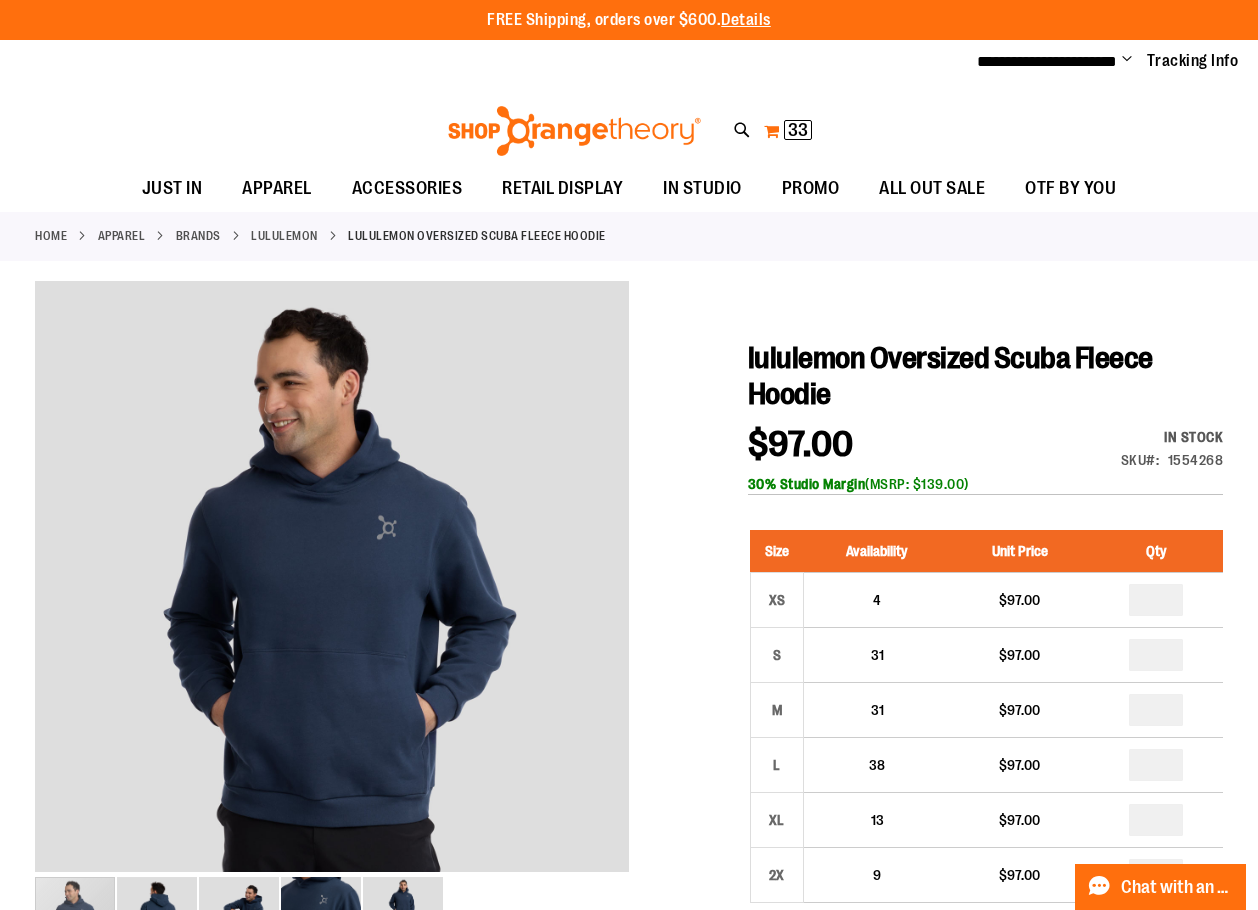 click on "33" at bounding box center (798, 130) 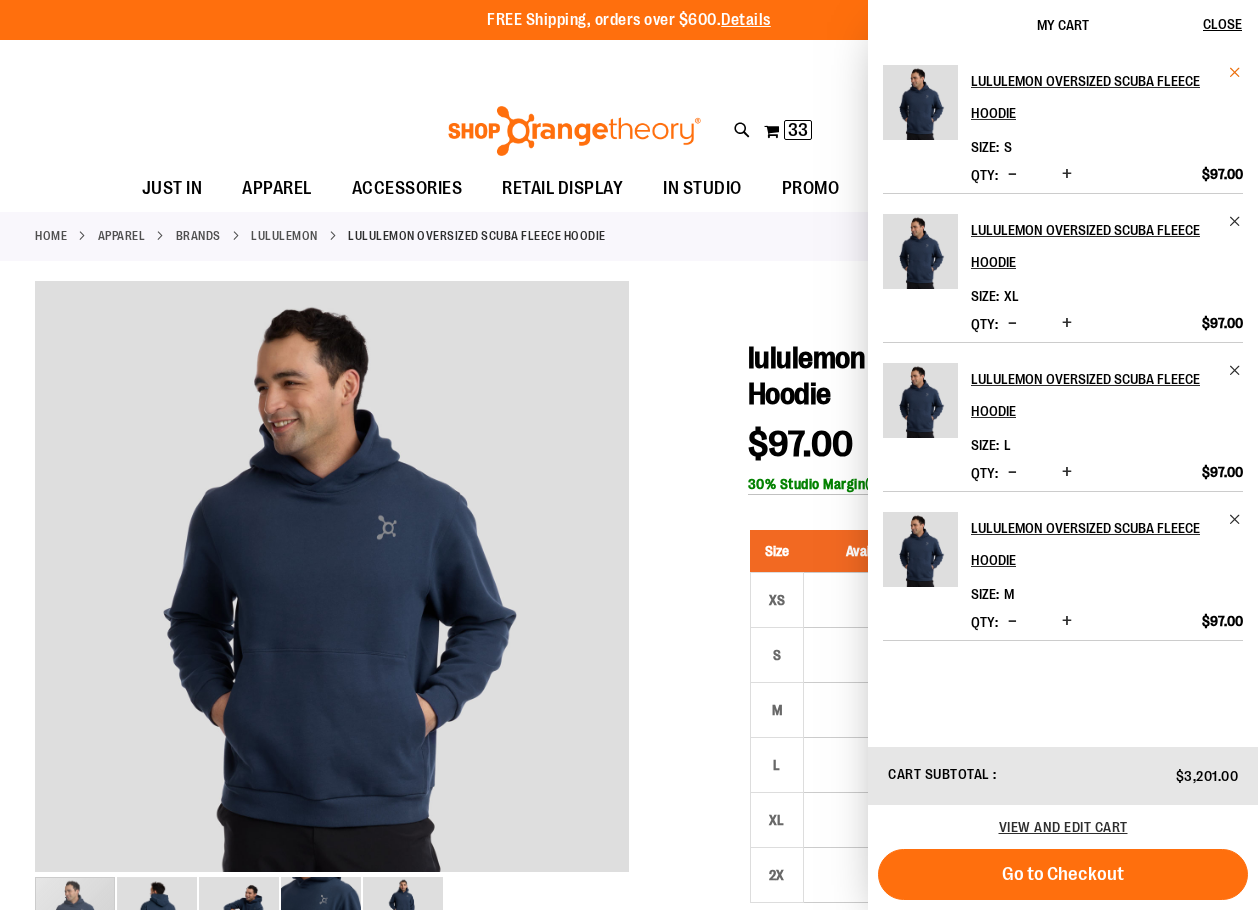 click at bounding box center (1235, 72) 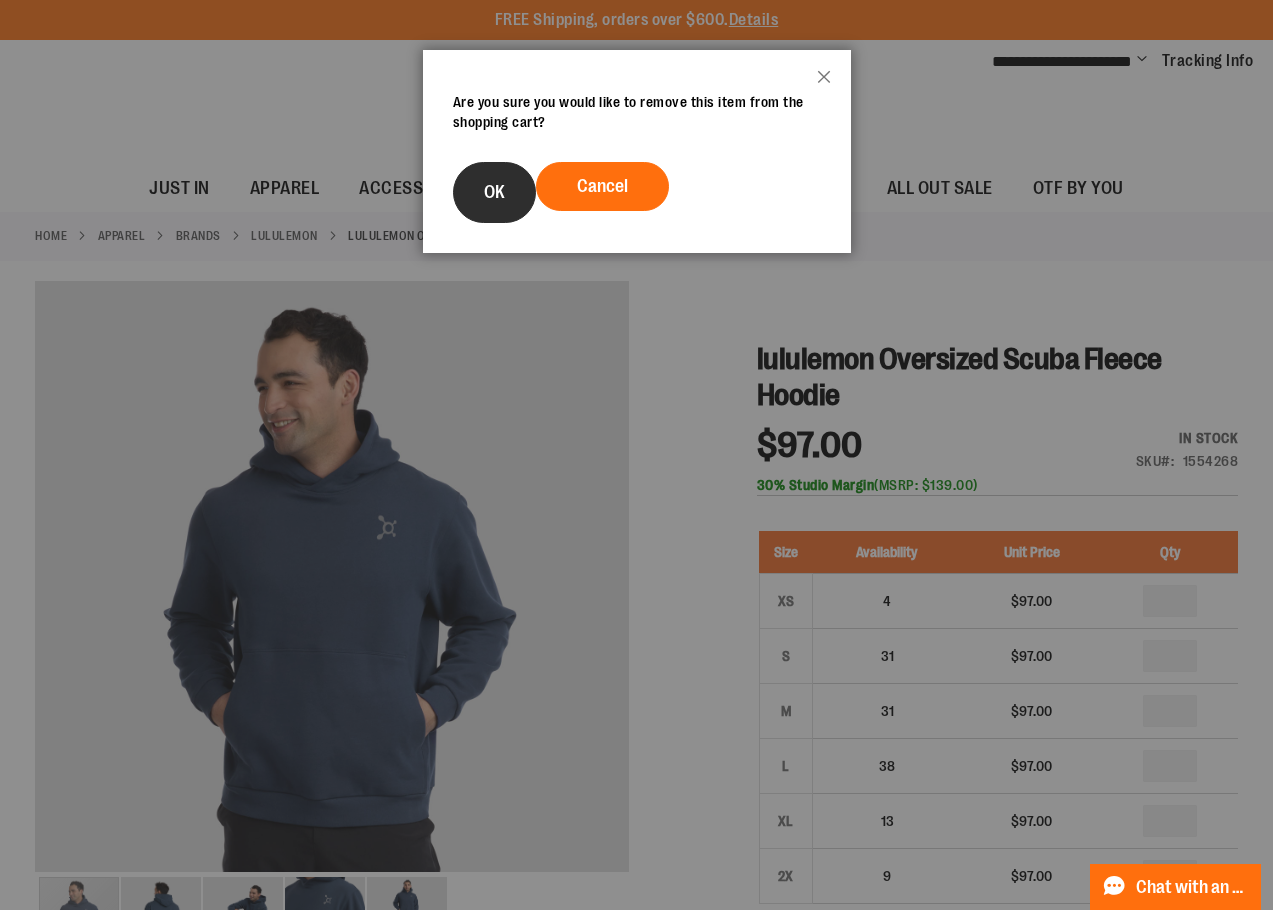 click on "OK" at bounding box center (494, 192) 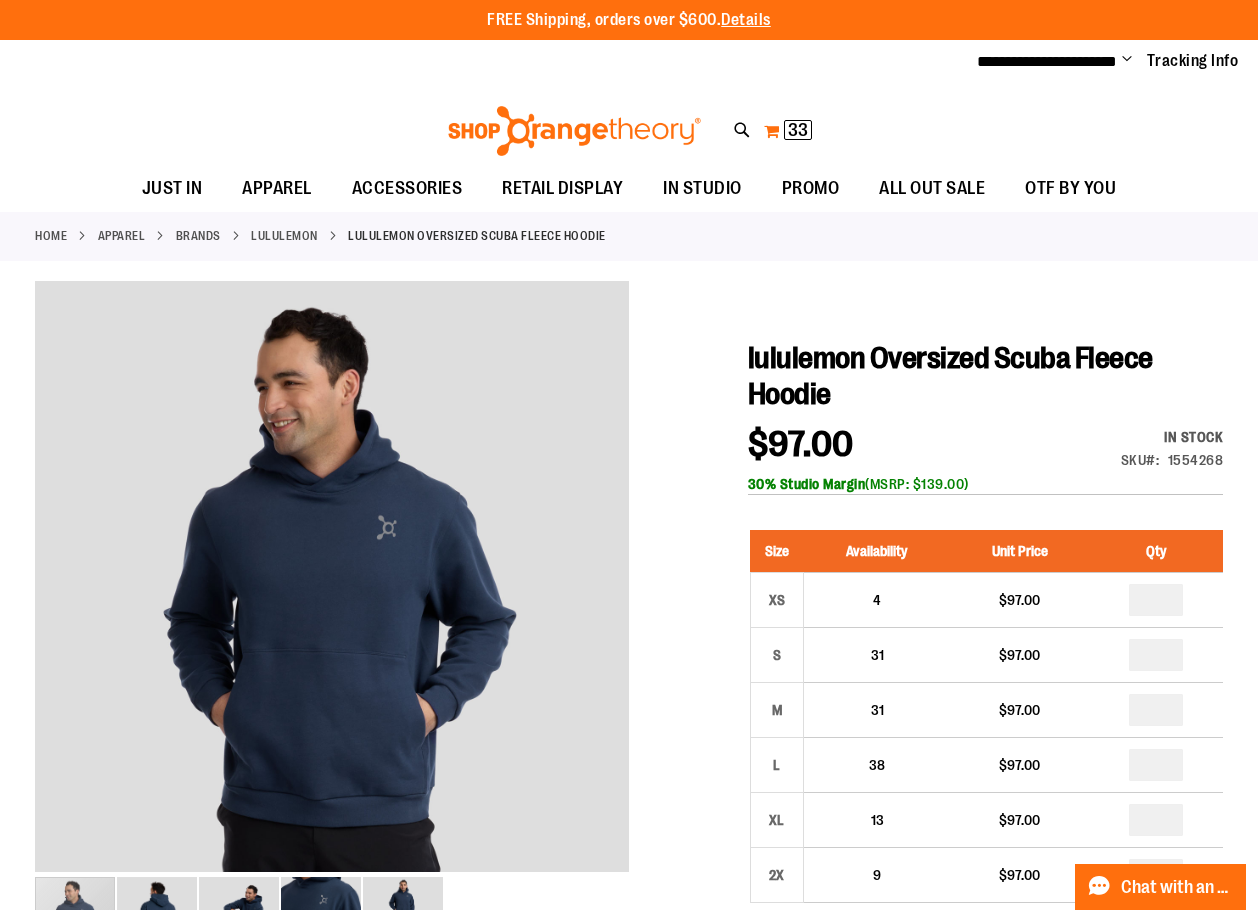 click on "33" at bounding box center [798, 130] 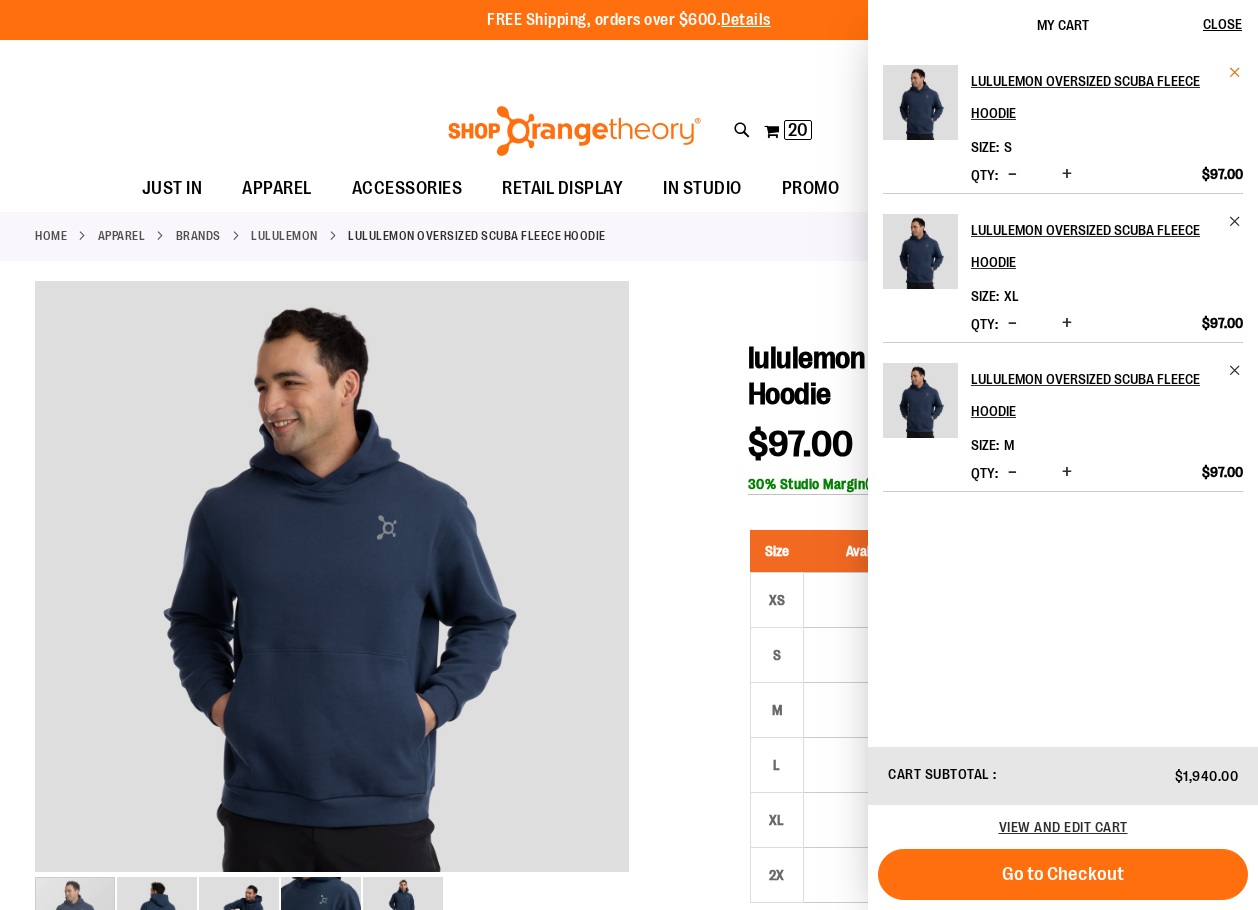 click at bounding box center [1235, 72] 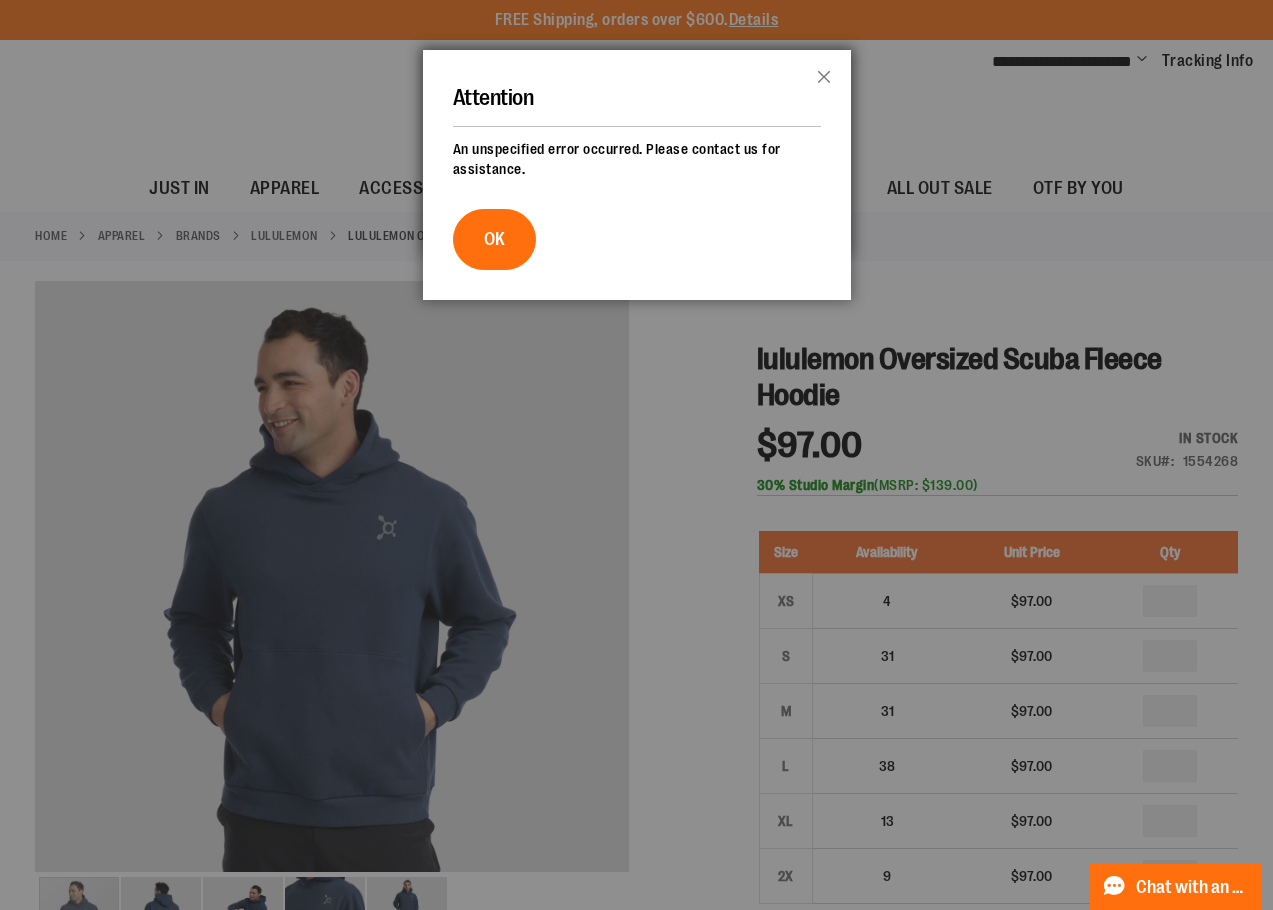click on "popup-authentication popup
Close
Checkout as a new customer
Creating an account has many benefits:
See order and shipping status
Track order history
Check out faster
Create an Account
or
Checkout using your account
If you have an account, sign in with your email address.
* Required Fields
* Password" at bounding box center (636, 2589) 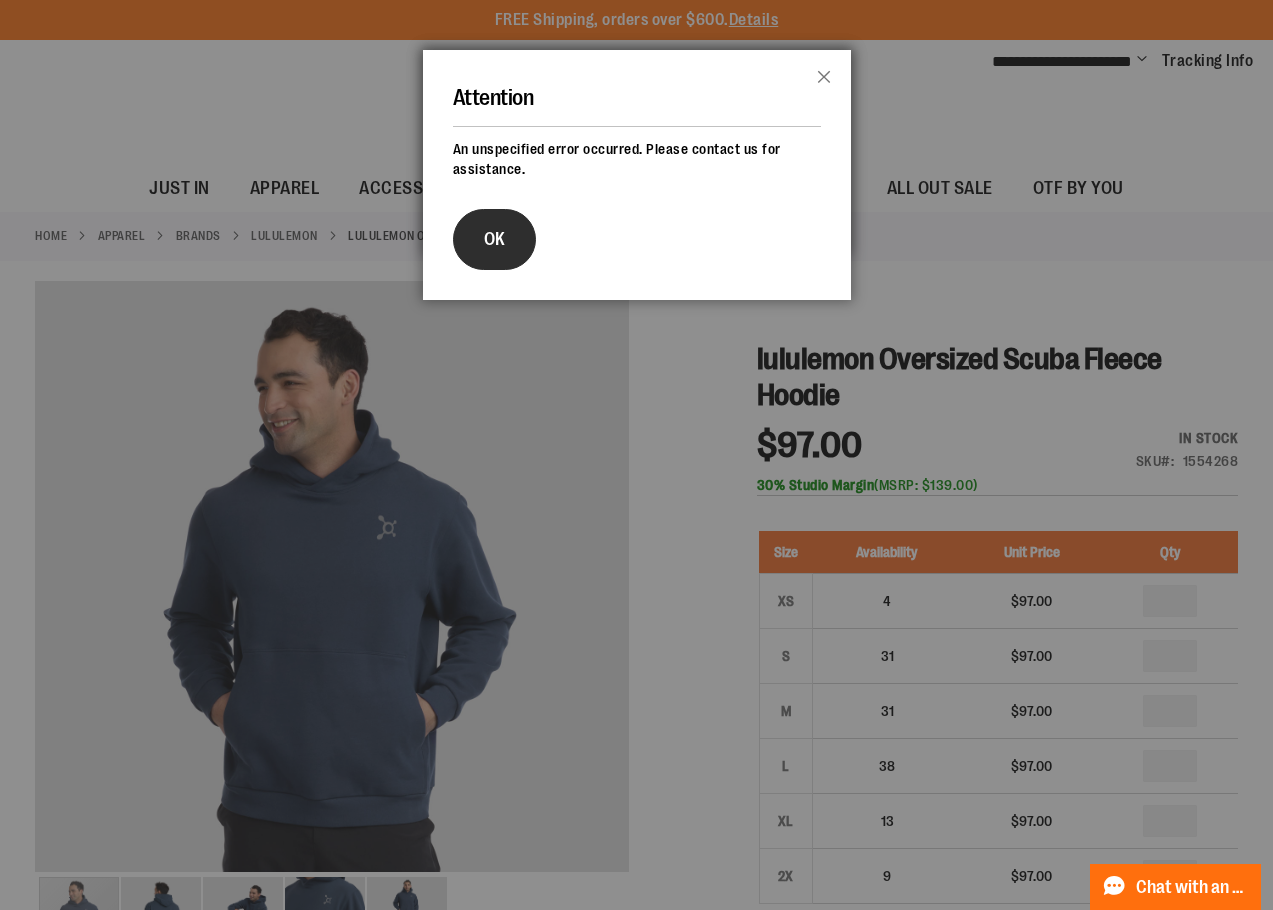 click on "OK" at bounding box center [494, 239] 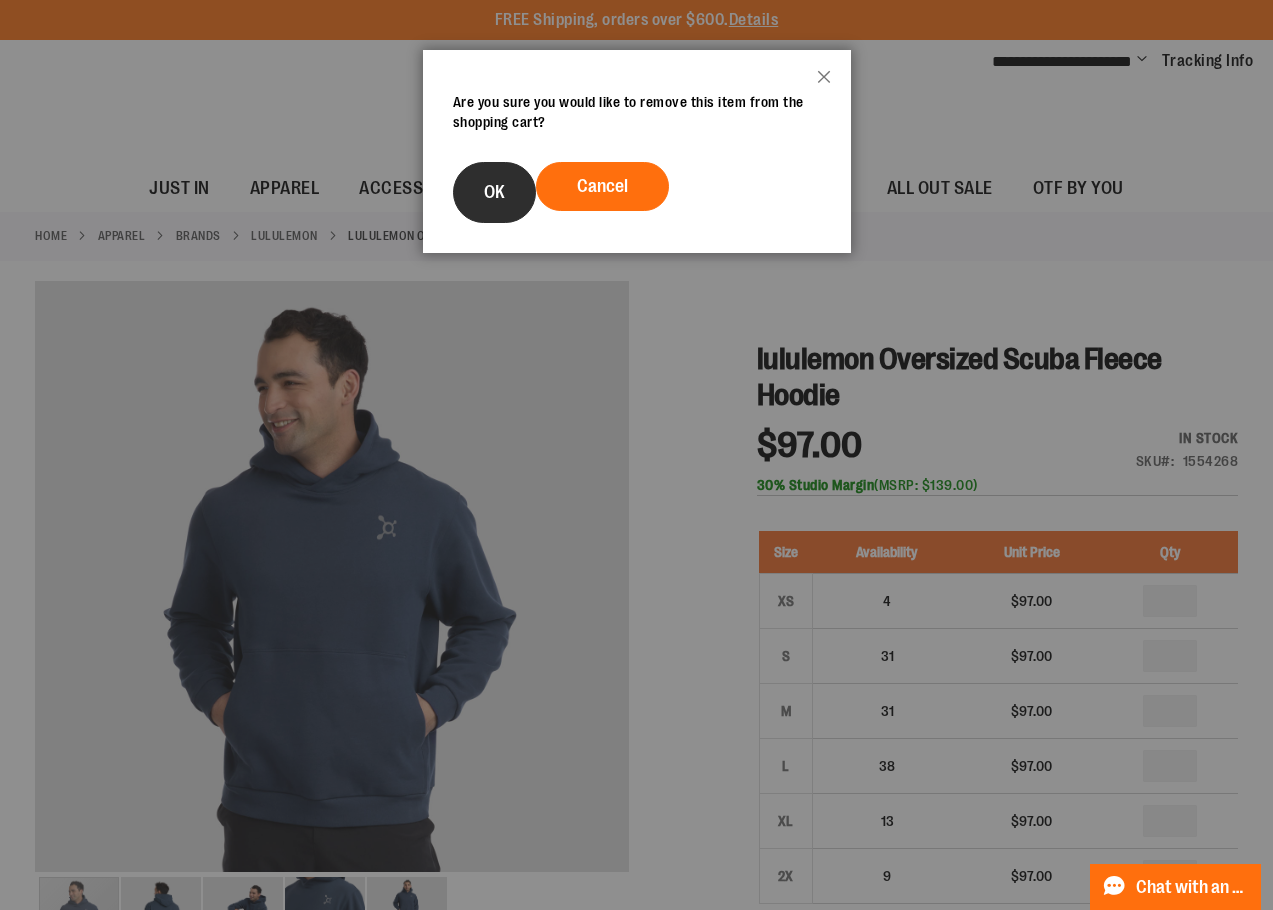 click on "OK" at bounding box center (494, 192) 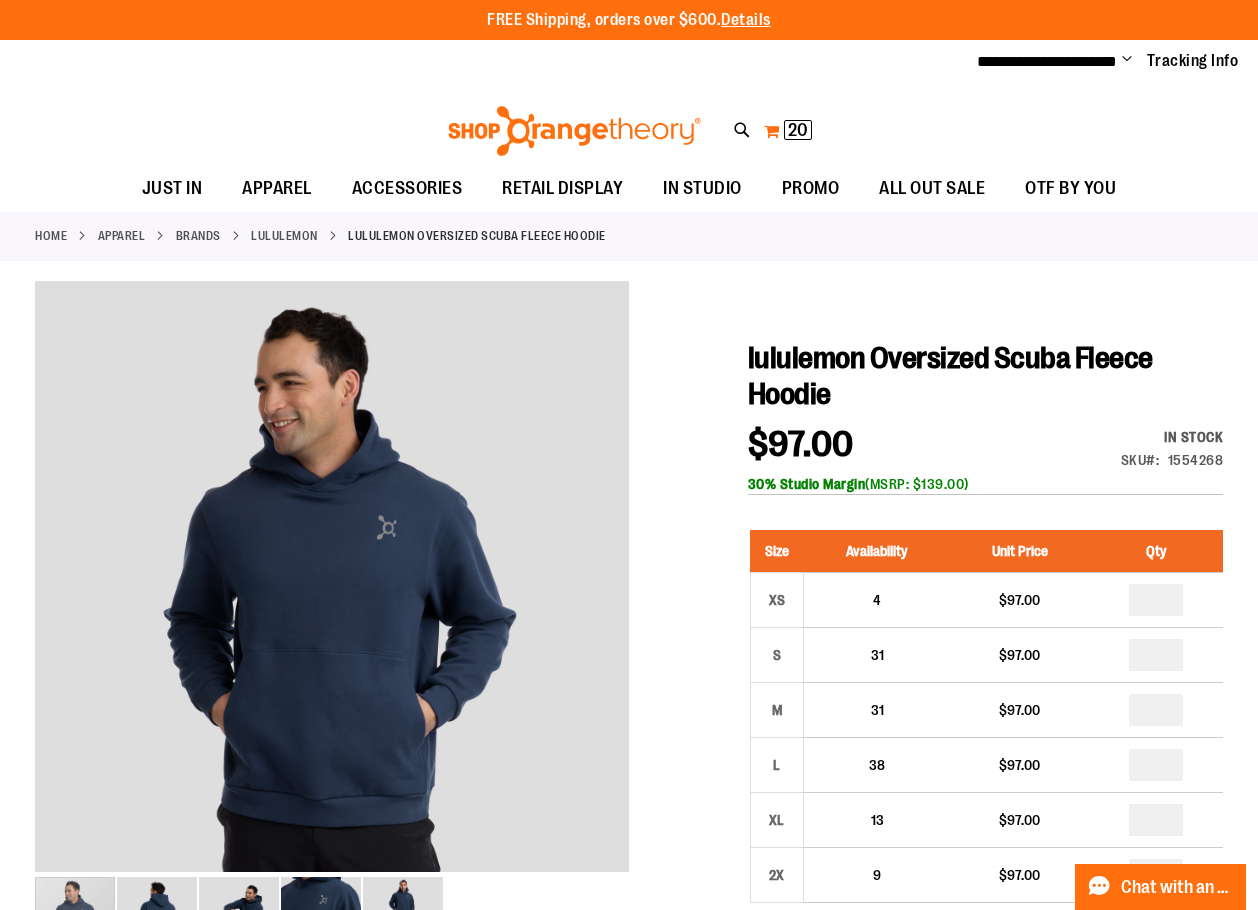 click on "20" at bounding box center [798, 130] 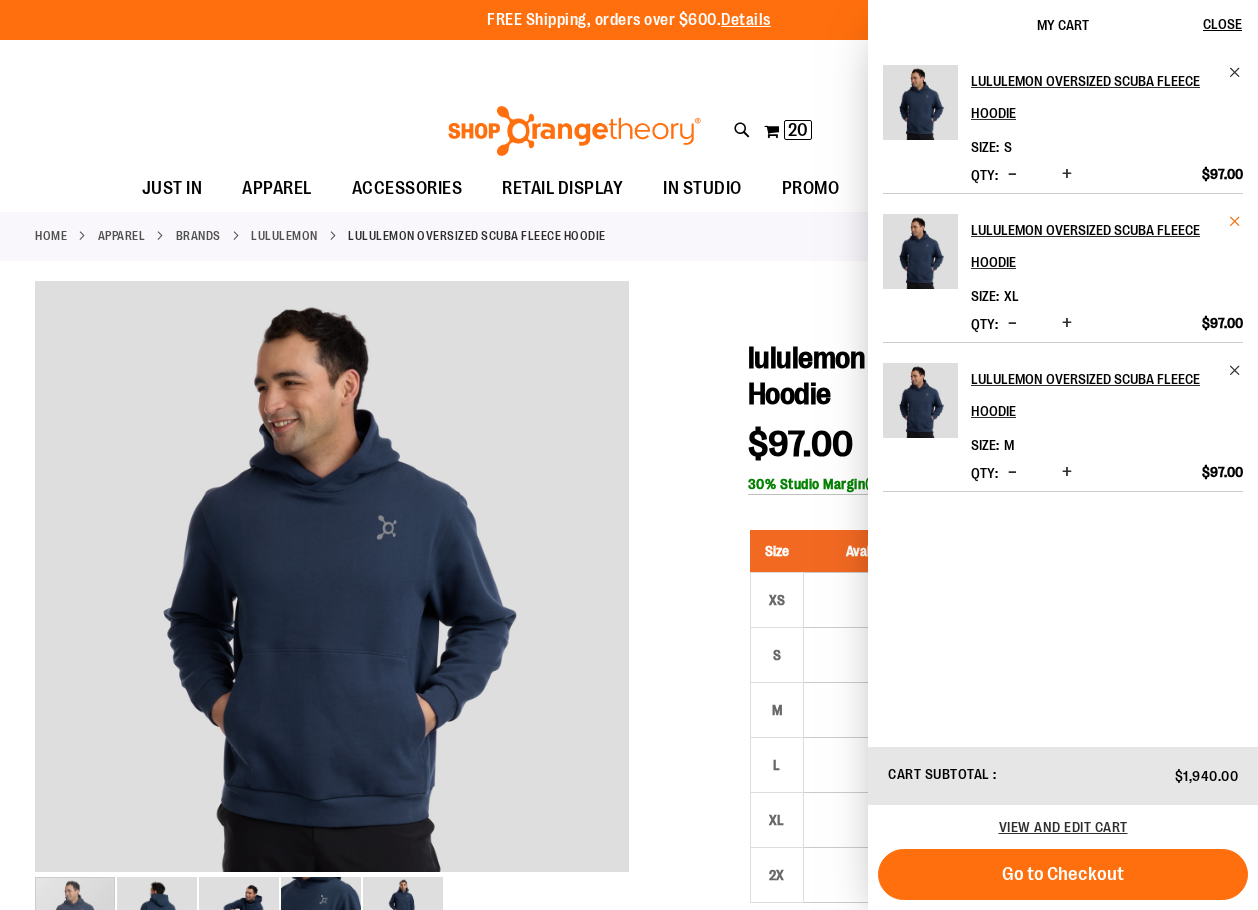 click at bounding box center (1235, 221) 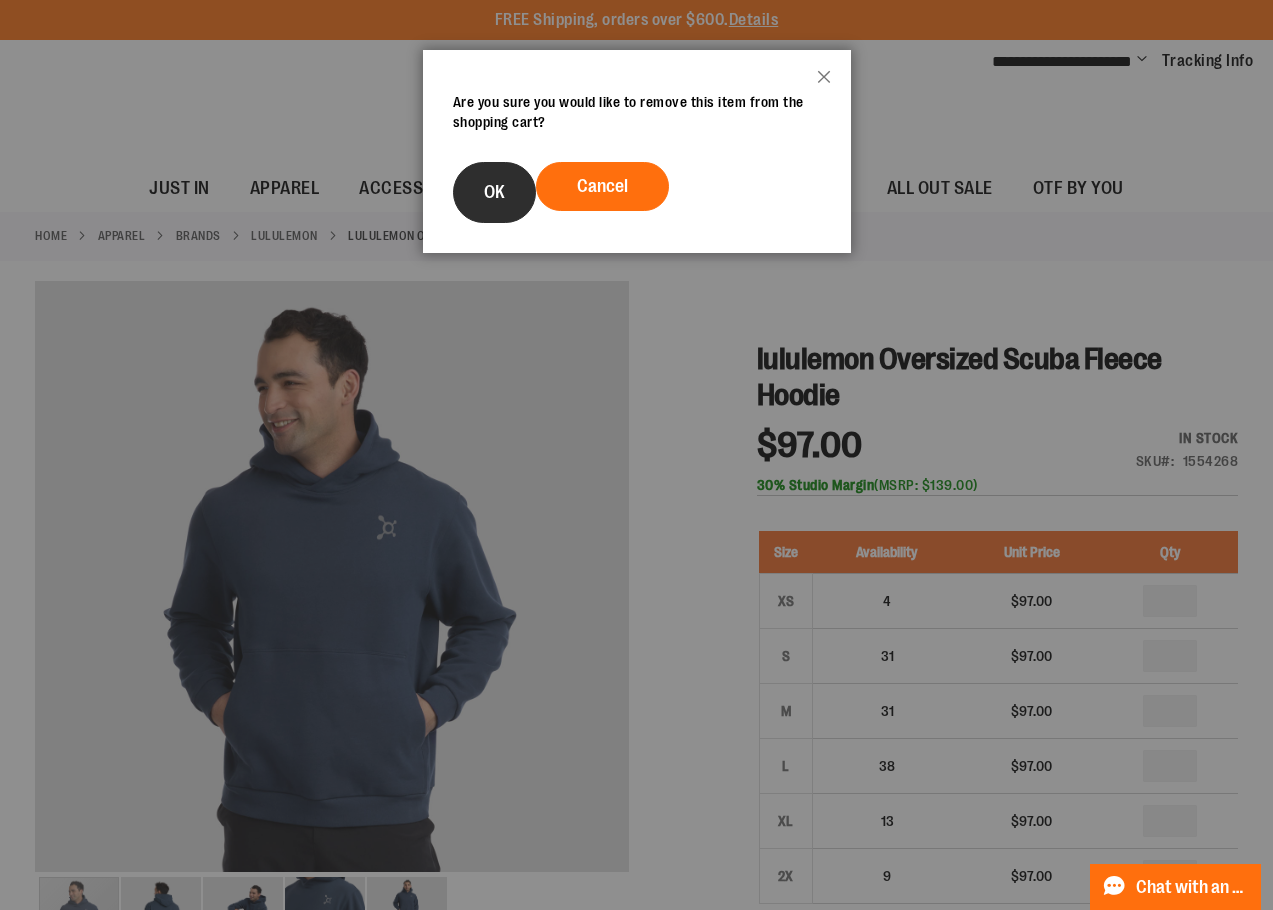 click on "OK" at bounding box center [494, 192] 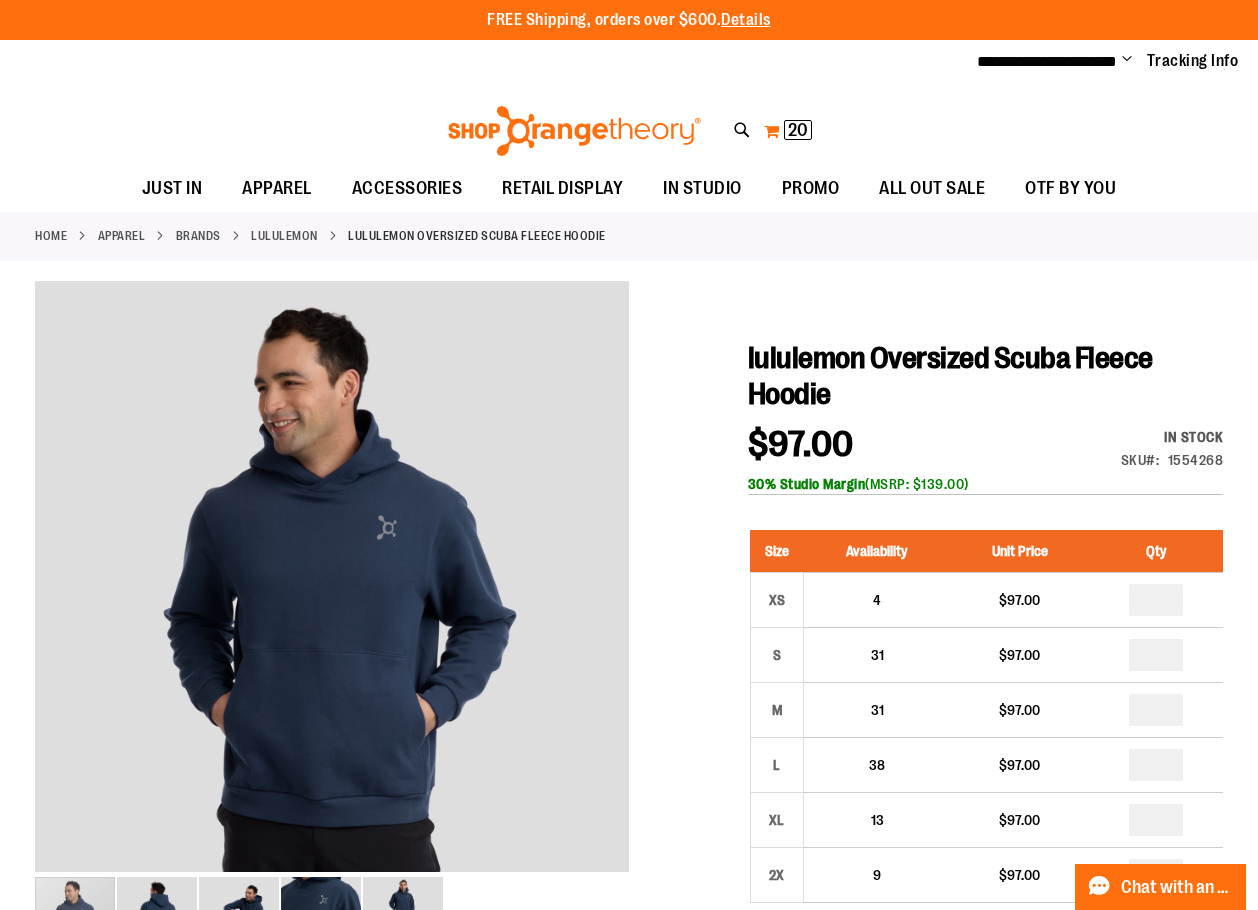 click on "20" at bounding box center (798, 130) 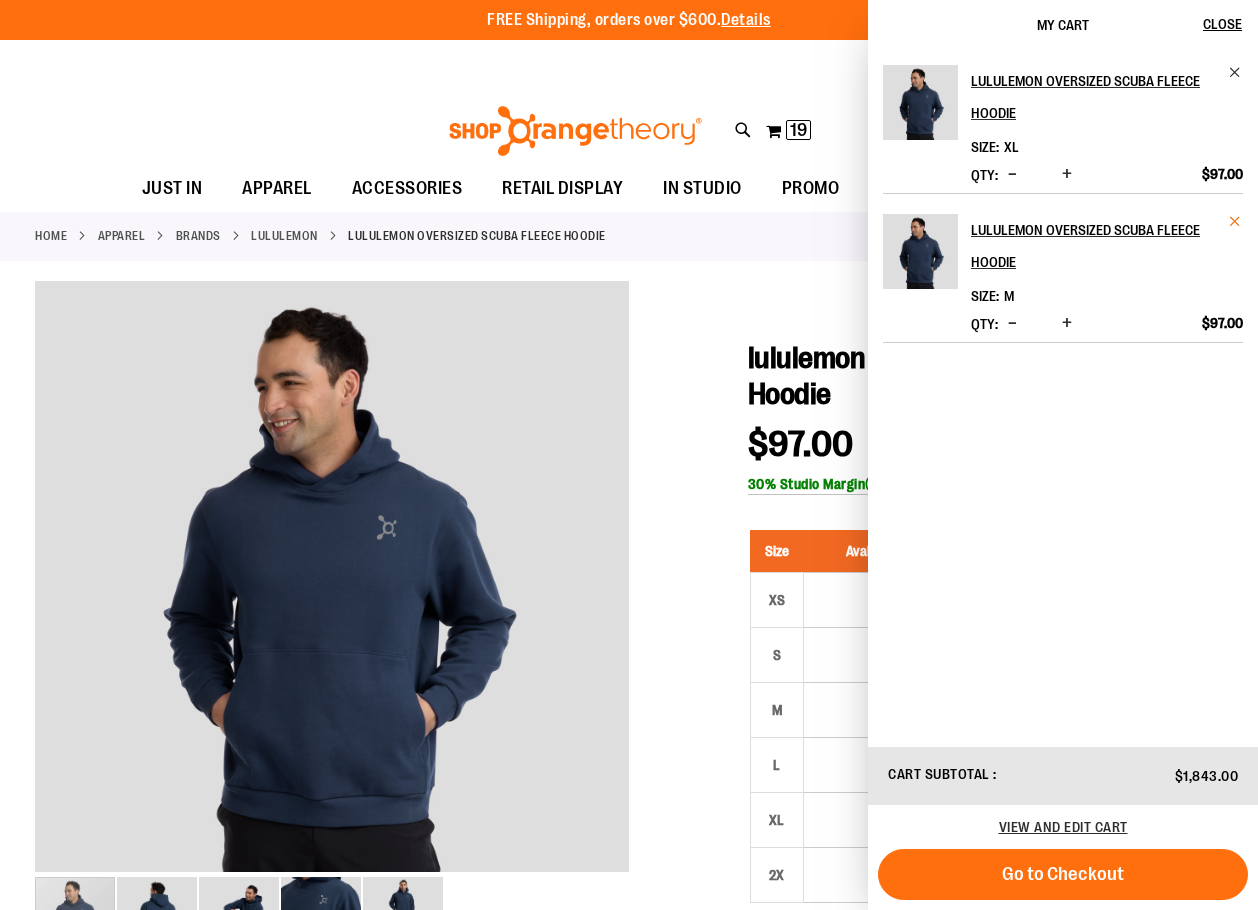 click at bounding box center (1235, 221) 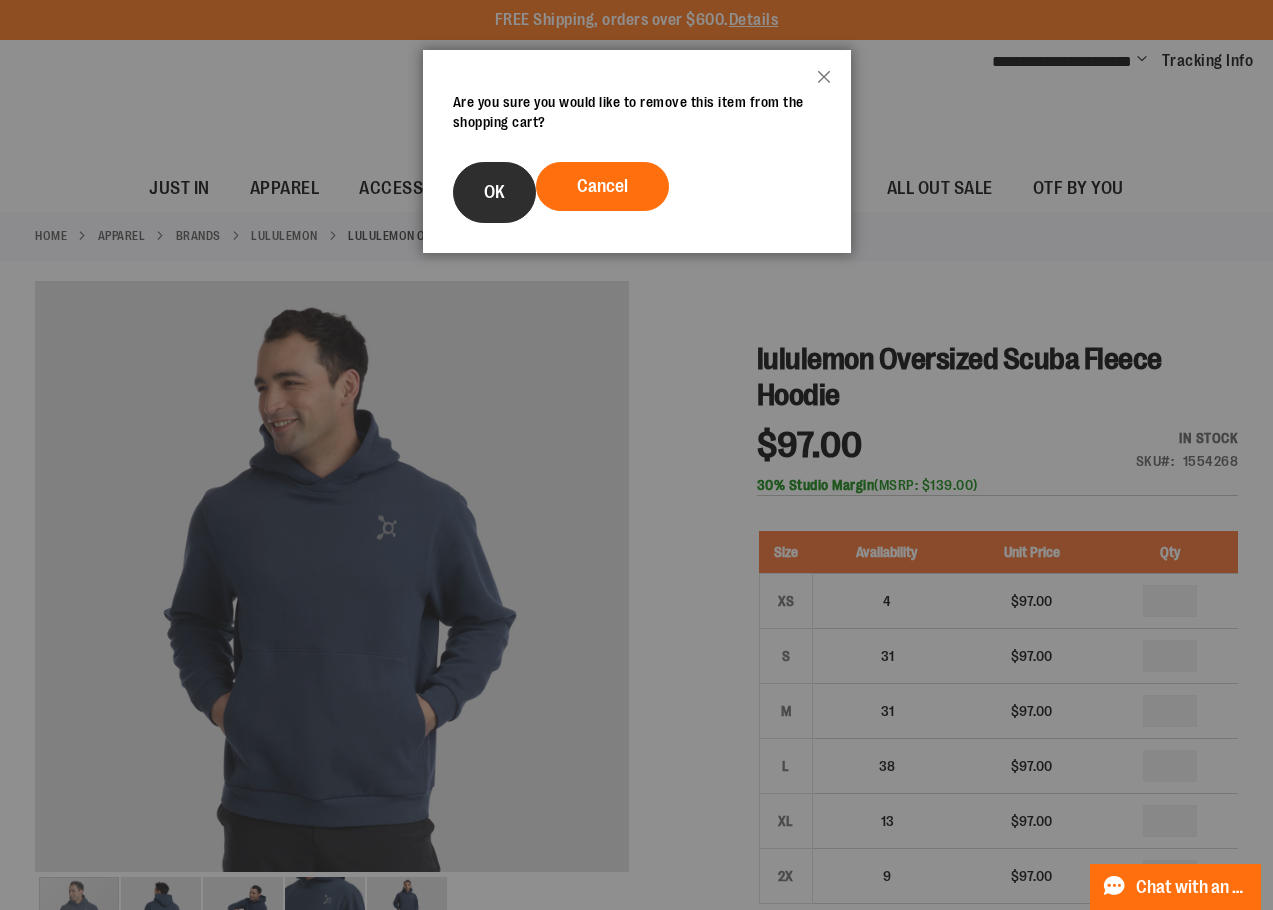 click on "OK" at bounding box center (494, 192) 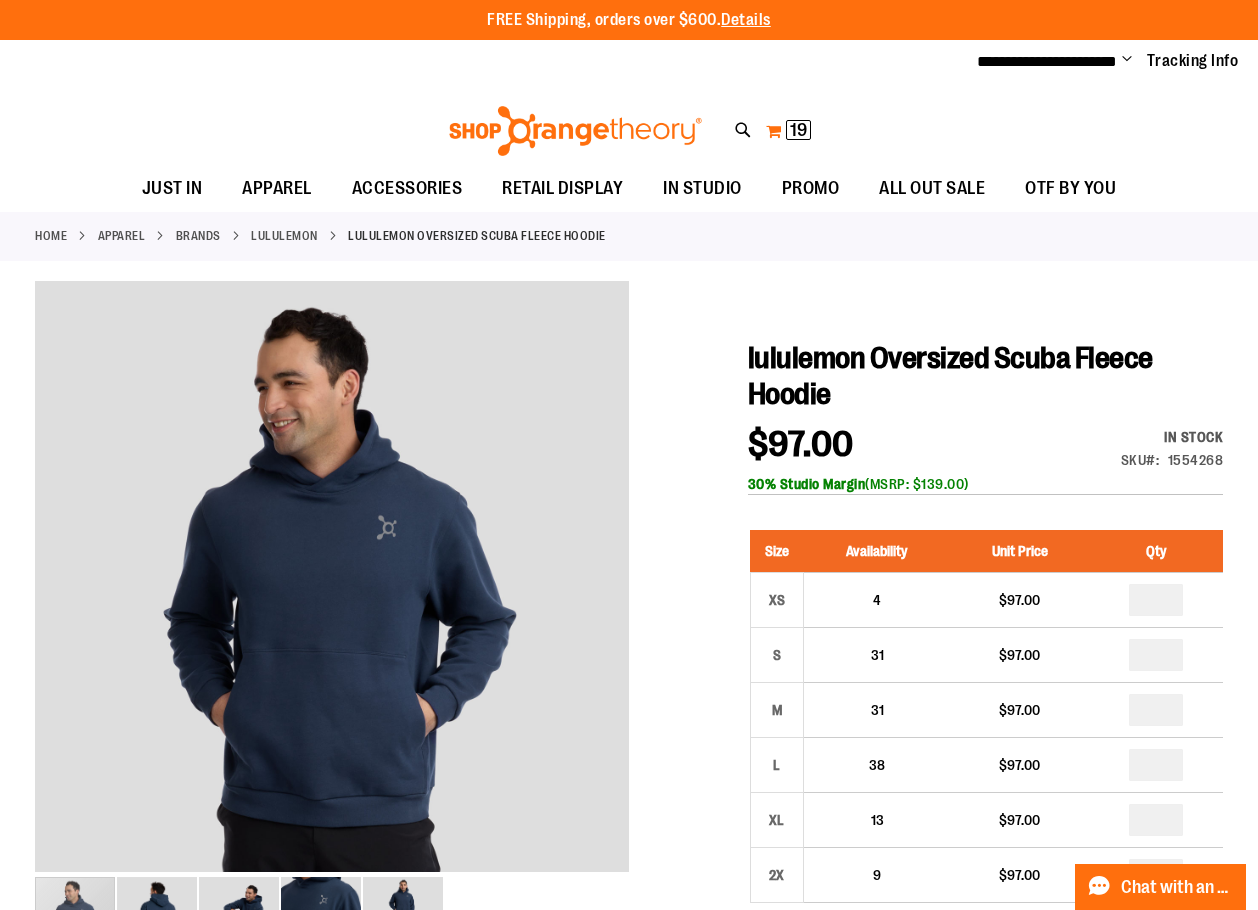 click on "19" at bounding box center [798, 130] 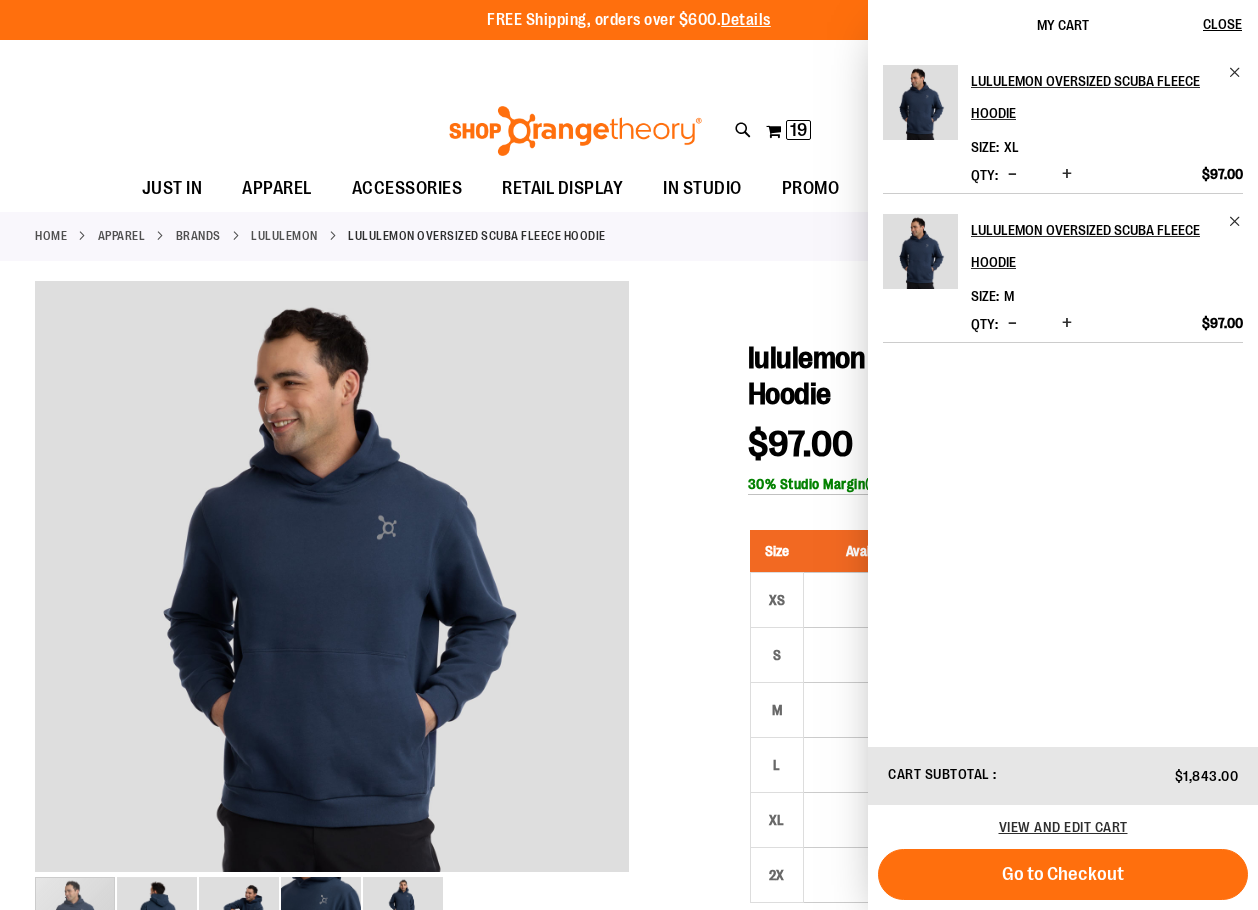 click on "lululemon Oversized Scuba Fleece Hoodie
Size
XL
*" at bounding box center (1063, 397) 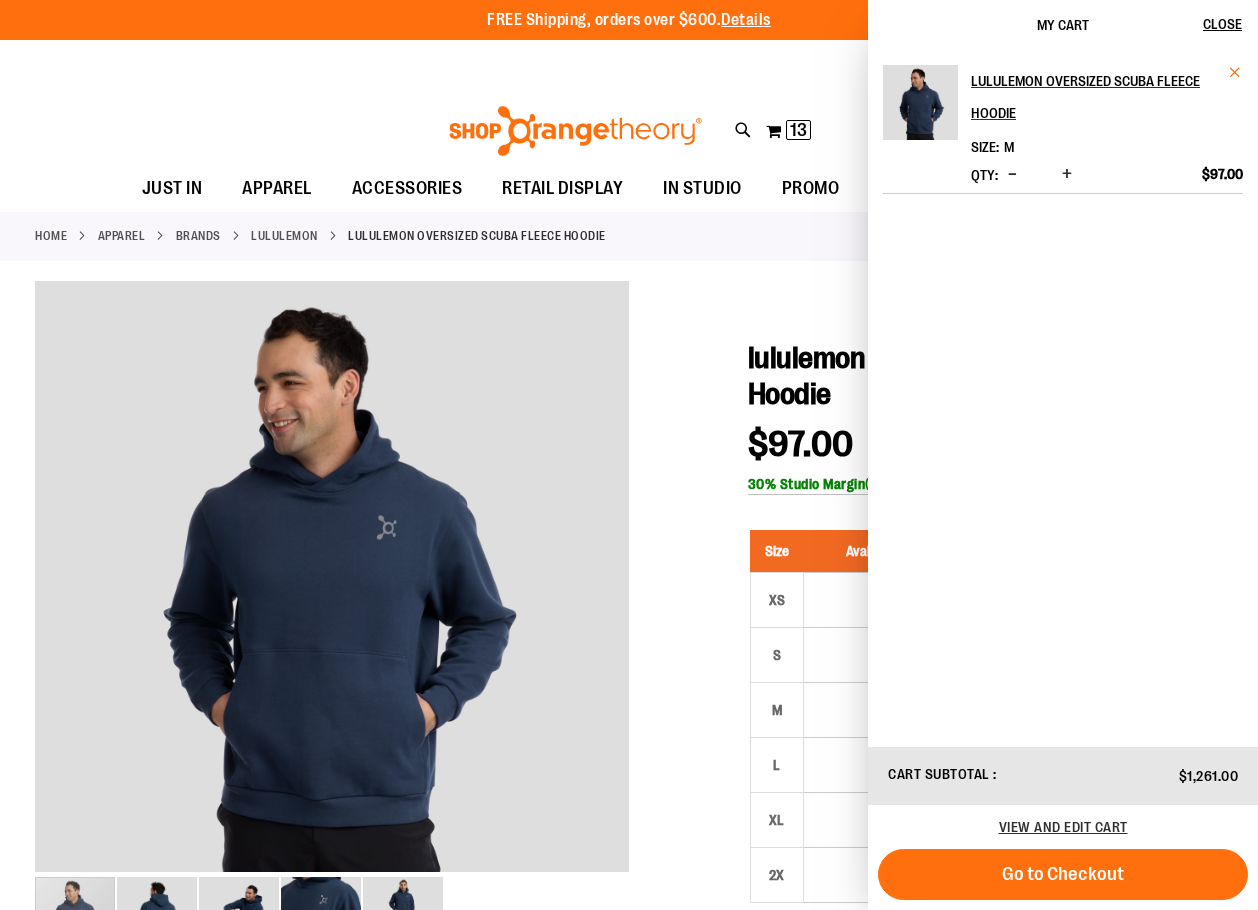 click at bounding box center [1235, 72] 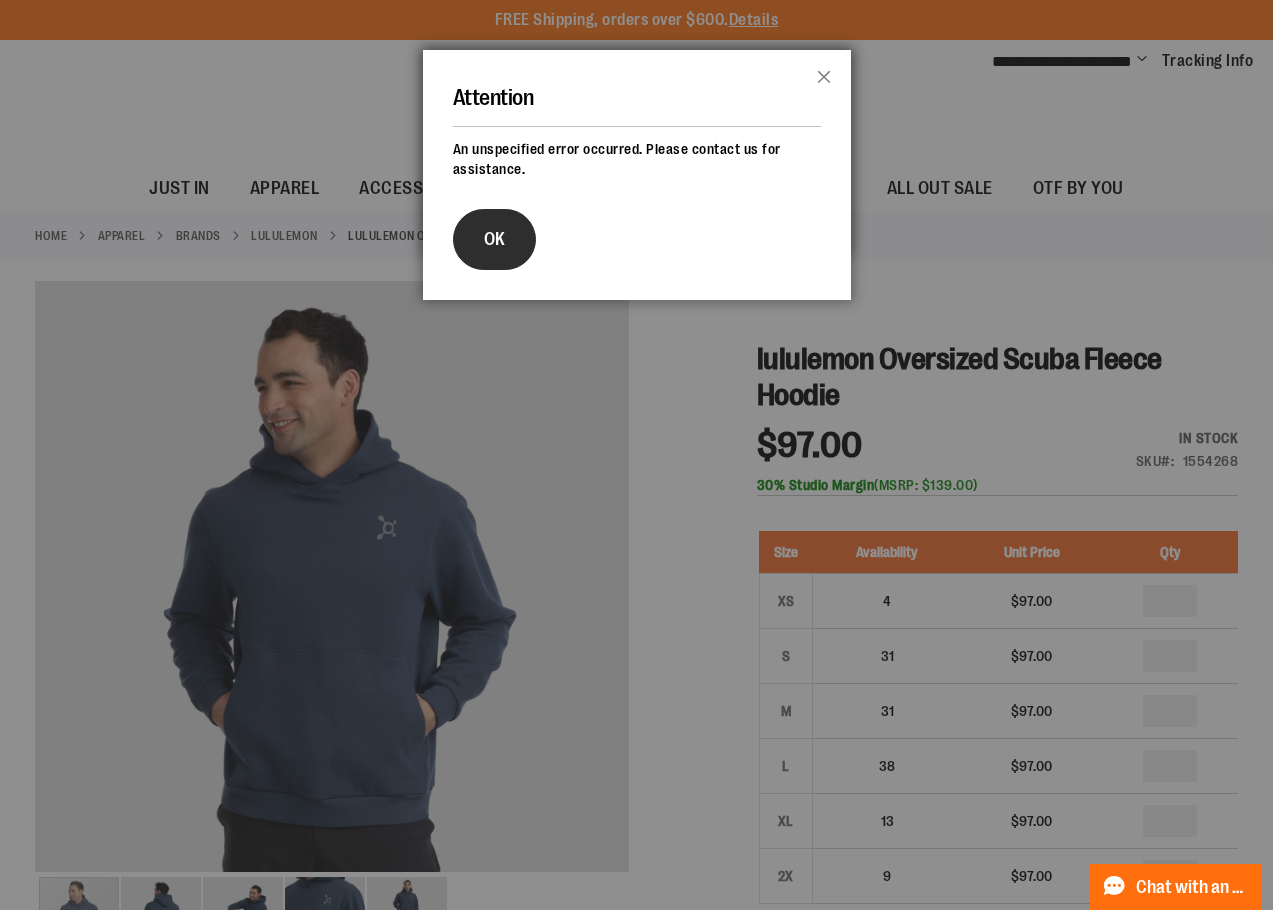 click on "OK" at bounding box center [494, 239] 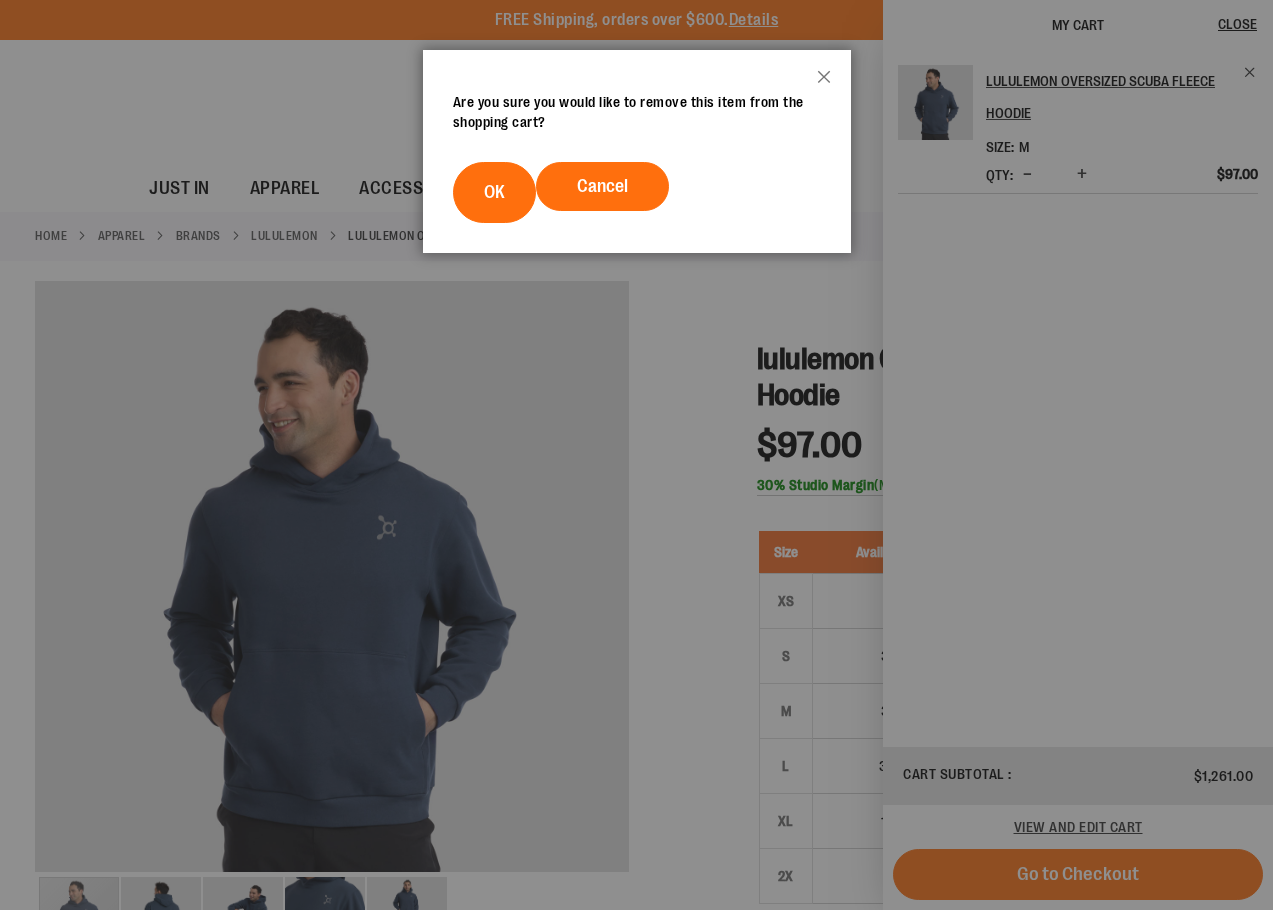 drag, startPoint x: 506, startPoint y: 197, endPoint x: 550, endPoint y: 185, distance: 45.607018 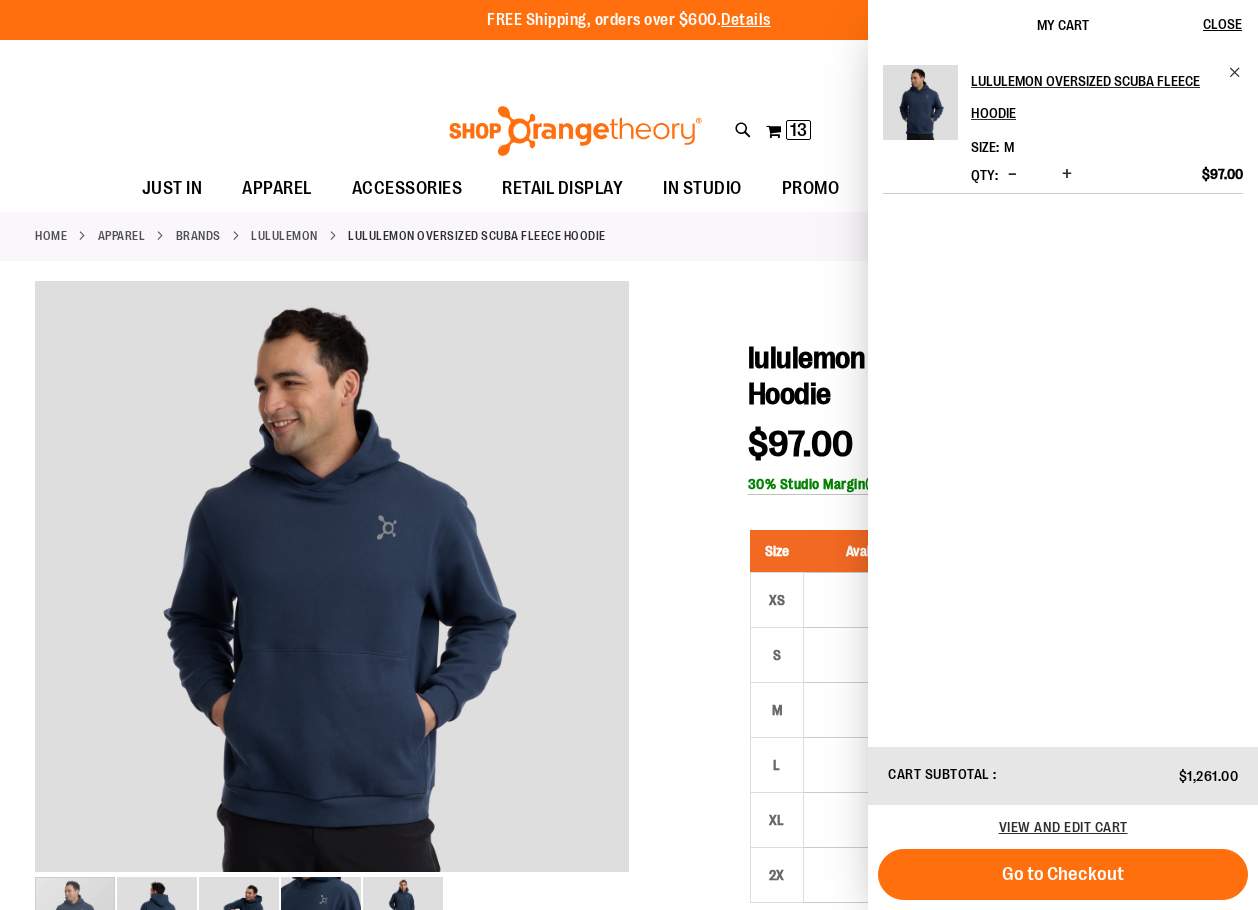 click on "My Cart
Close
Recently added item(s)
lululemon Oversized Scuba Fleece Hoodie
Size
M" at bounding box center [1063, 455] 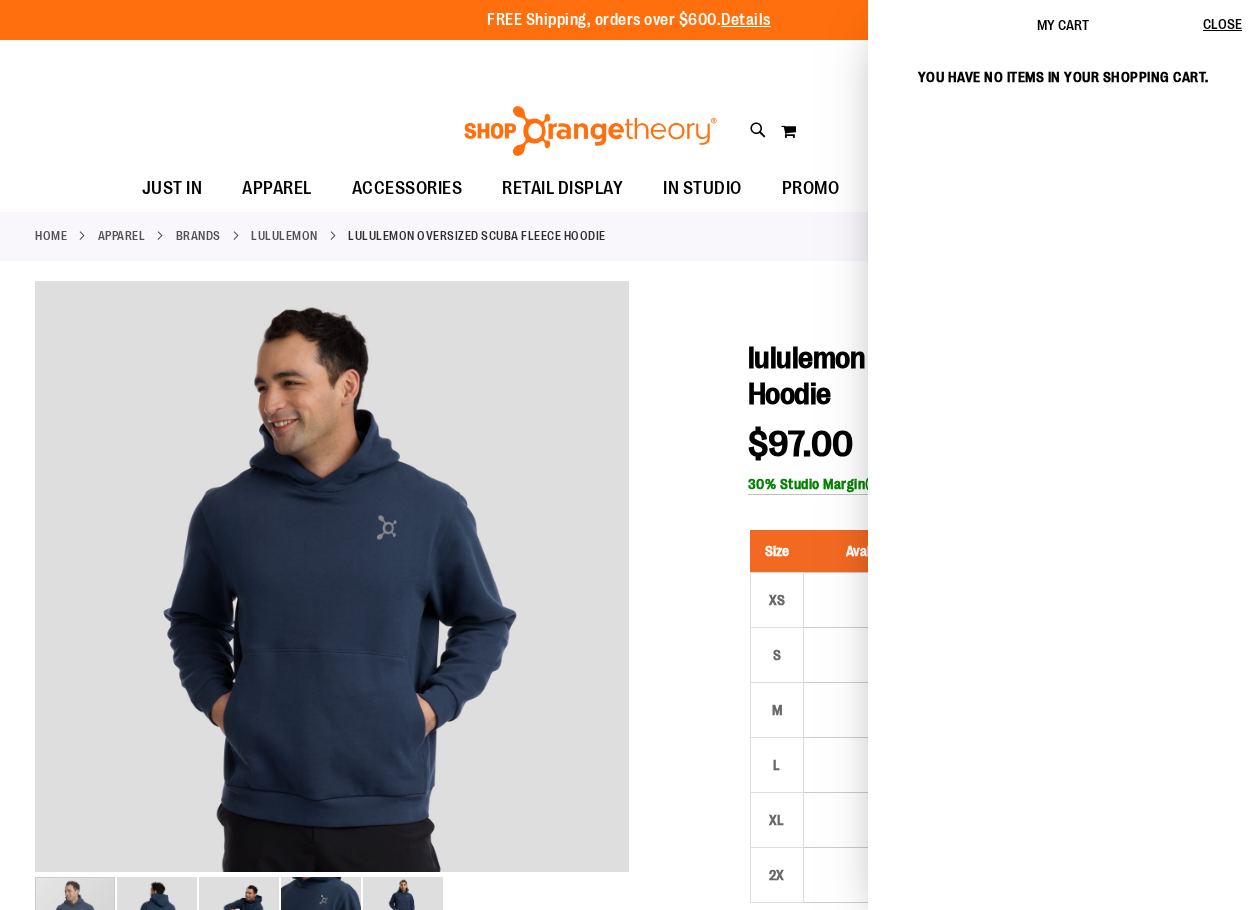 click at bounding box center (629, 910) 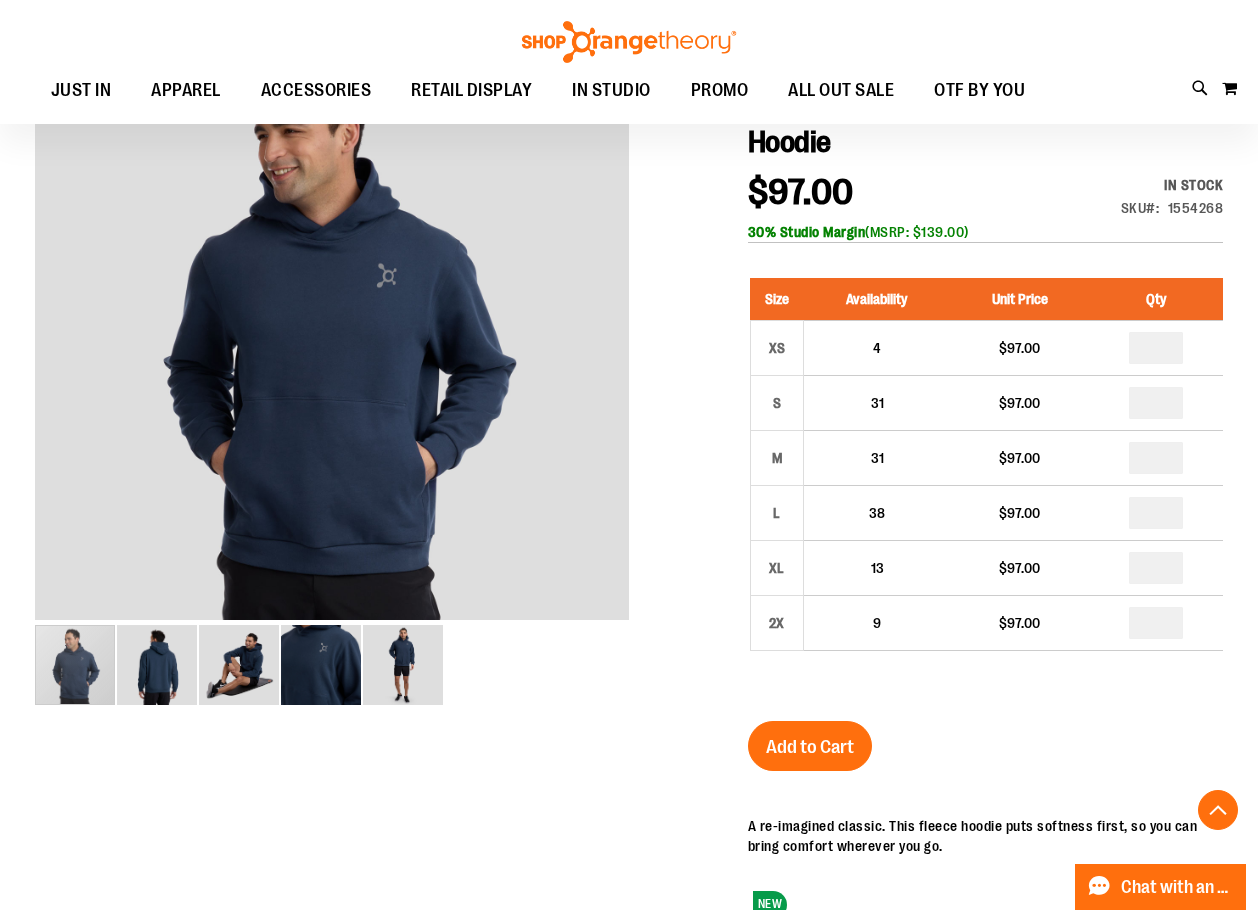 scroll, scrollTop: 399, scrollLeft: 0, axis: vertical 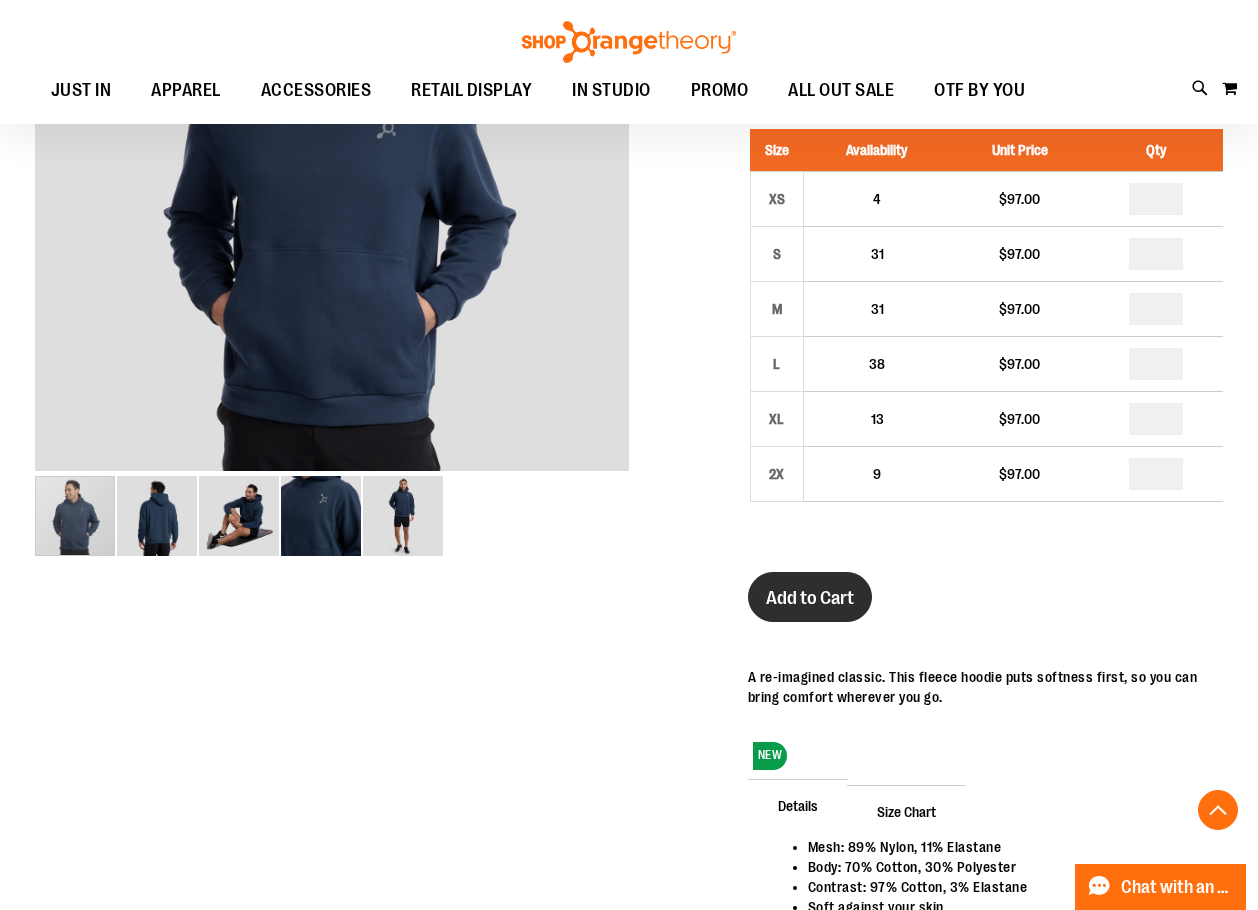 click on "Add to Cart" at bounding box center (810, 598) 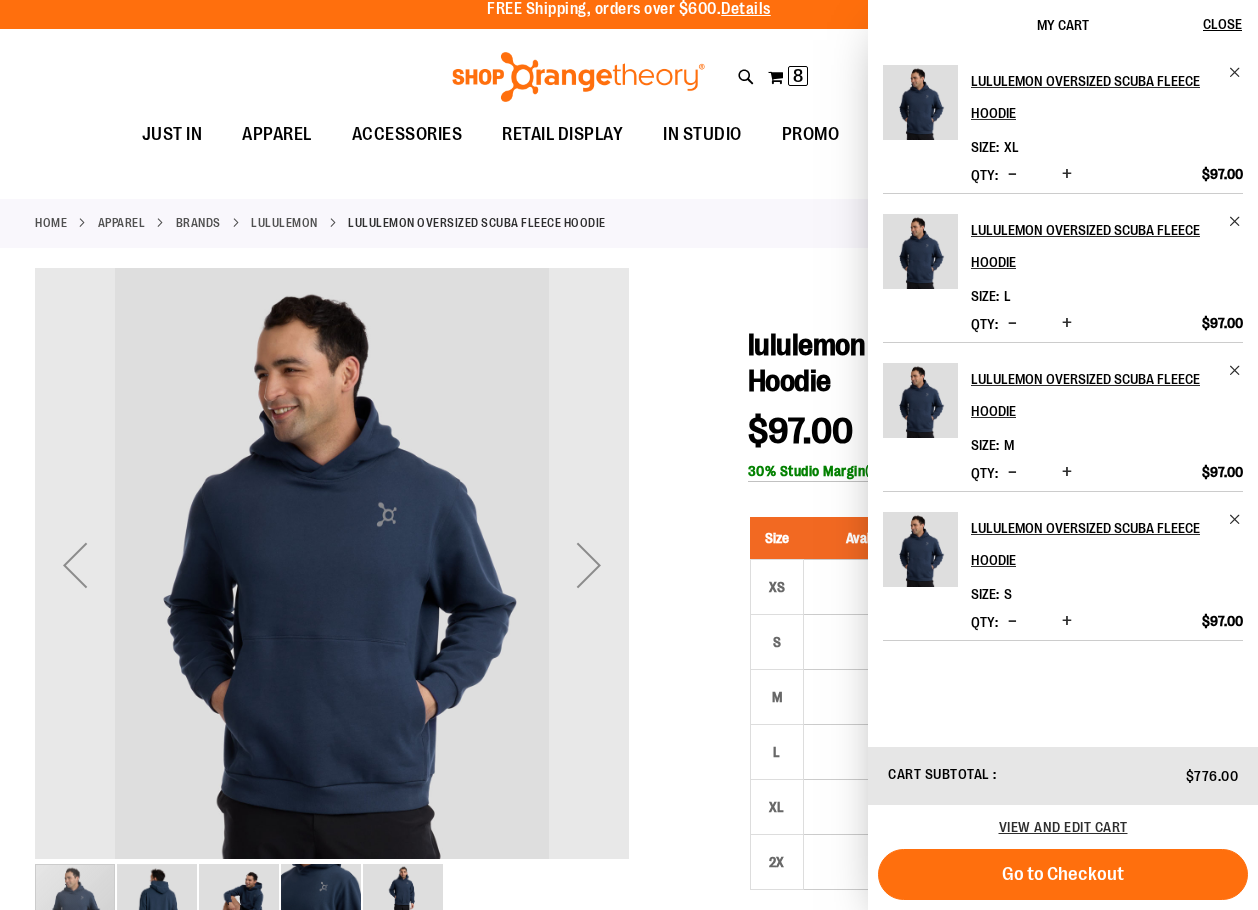 scroll, scrollTop: 0, scrollLeft: 0, axis: both 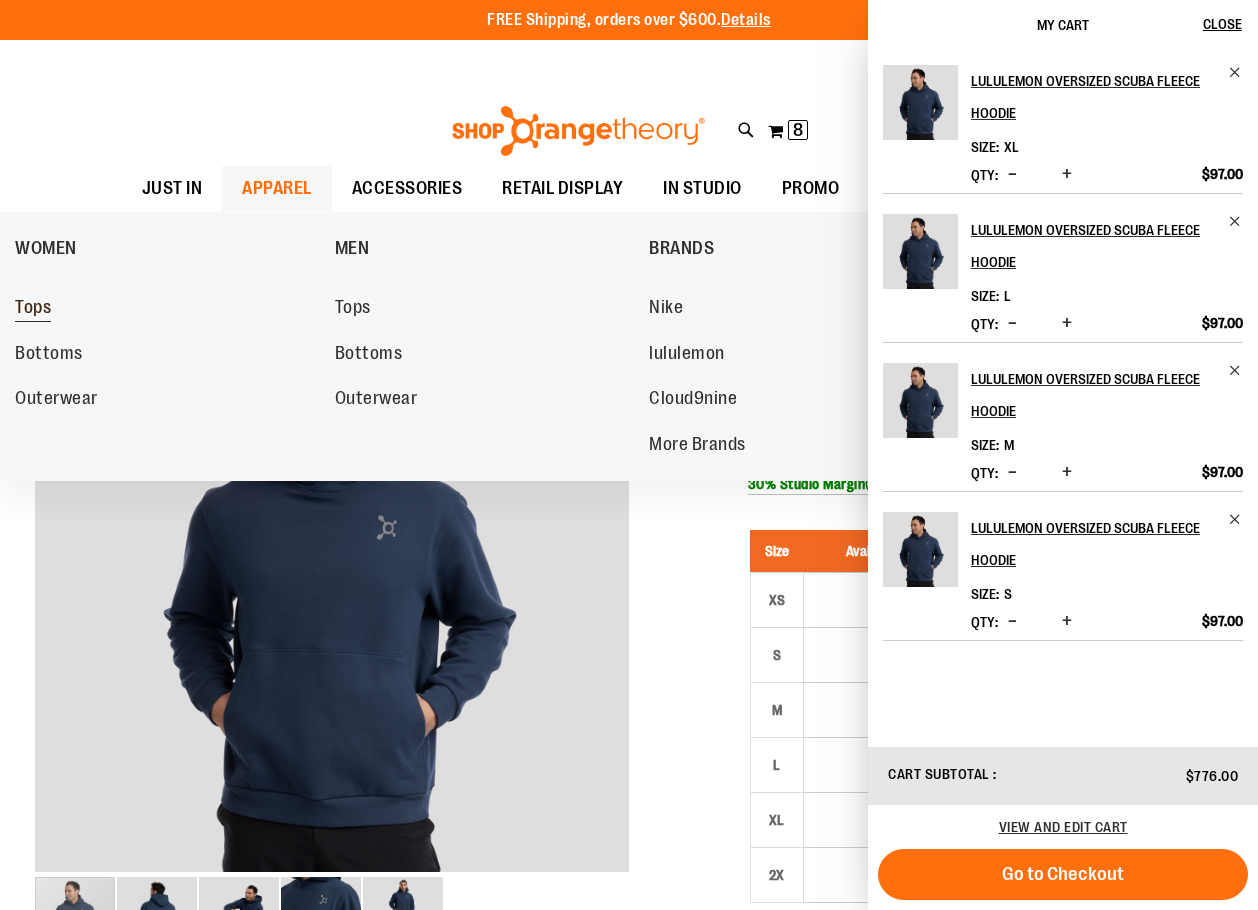 click on "Tops" at bounding box center [33, 309] 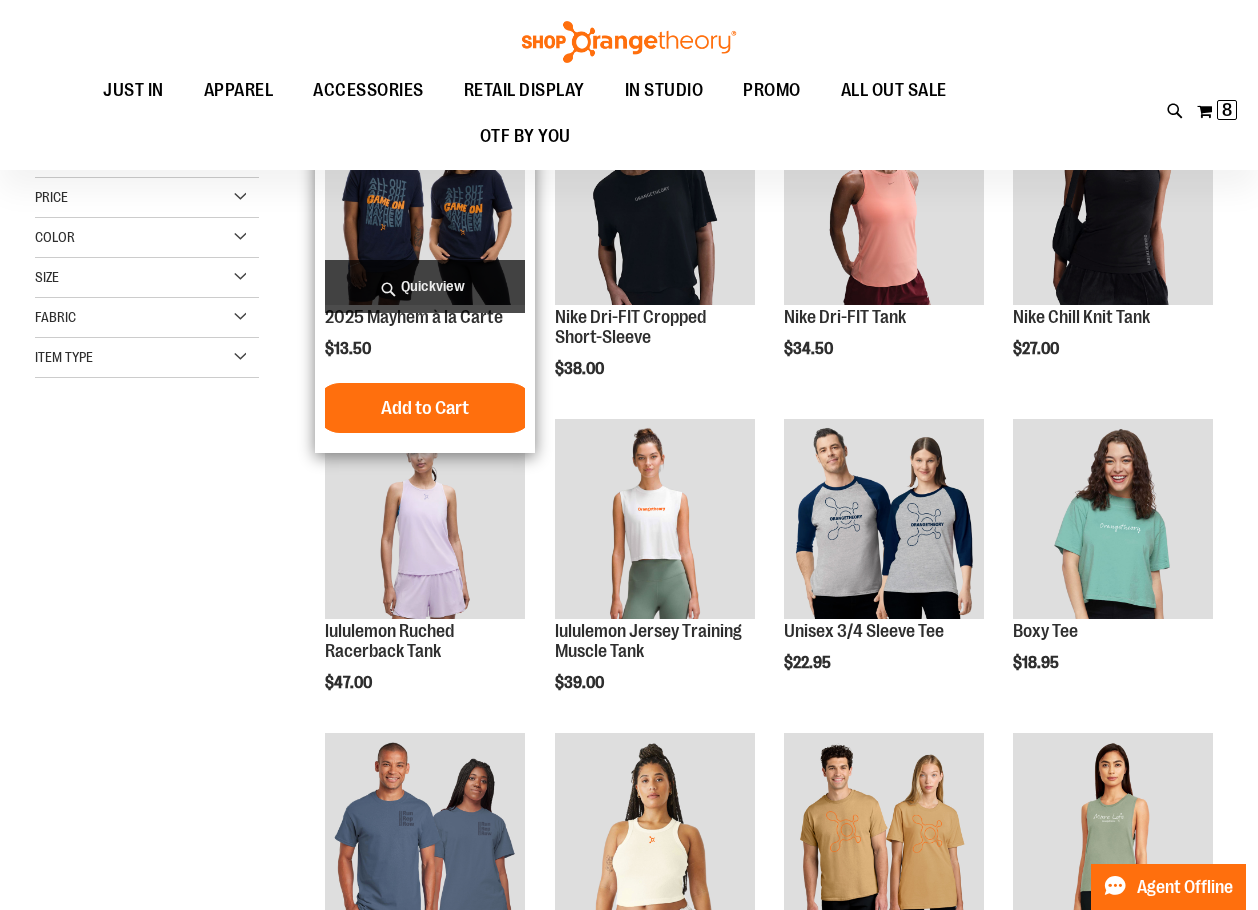 scroll, scrollTop: 299, scrollLeft: 0, axis: vertical 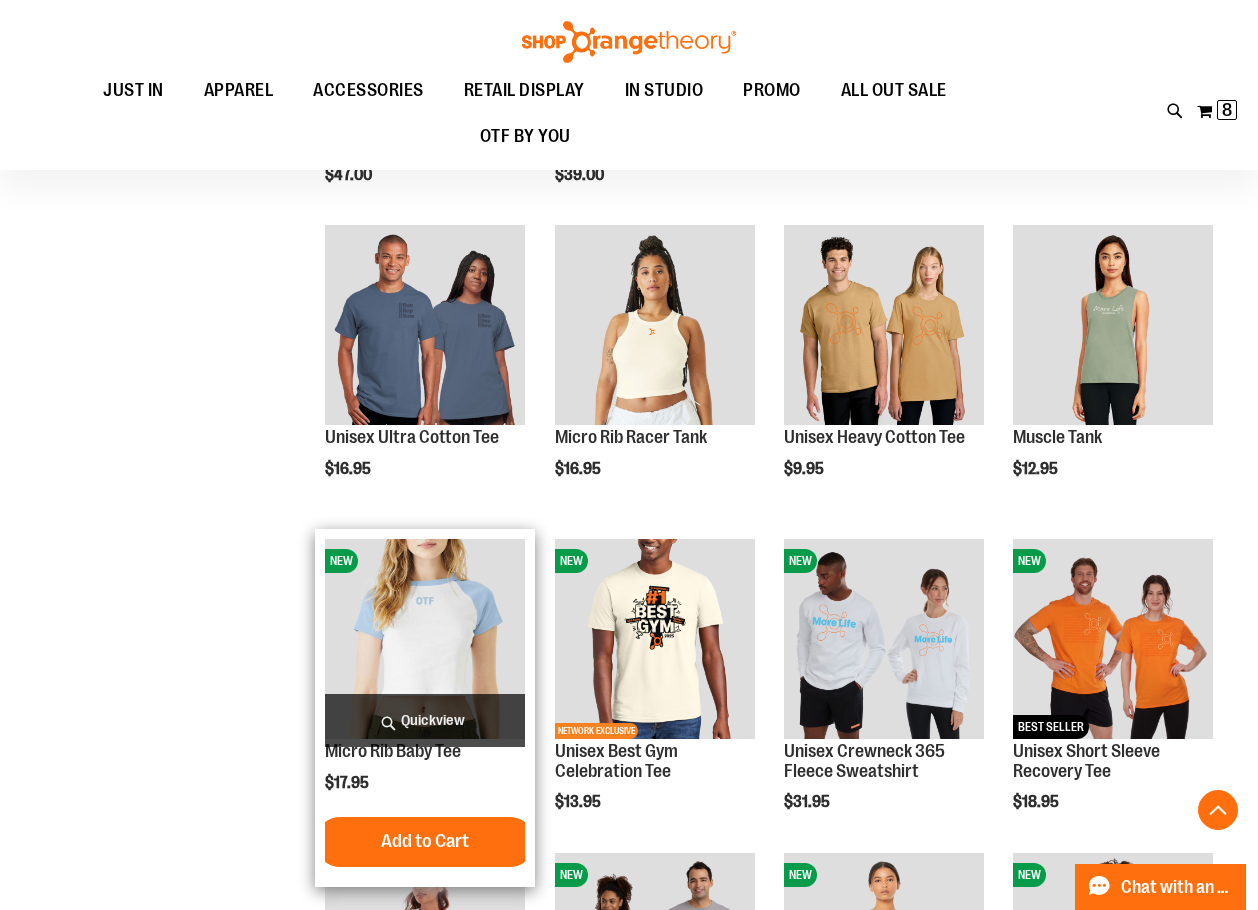 click at bounding box center [425, 639] 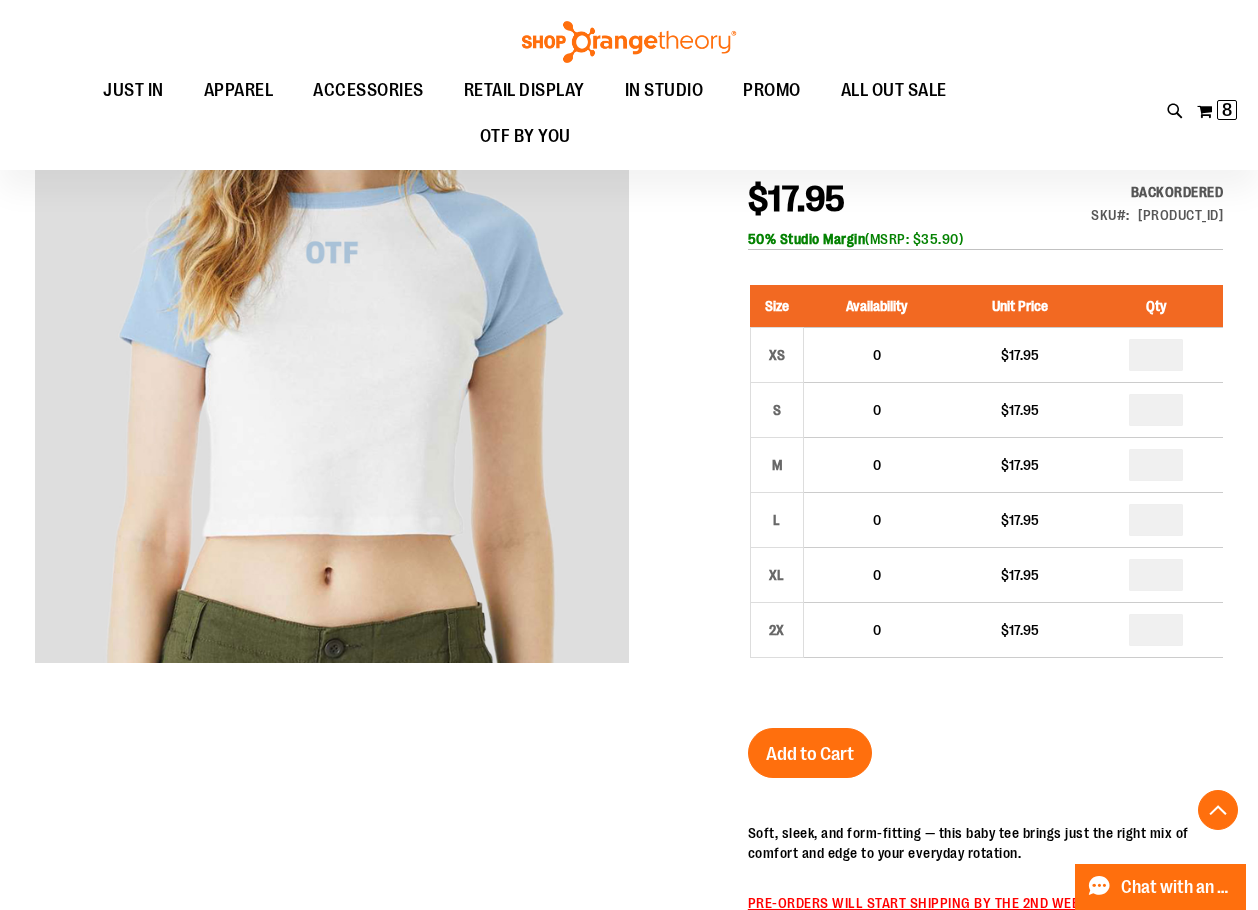 scroll, scrollTop: 399, scrollLeft: 0, axis: vertical 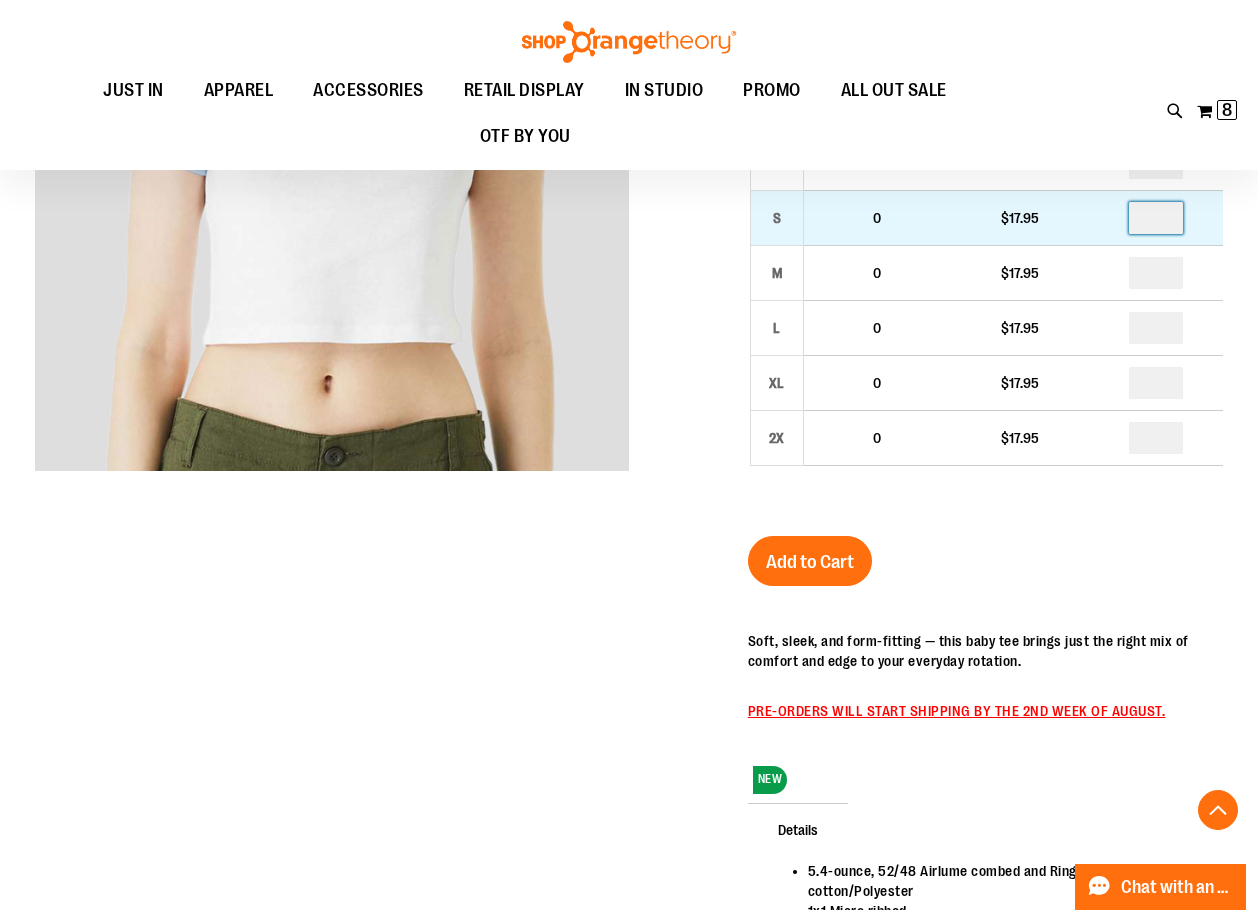 click at bounding box center (1156, 218) 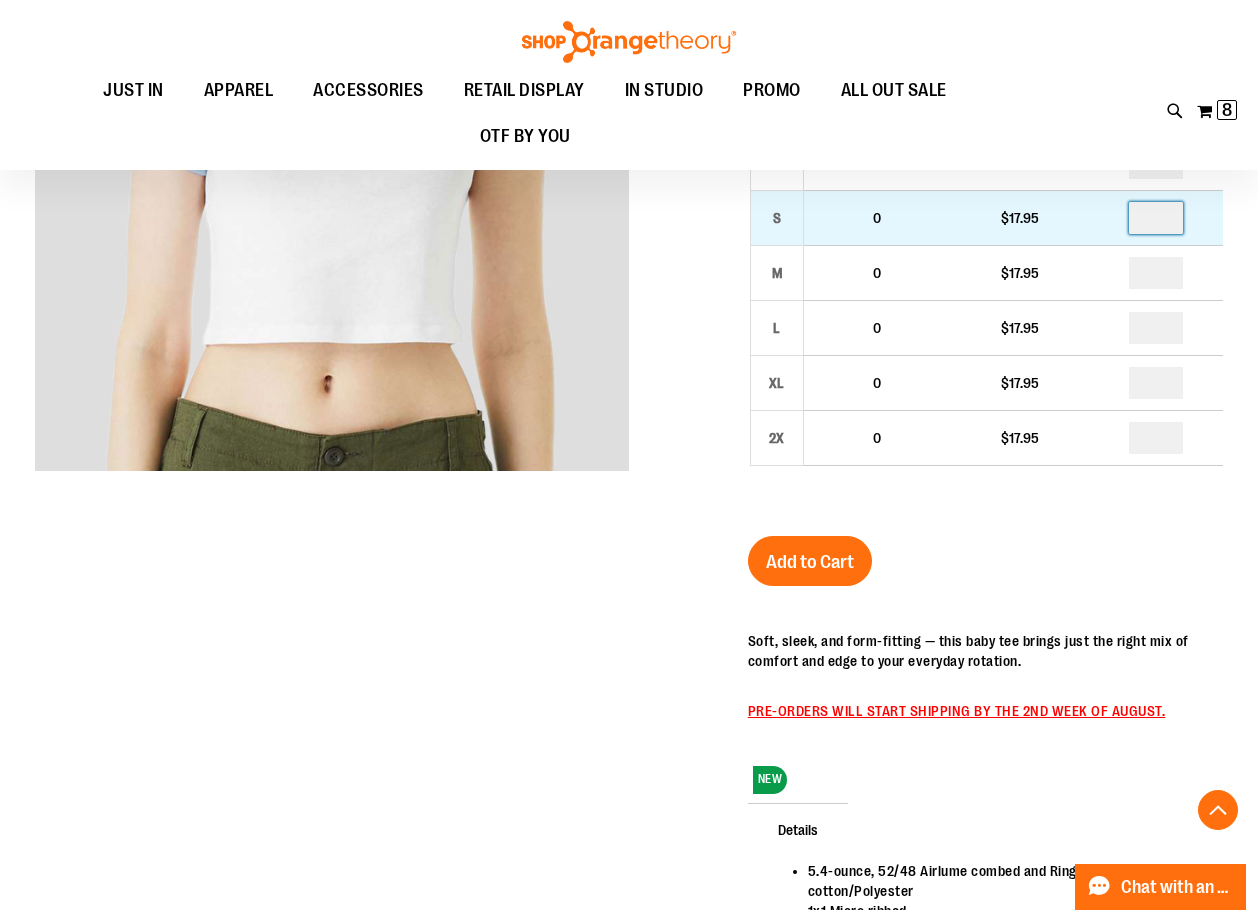 type on "*" 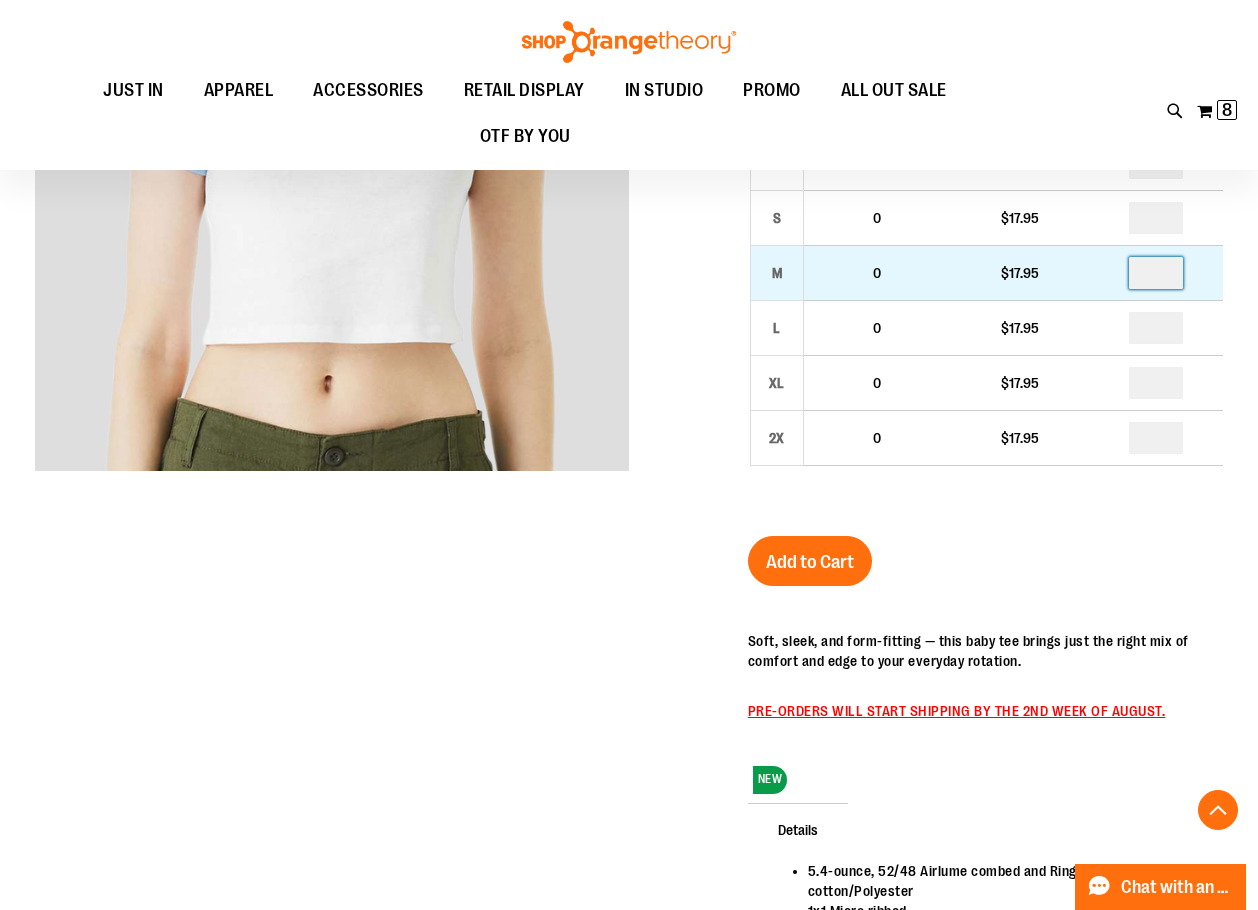 click at bounding box center (1156, 273) 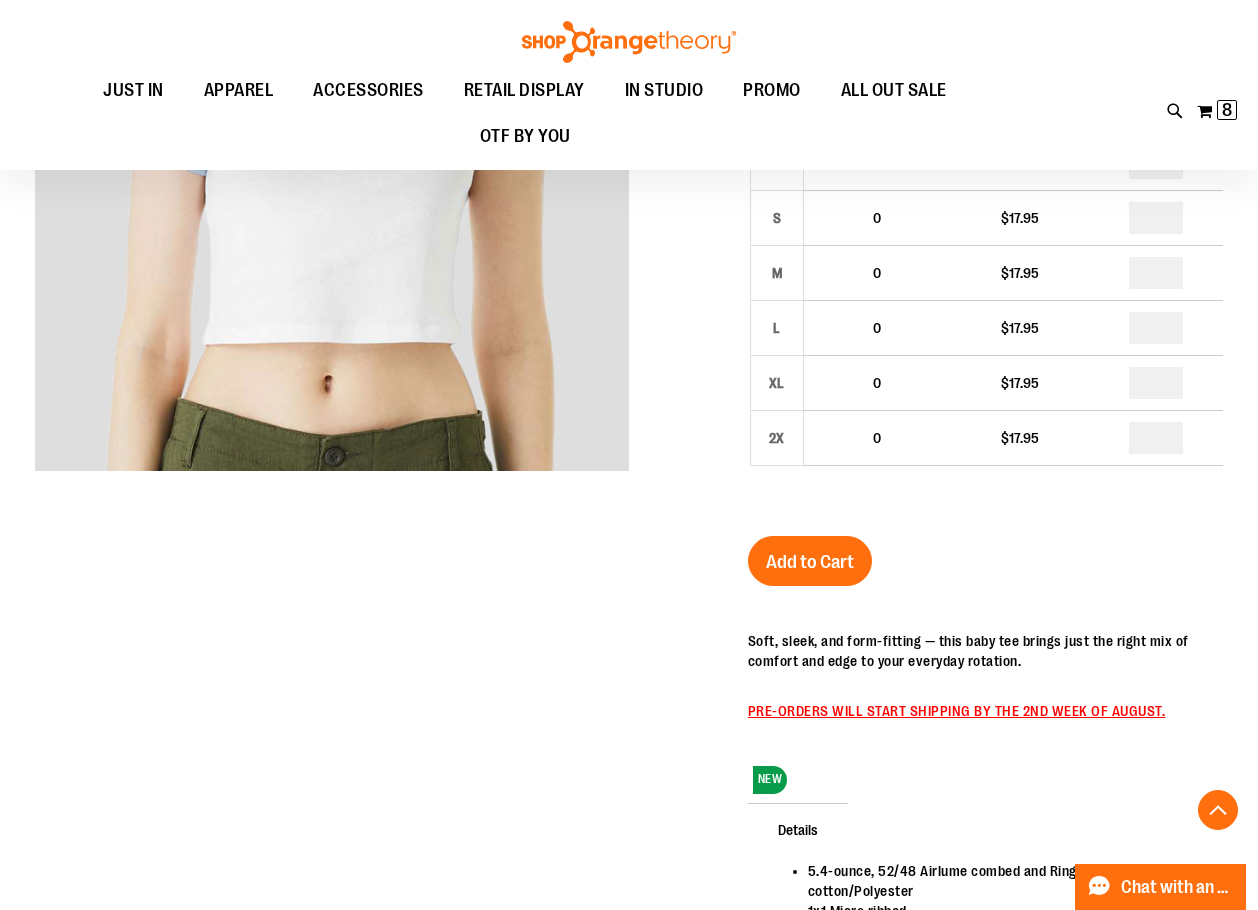 type on "*" 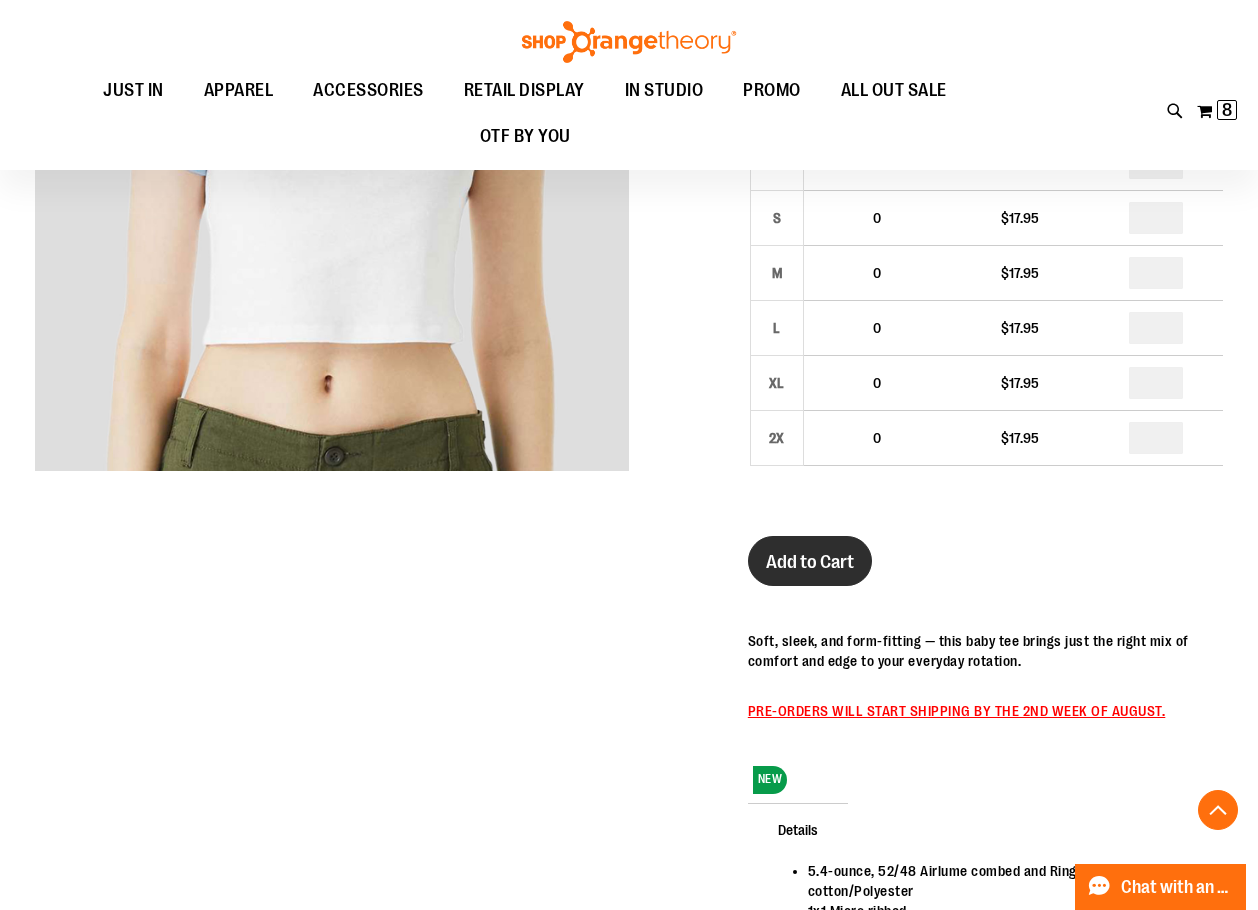 click on "Add to Cart" at bounding box center (810, 562) 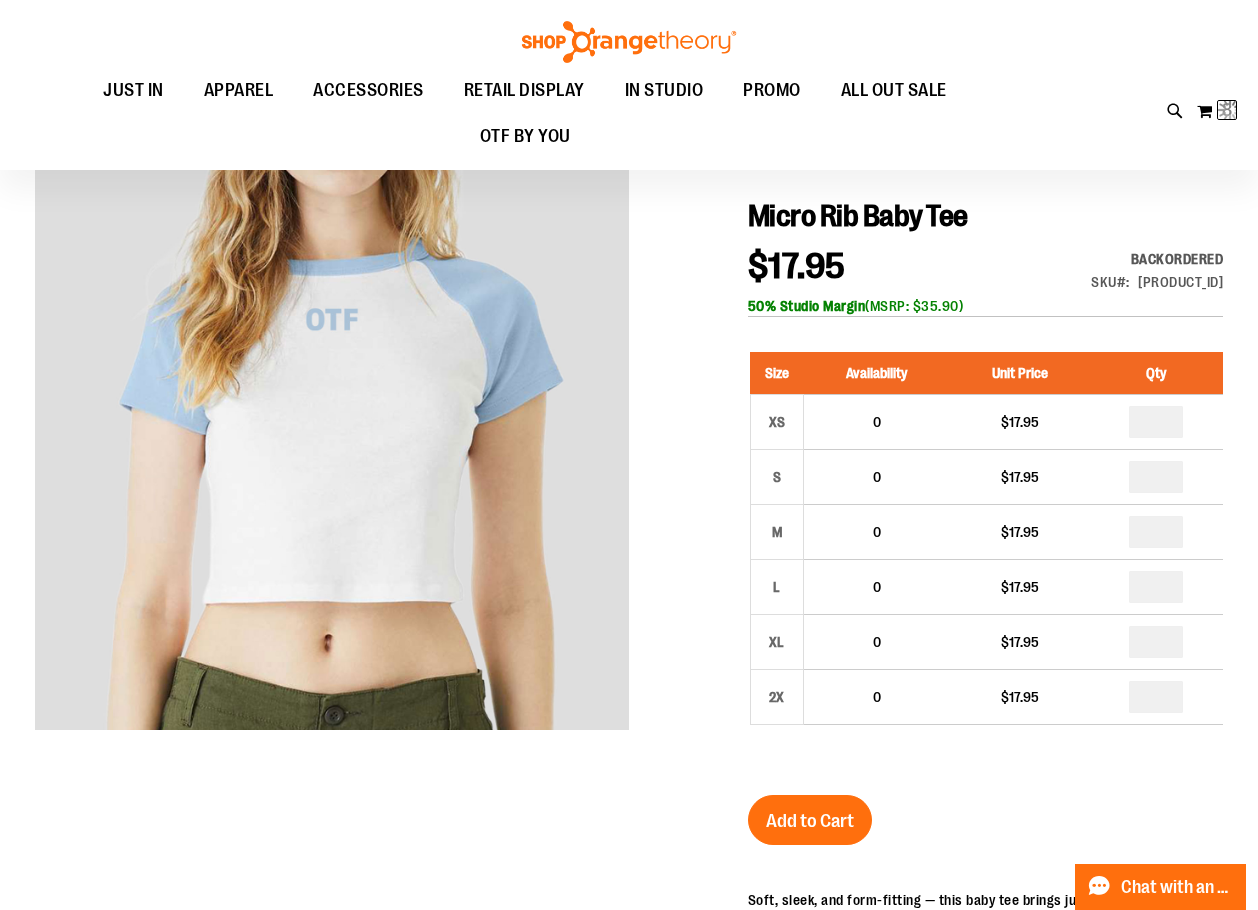 scroll, scrollTop: 0, scrollLeft: 0, axis: both 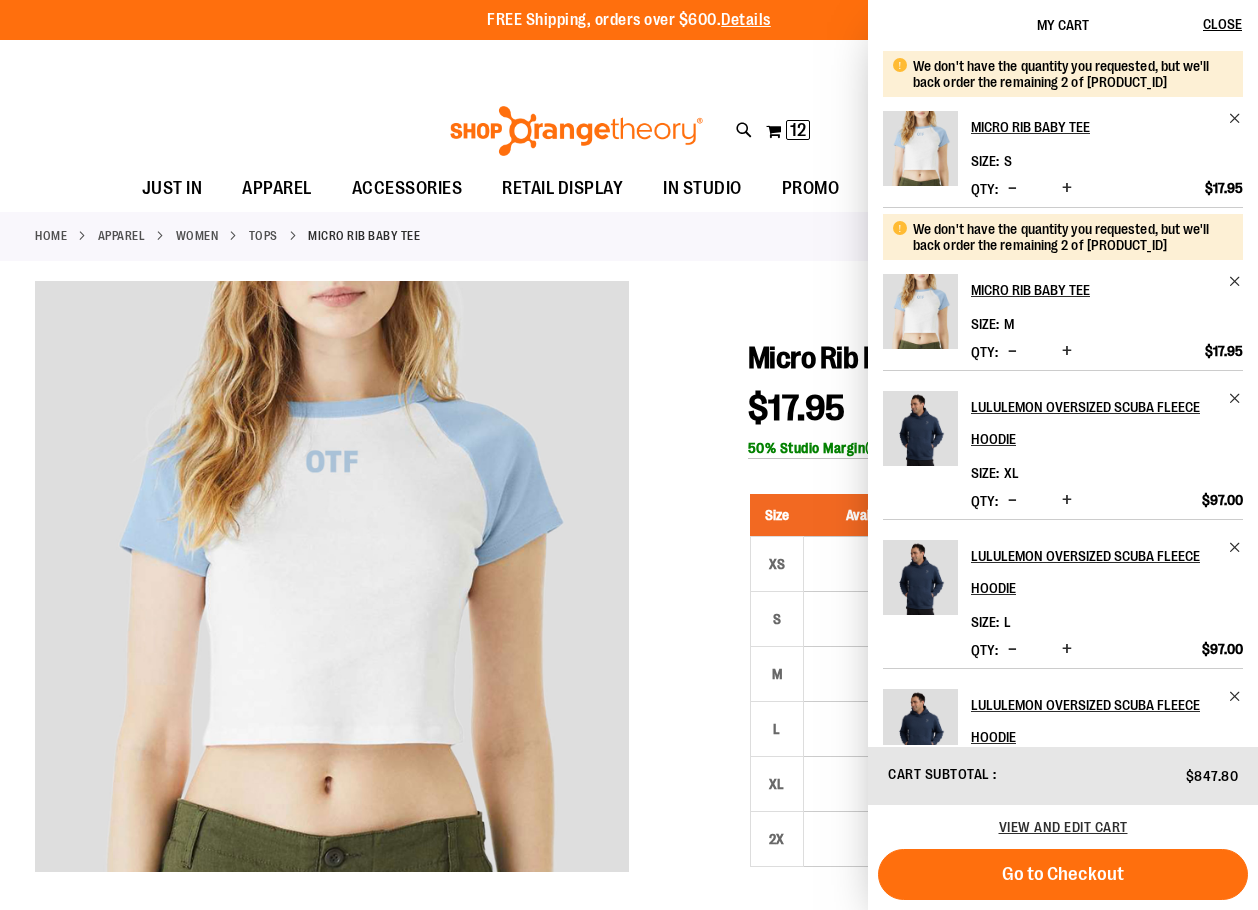 click at bounding box center (1012, 351) 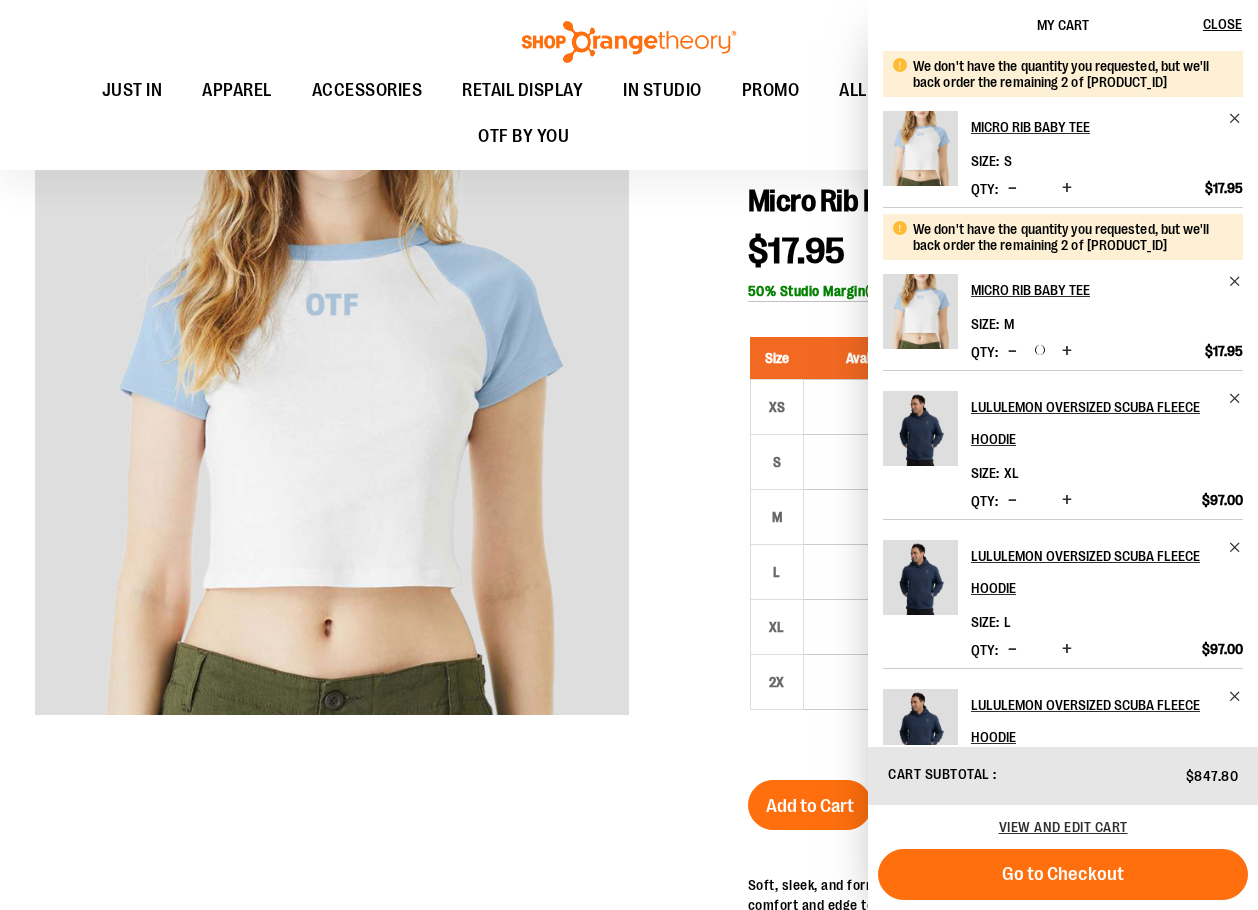 scroll, scrollTop: 99, scrollLeft: 0, axis: vertical 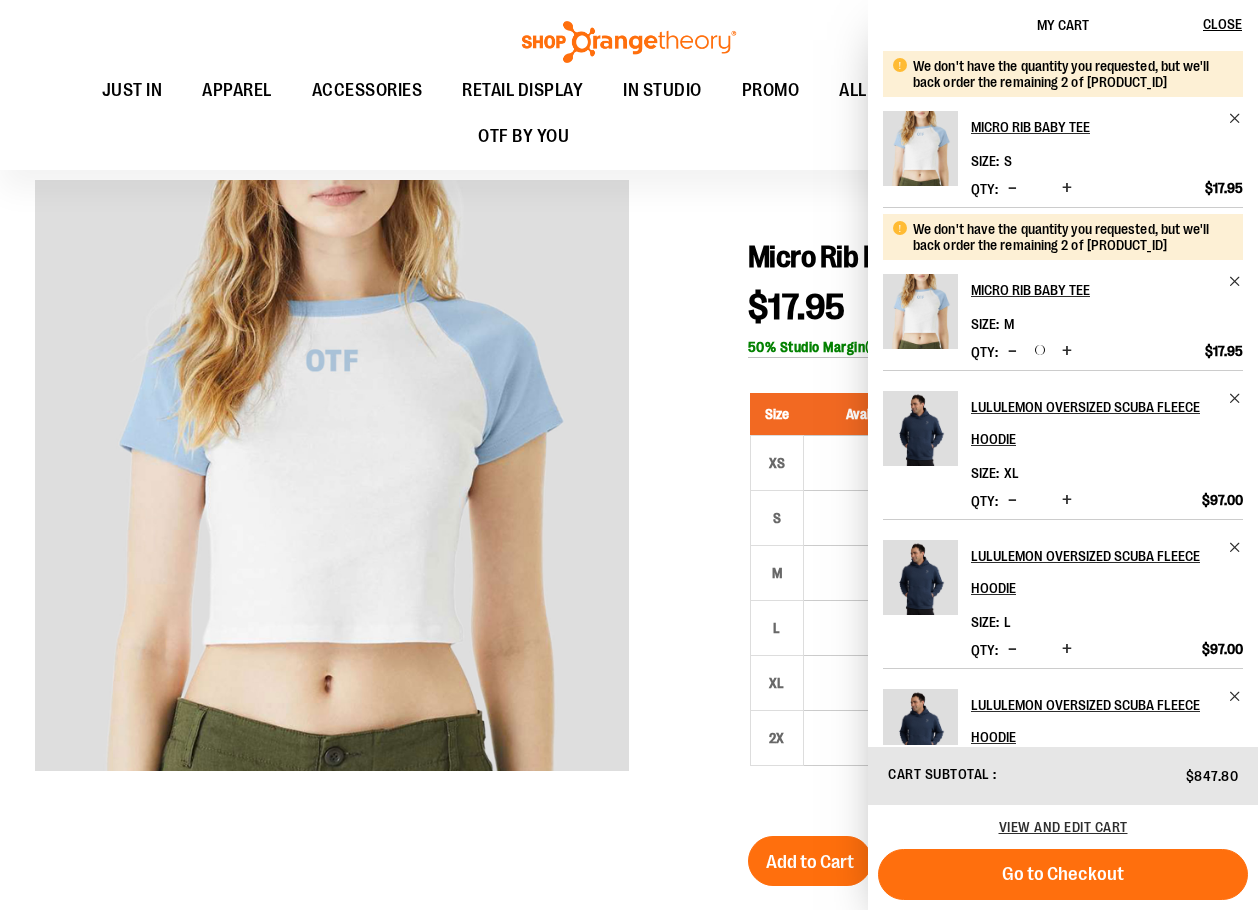 click at bounding box center (1012, 189) 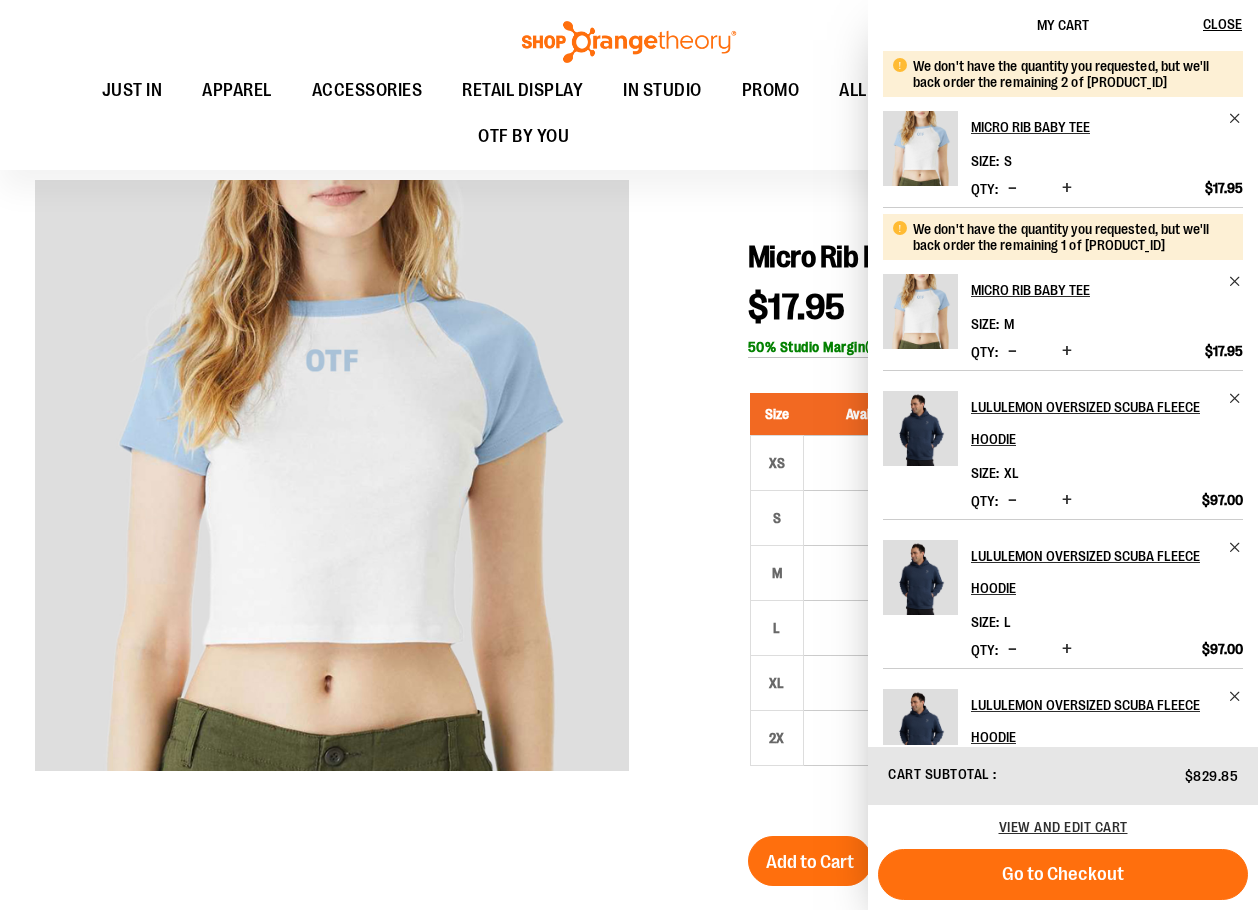 click at bounding box center [629, 801] 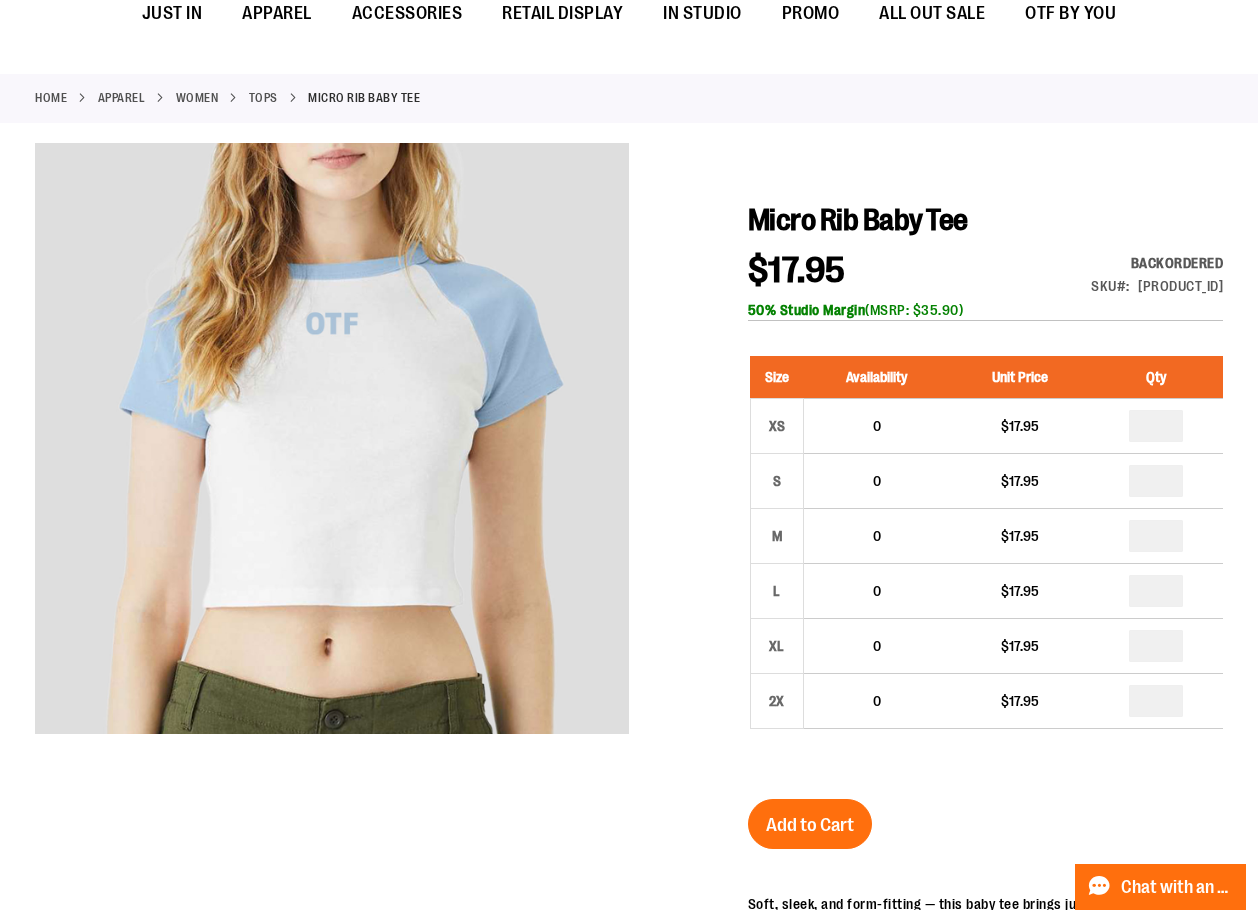 scroll, scrollTop: 0, scrollLeft: 0, axis: both 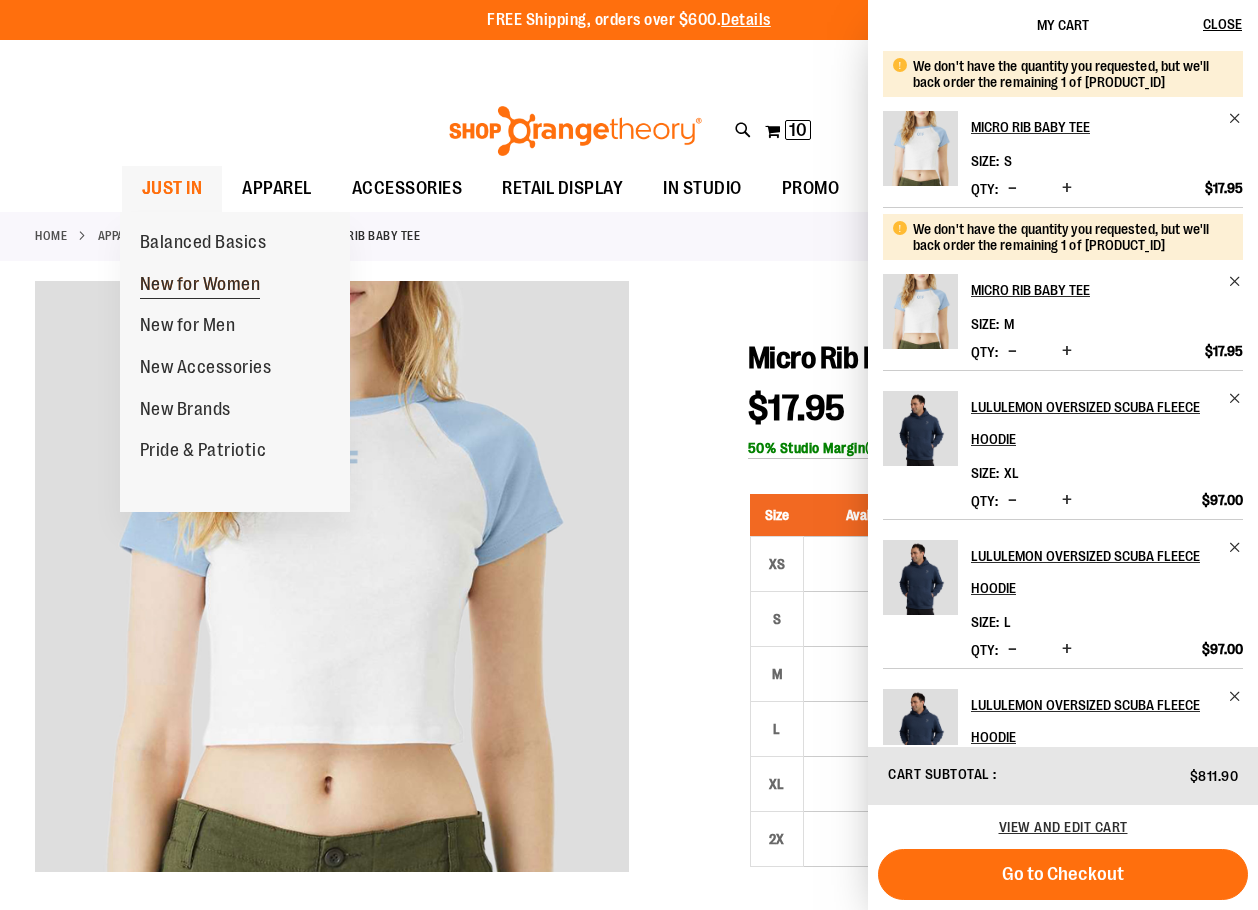 click on "New for Women" at bounding box center [200, 286] 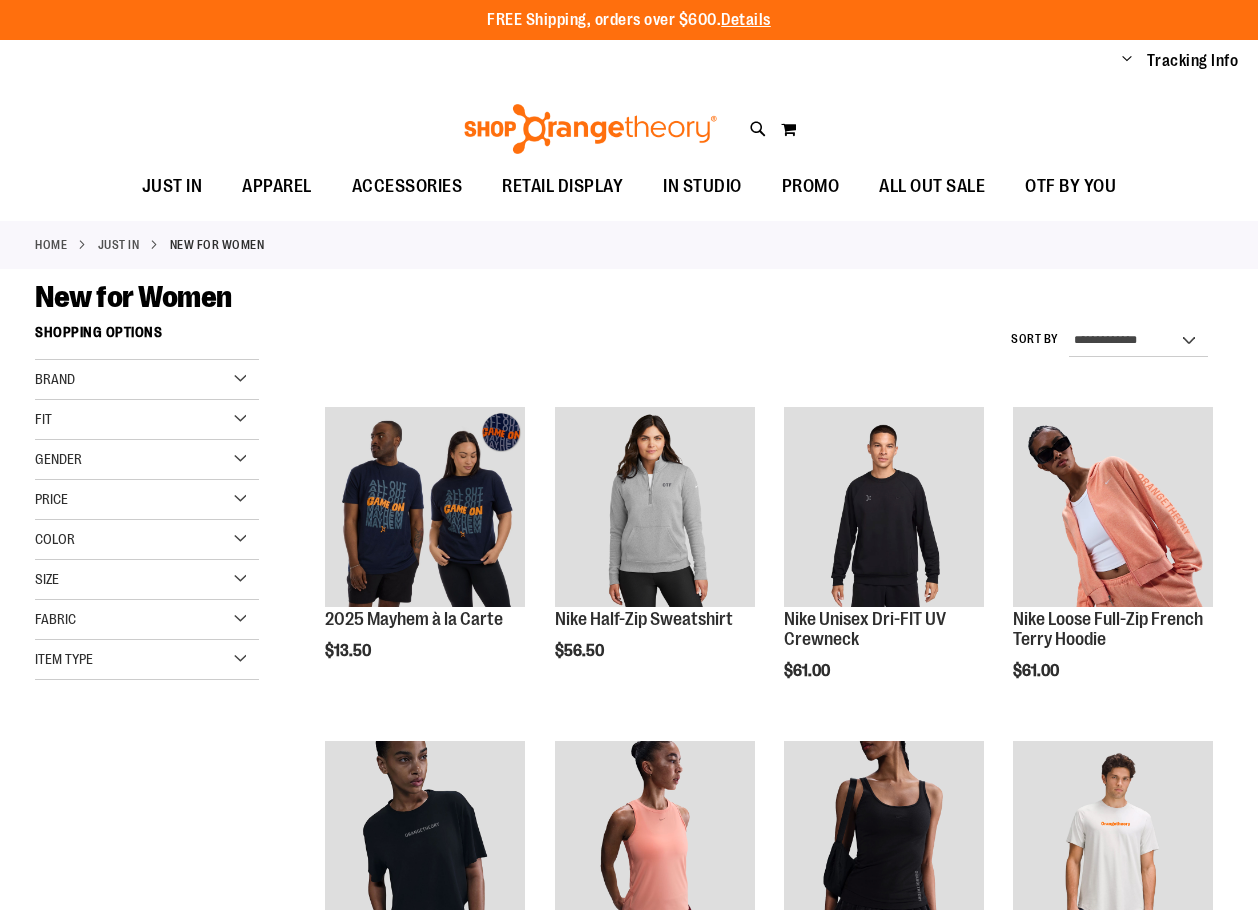 scroll, scrollTop: 0, scrollLeft: 0, axis: both 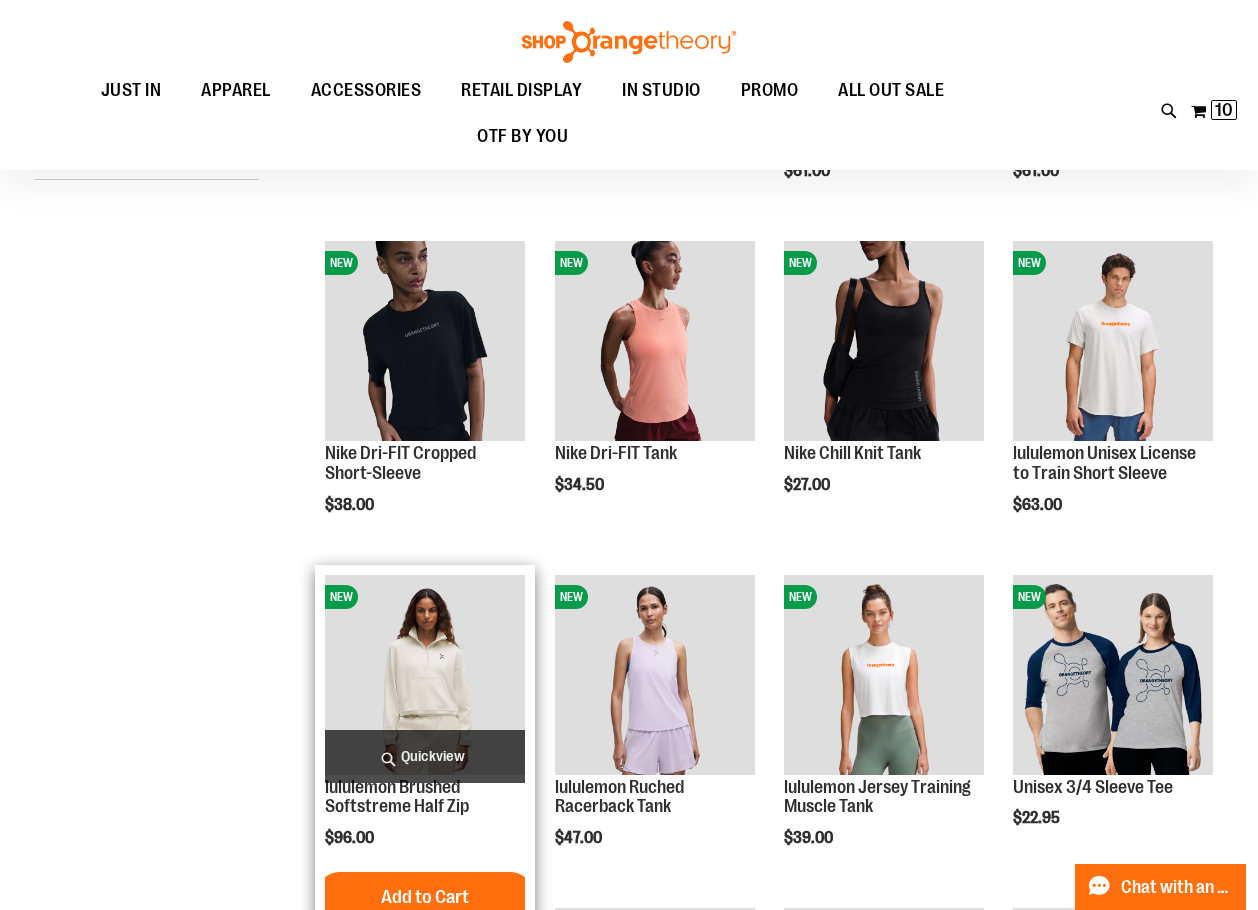 click at bounding box center (425, 675) 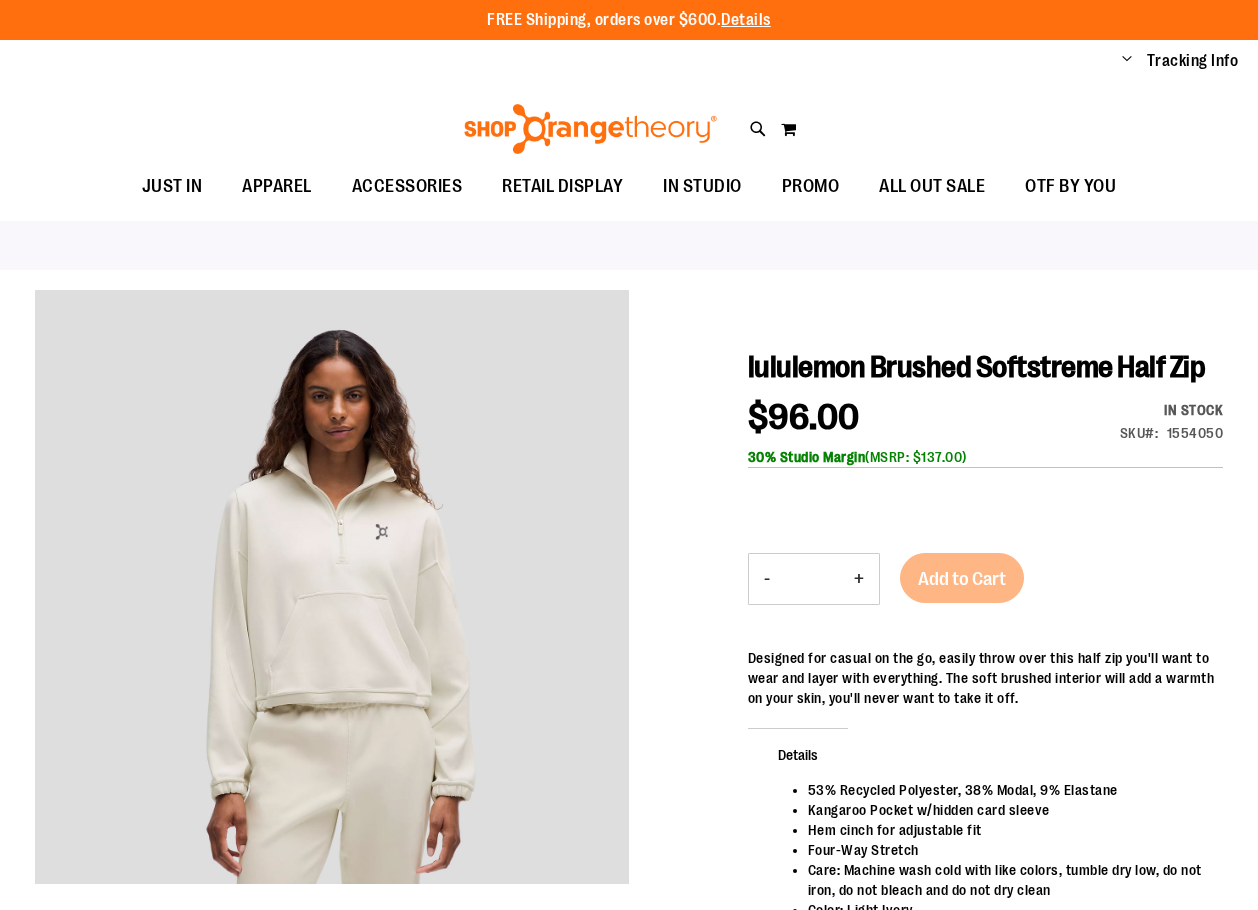 scroll, scrollTop: 0, scrollLeft: 0, axis: both 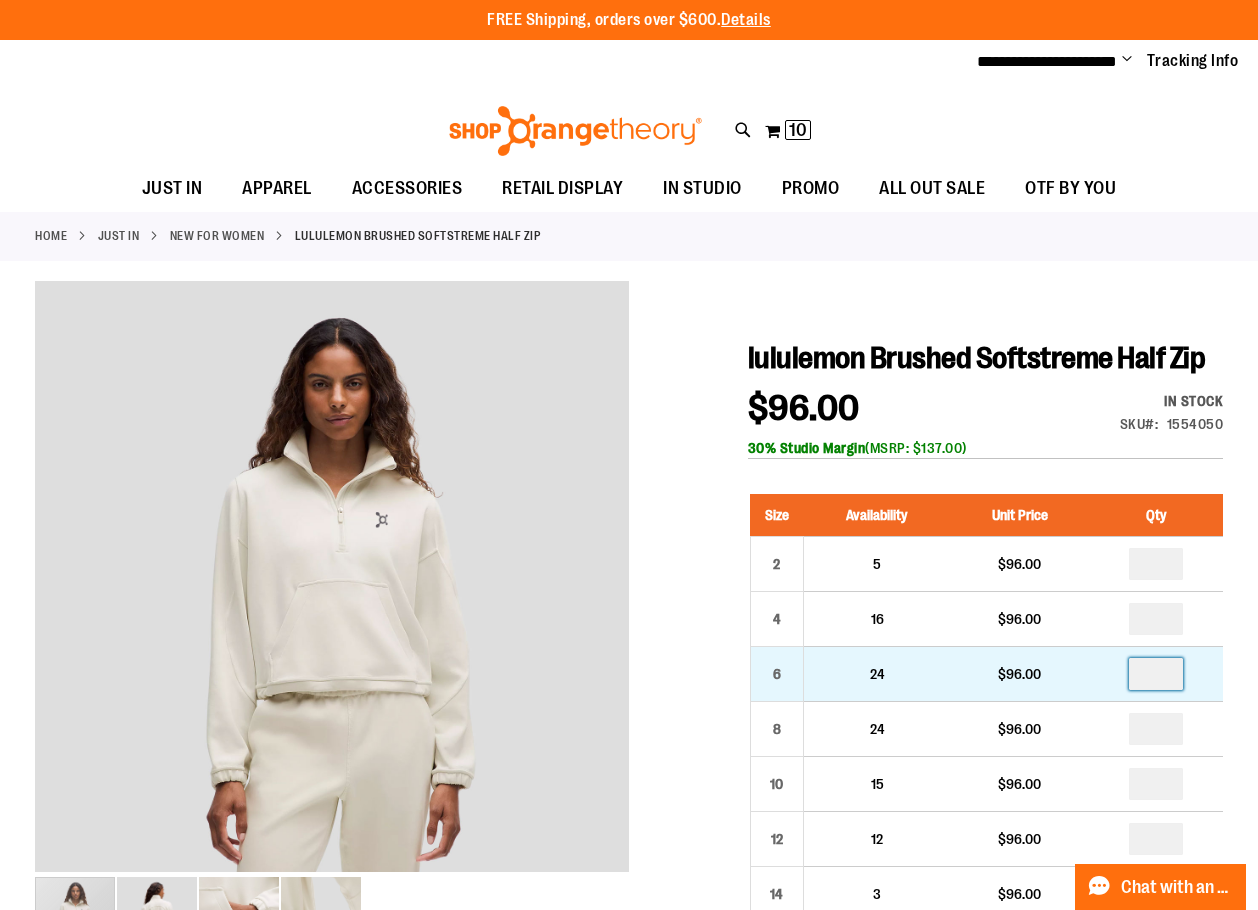 click at bounding box center [1156, 674] 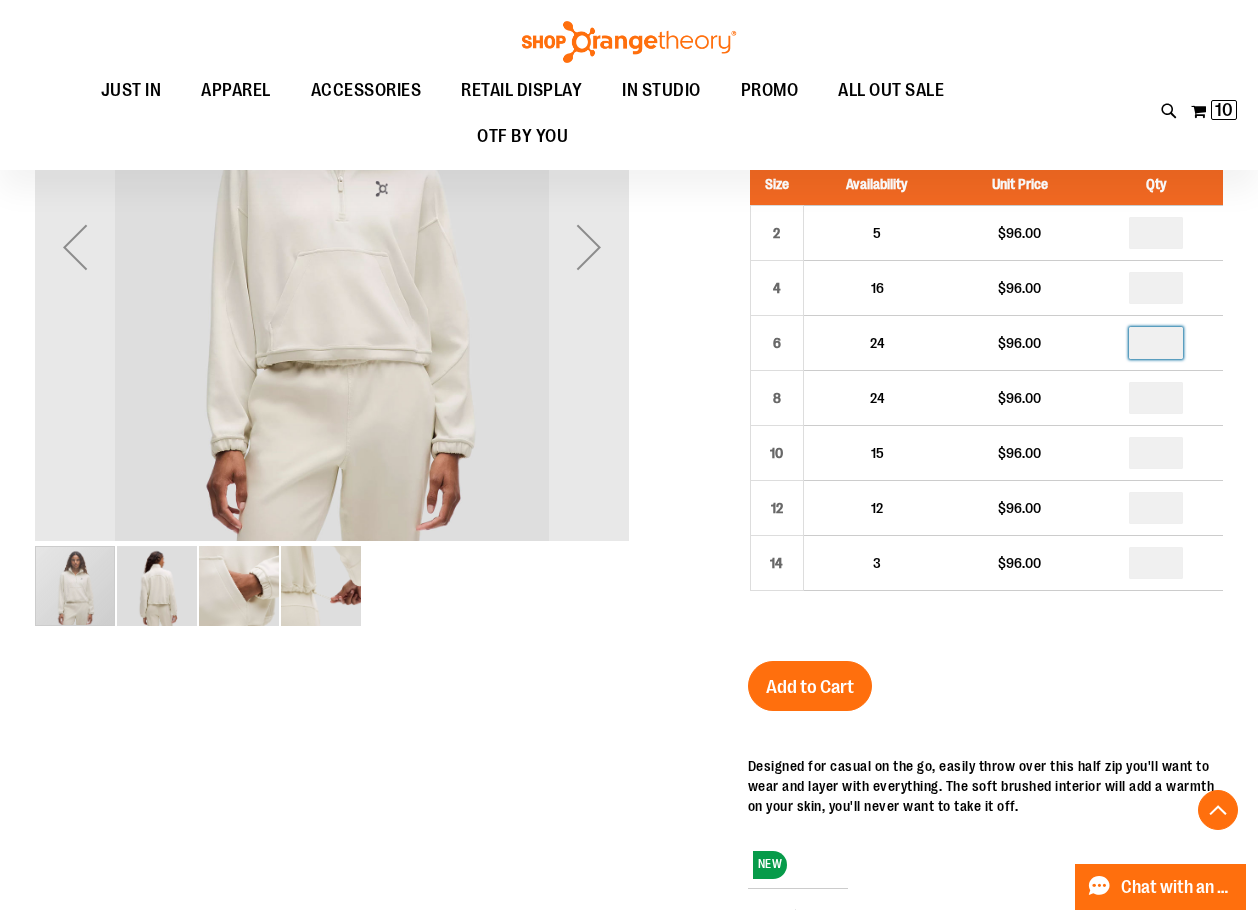 scroll, scrollTop: 399, scrollLeft: 0, axis: vertical 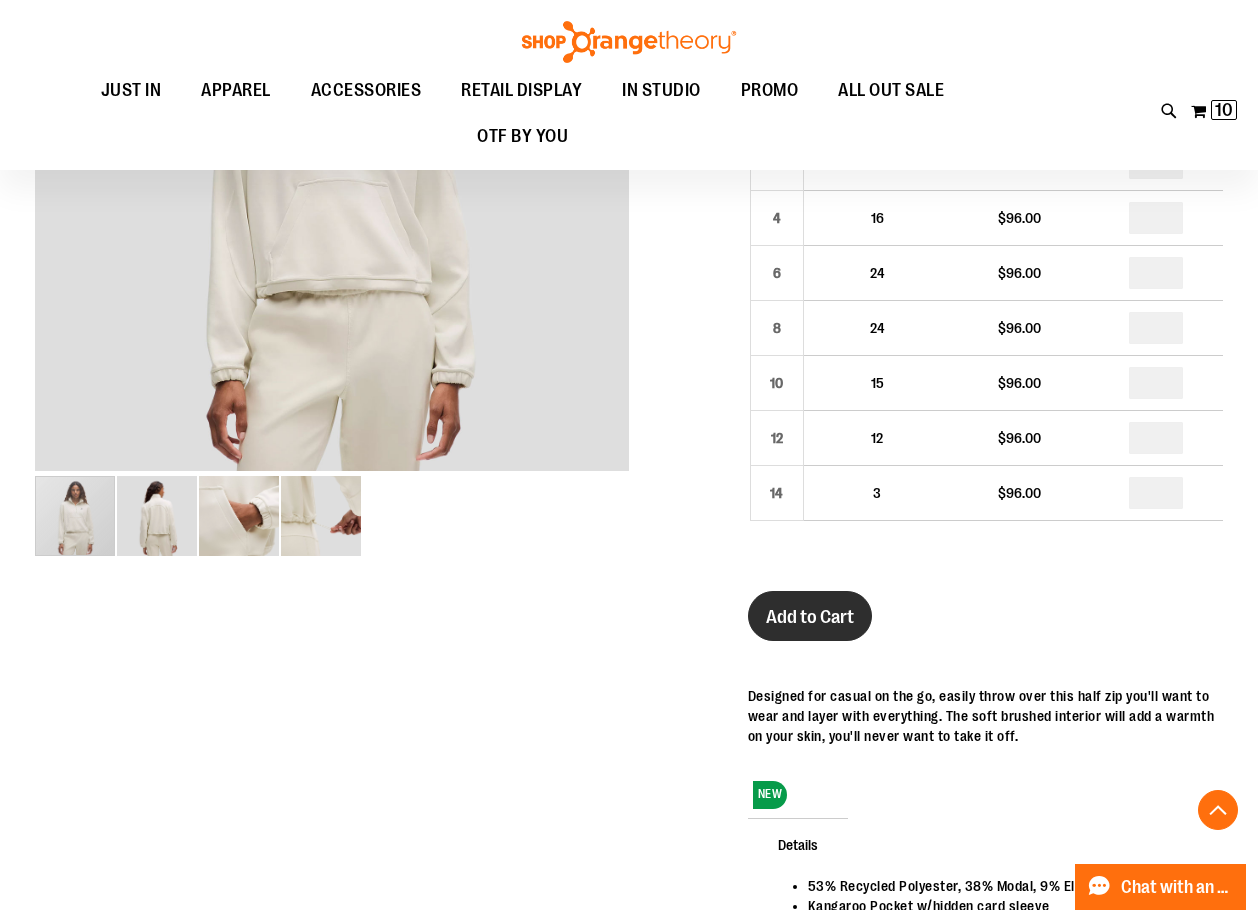click on "Add to Cart" at bounding box center (810, 617) 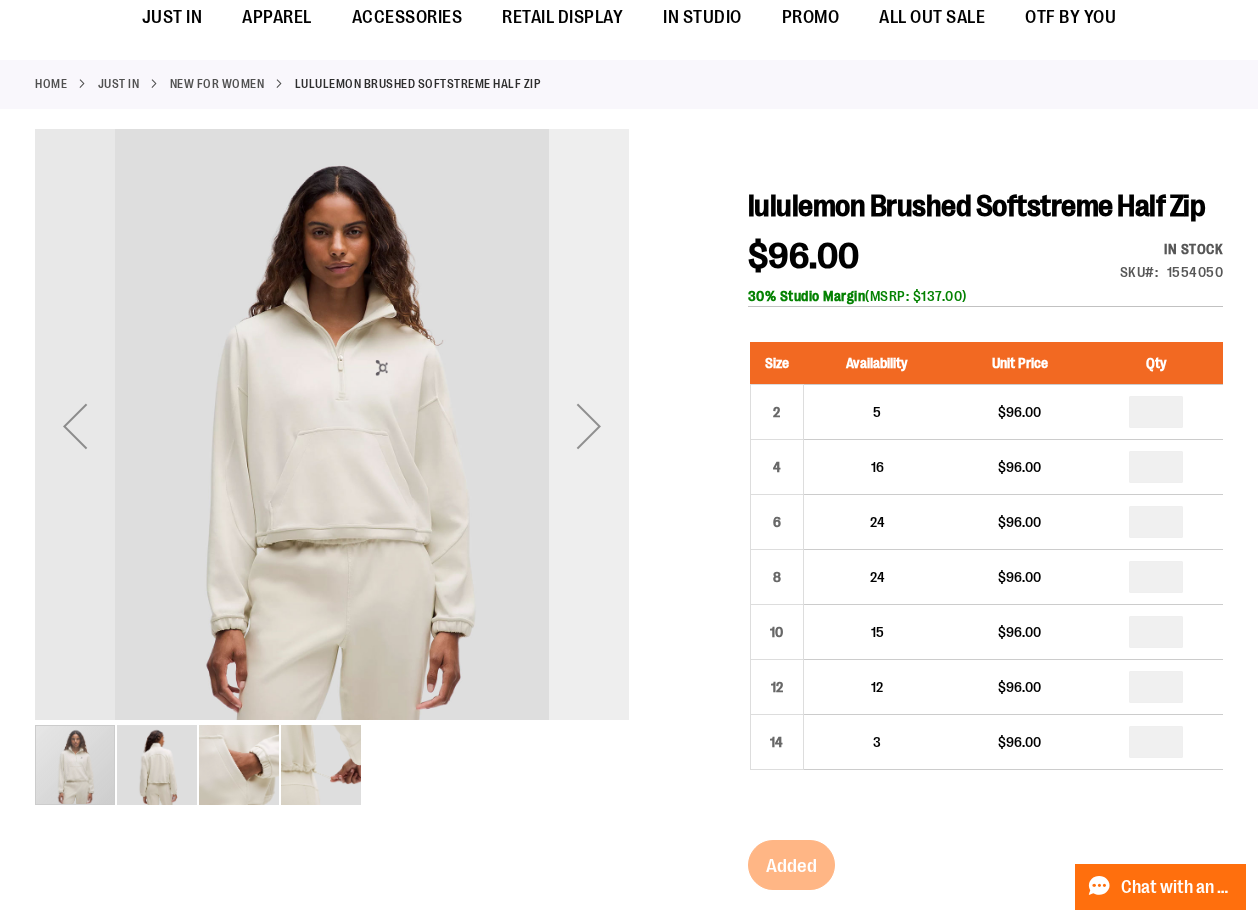 scroll, scrollTop: 0, scrollLeft: 0, axis: both 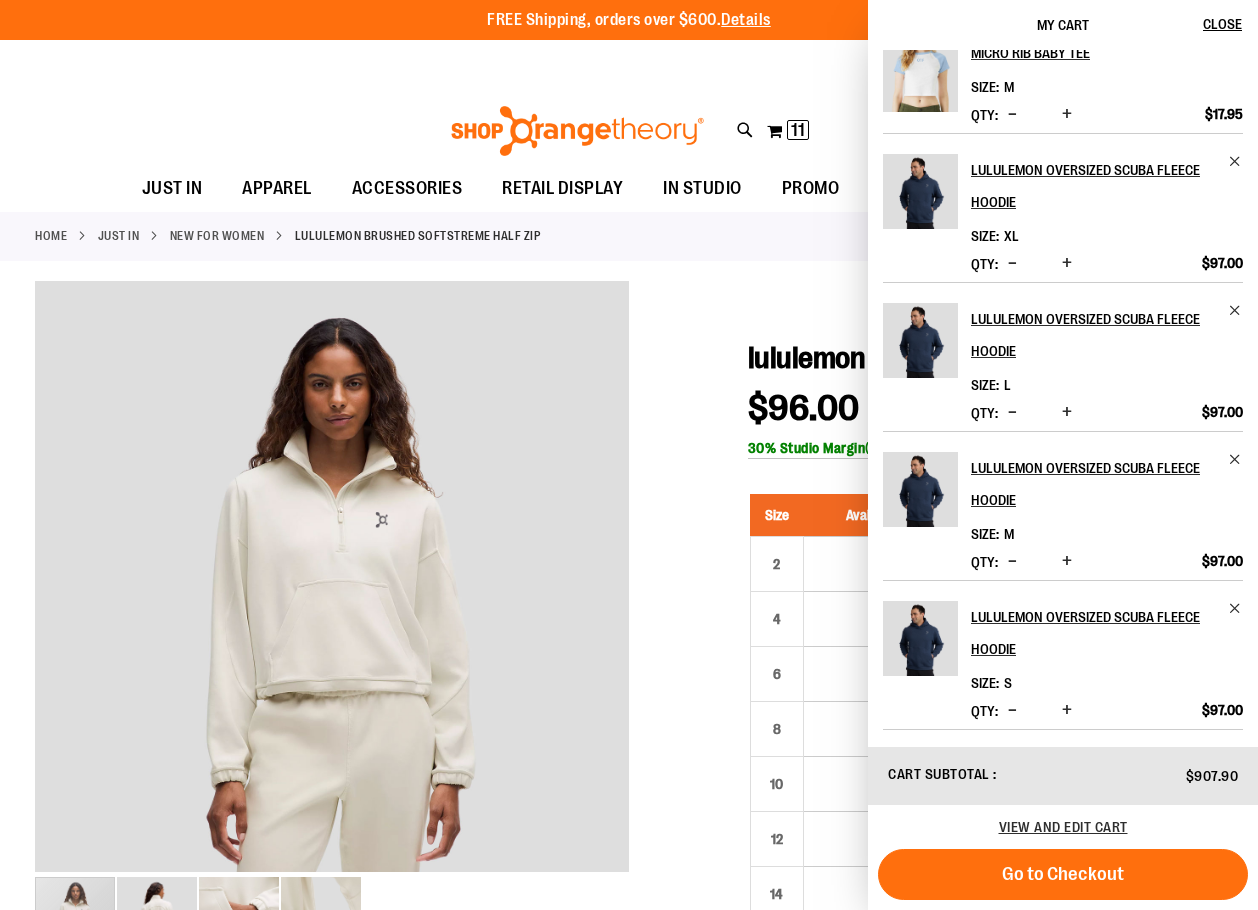 click at bounding box center (1012, 412) 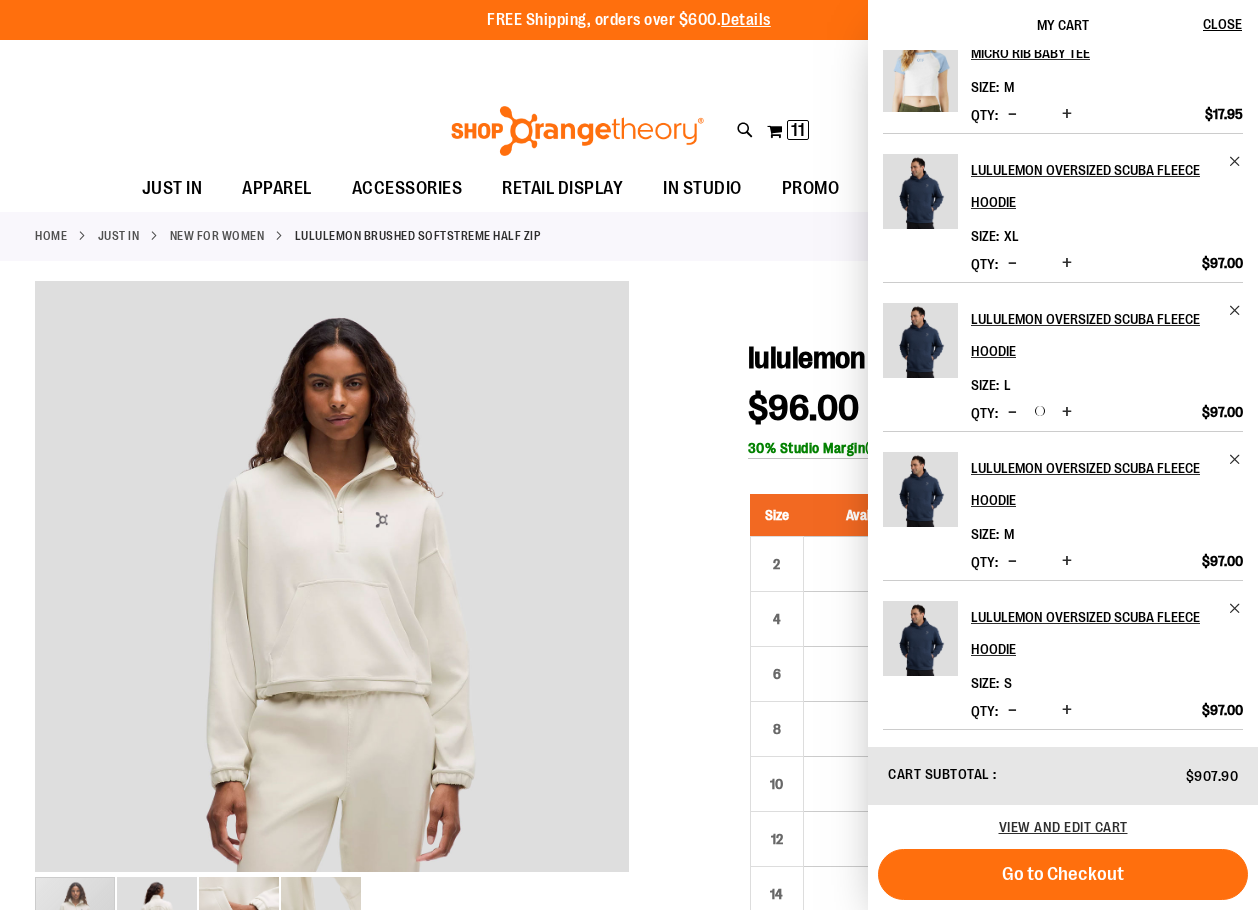click at bounding box center [1012, 561] 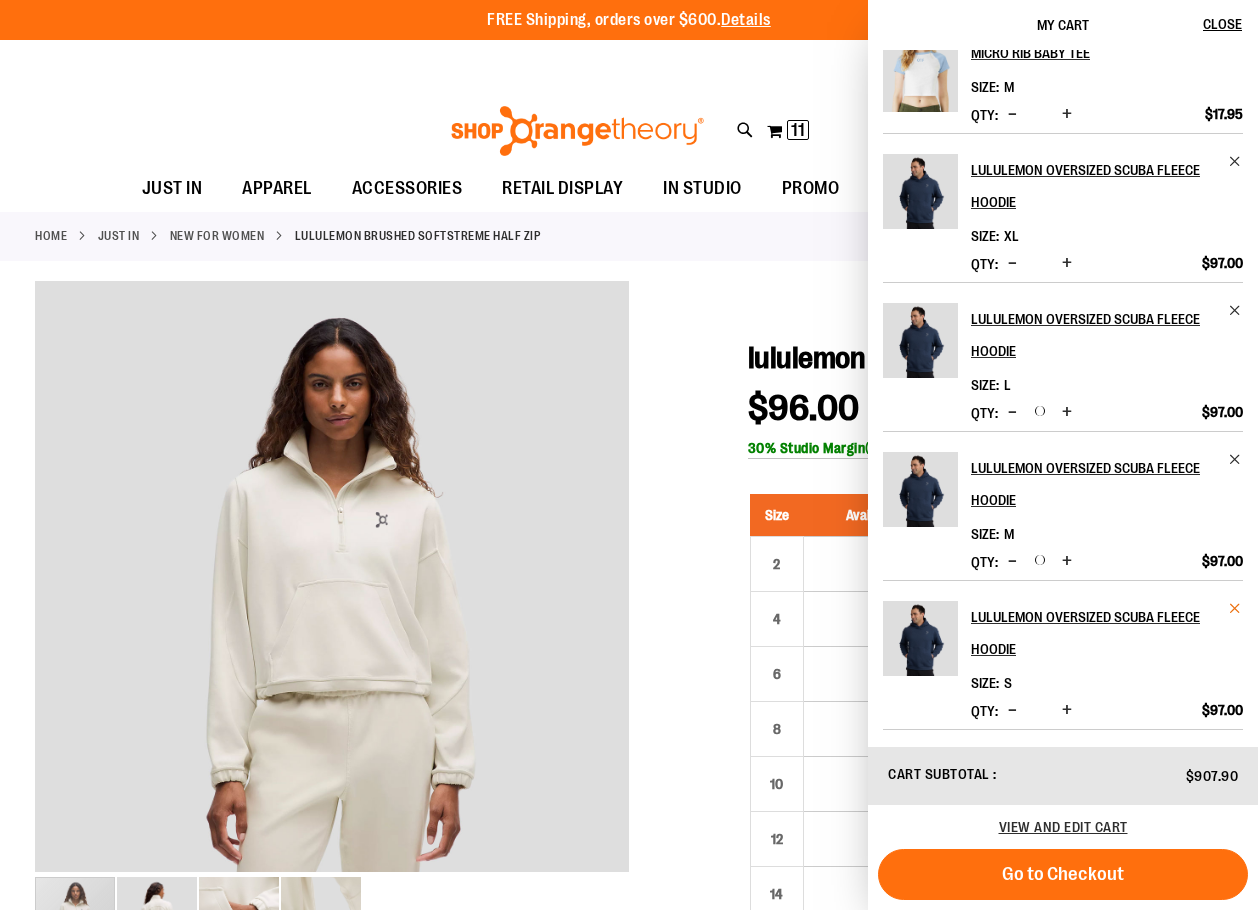 scroll, scrollTop: 0, scrollLeft: 0, axis: both 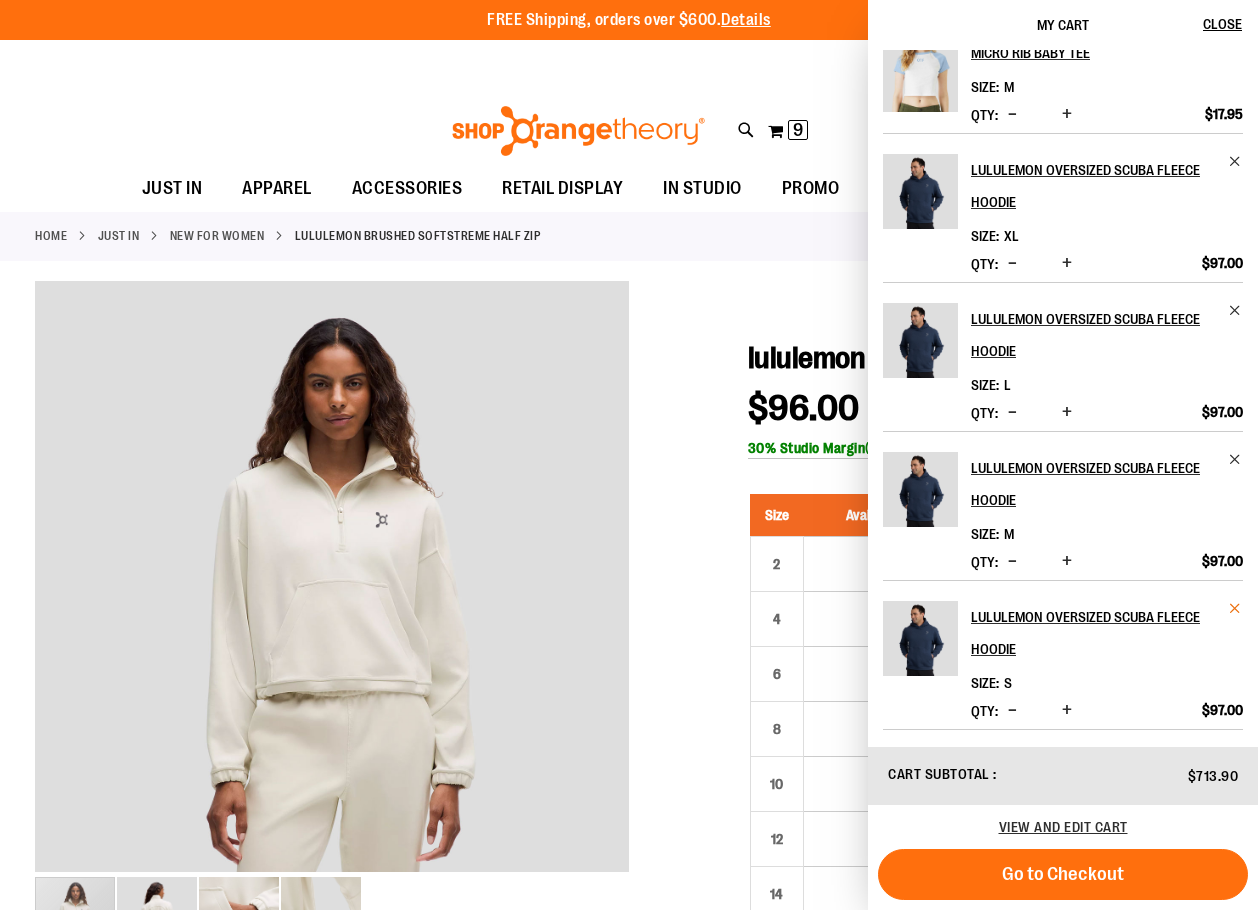 click at bounding box center (1235, 608) 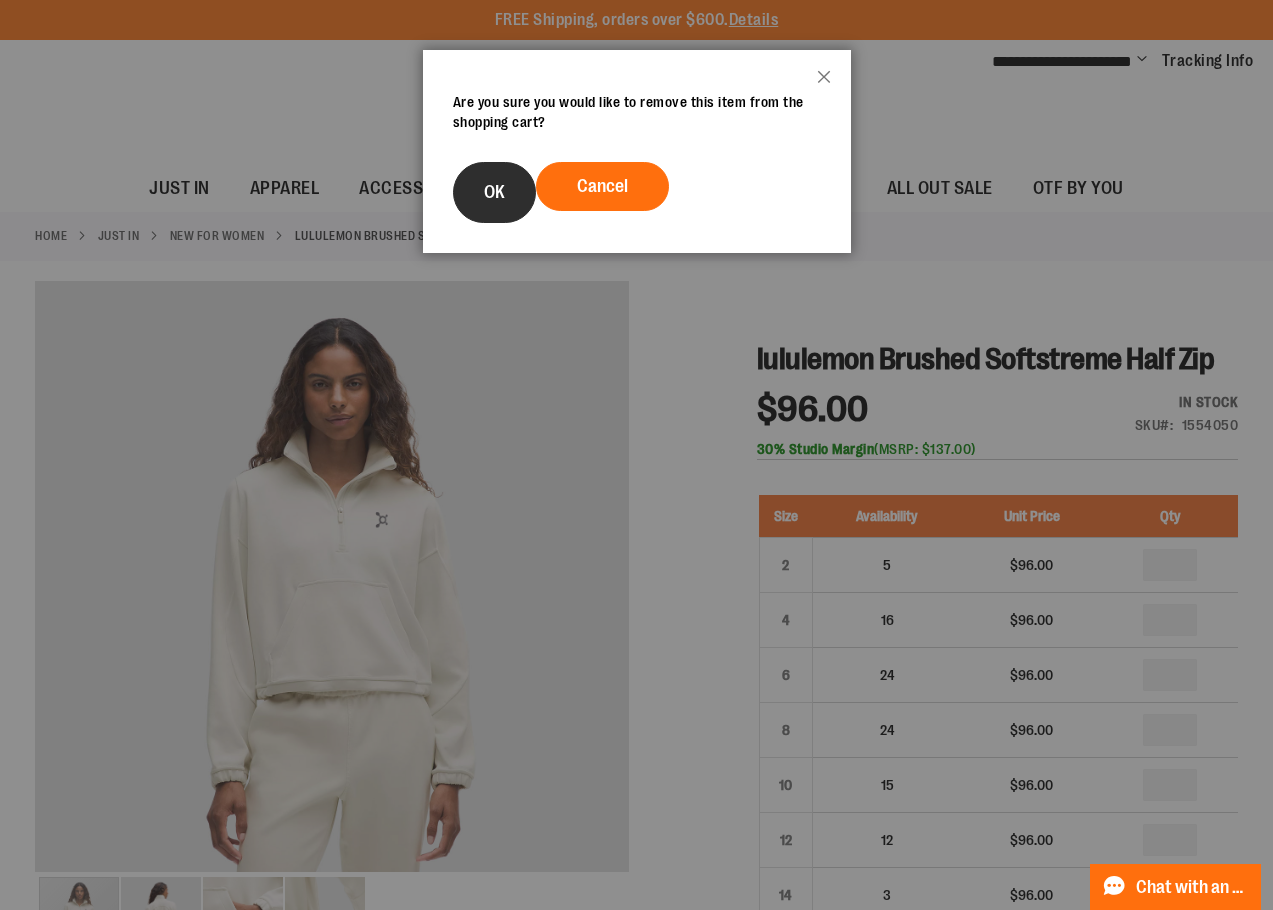 click on "OK" at bounding box center (494, 192) 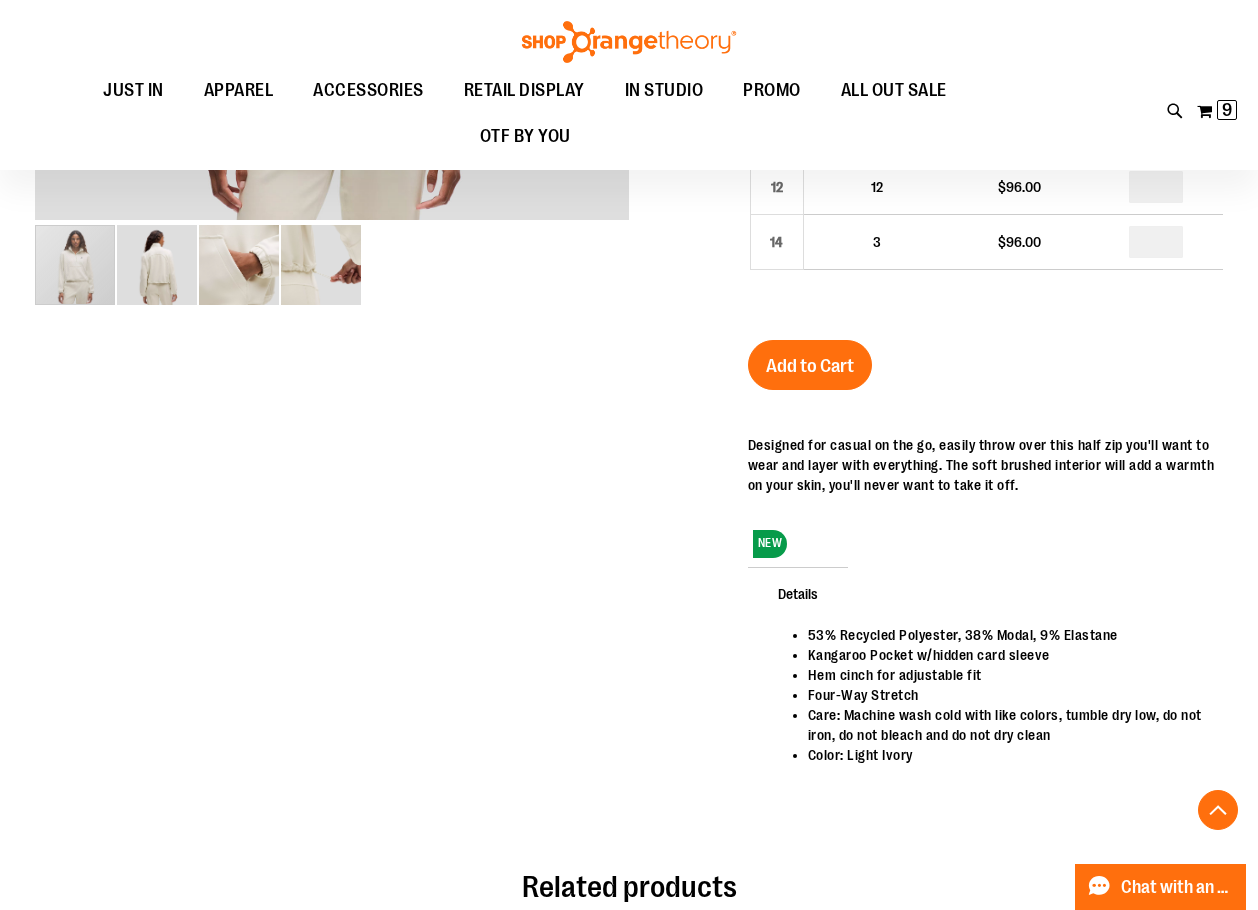 scroll, scrollTop: 299, scrollLeft: 0, axis: vertical 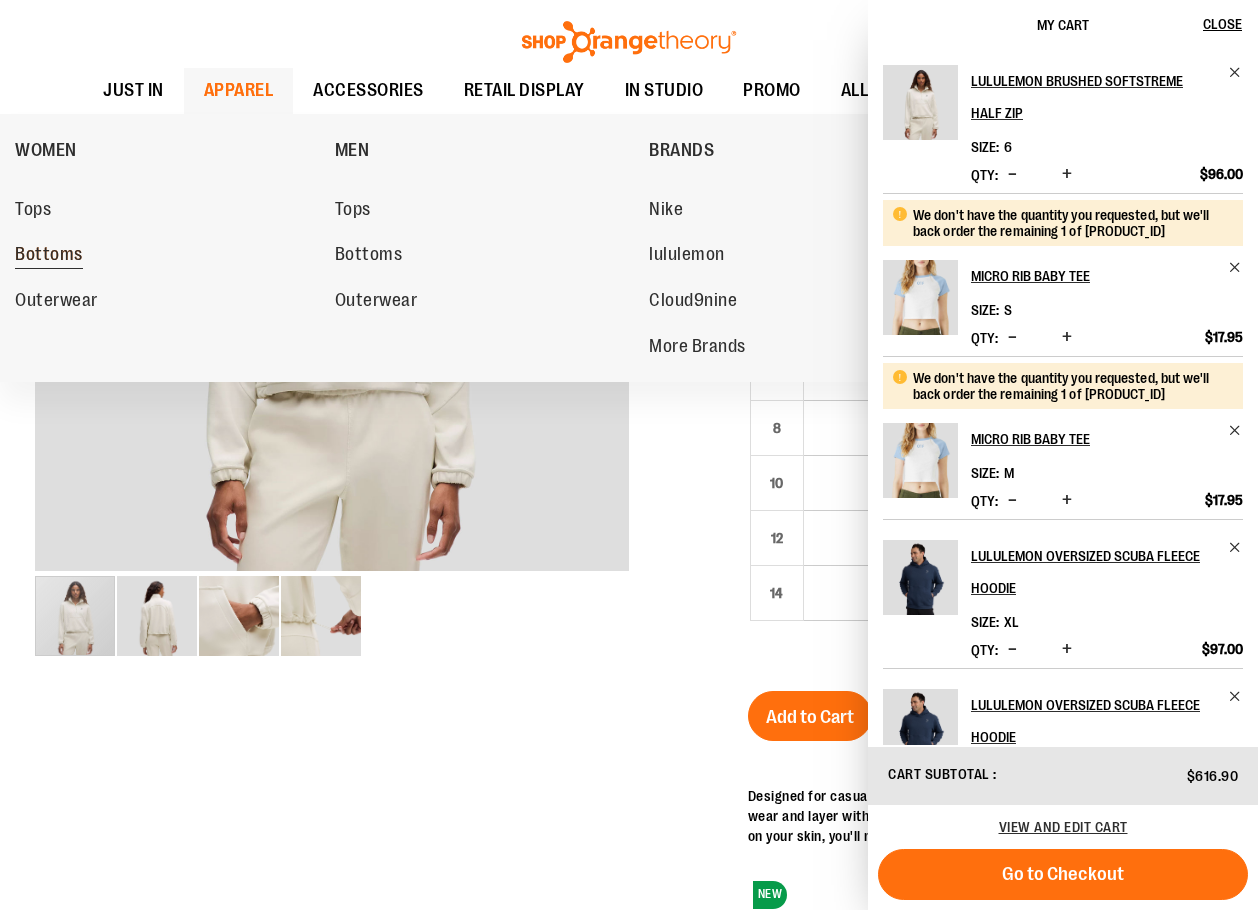 click on "Bottoms" at bounding box center (49, 256) 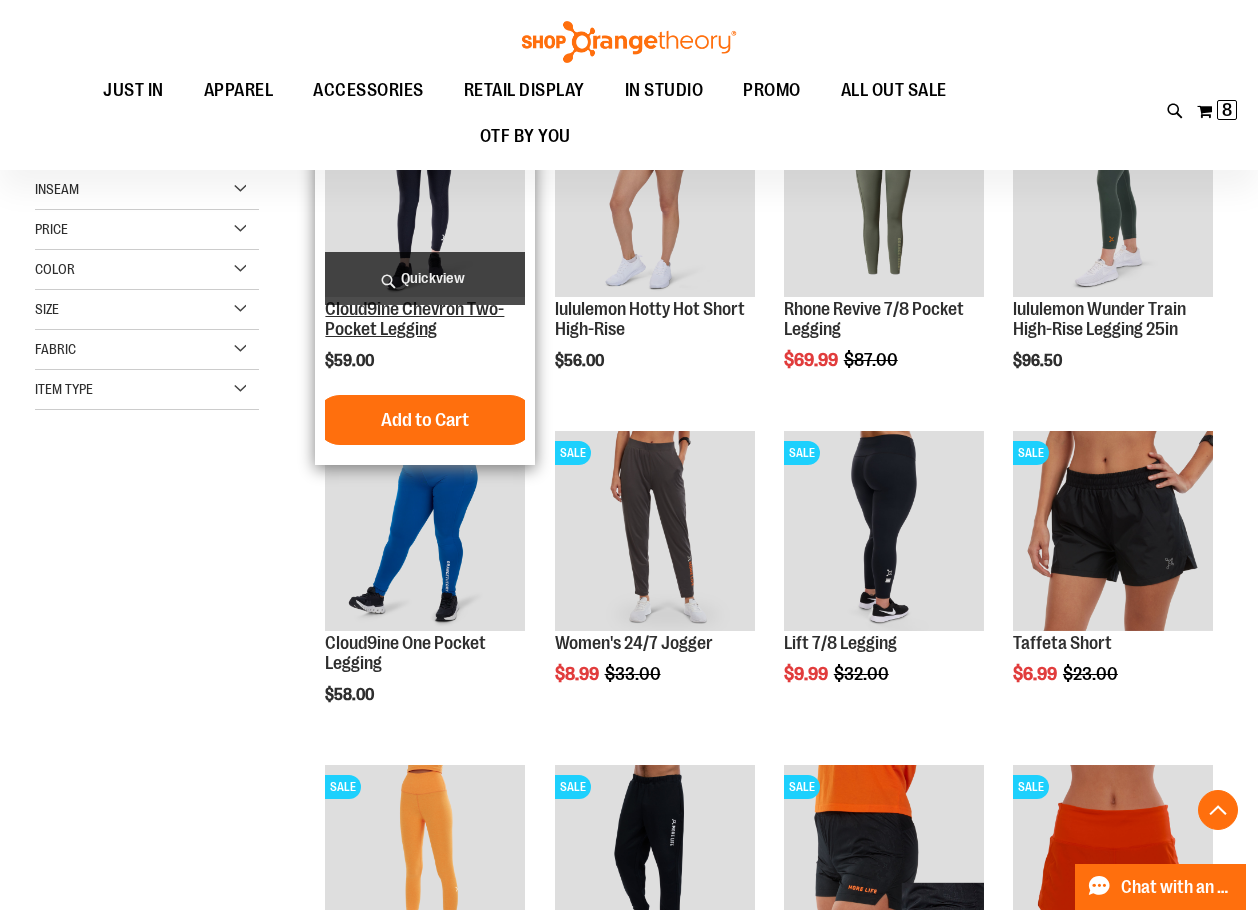 scroll, scrollTop: 799, scrollLeft: 0, axis: vertical 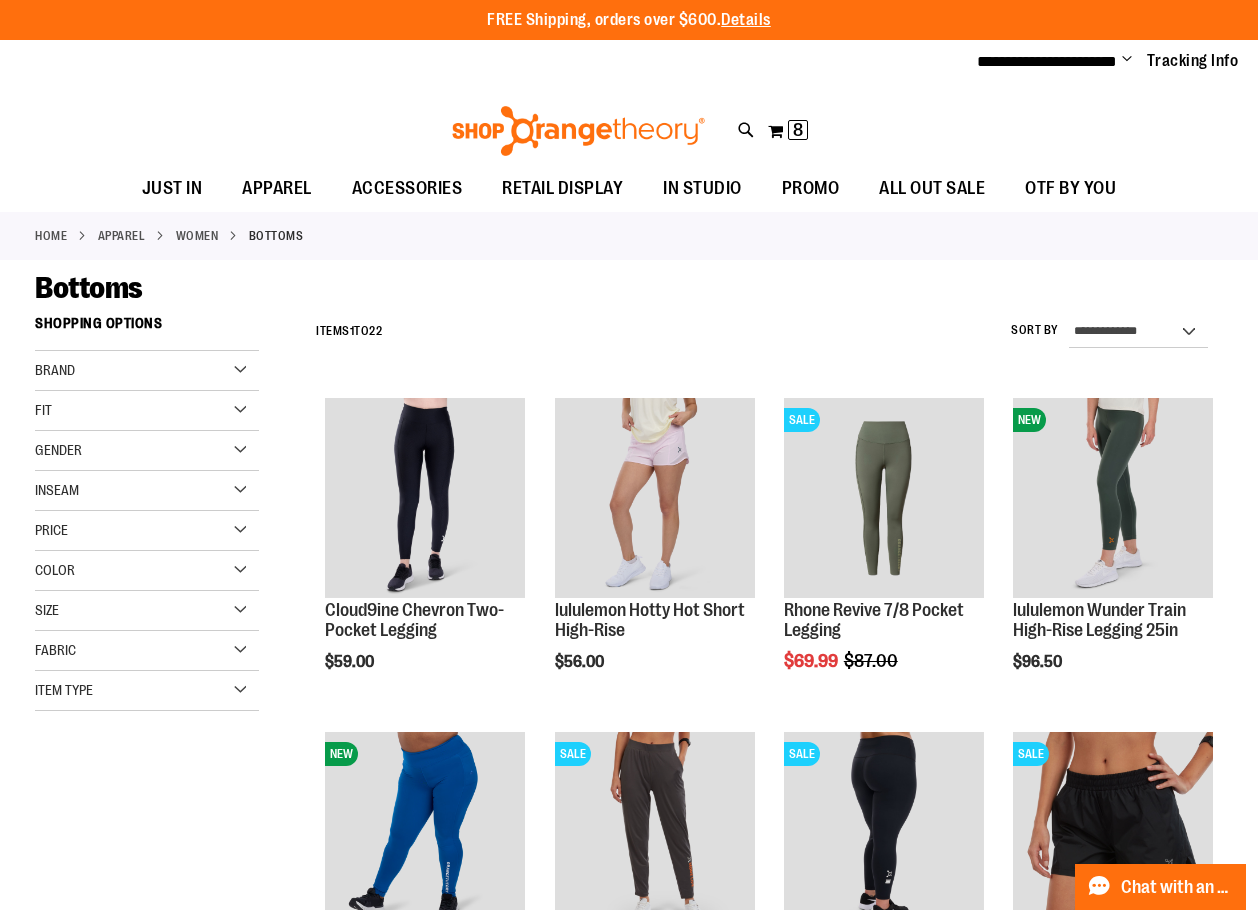 click on "Brand" at bounding box center (147, 371) 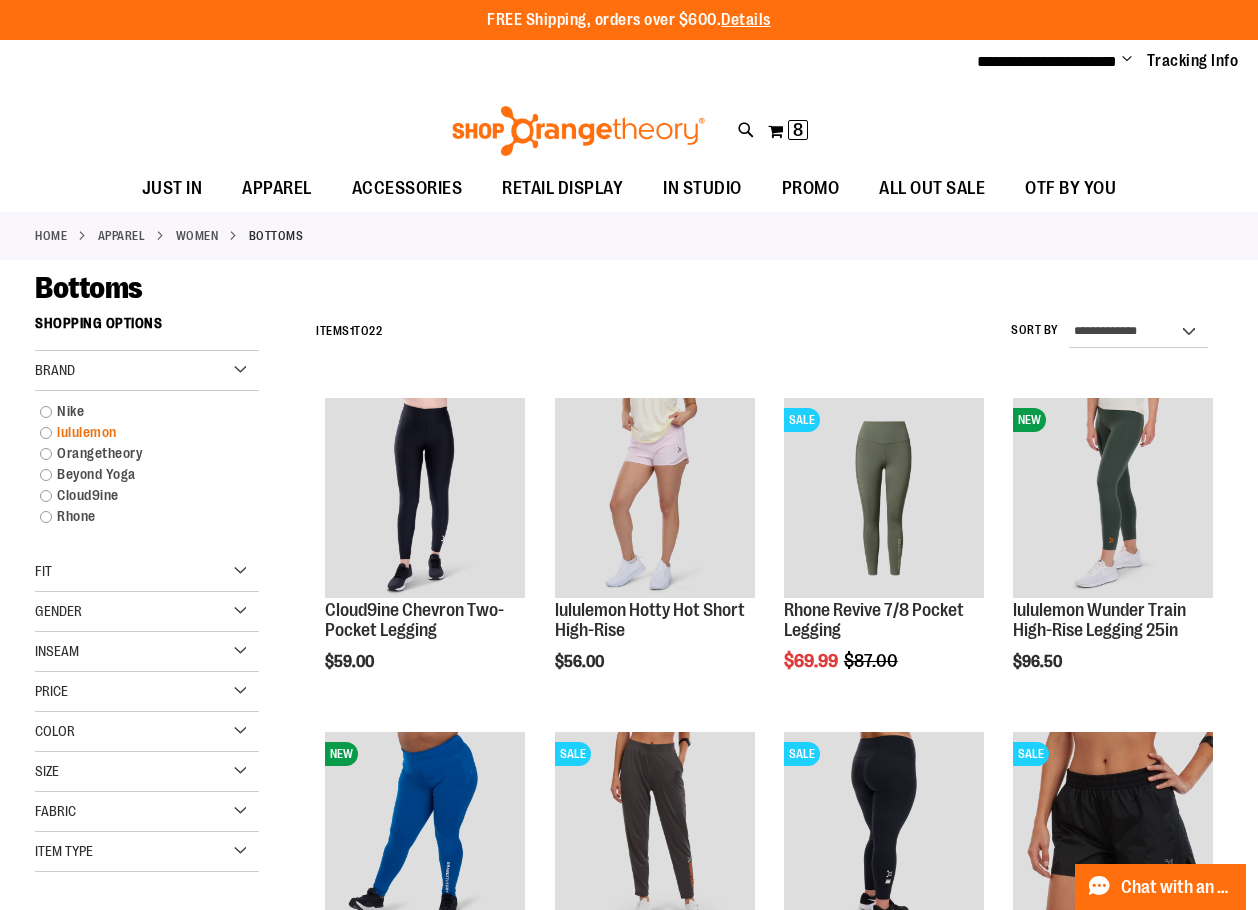 click on "lululemon" at bounding box center (137, 432) 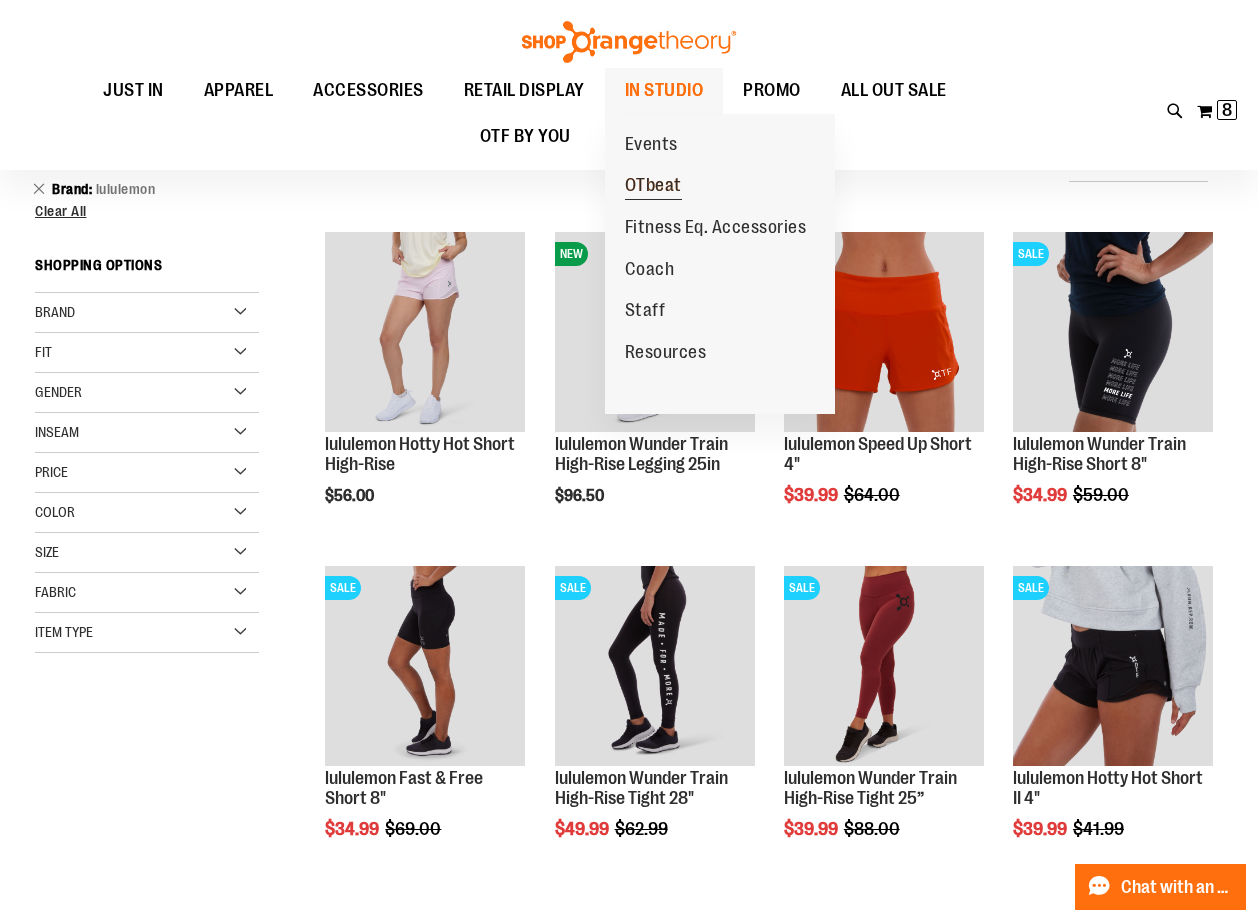 scroll, scrollTop: 0, scrollLeft: 0, axis: both 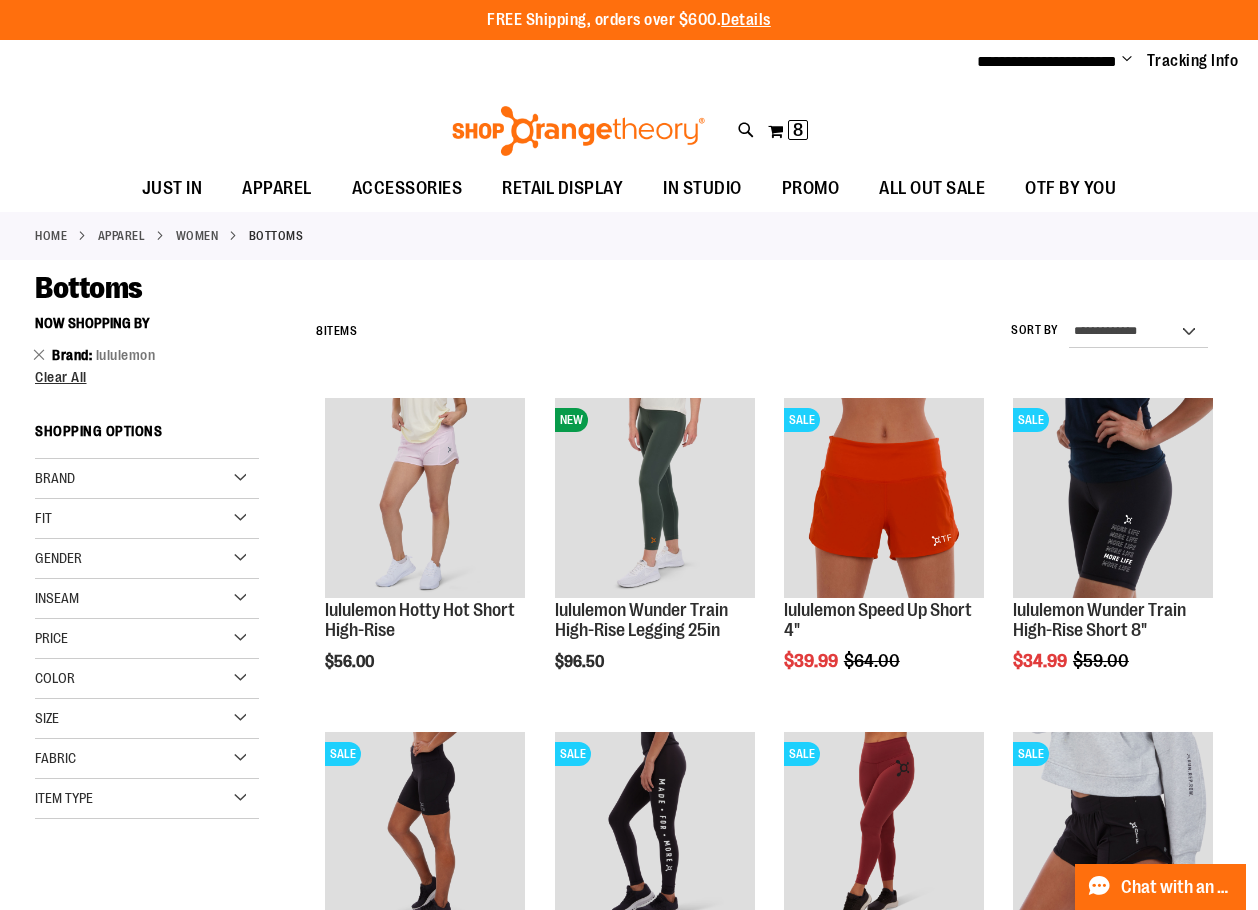 click on "Inseam" at bounding box center (147, 599) 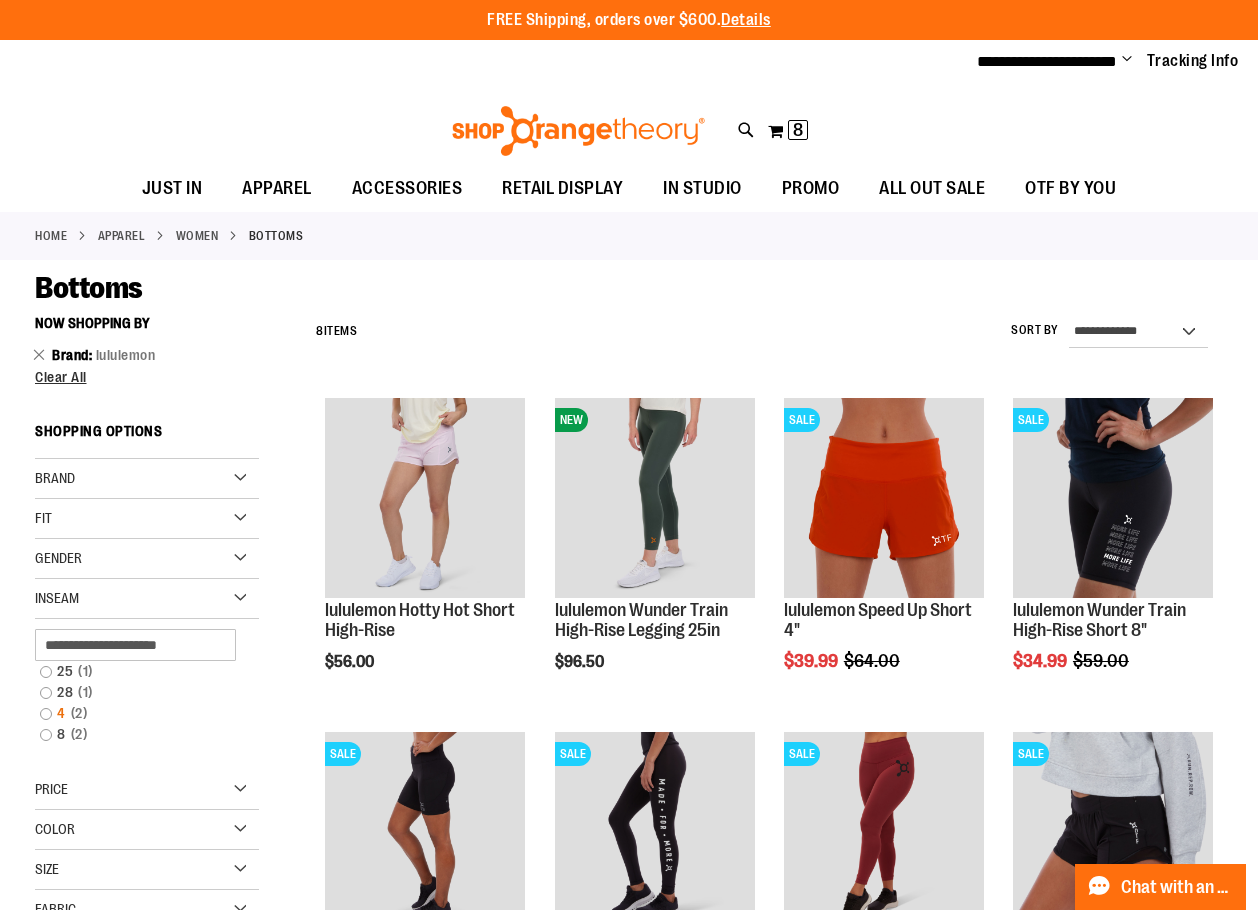 click on "[NUMBER]                                             [NUMBER]
items" at bounding box center [137, 713] 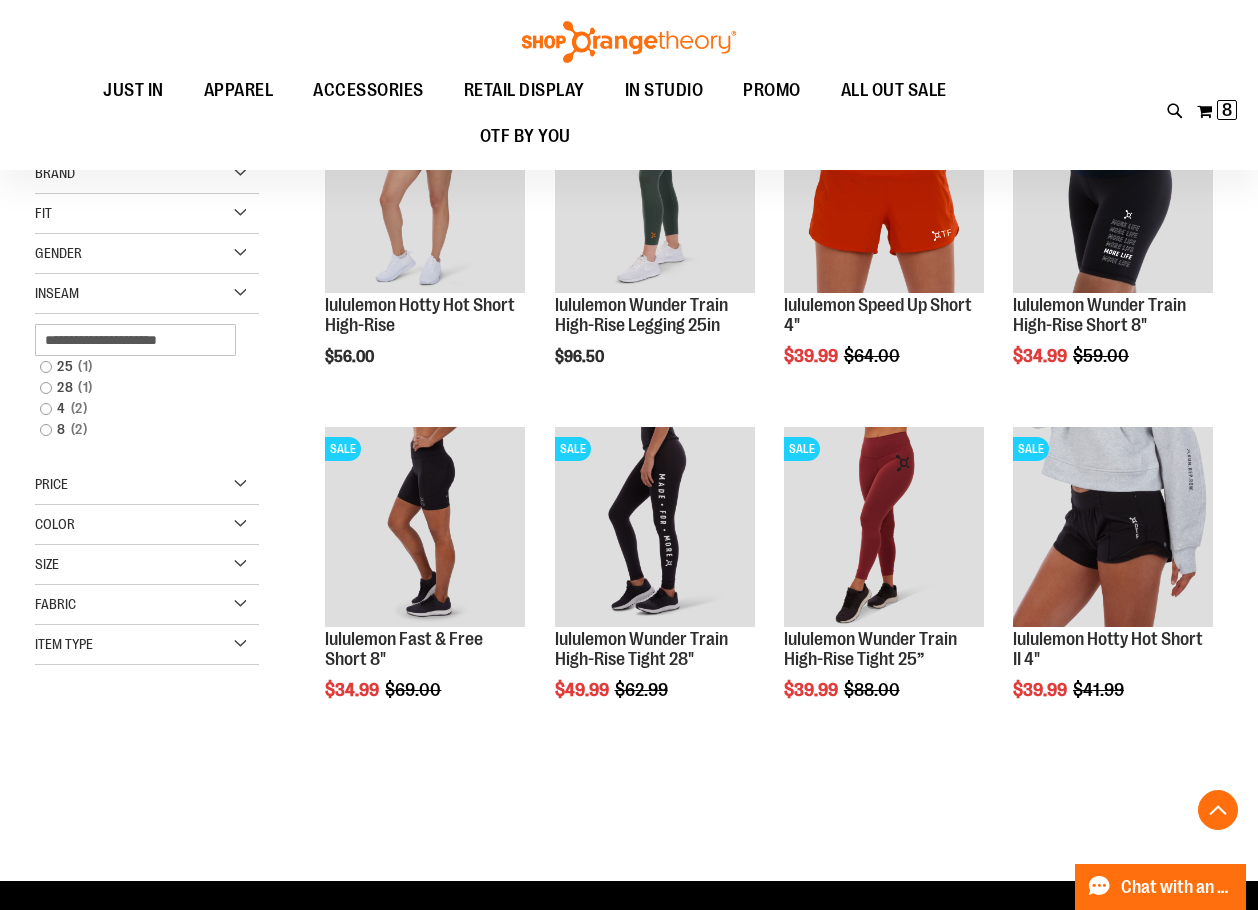 scroll, scrollTop: 305, scrollLeft: 0, axis: vertical 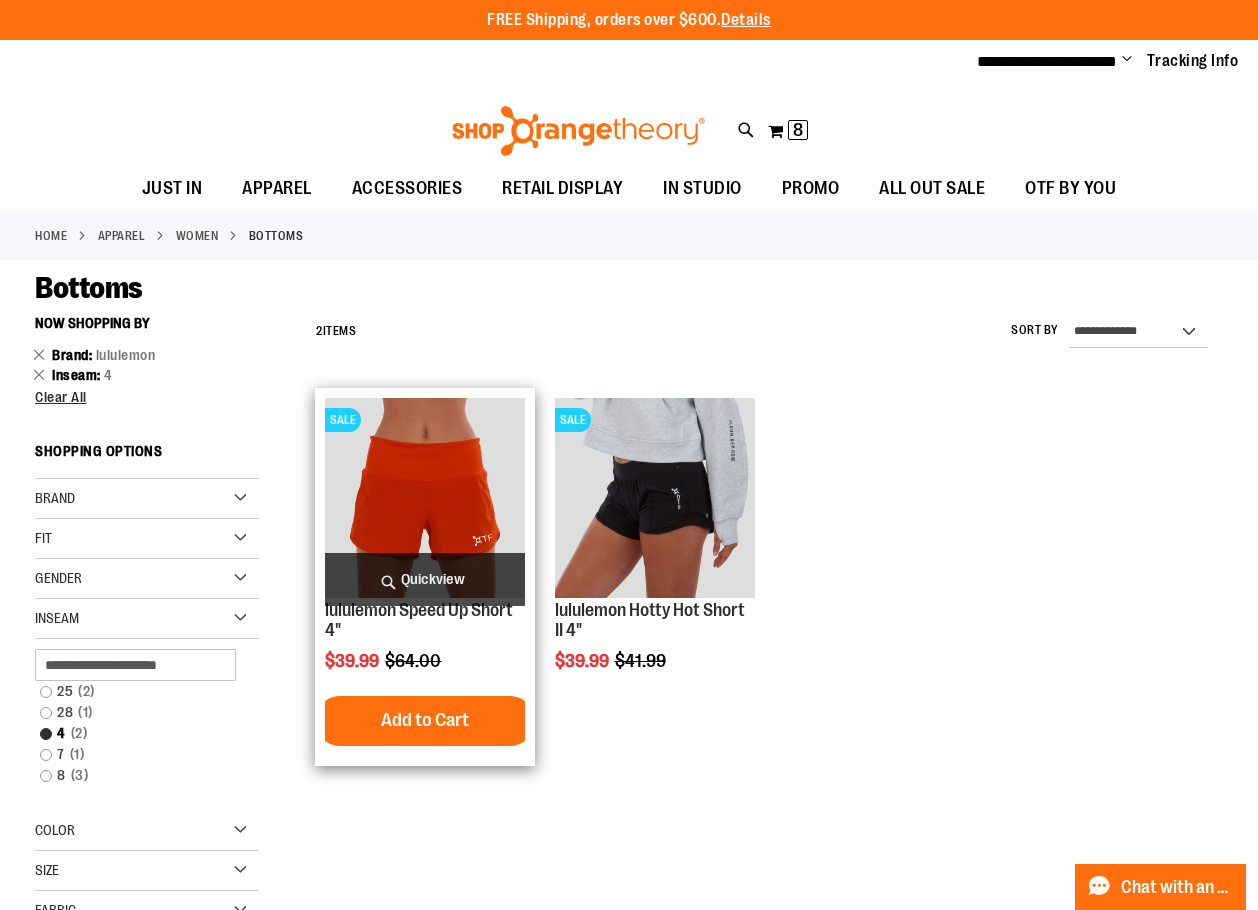 click on "Add to Cart" at bounding box center (425, 720) 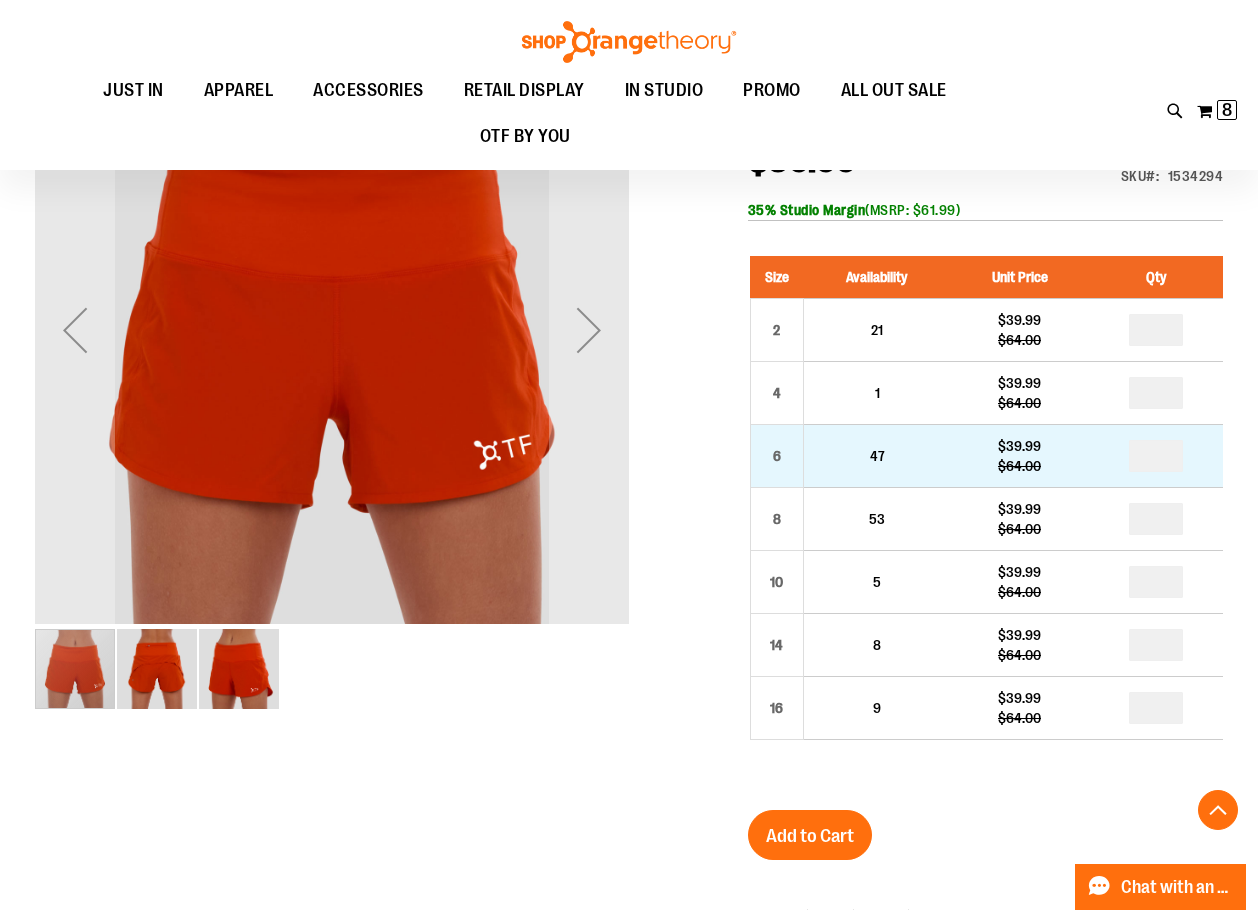 scroll, scrollTop: 352, scrollLeft: 0, axis: vertical 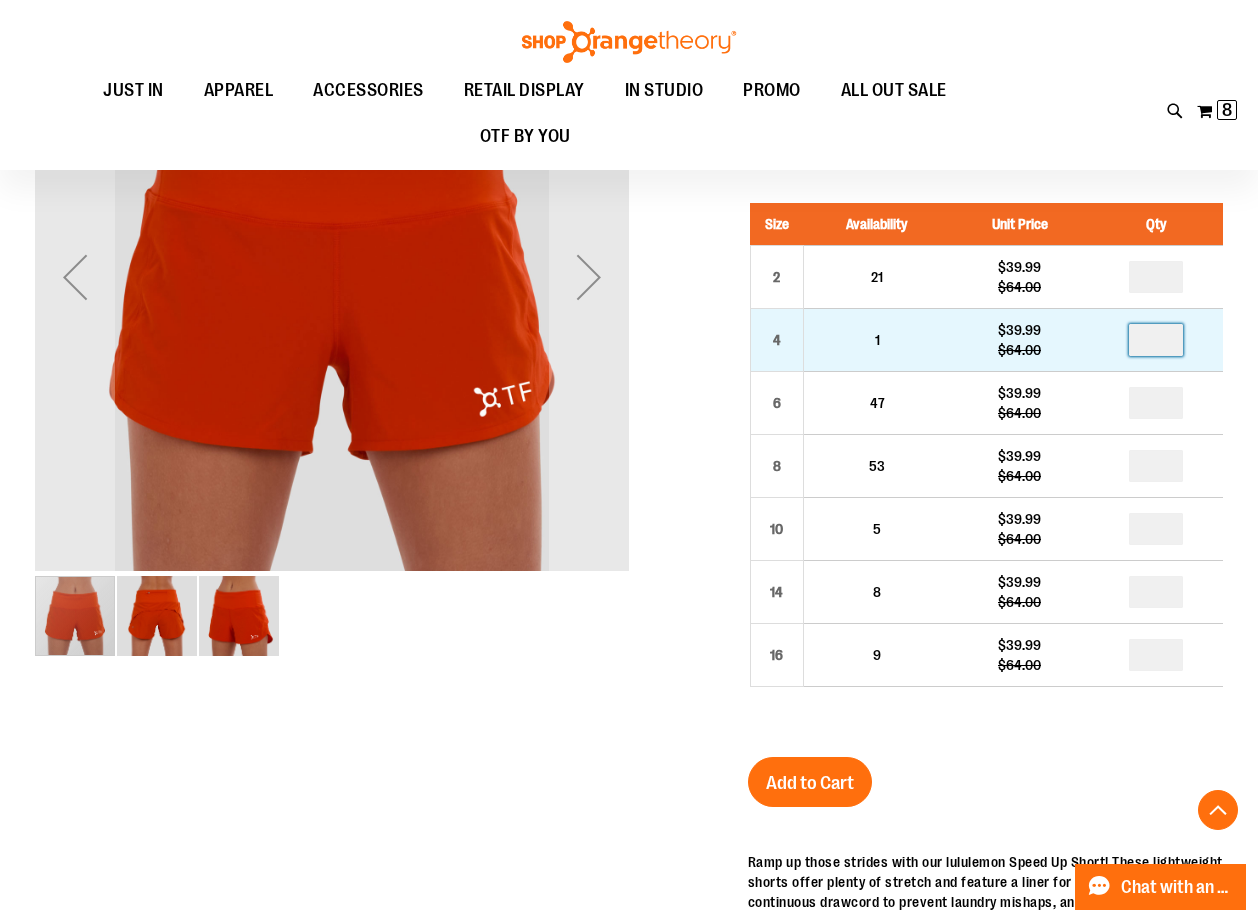 click at bounding box center (1156, 340) 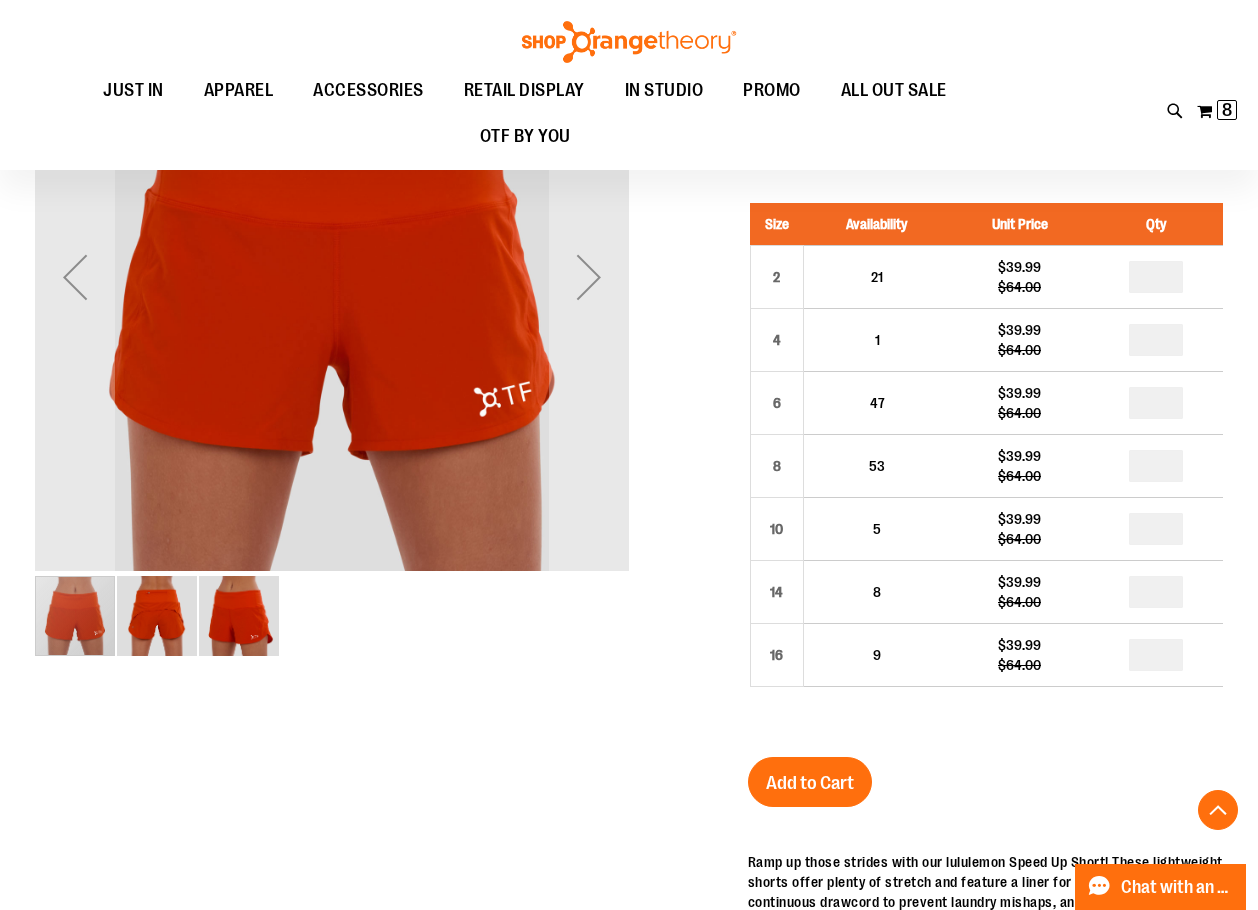 click on "Add to Cart" at bounding box center (810, 783) 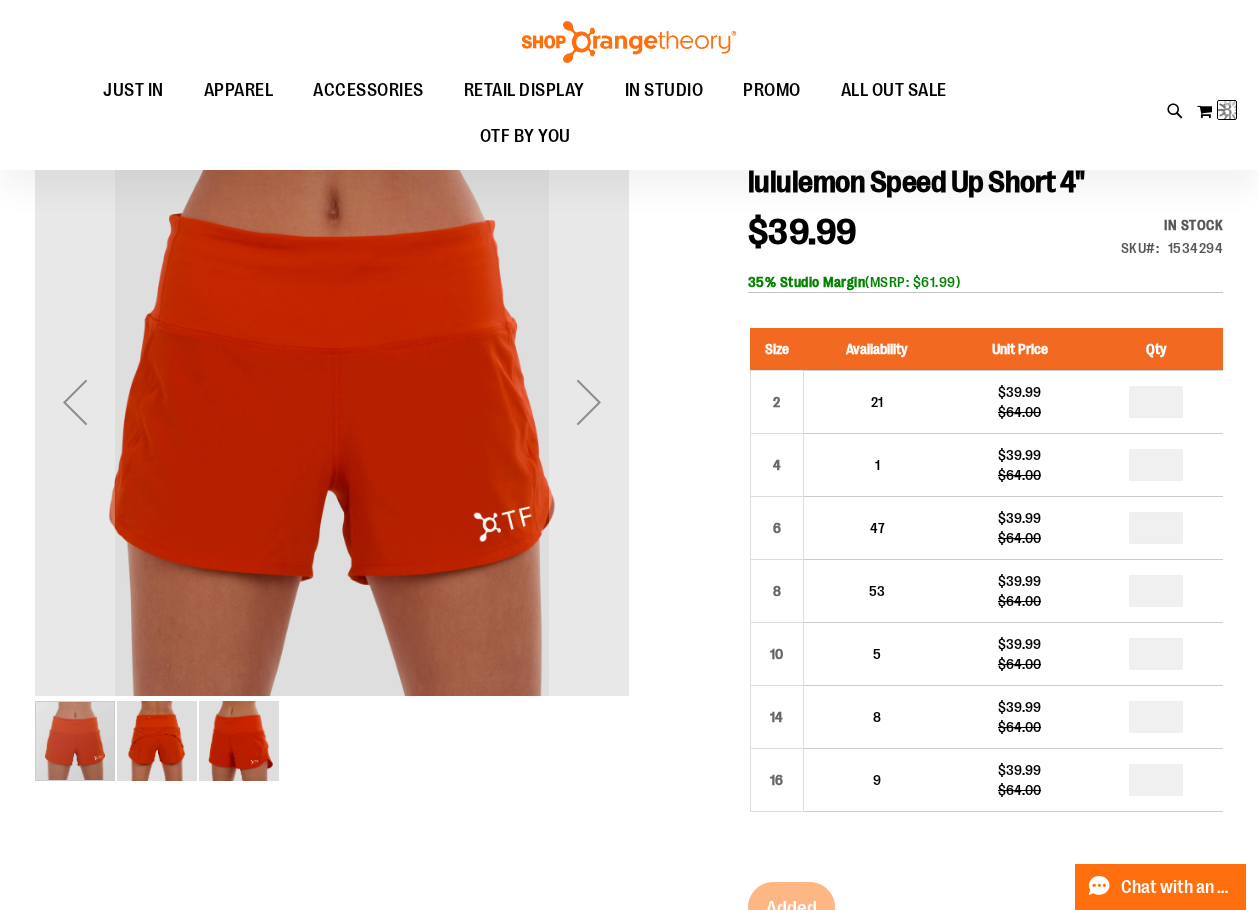 scroll, scrollTop: 0, scrollLeft: 0, axis: both 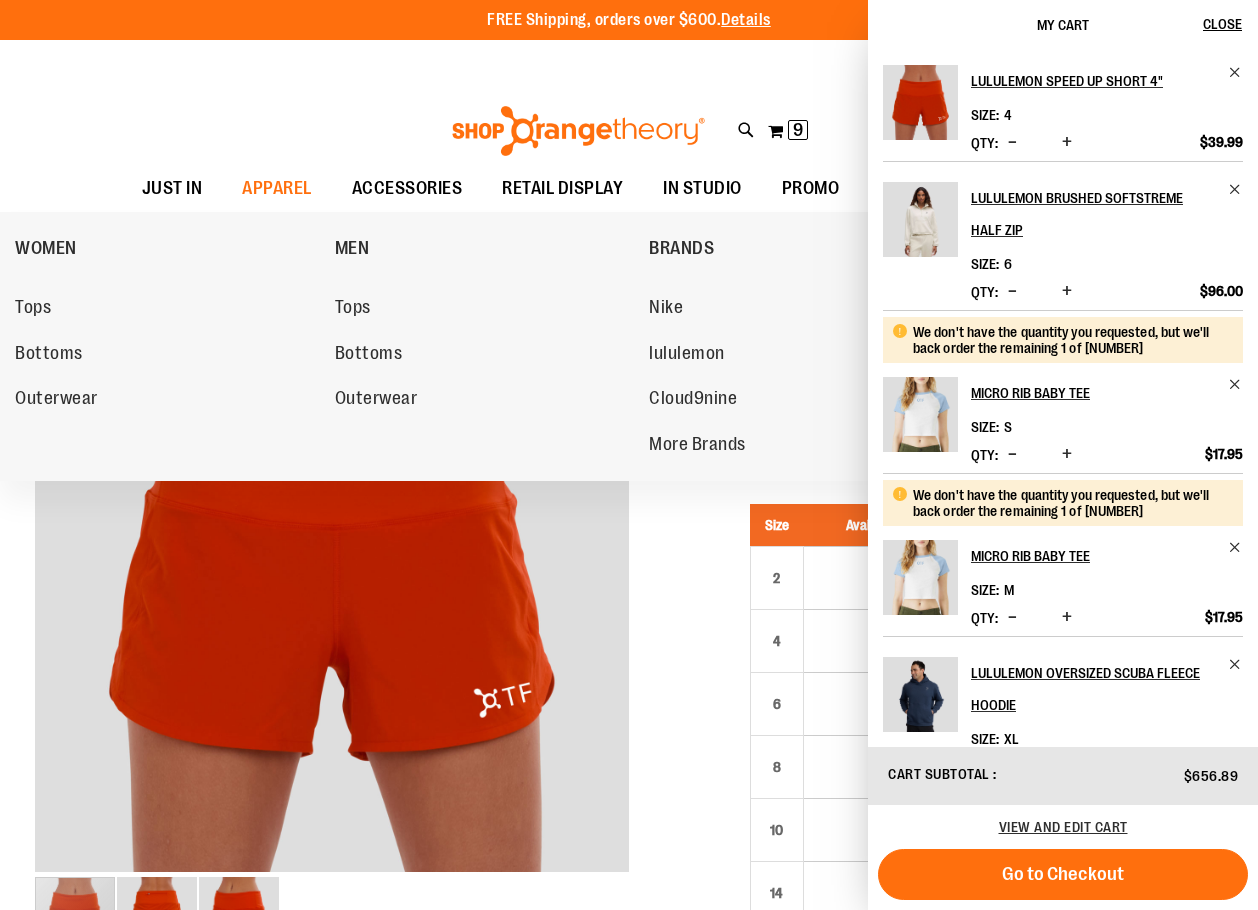 click on "lululemon" at bounding box center (687, 355) 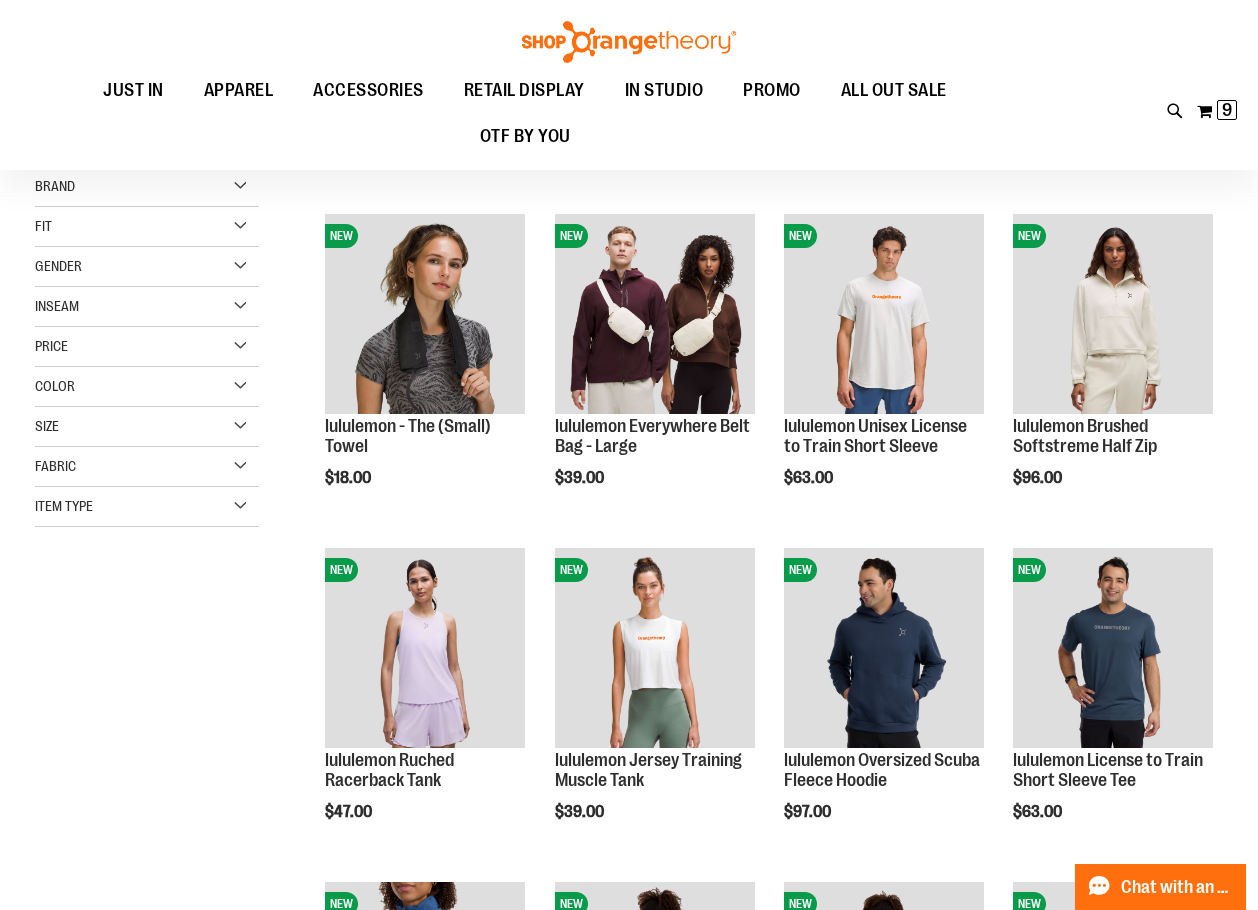 scroll, scrollTop: 199, scrollLeft: 0, axis: vertical 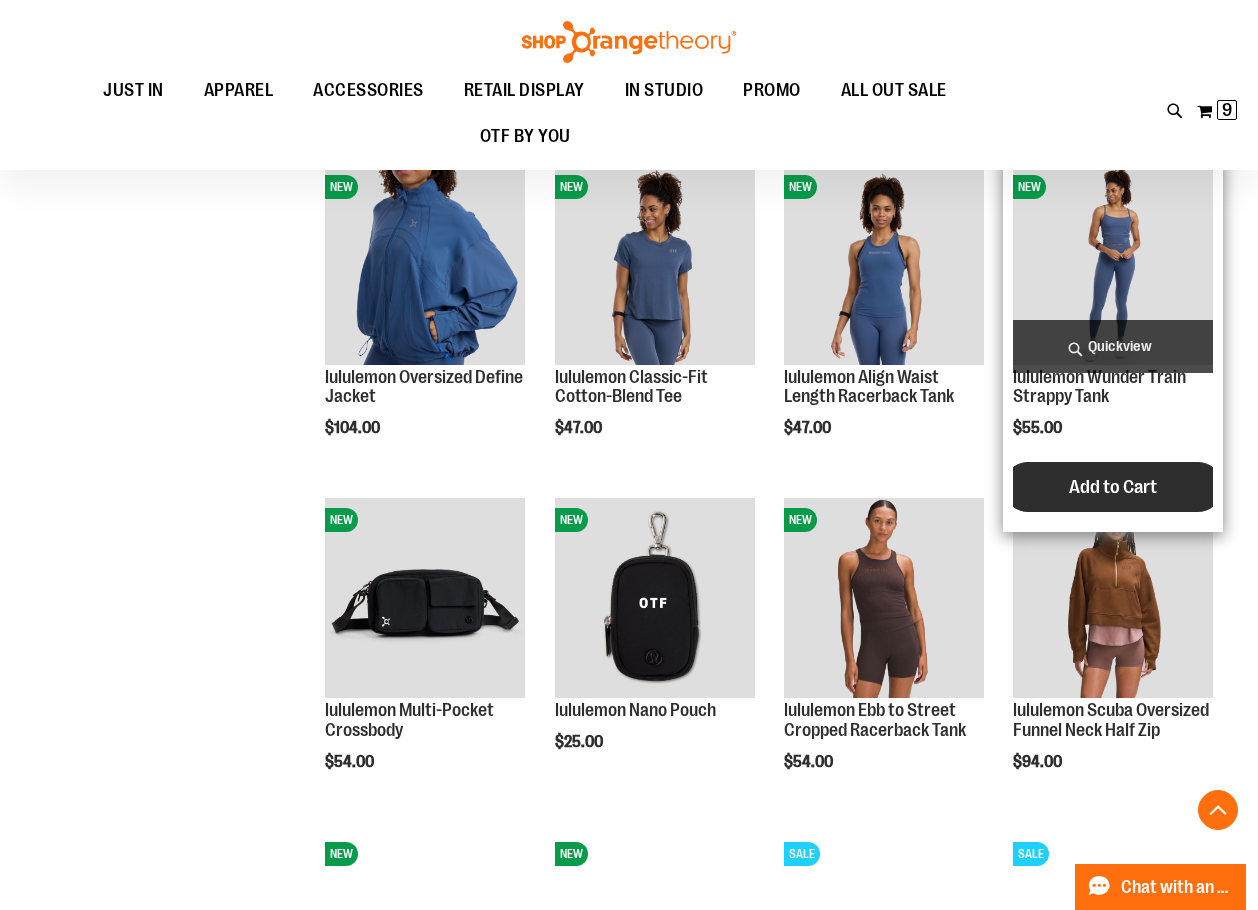 click on "Add to Cart" at bounding box center (1113, 487) 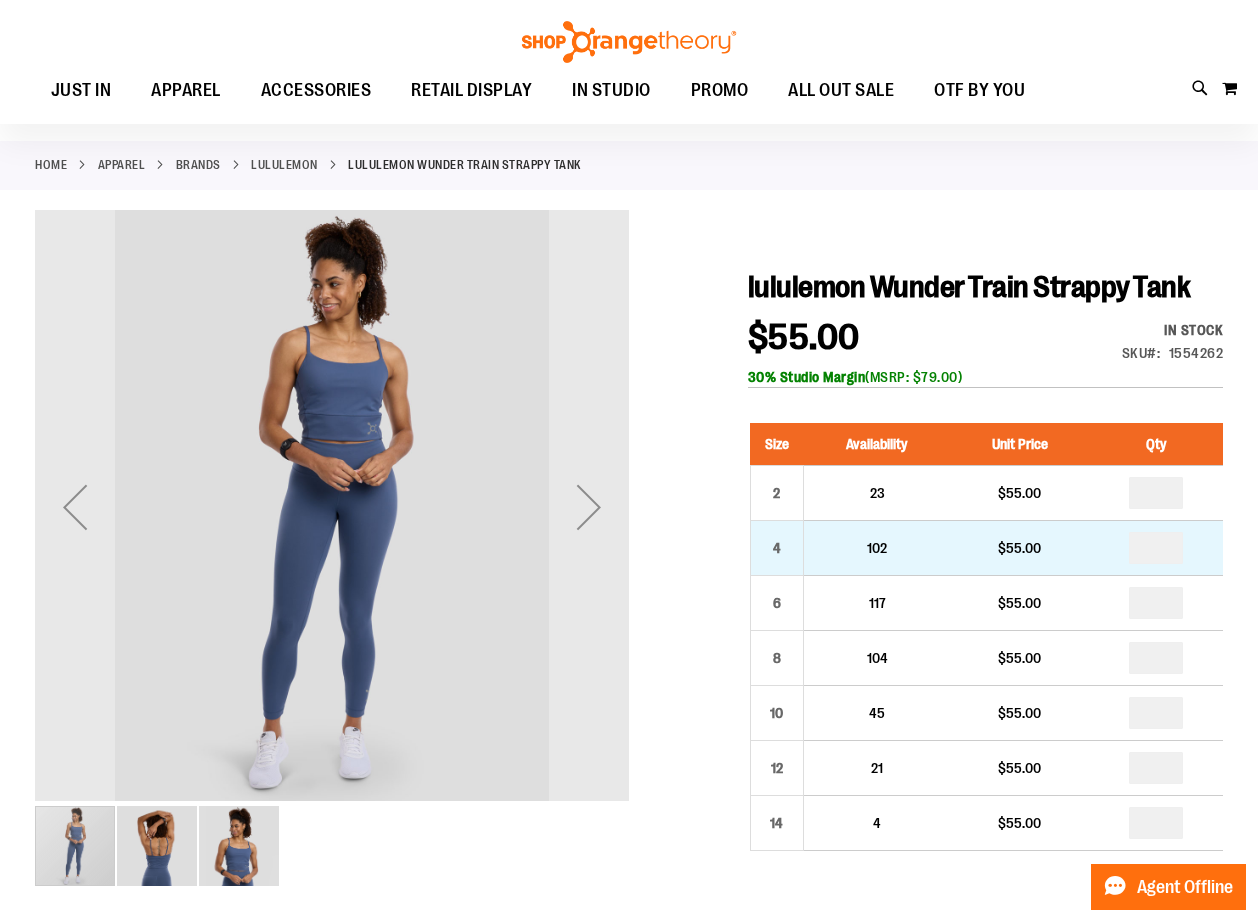 scroll, scrollTop: 99, scrollLeft: 0, axis: vertical 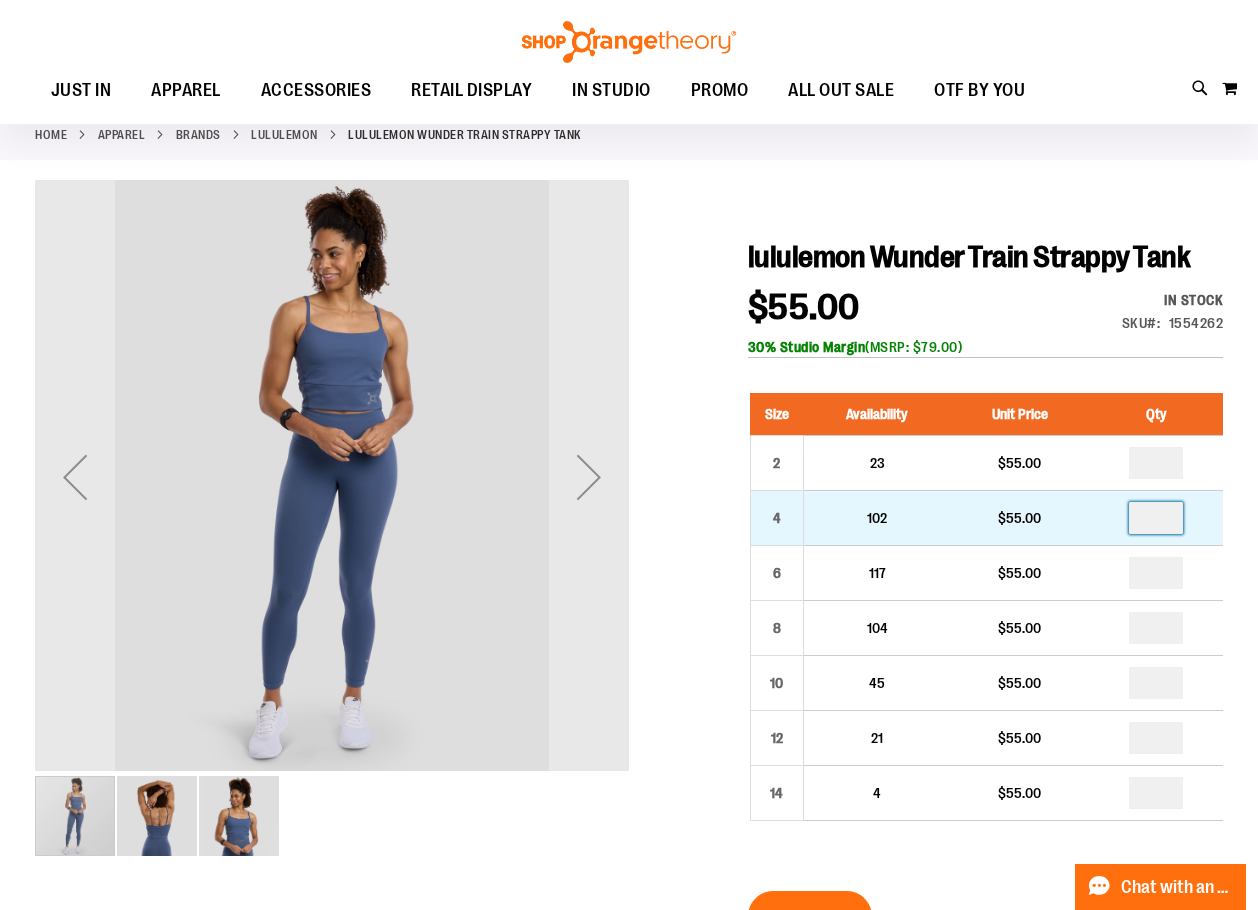 click at bounding box center [1156, 518] 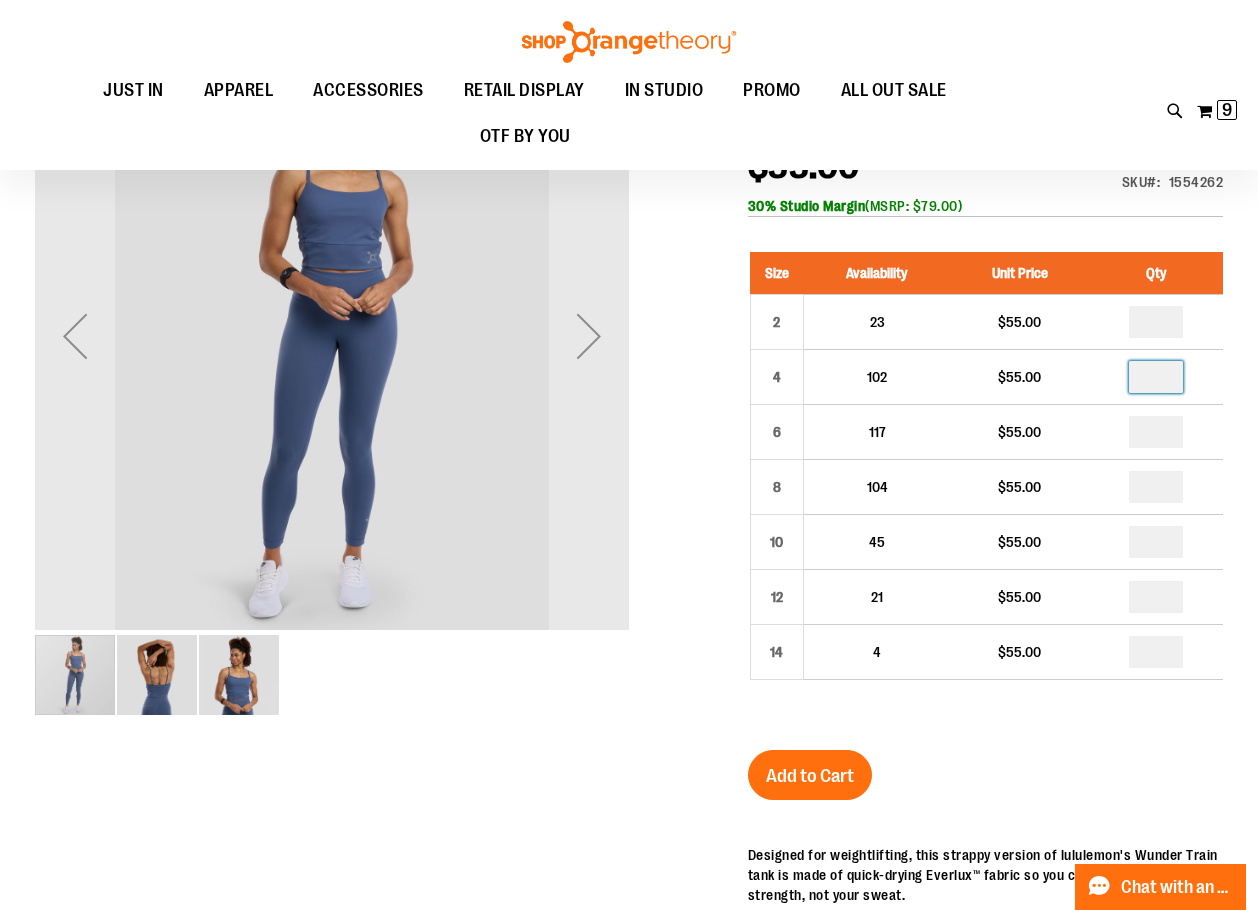 scroll, scrollTop: 299, scrollLeft: 0, axis: vertical 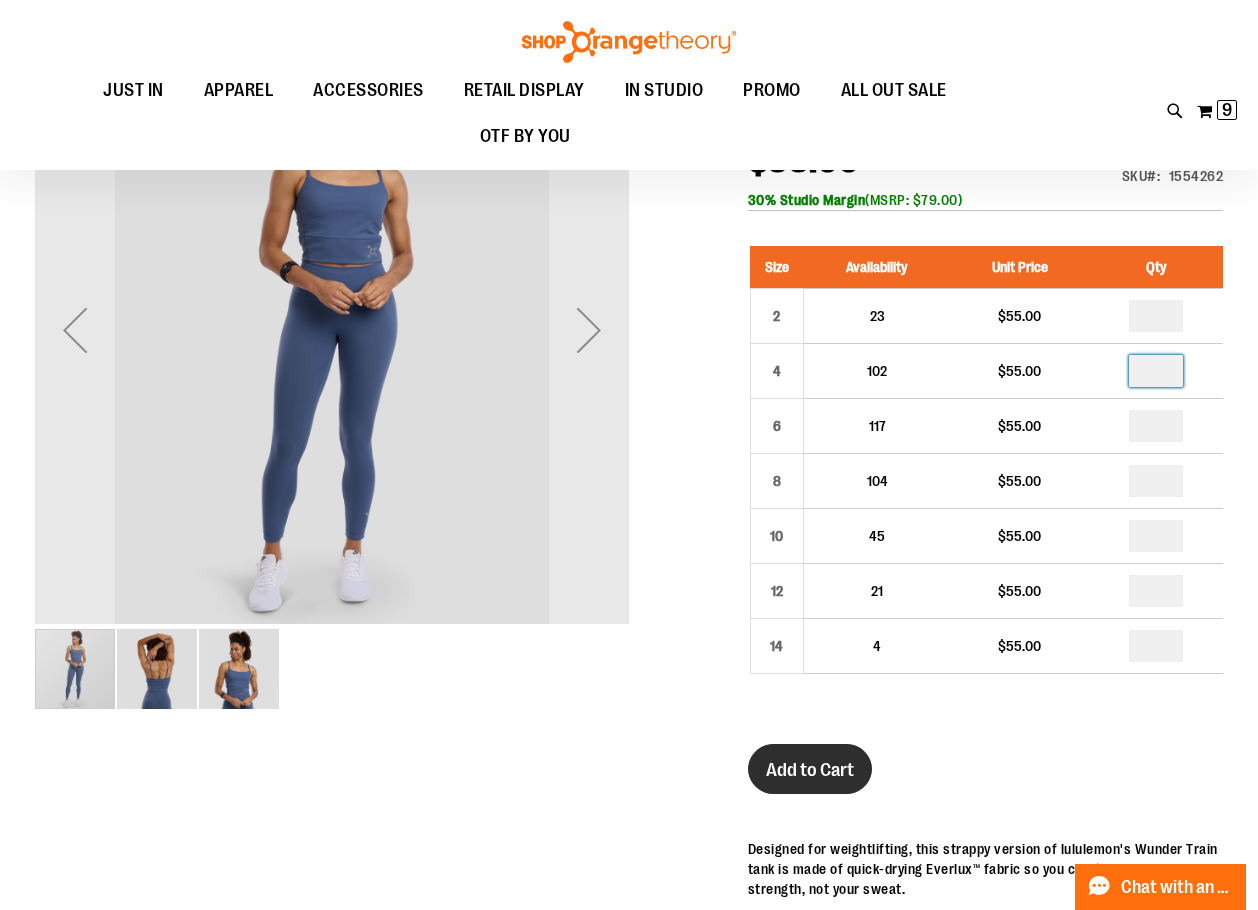 type on "*" 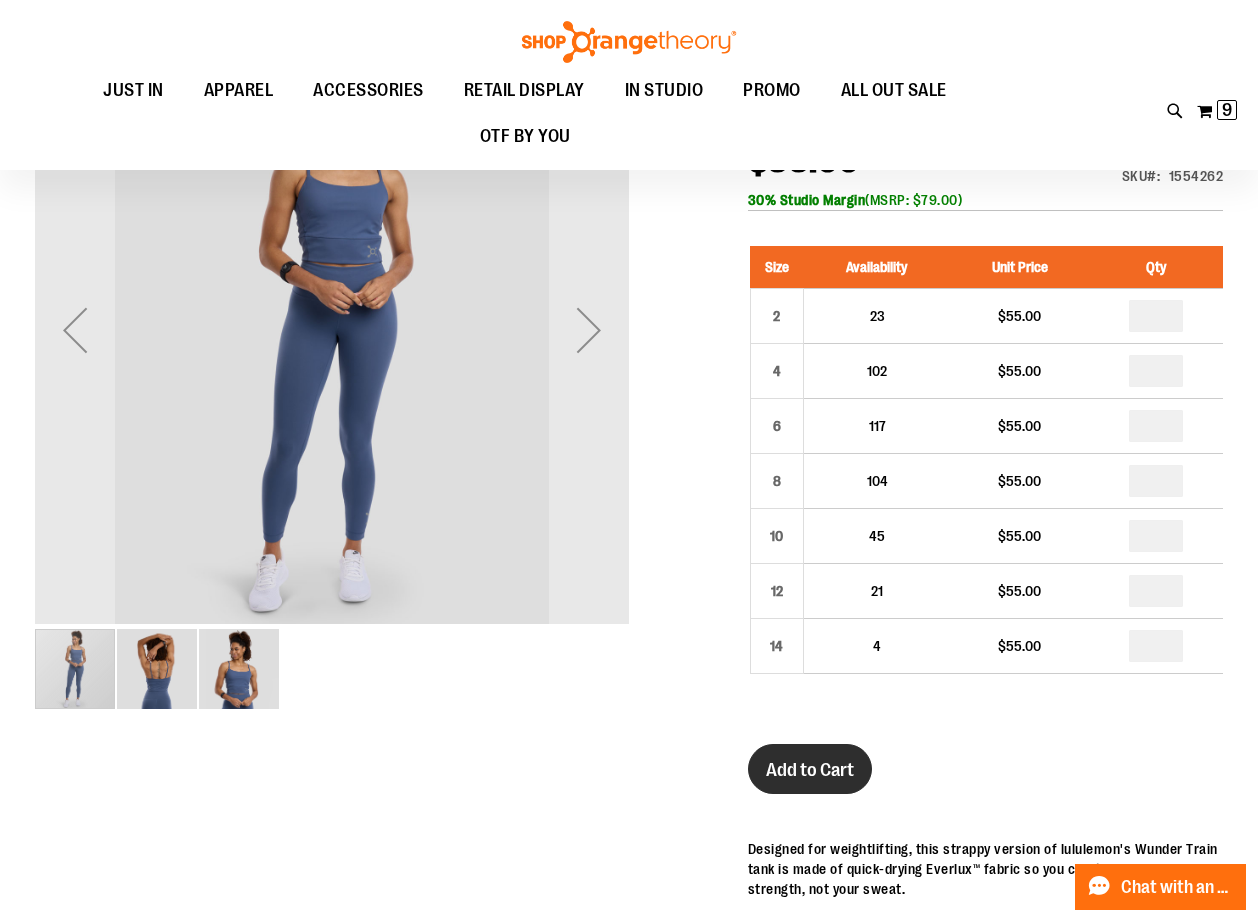 click on "Add to Cart" at bounding box center [810, 770] 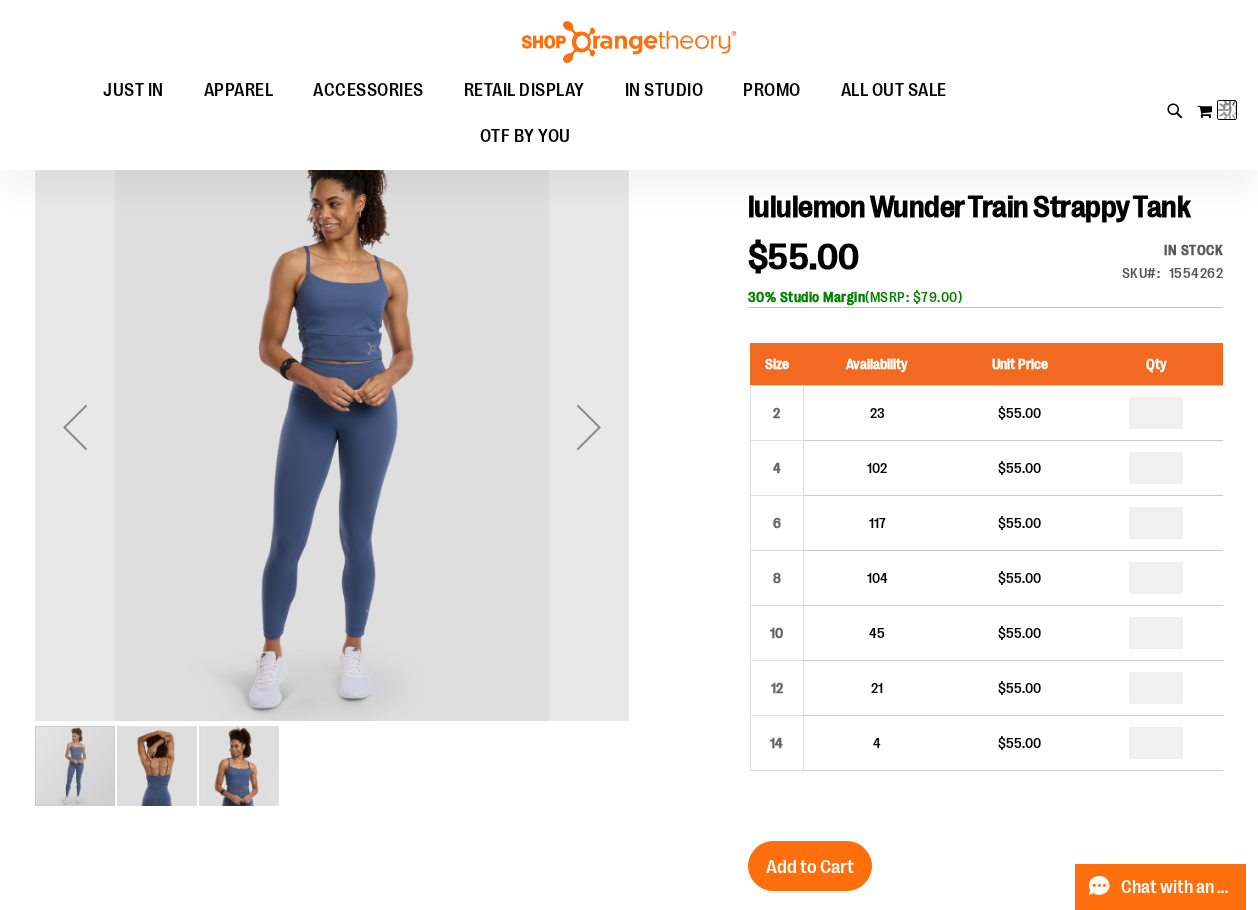 scroll, scrollTop: 299, scrollLeft: 0, axis: vertical 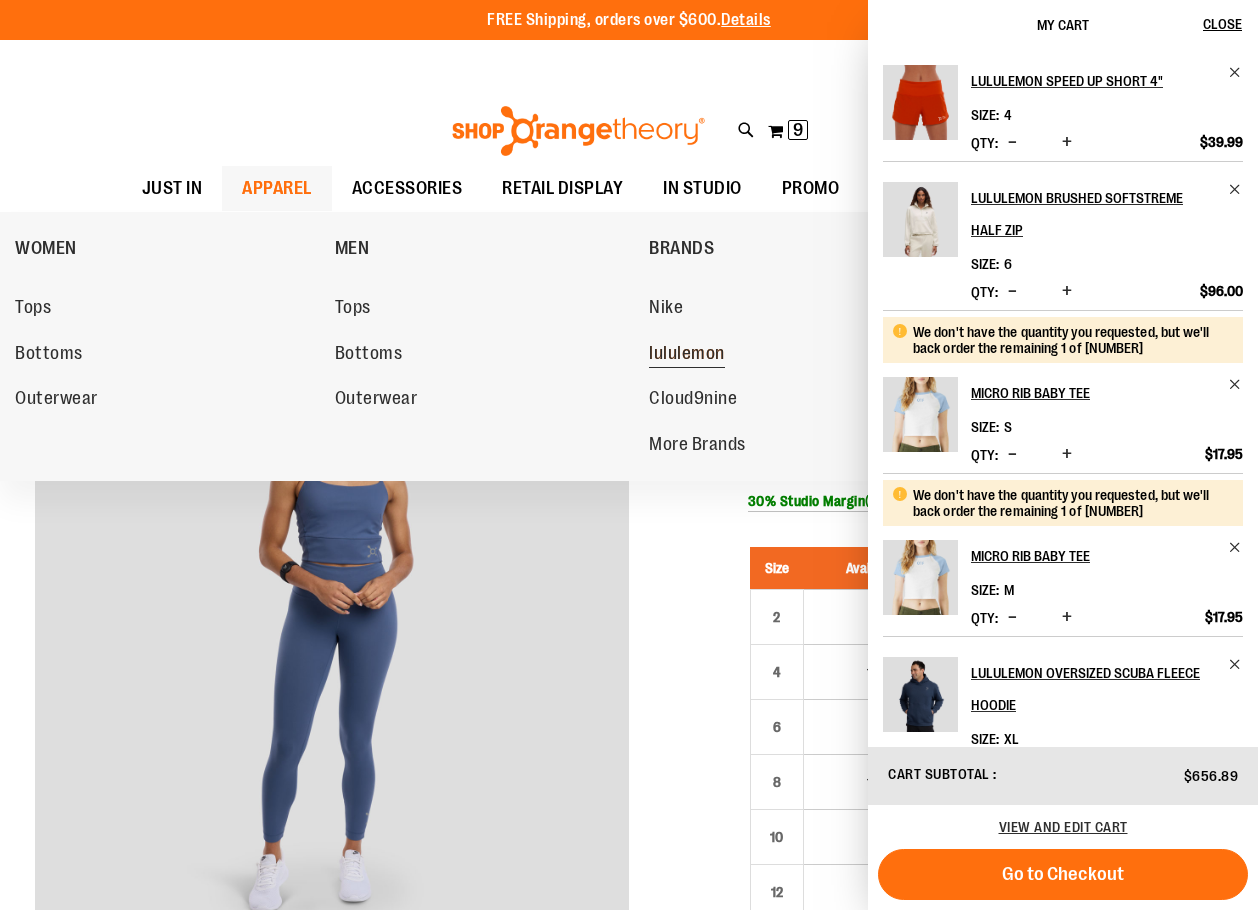 click on "lululemon" at bounding box center [687, 355] 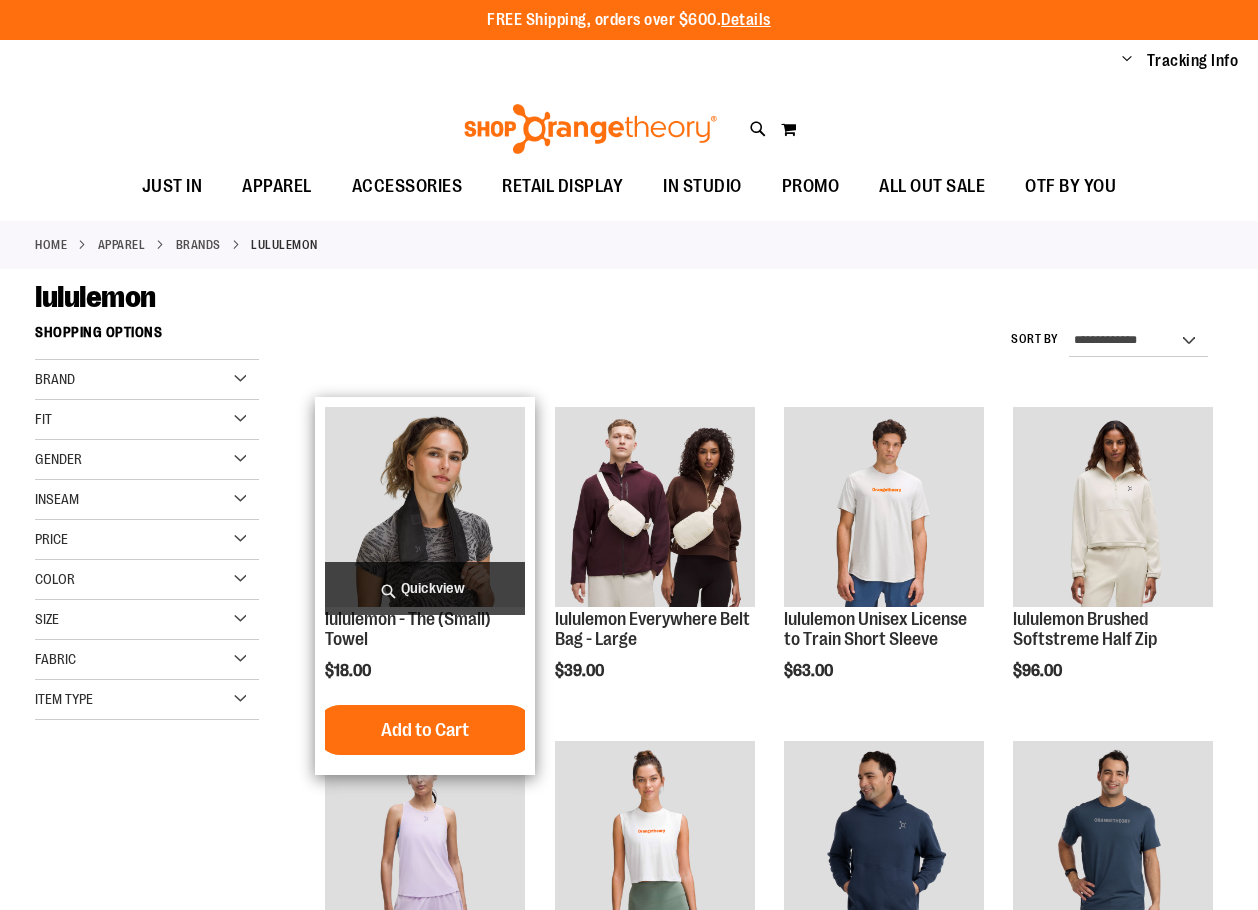 scroll, scrollTop: 0, scrollLeft: 0, axis: both 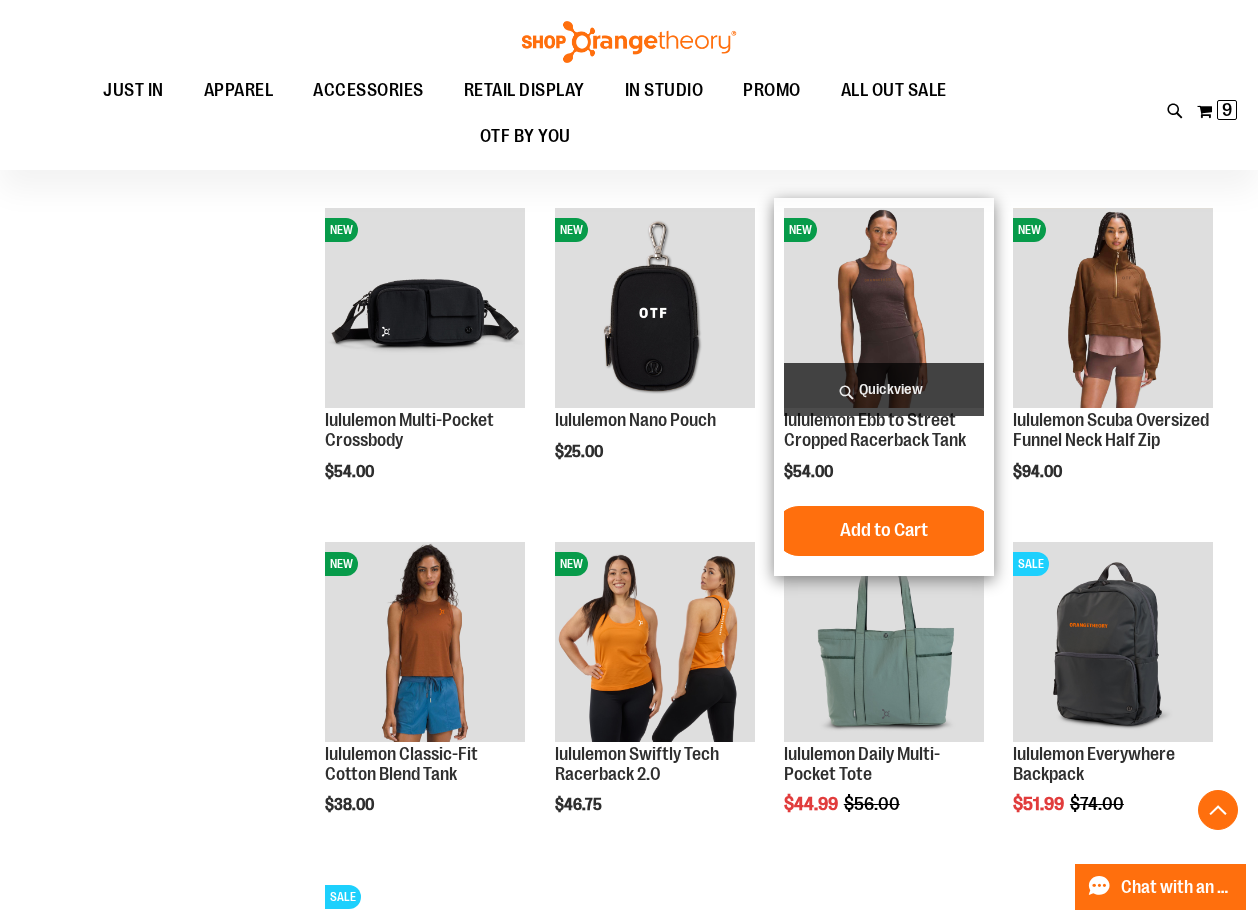 click at bounding box center [884, 308] 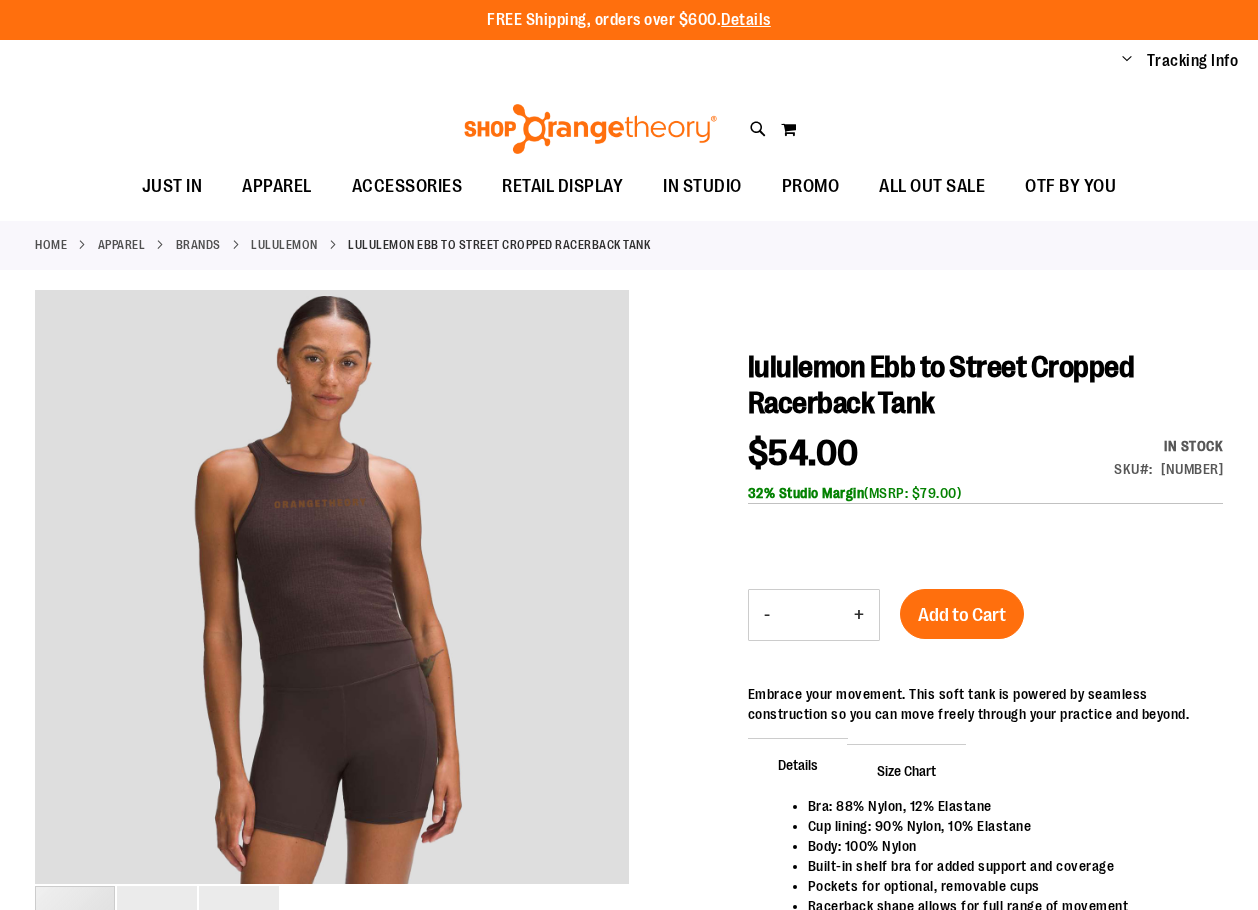 scroll, scrollTop: 0, scrollLeft: 0, axis: both 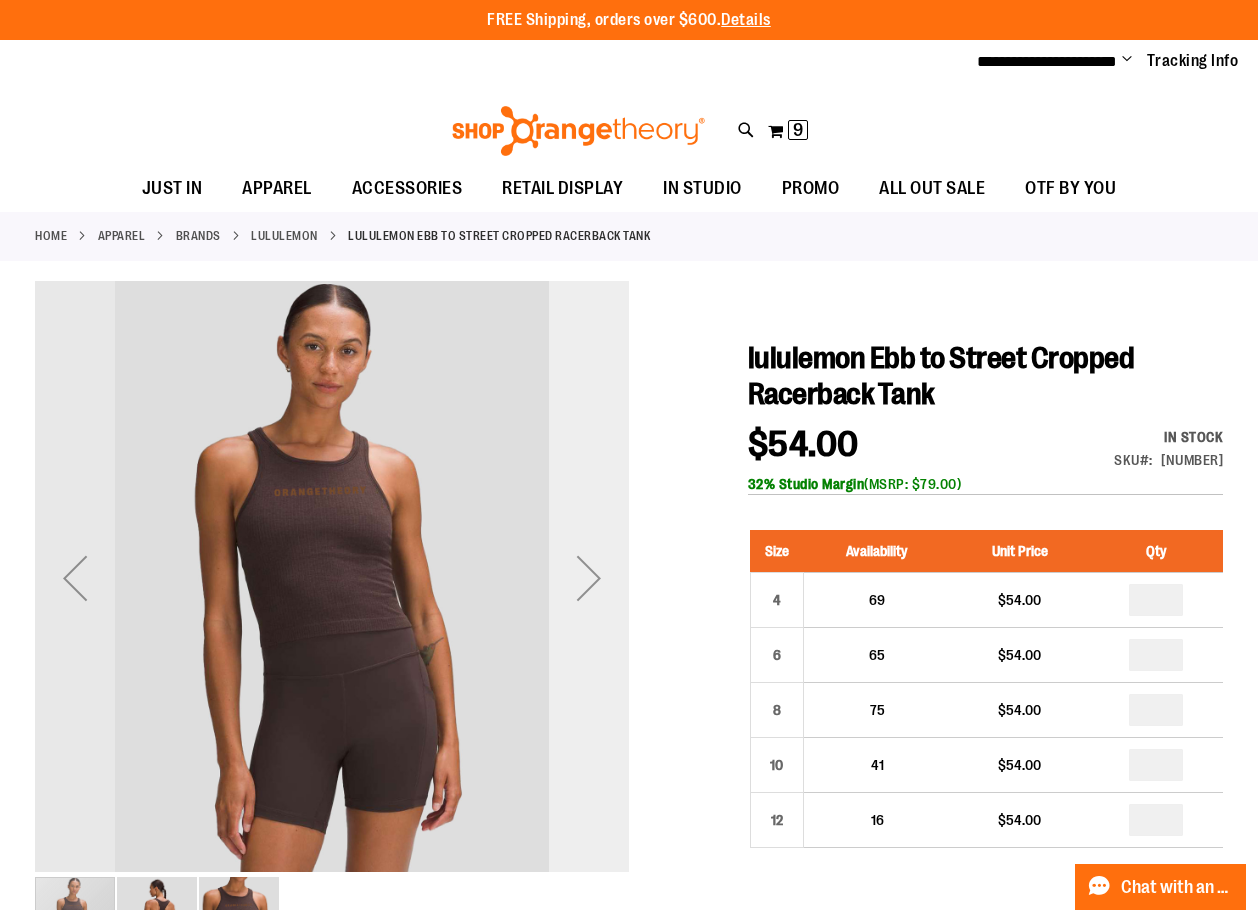click at bounding box center [589, 578] 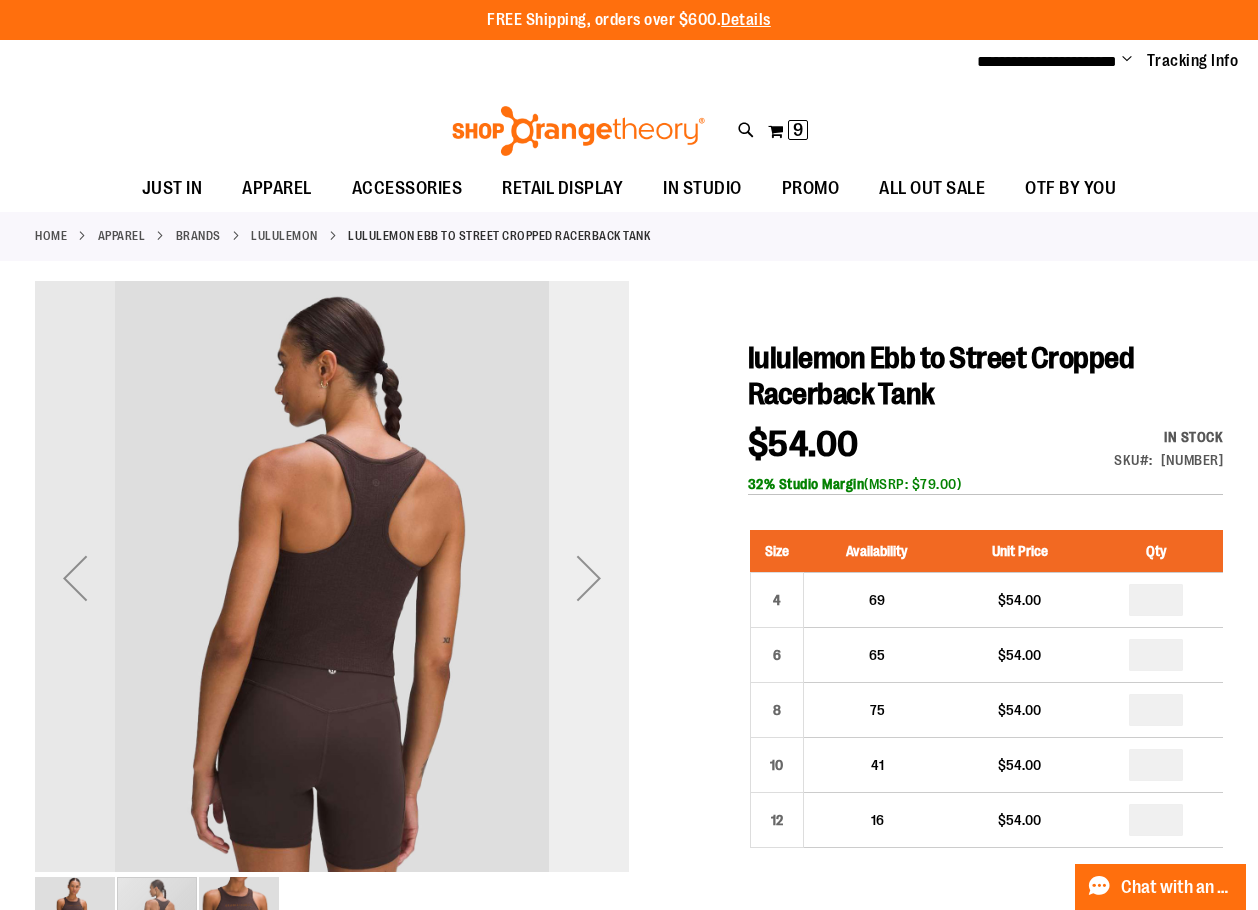click at bounding box center [589, 578] 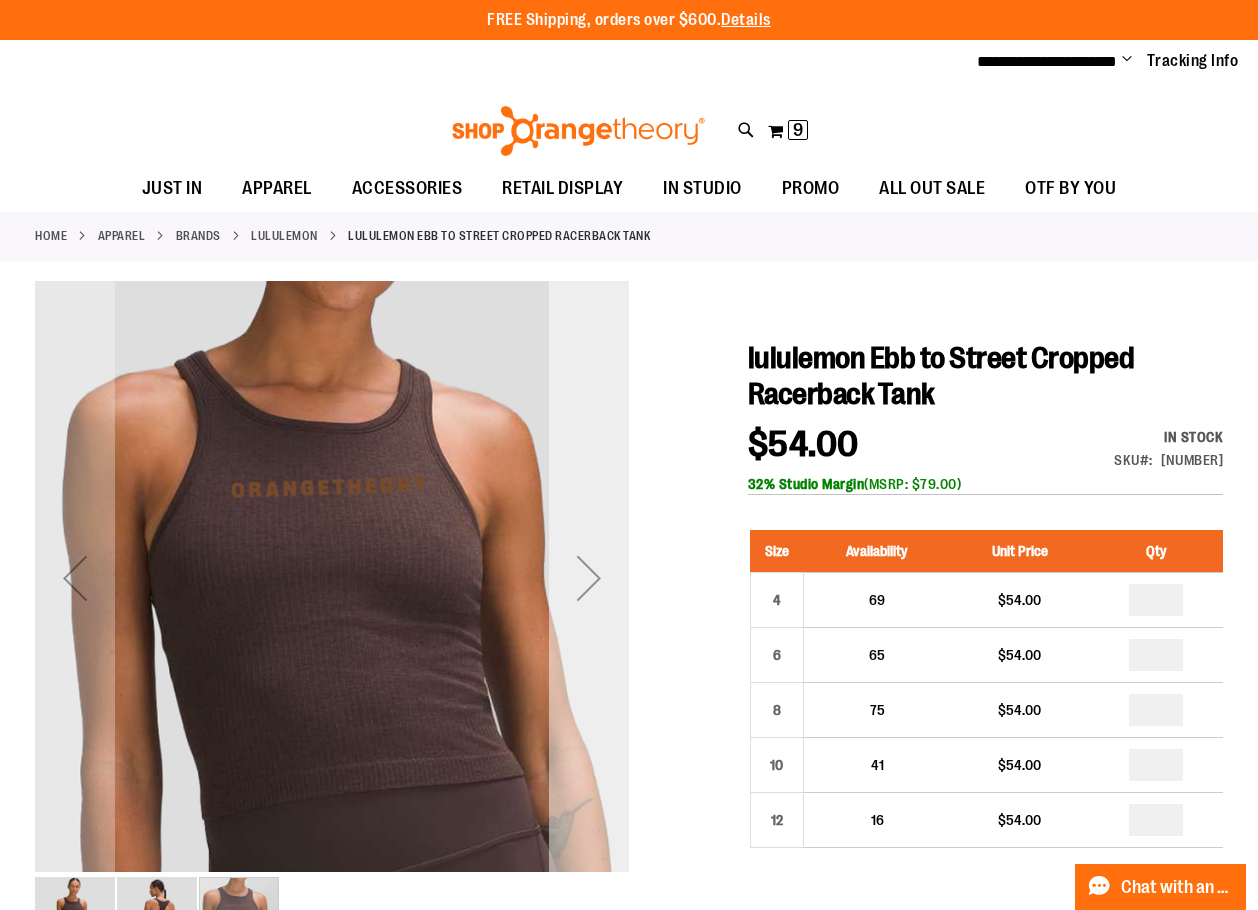 click at bounding box center [589, 578] 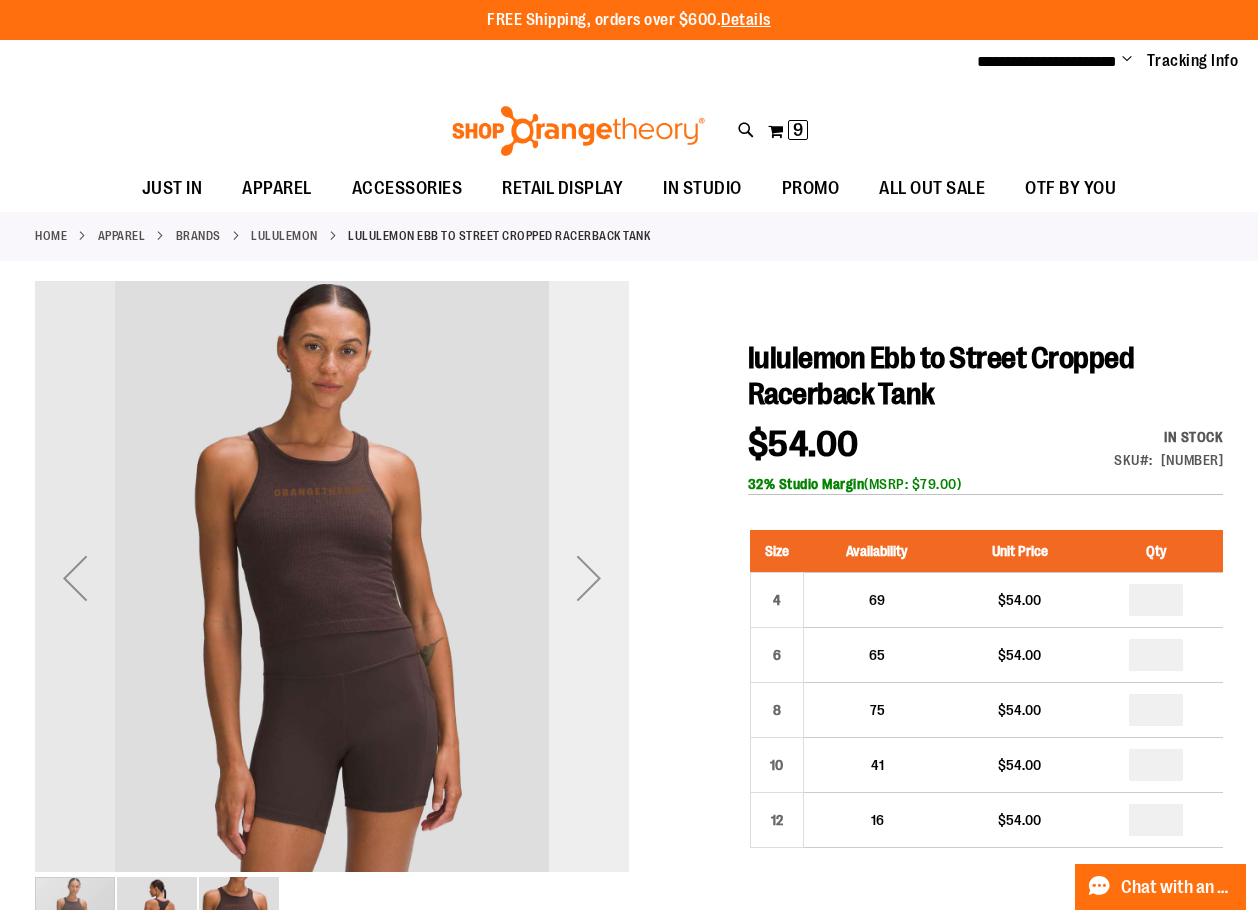 click at bounding box center (589, 578) 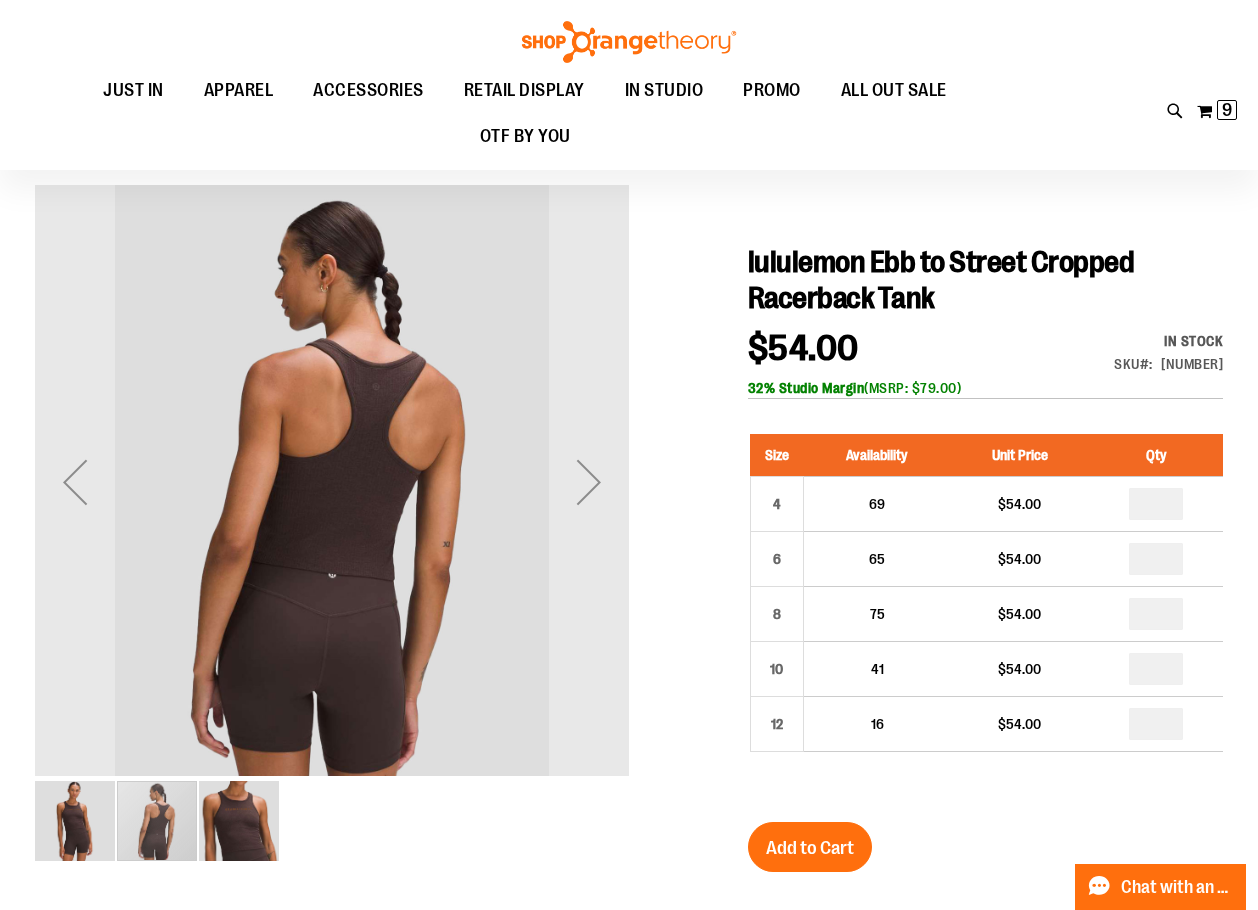 scroll, scrollTop: 0, scrollLeft: 0, axis: both 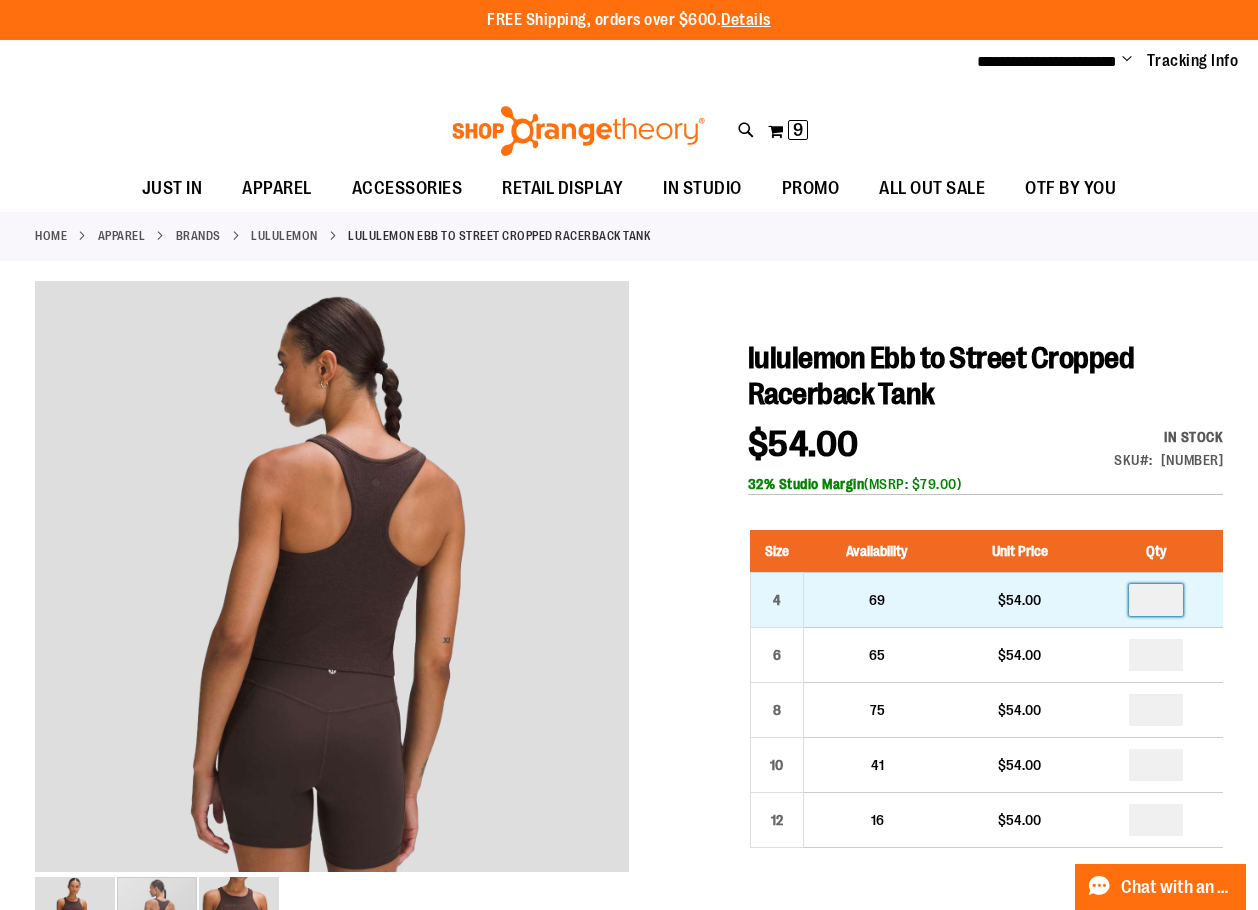 click at bounding box center (1156, 600) 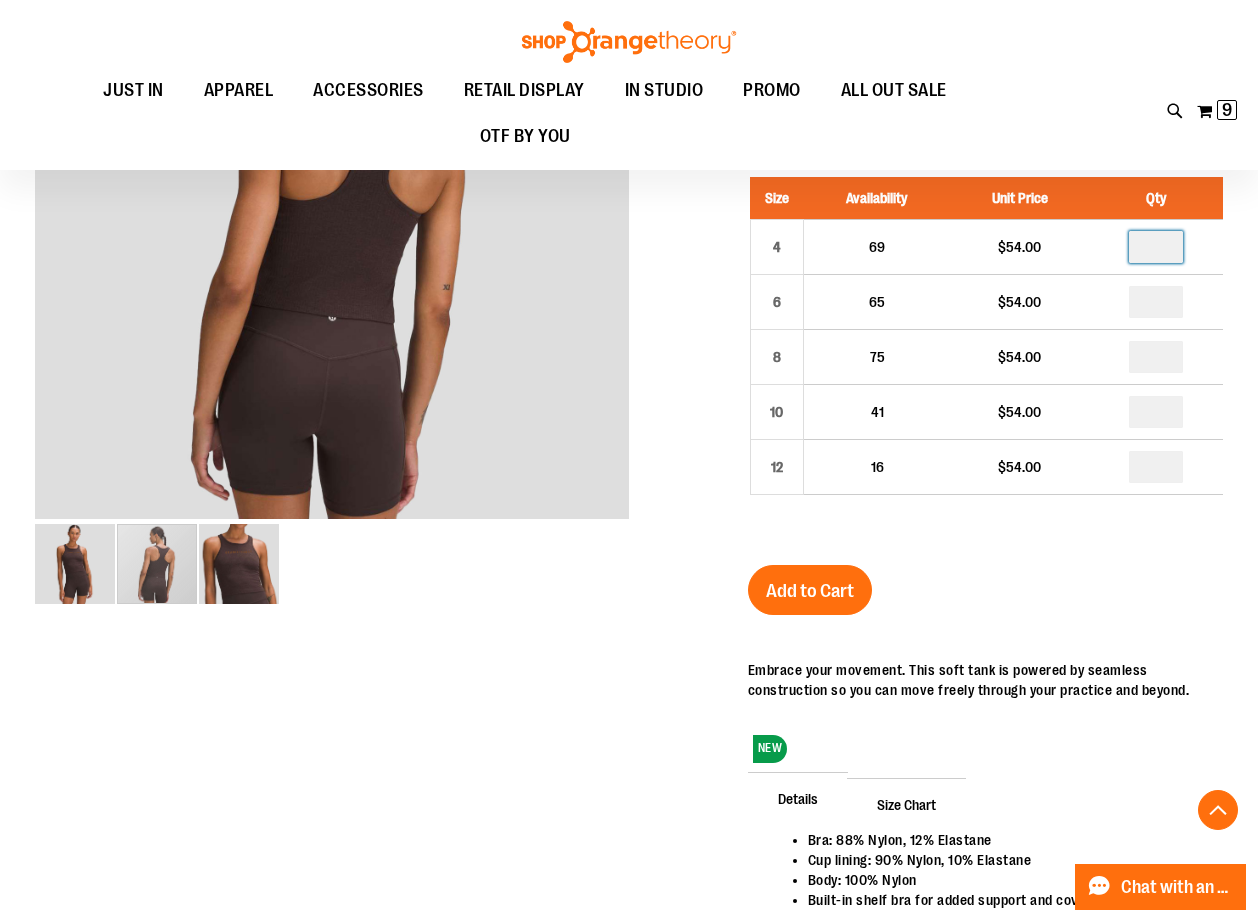 scroll, scrollTop: 399, scrollLeft: 0, axis: vertical 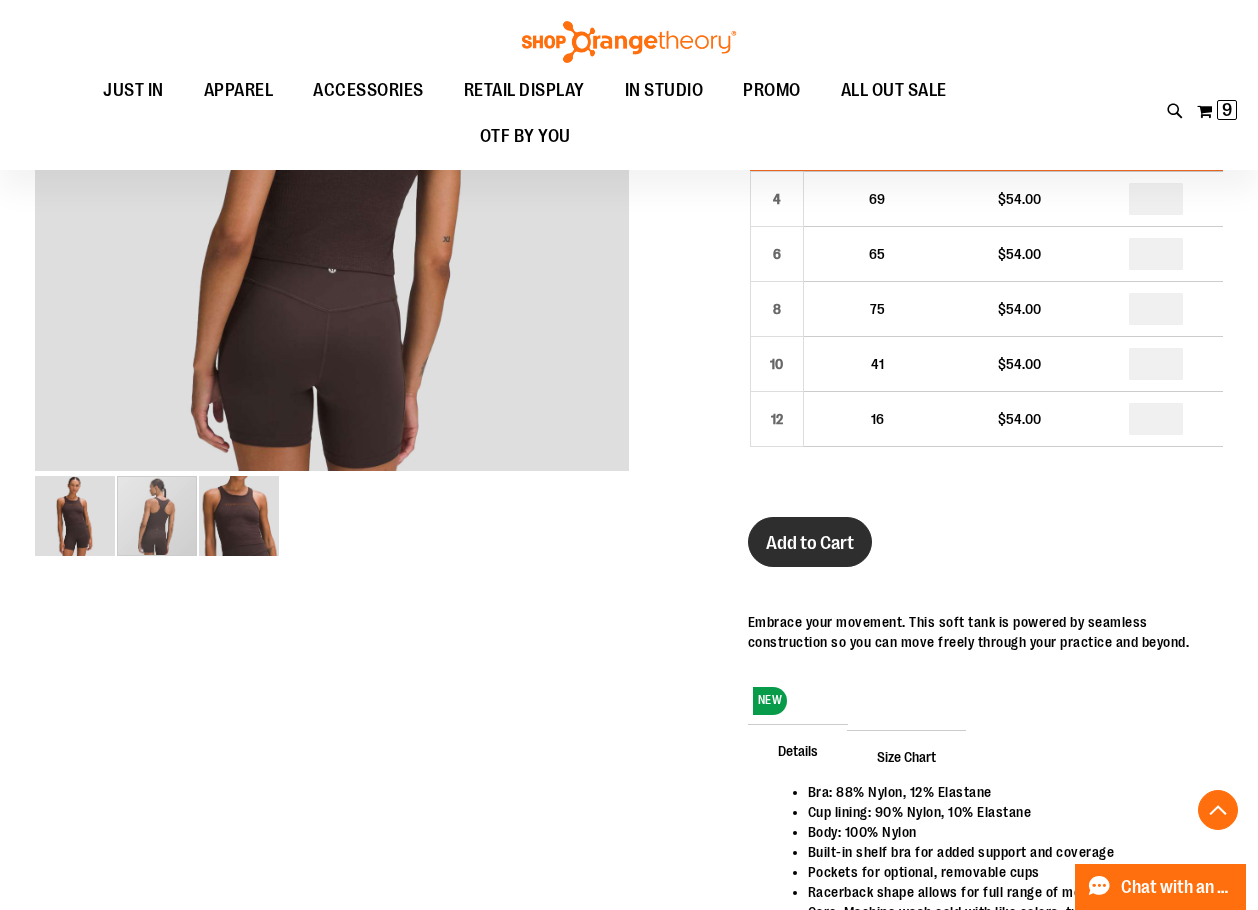 click on "Add to Cart" at bounding box center [810, 543] 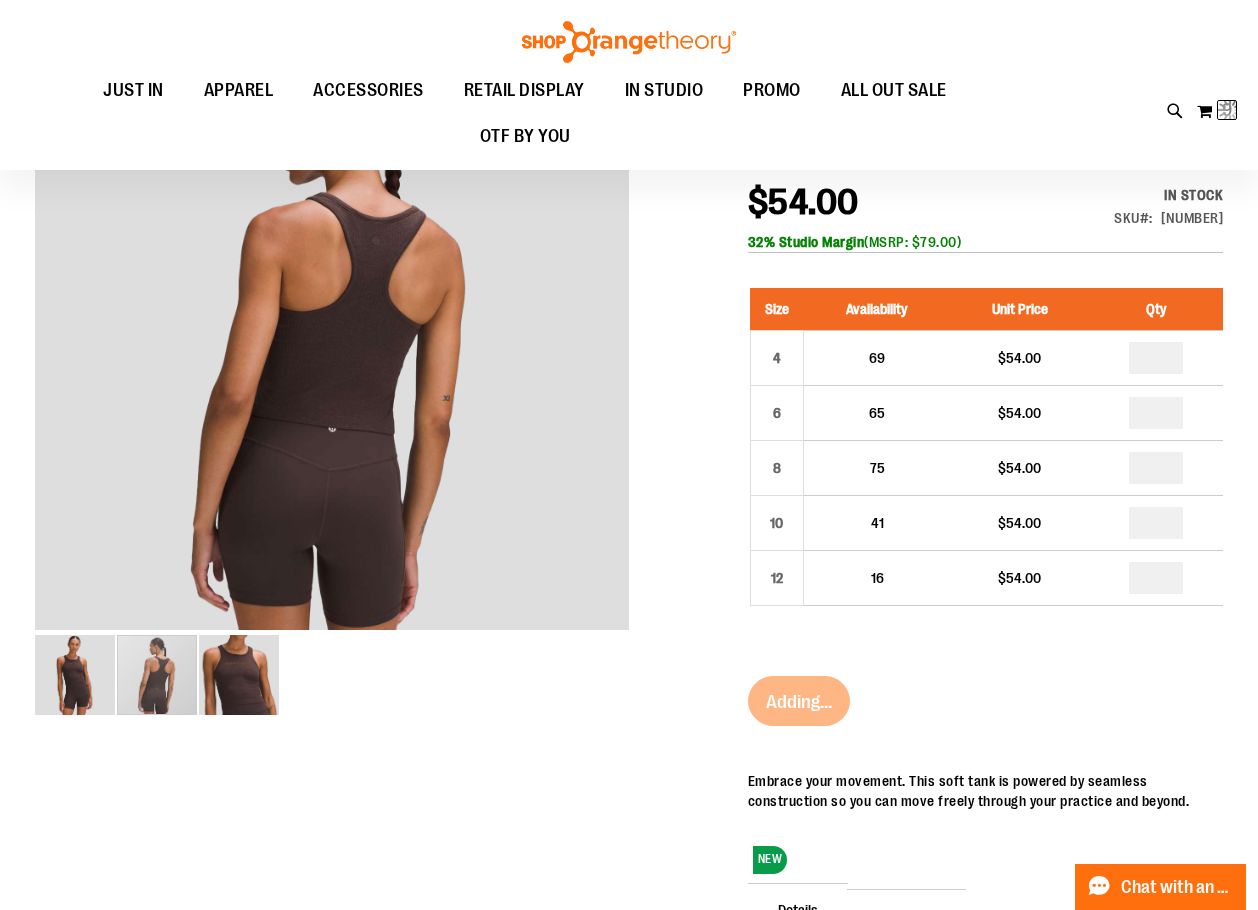 scroll, scrollTop: 0, scrollLeft: 0, axis: both 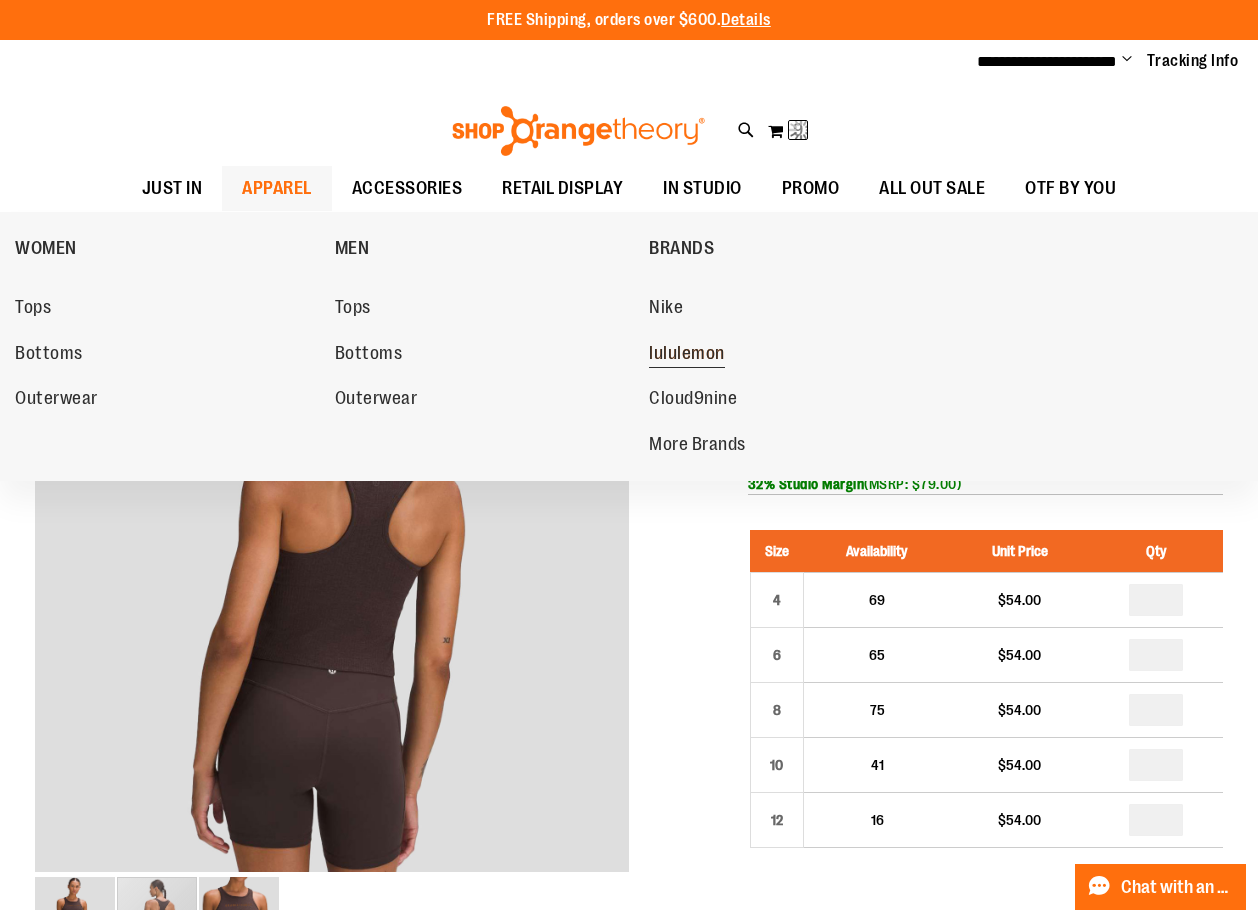 click on "lululemon" at bounding box center (687, 355) 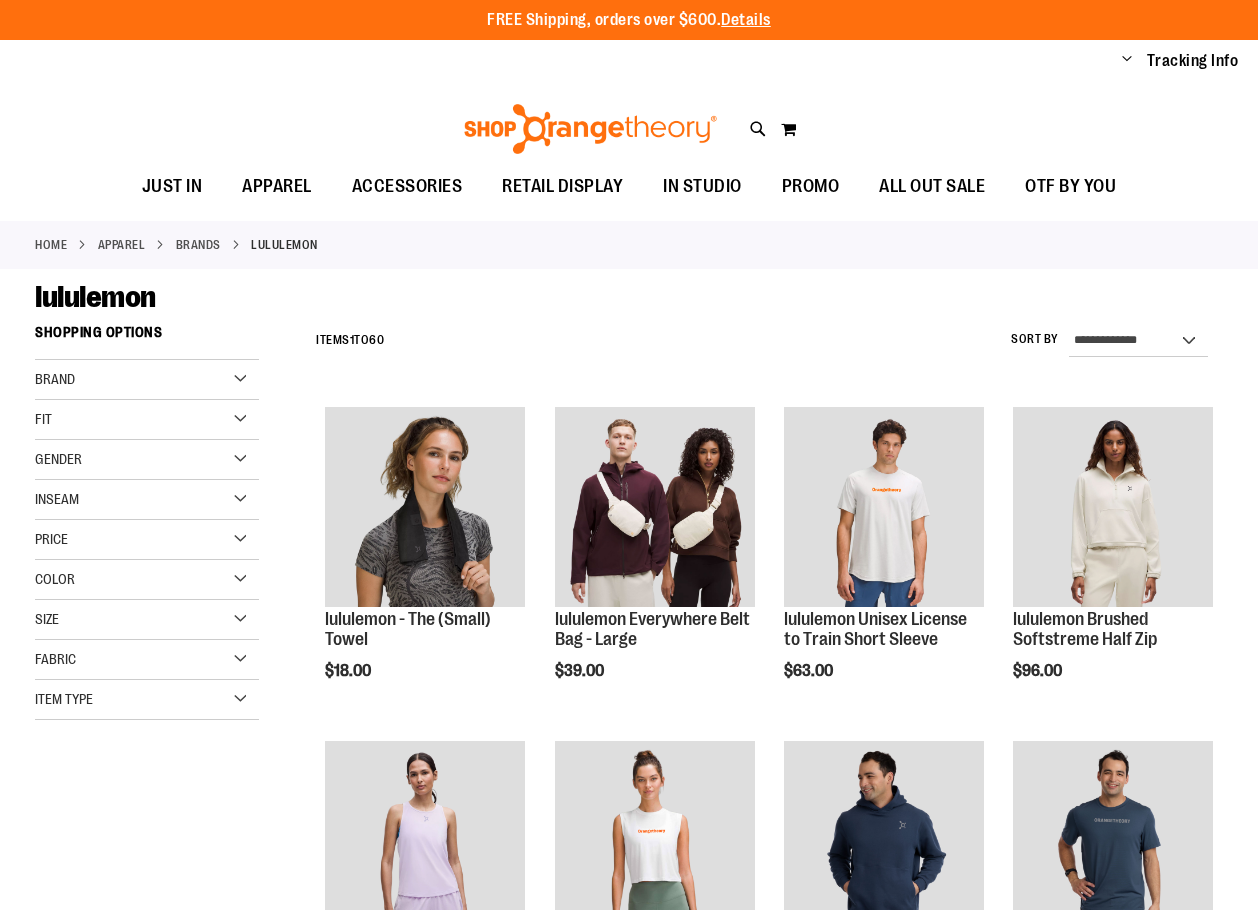 scroll, scrollTop: 0, scrollLeft: 0, axis: both 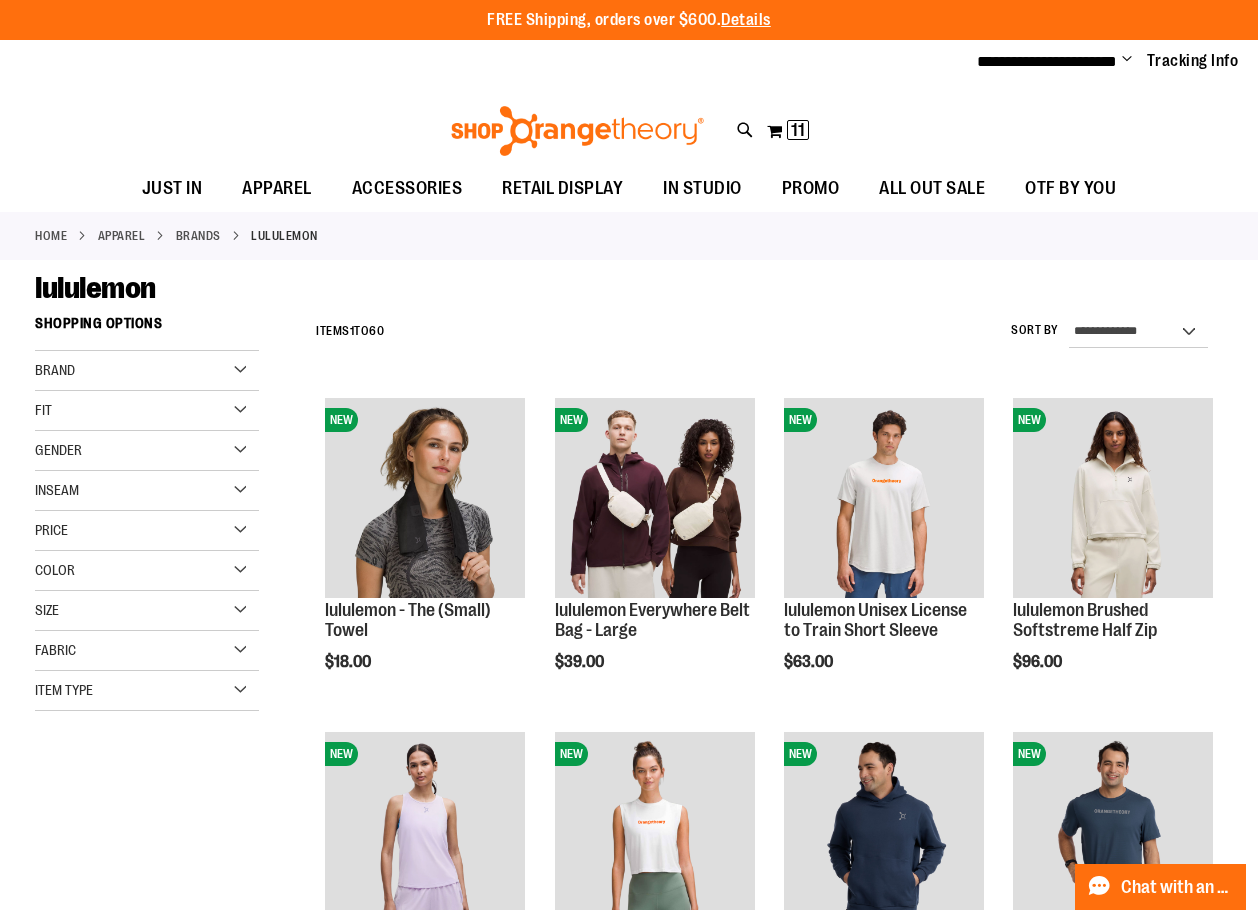 click on "Color" at bounding box center (147, 571) 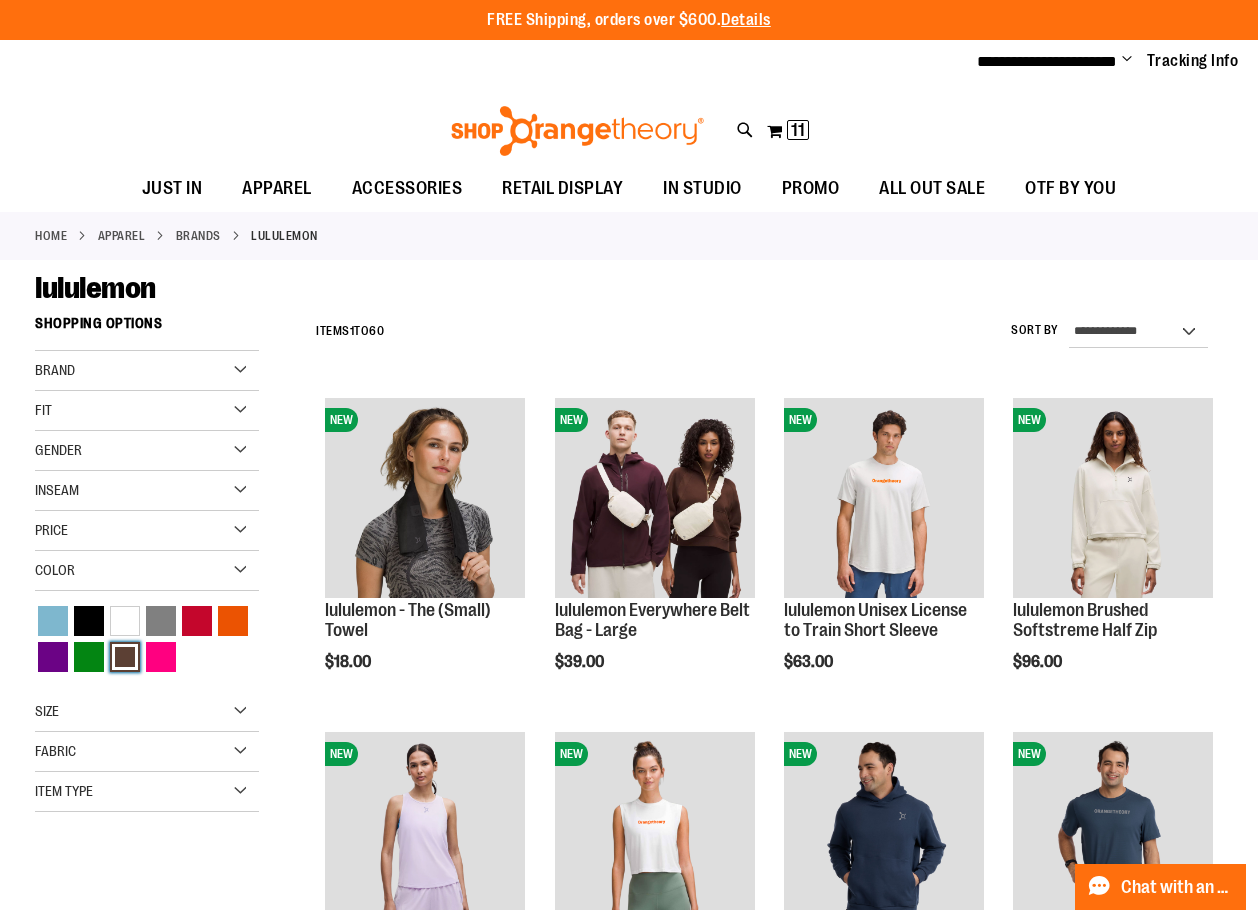 click at bounding box center [125, 657] 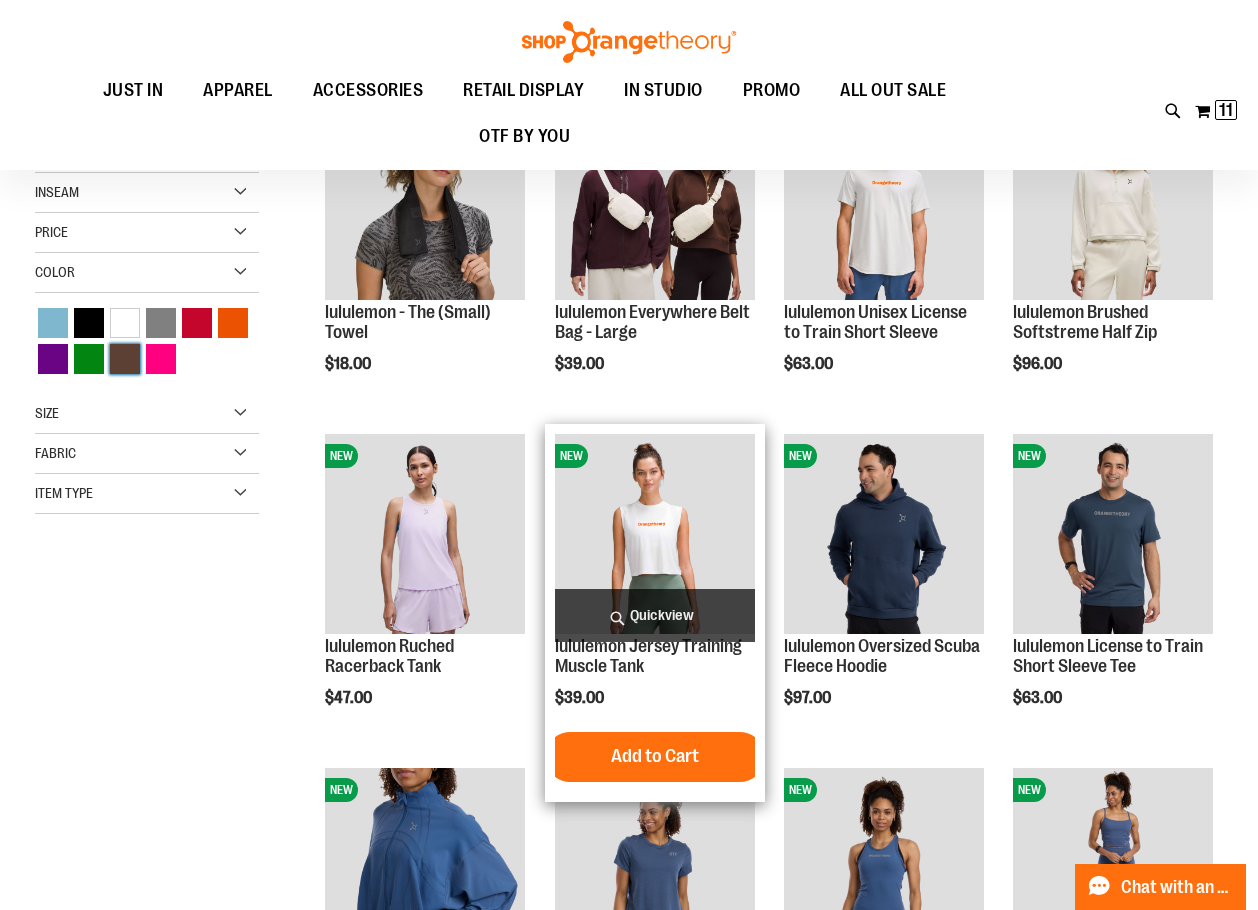 scroll, scrollTop: 305, scrollLeft: 0, axis: vertical 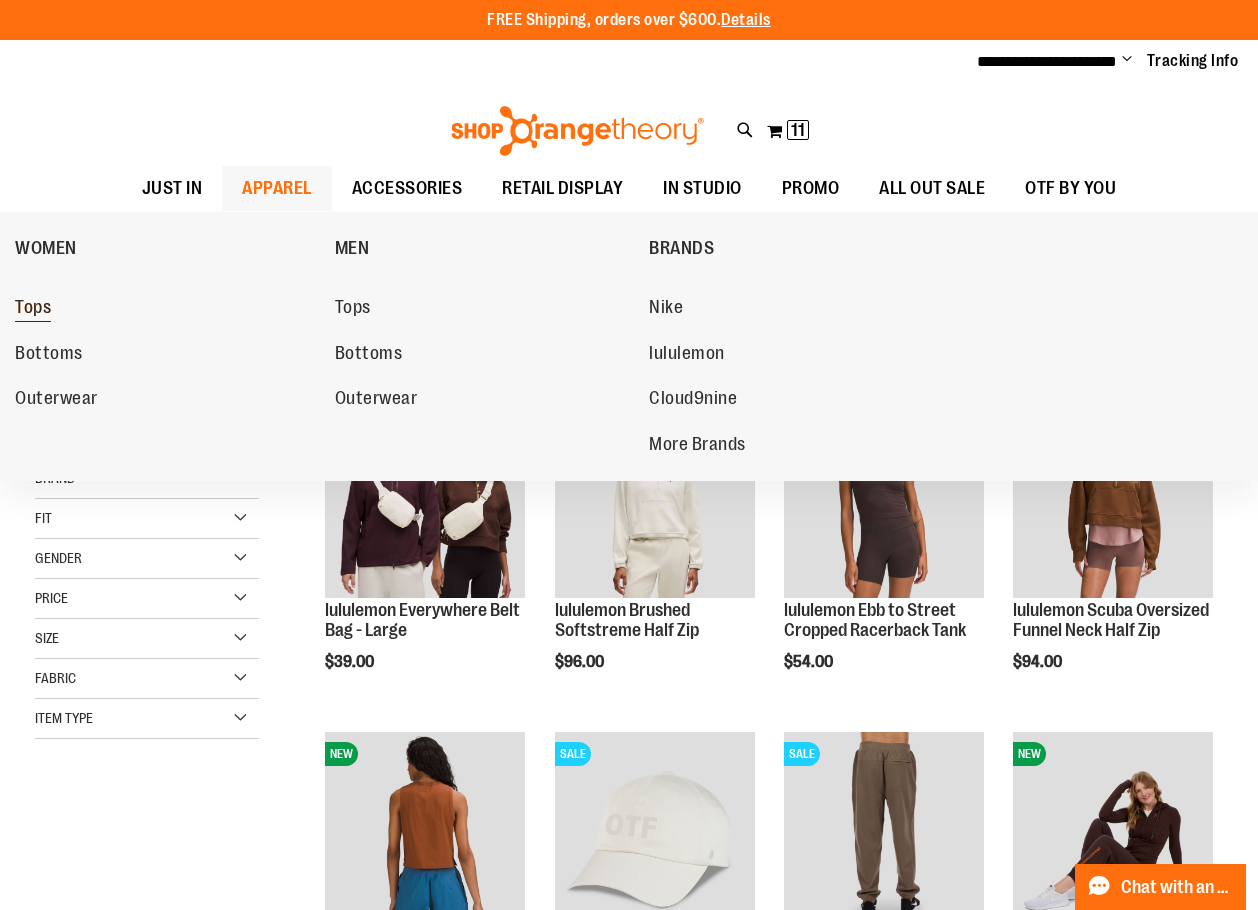 click on "Tops" at bounding box center (33, 309) 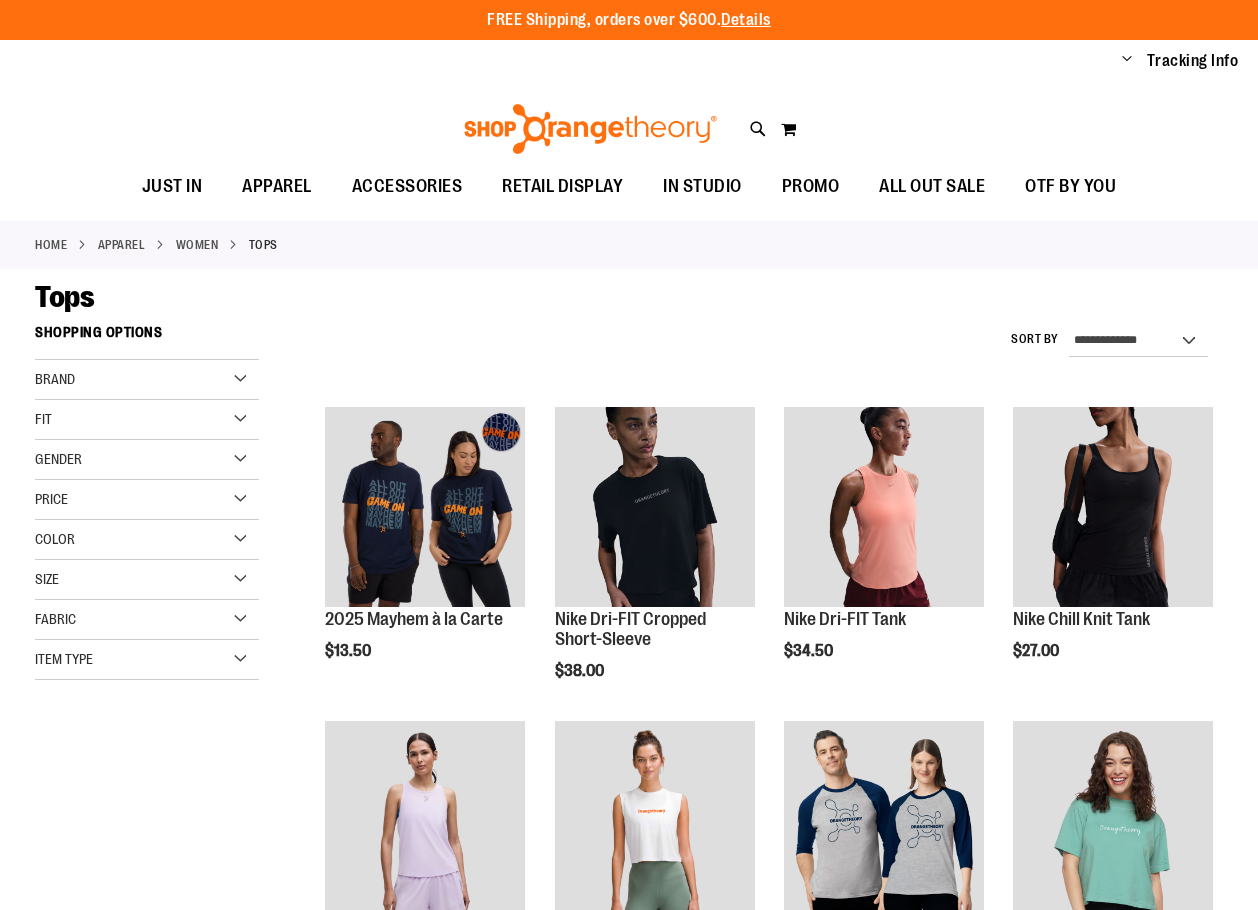 scroll, scrollTop: 0, scrollLeft: 0, axis: both 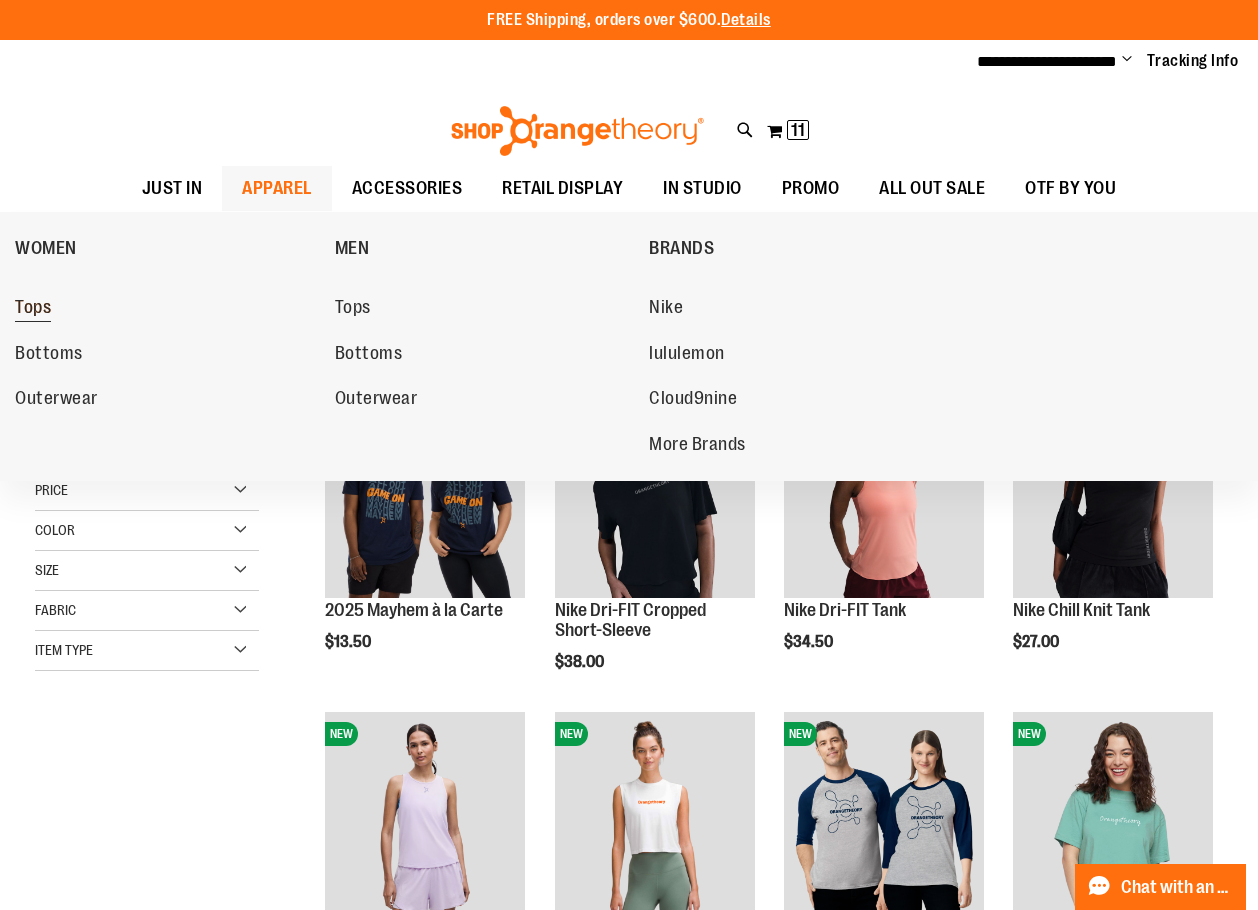 click on "Tops" at bounding box center [33, 309] 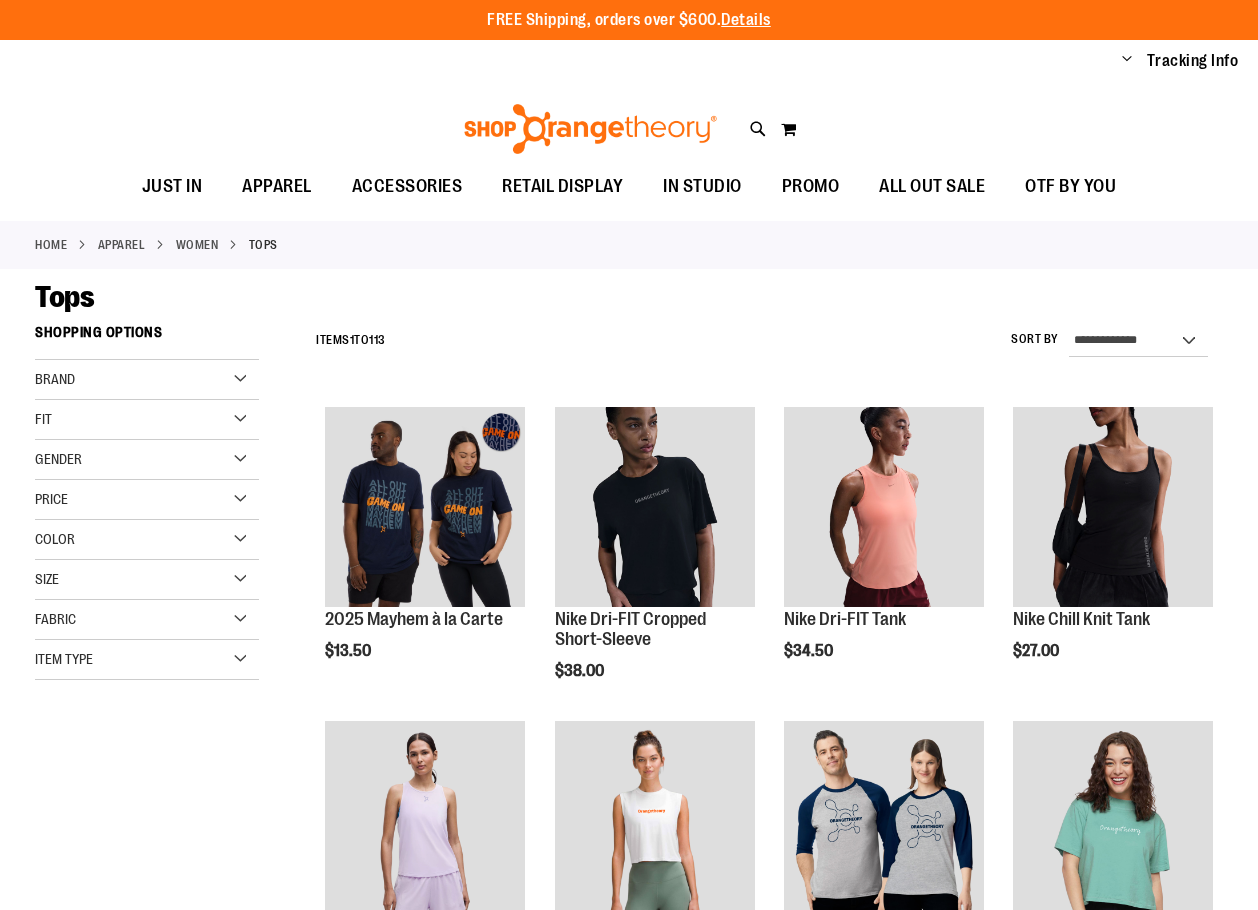 scroll, scrollTop: 0, scrollLeft: 0, axis: both 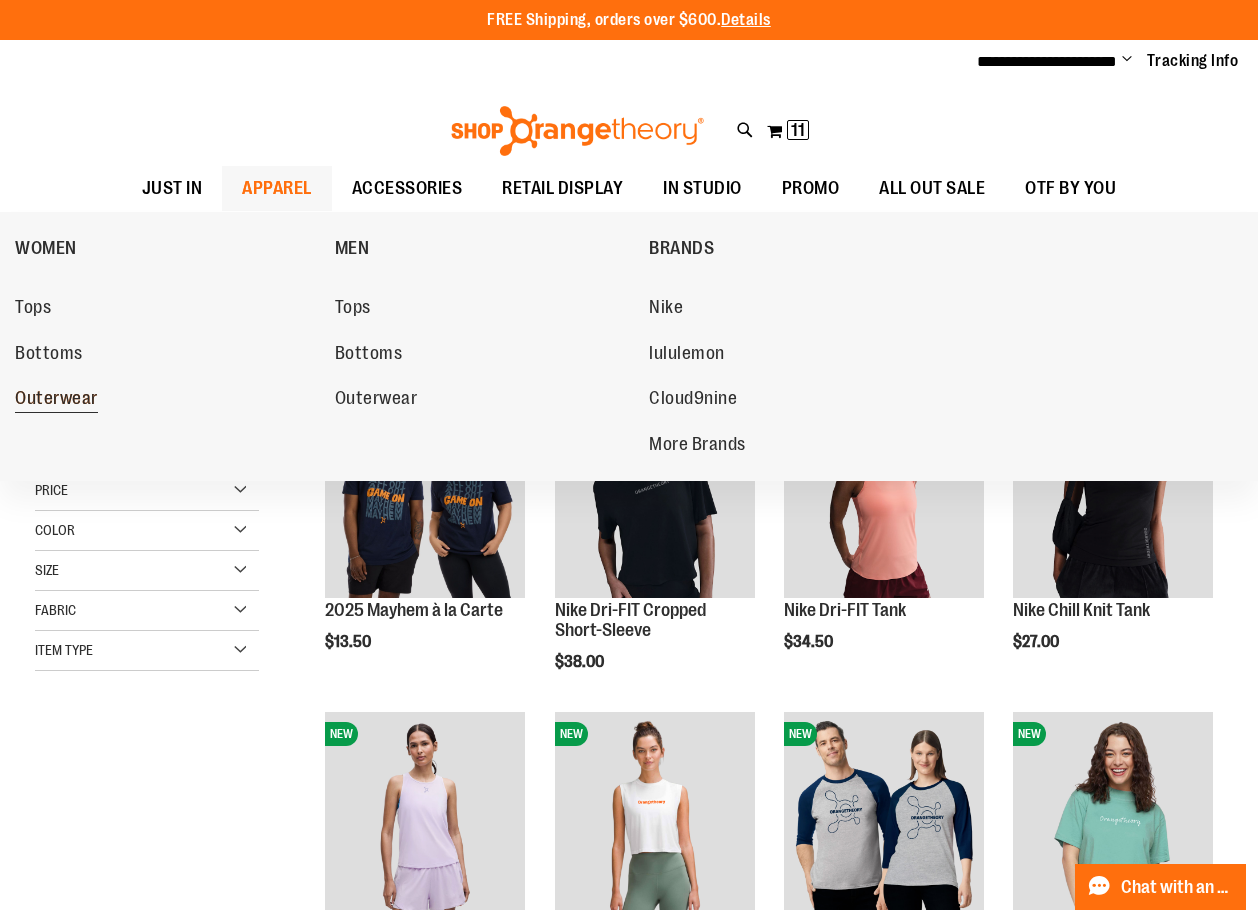 click on "Outerwear" at bounding box center (56, 400) 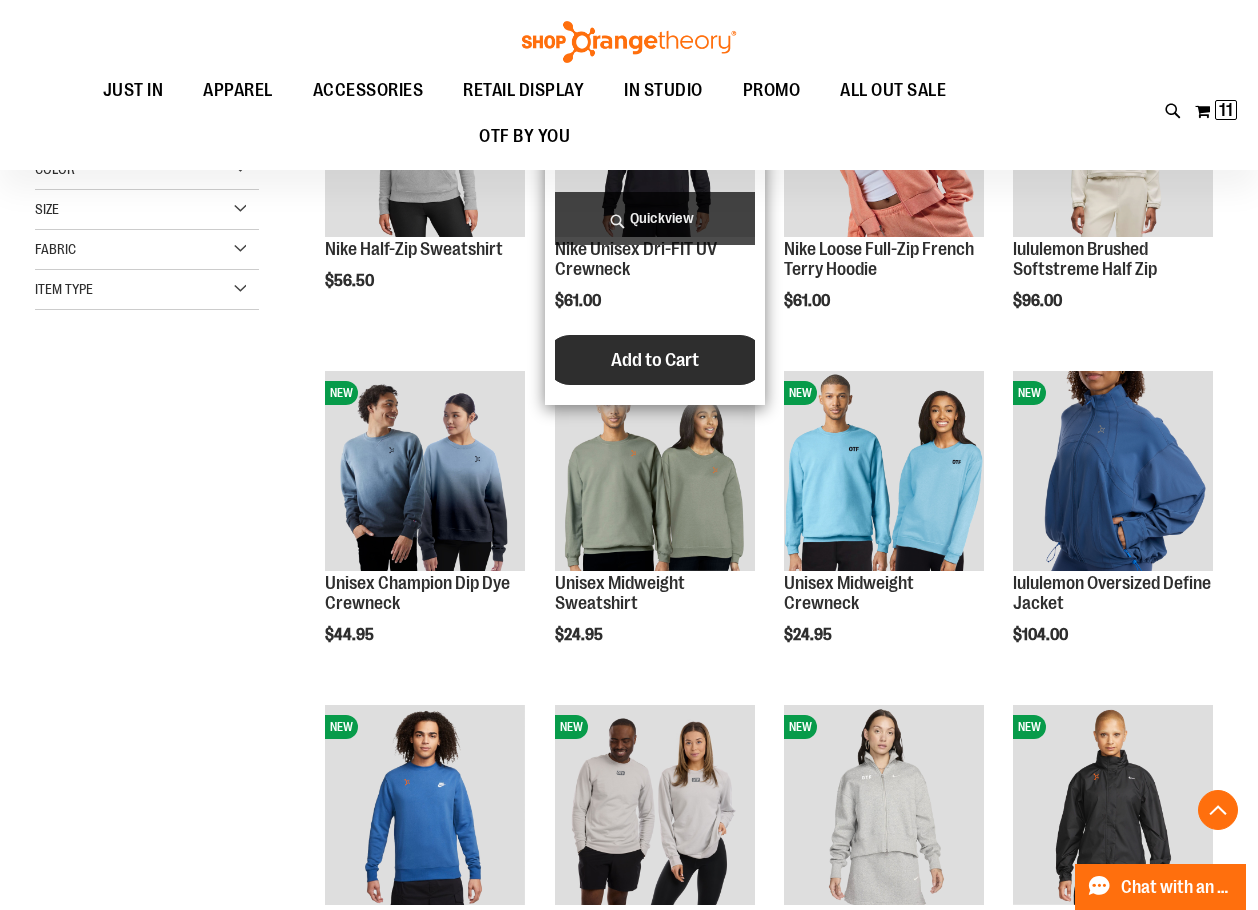 scroll, scrollTop: 399, scrollLeft: 0, axis: vertical 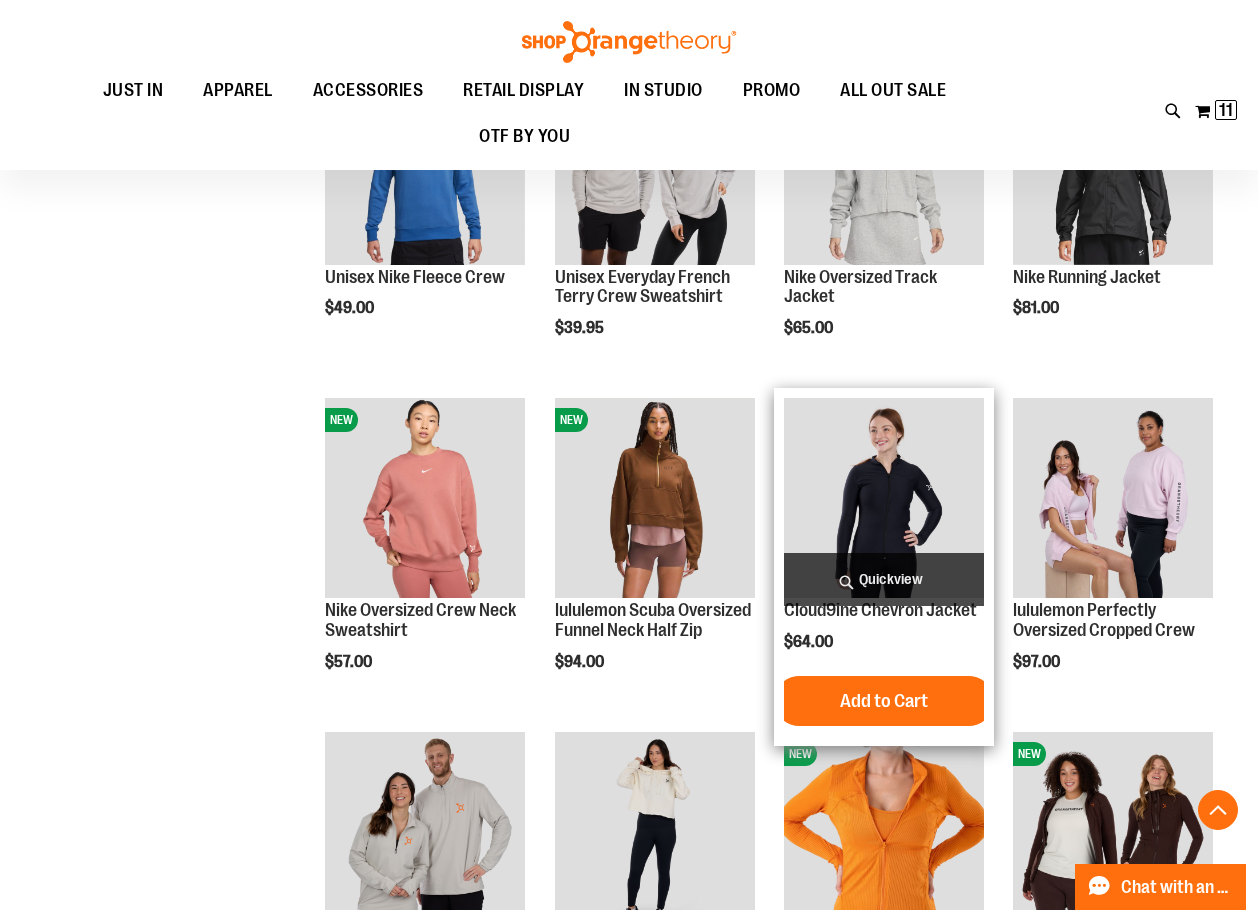 click at bounding box center [884, 498] 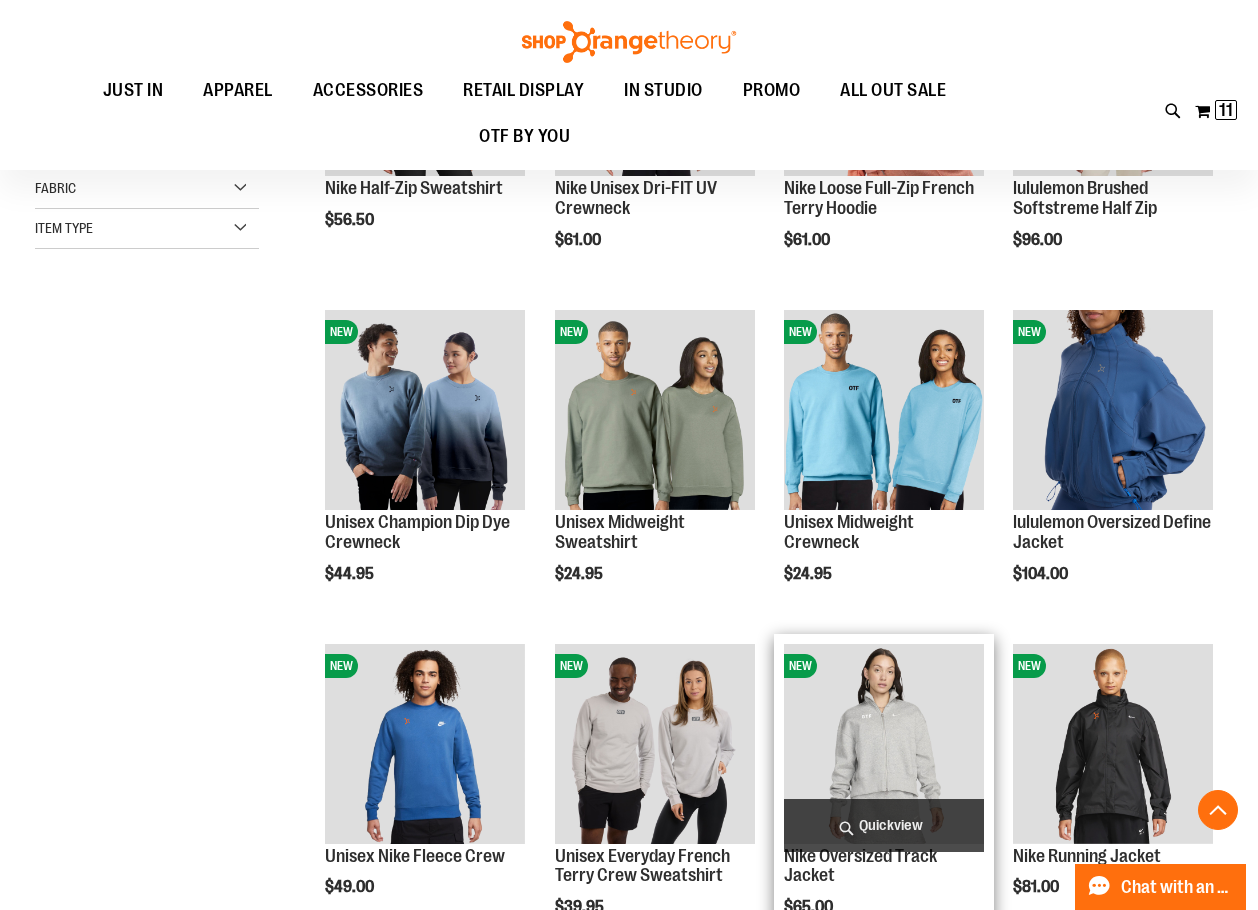 scroll, scrollTop: 399, scrollLeft: 0, axis: vertical 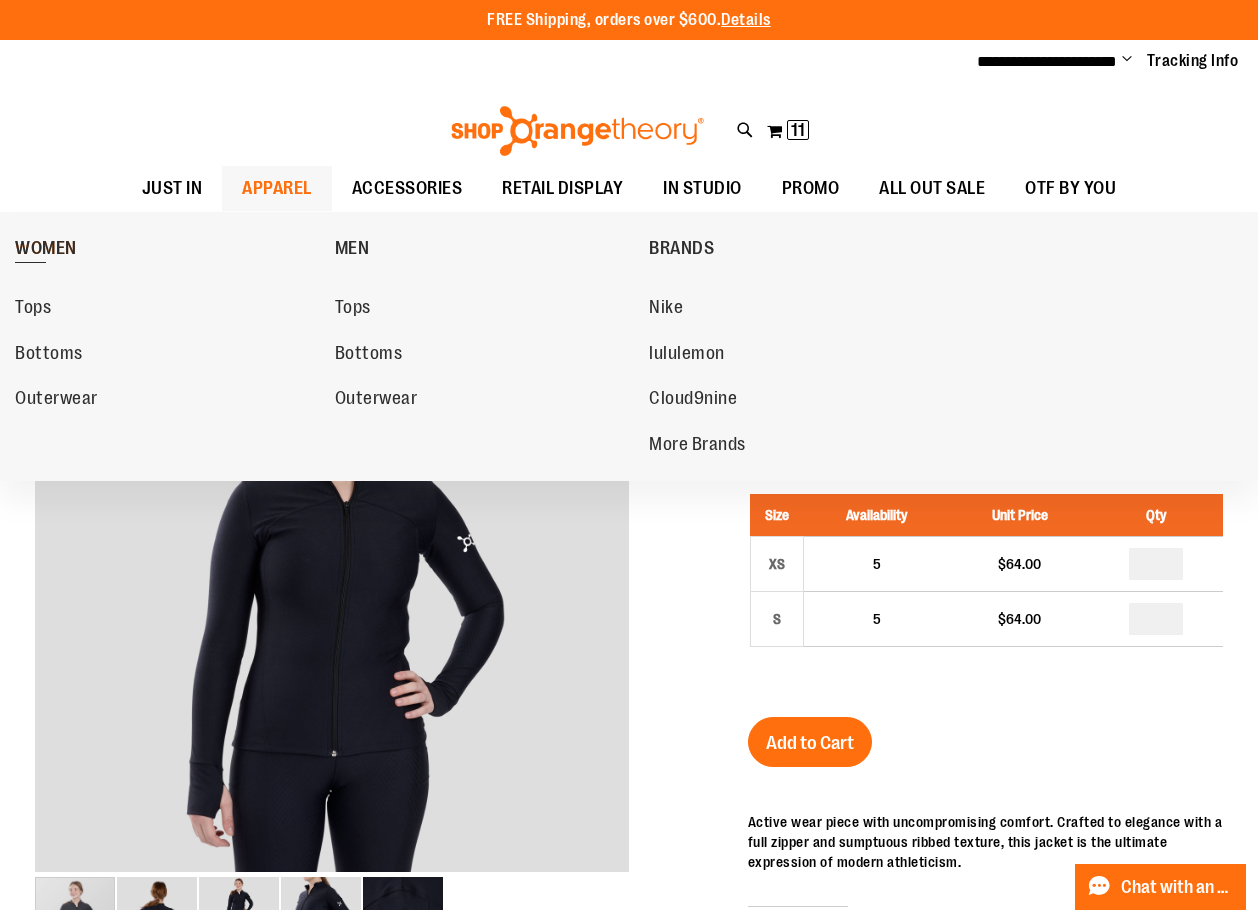 click on "WOMEN" at bounding box center (46, 250) 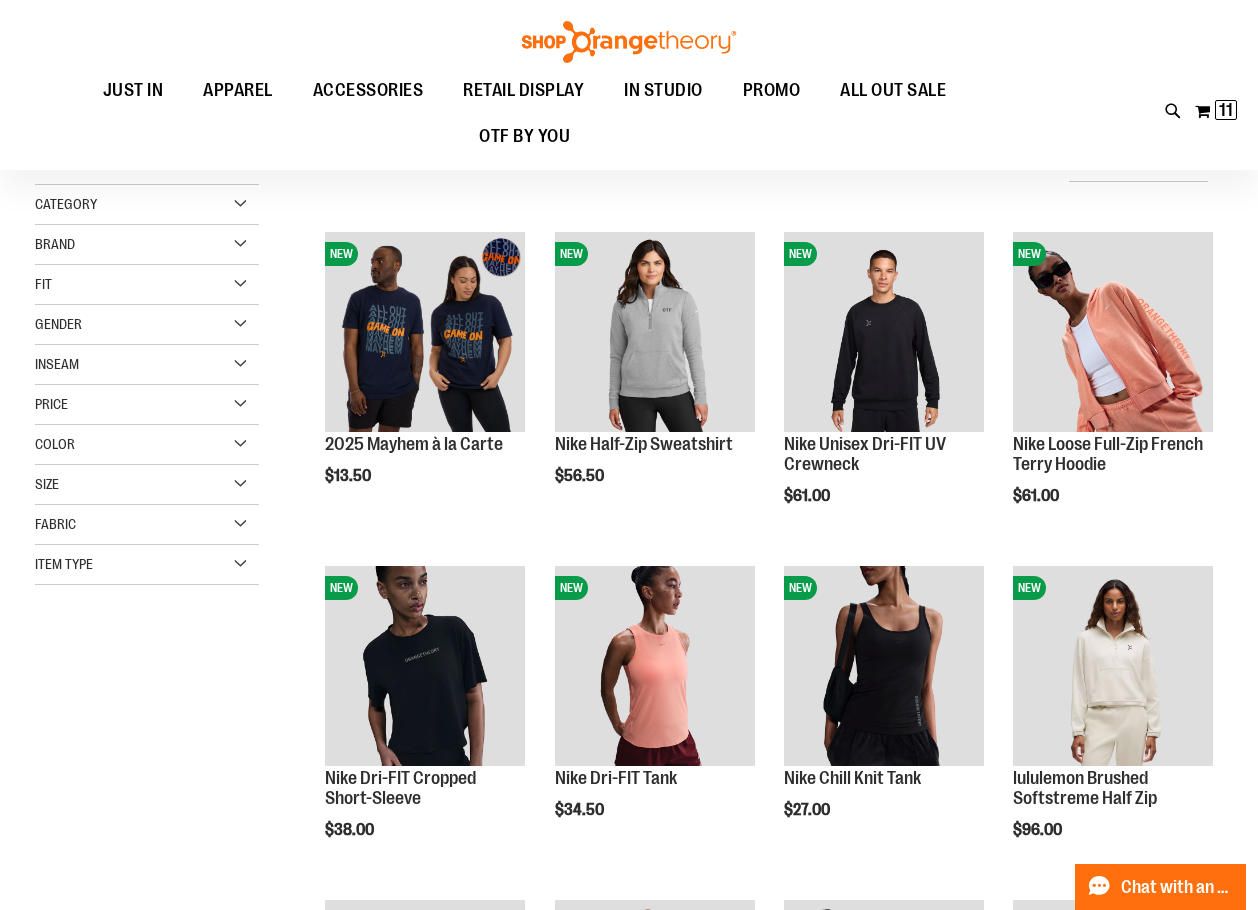 scroll, scrollTop: 199, scrollLeft: 0, axis: vertical 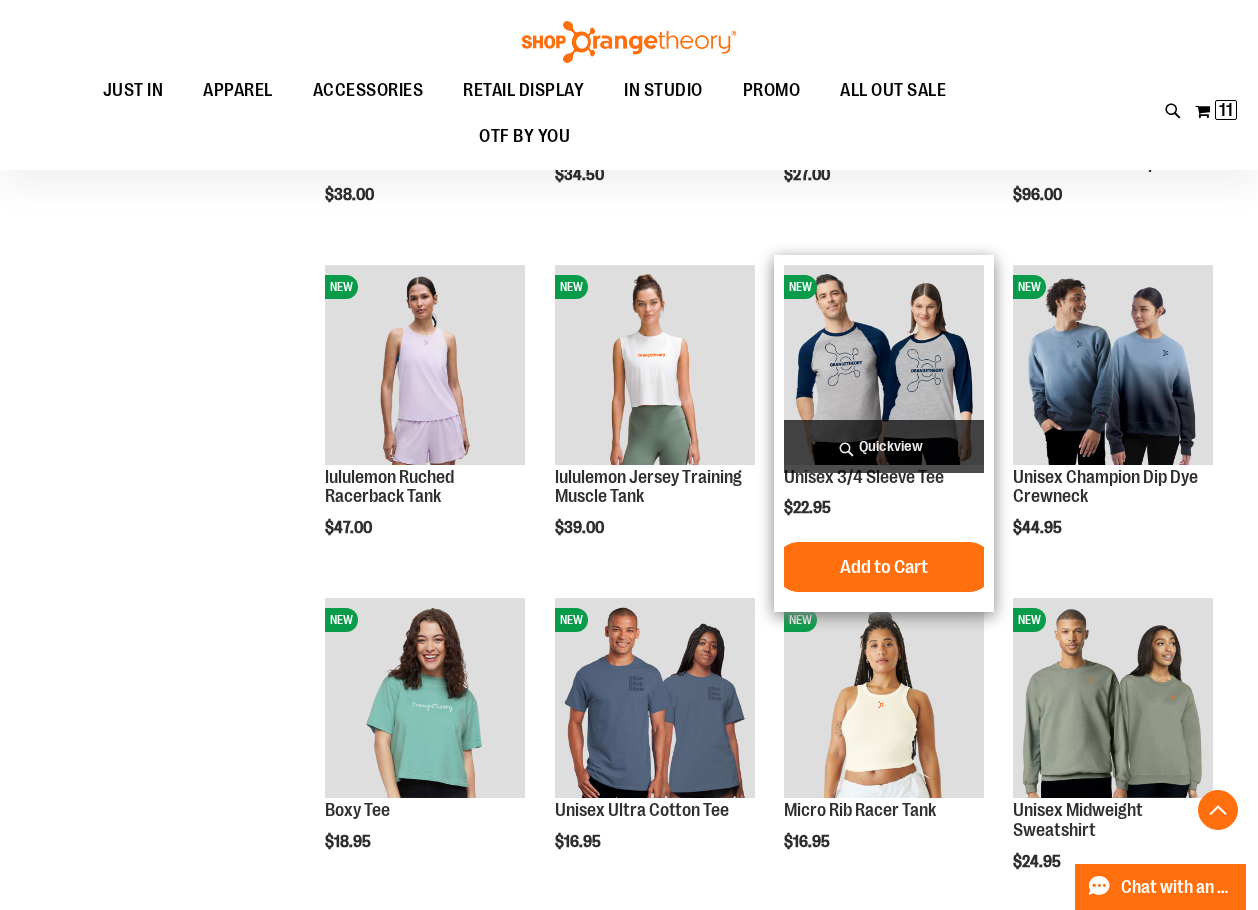click at bounding box center (884, 365) 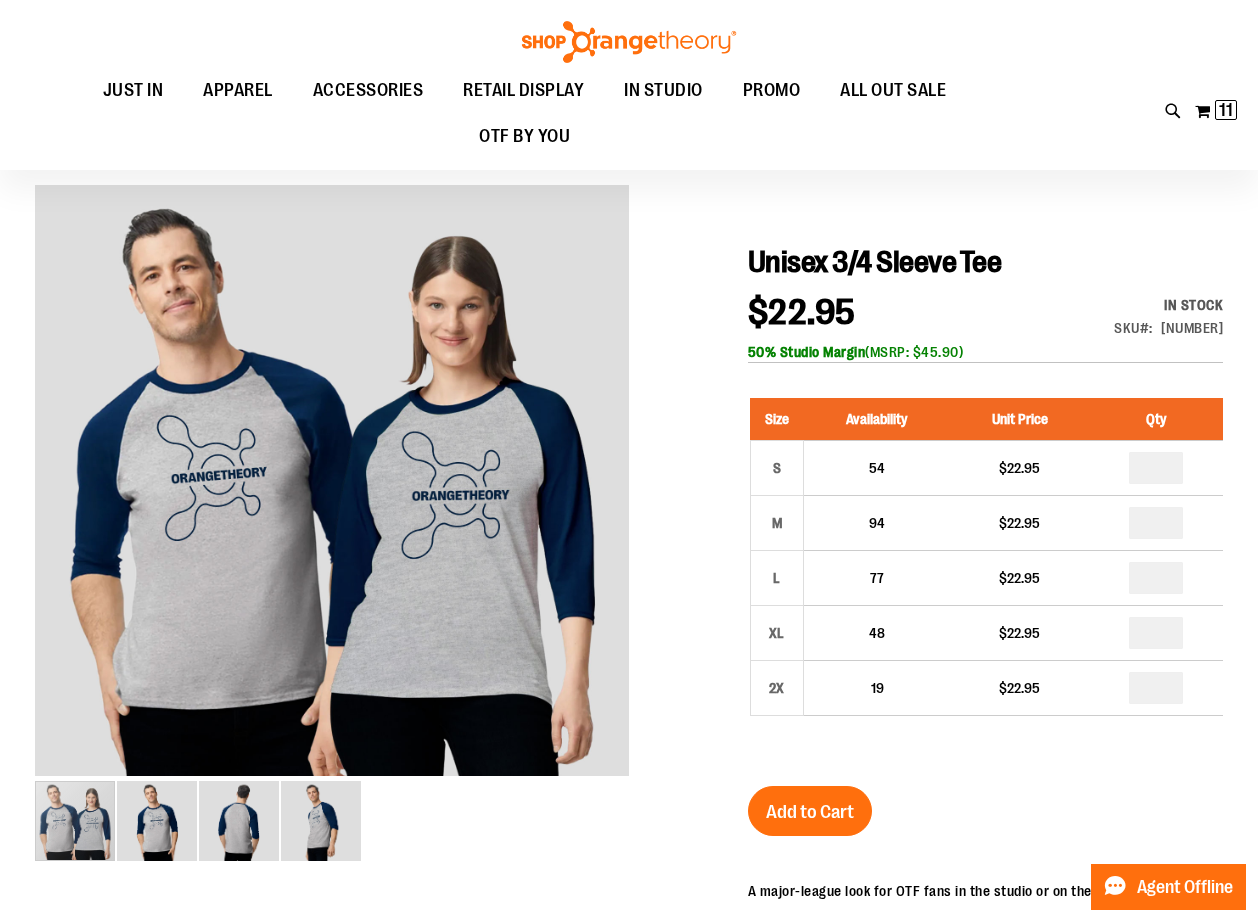 scroll, scrollTop: 99, scrollLeft: 0, axis: vertical 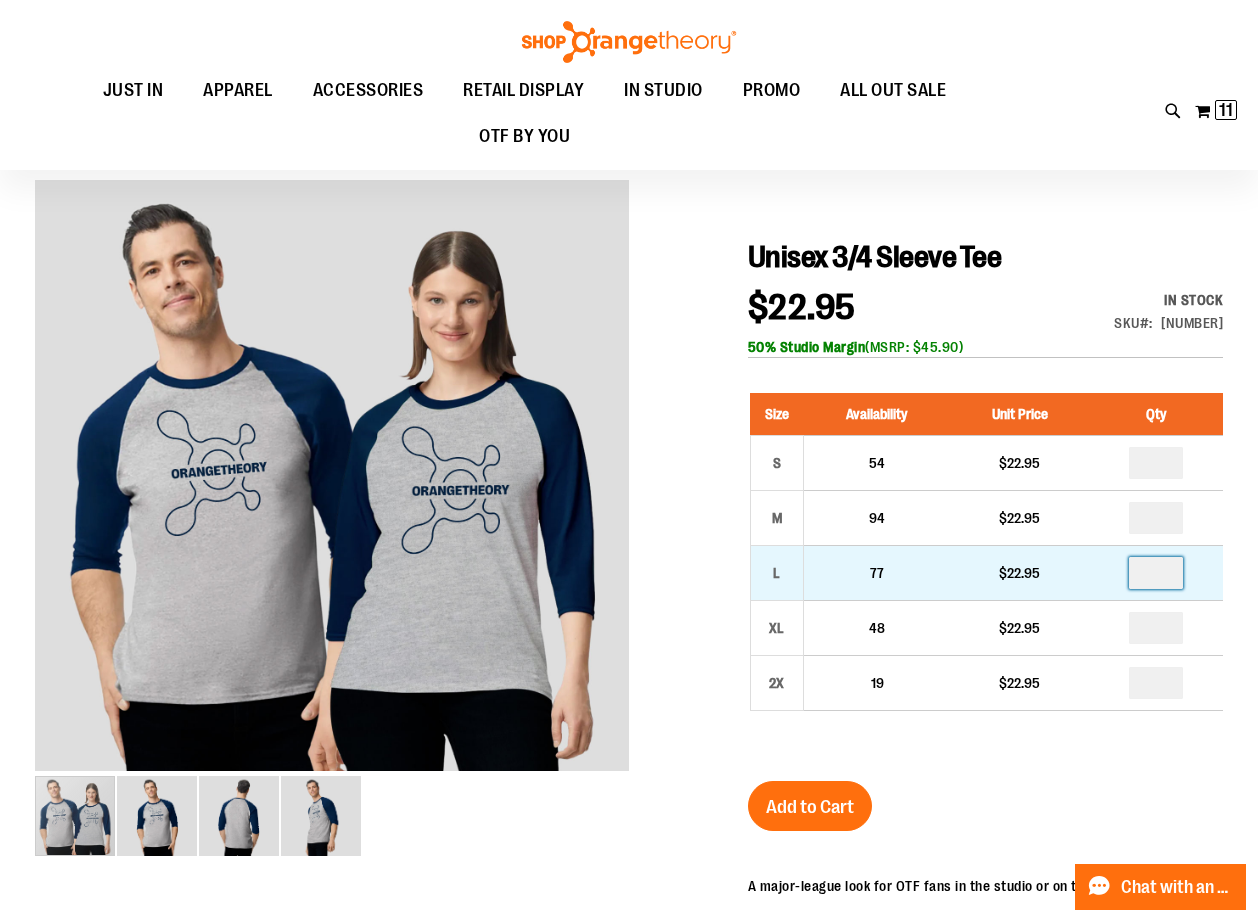 click at bounding box center [1156, 573] 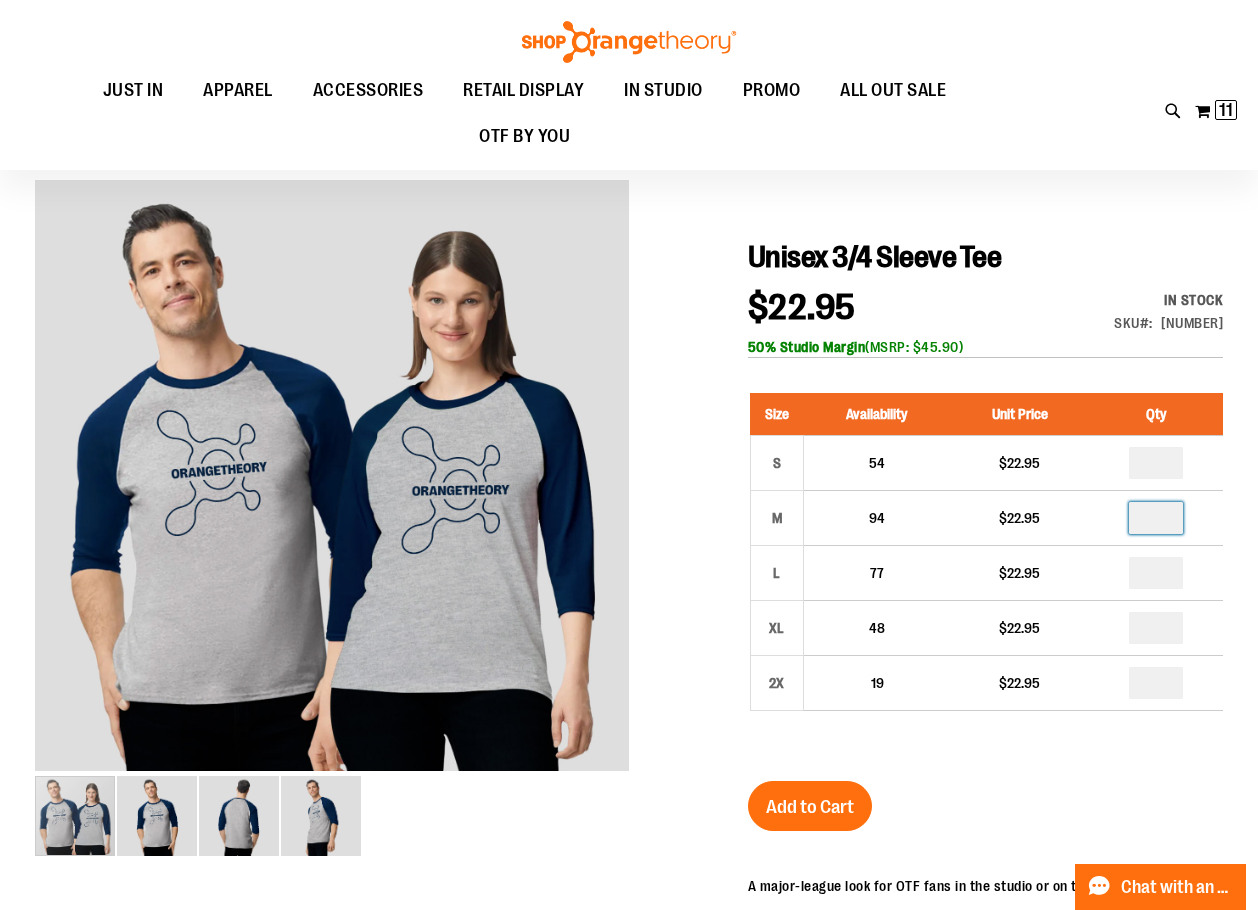 click at bounding box center [1156, 518] 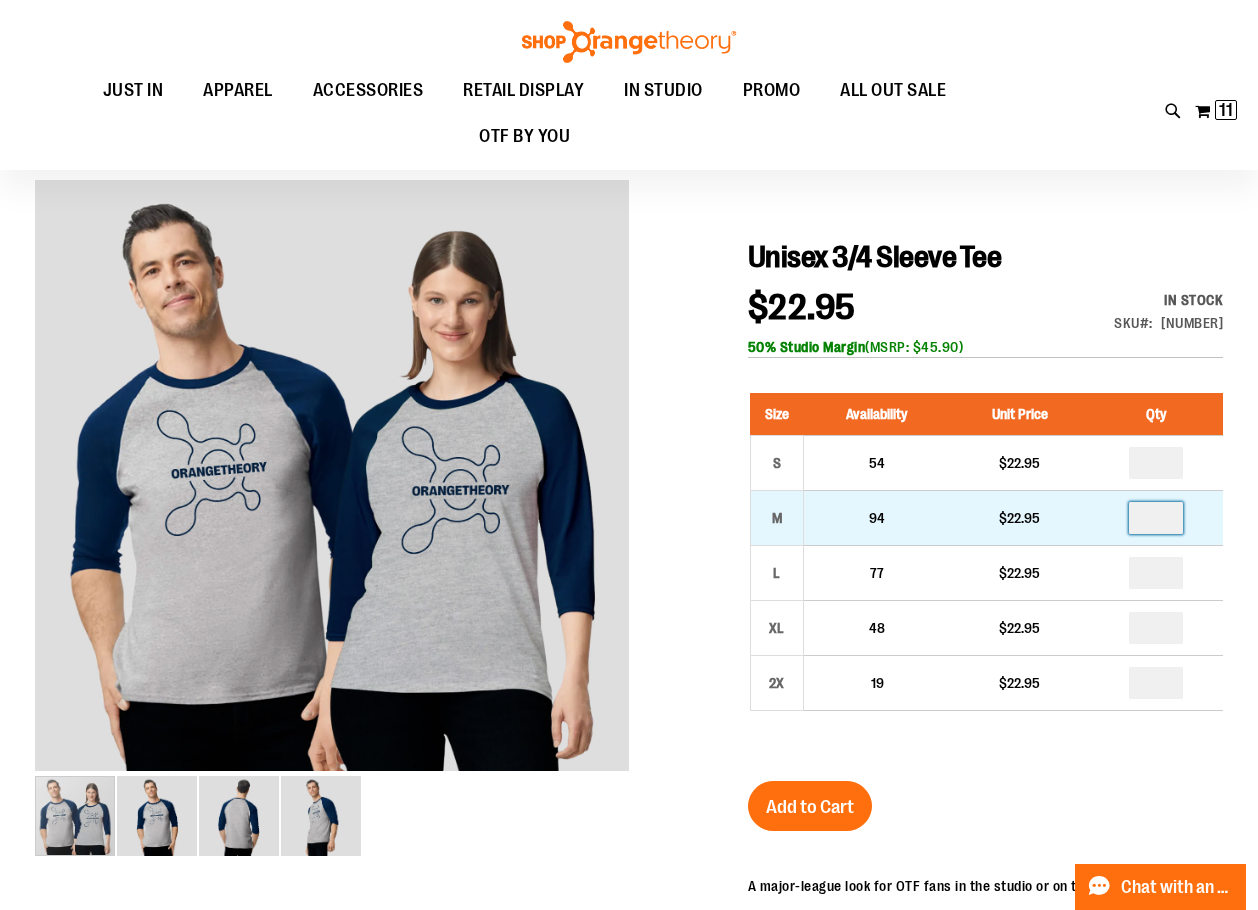 type on "*" 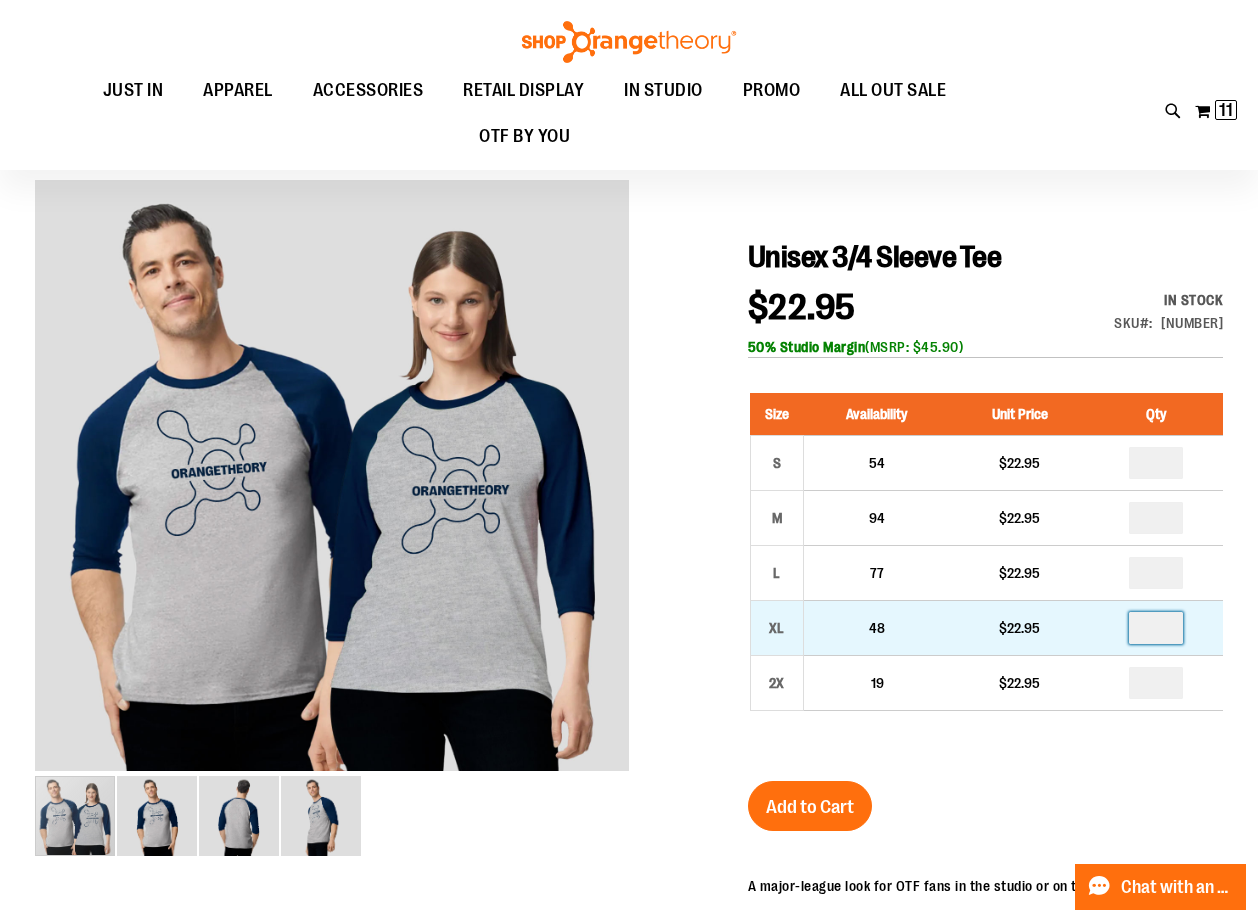 click at bounding box center (1156, 628) 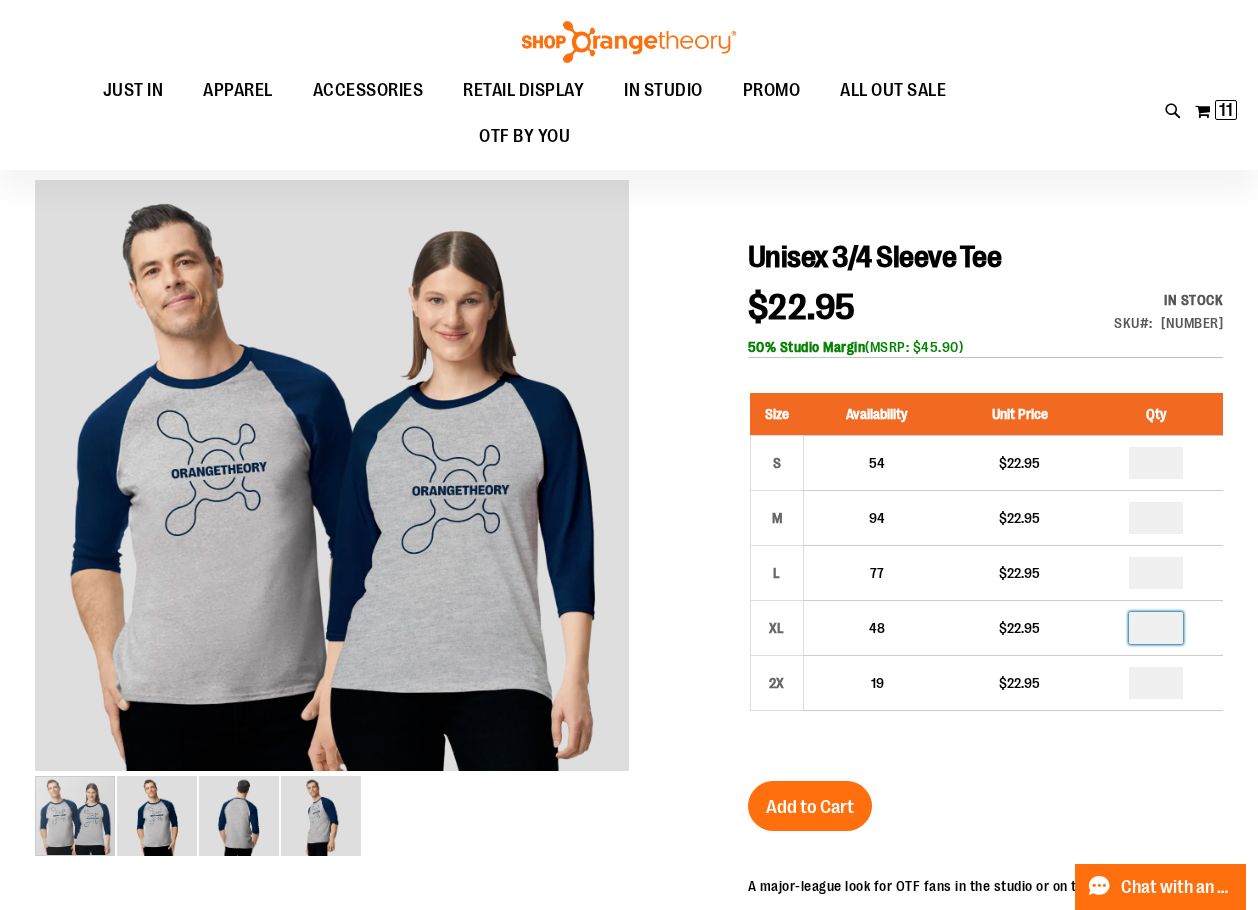type on "*" 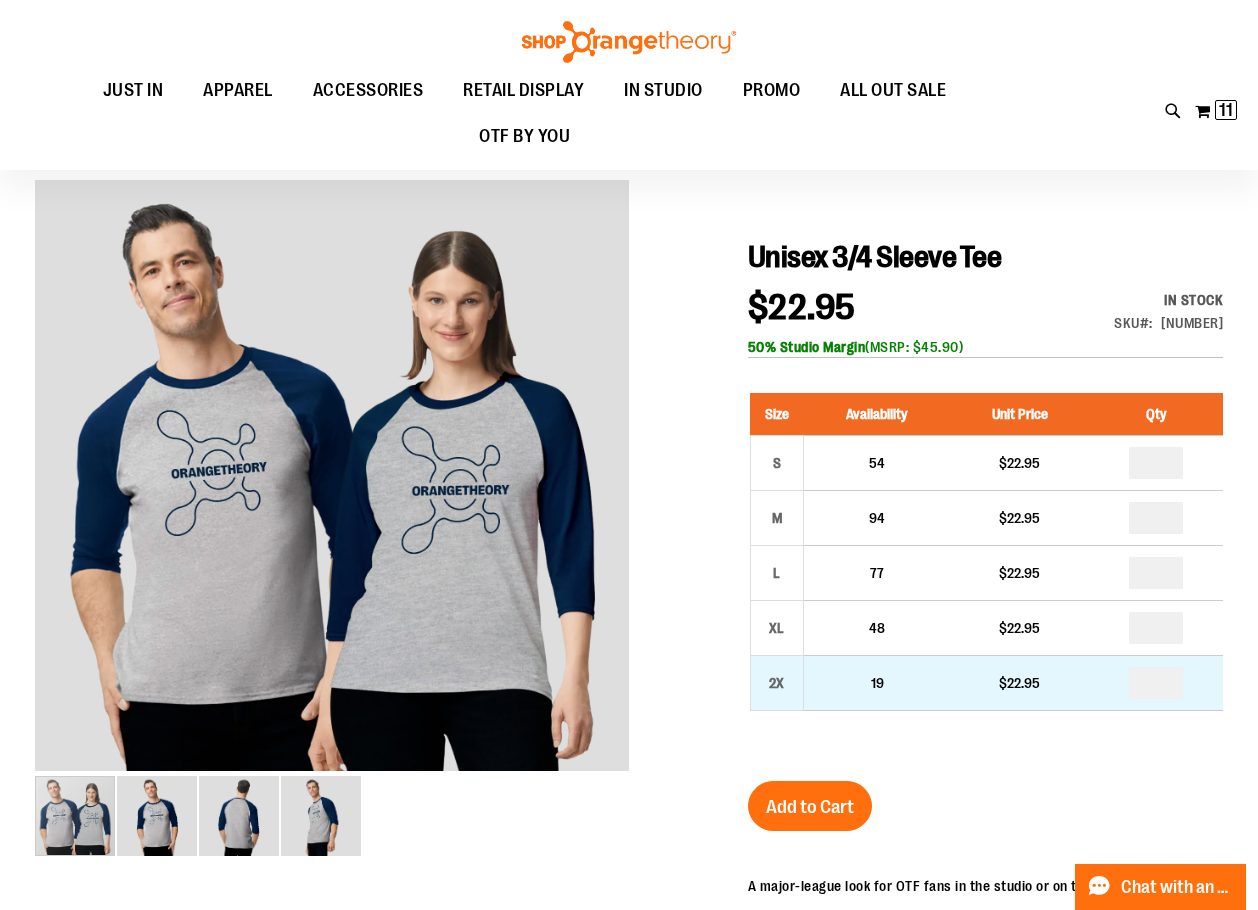 type on "*" 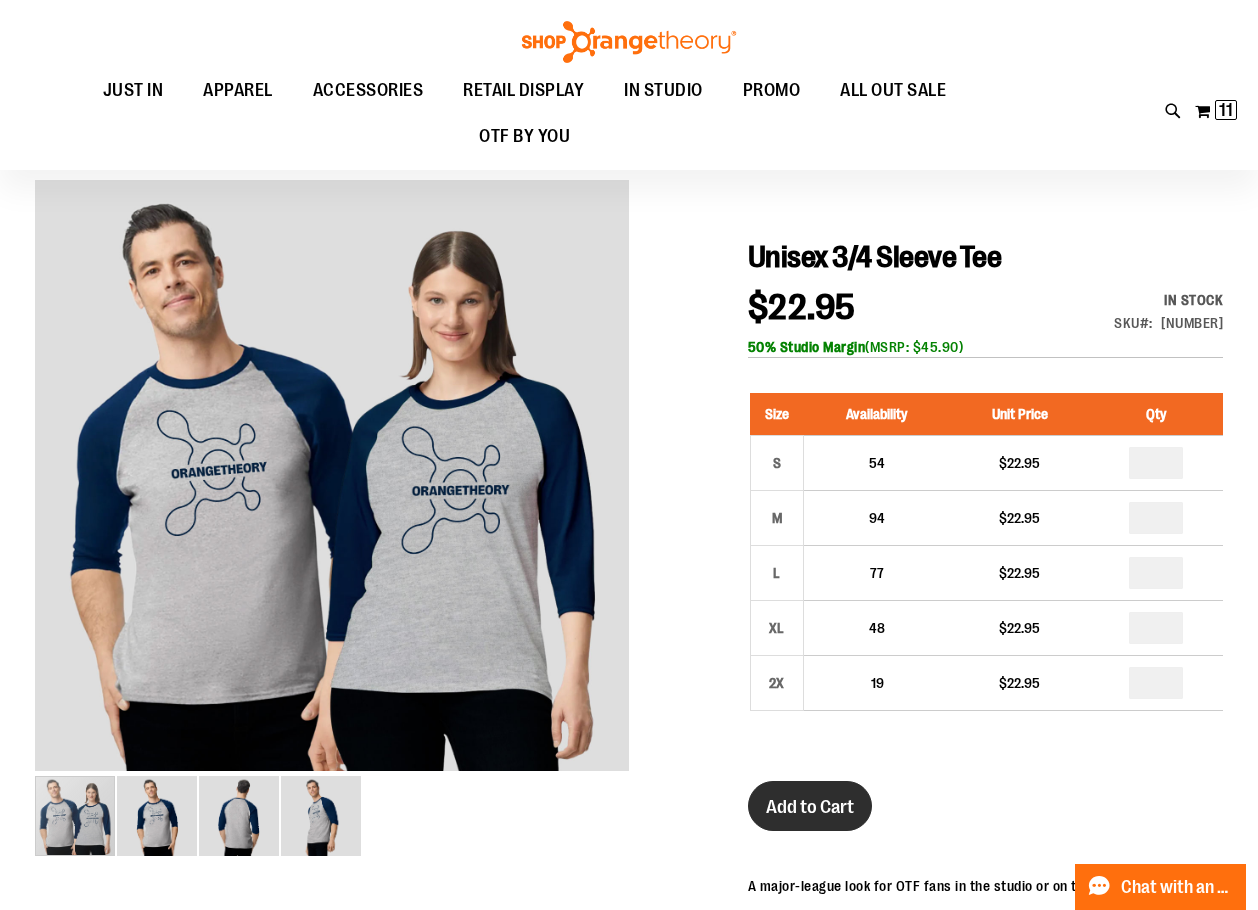 click on "Add to Cart" at bounding box center (810, 807) 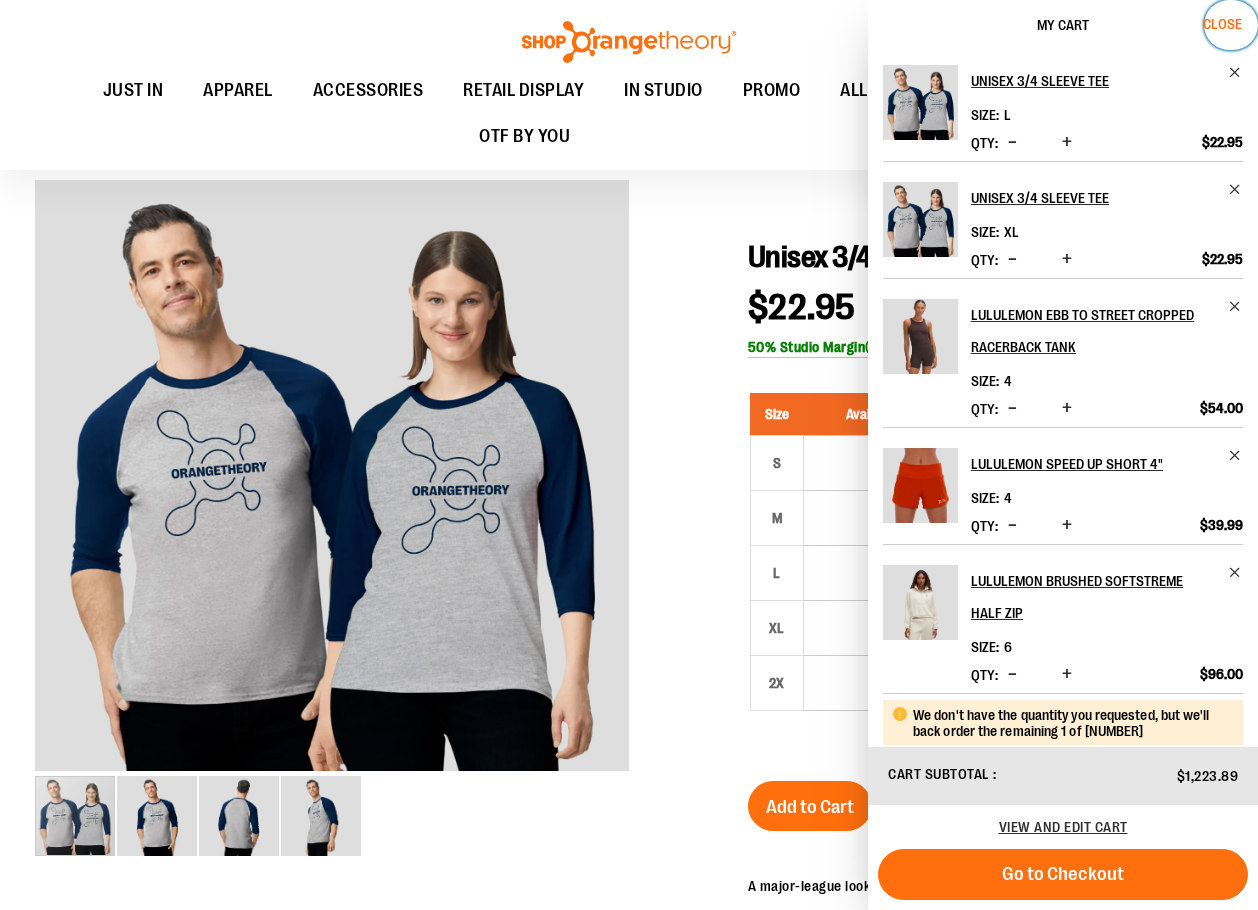 click on "Close" at bounding box center [1222, 24] 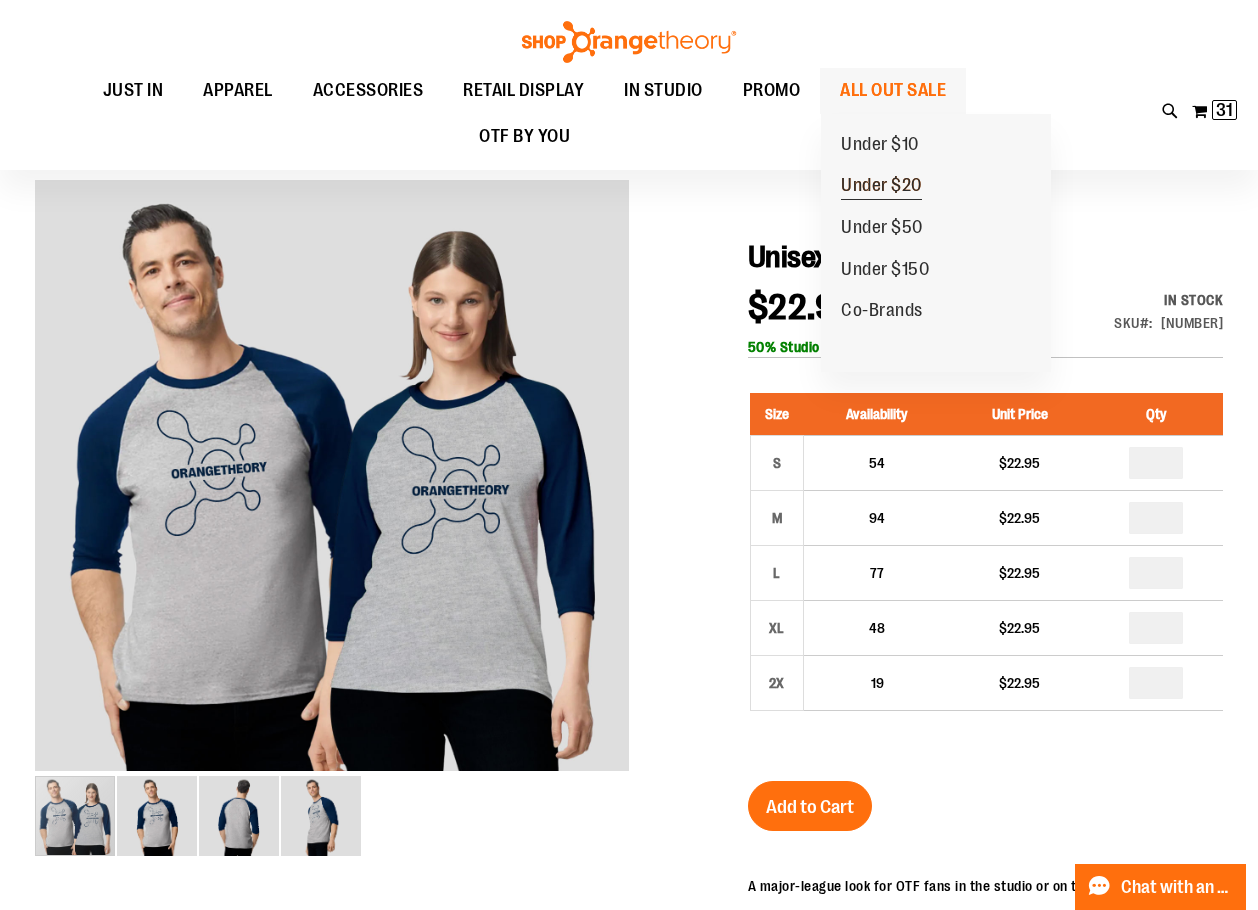click on "Under $20" at bounding box center [881, 187] 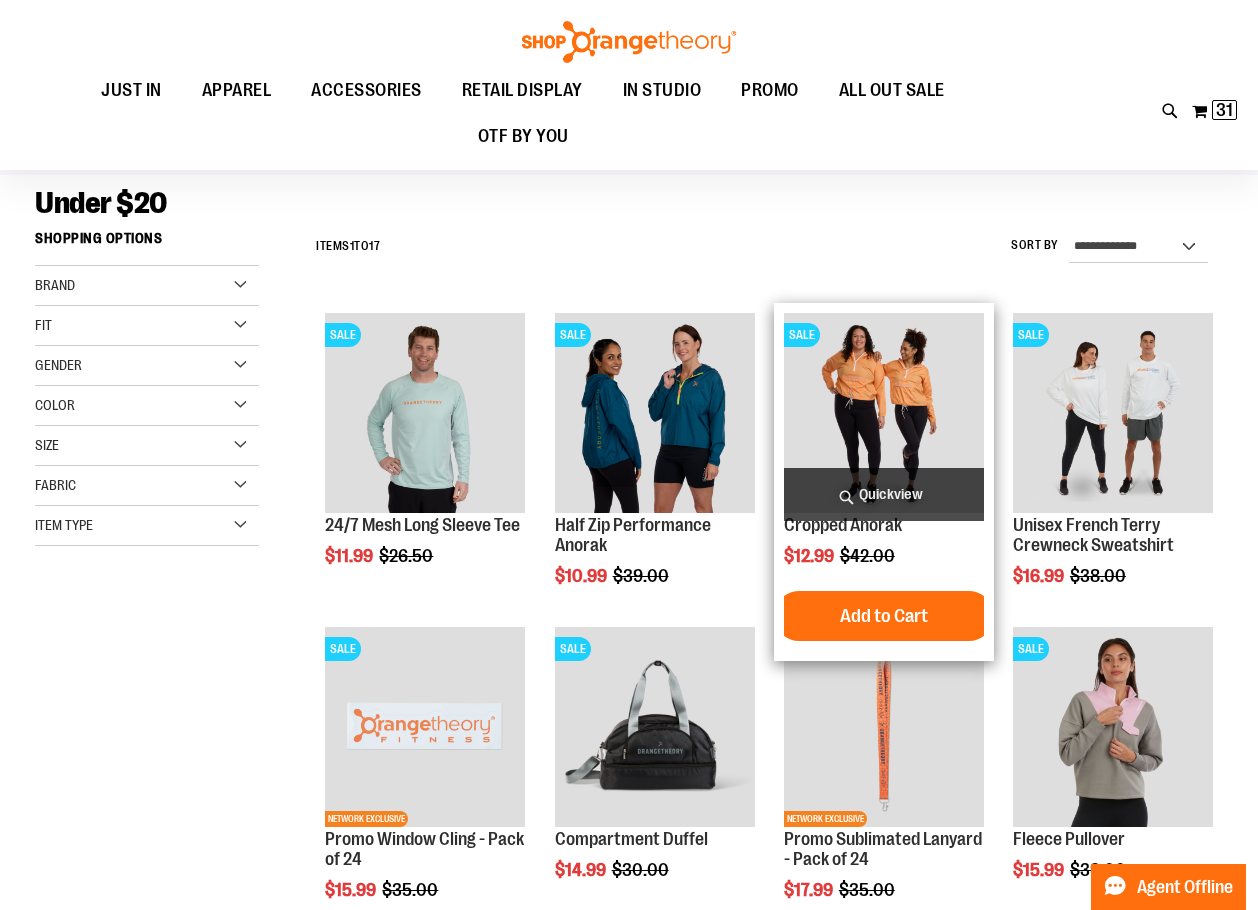 scroll, scrollTop: 199, scrollLeft: 0, axis: vertical 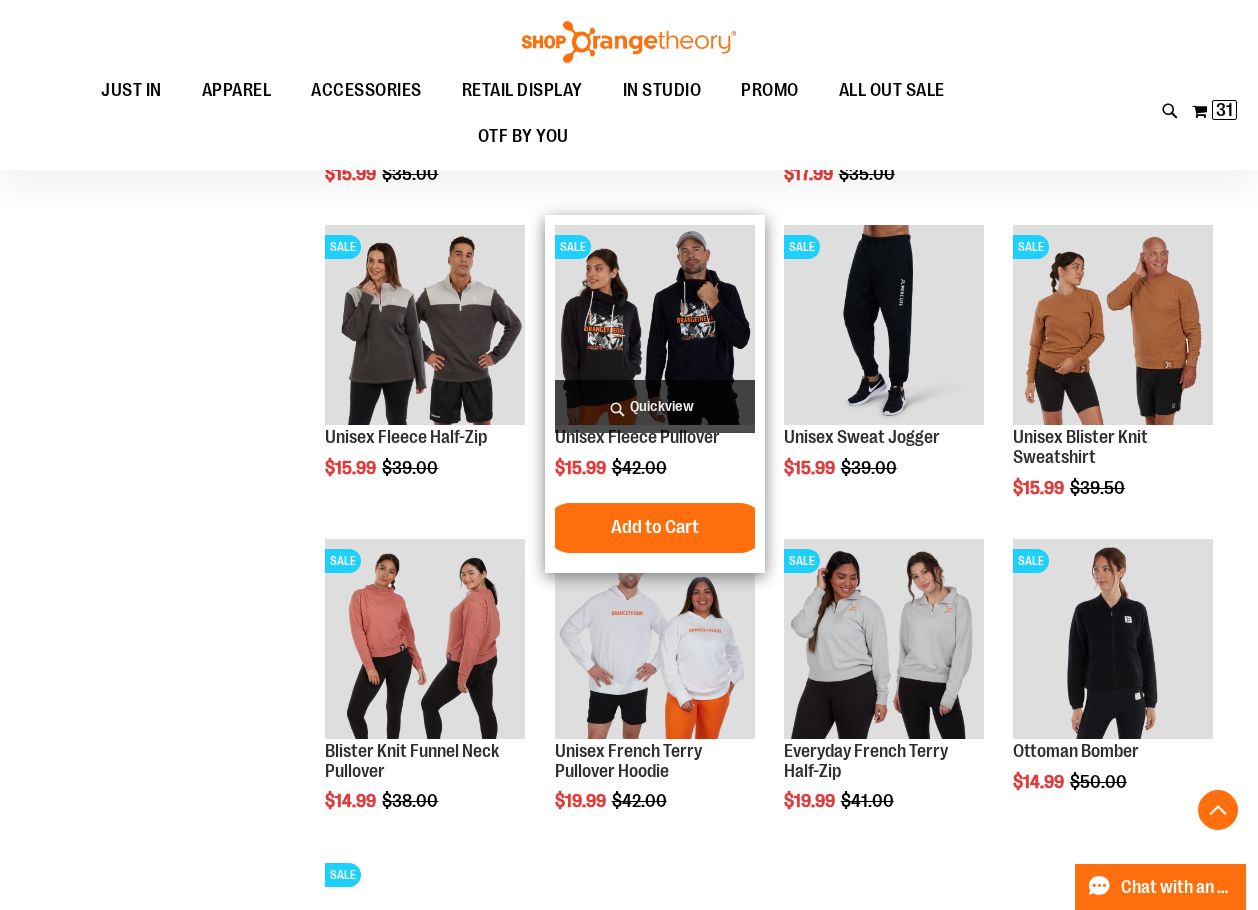 click at bounding box center [655, 325] 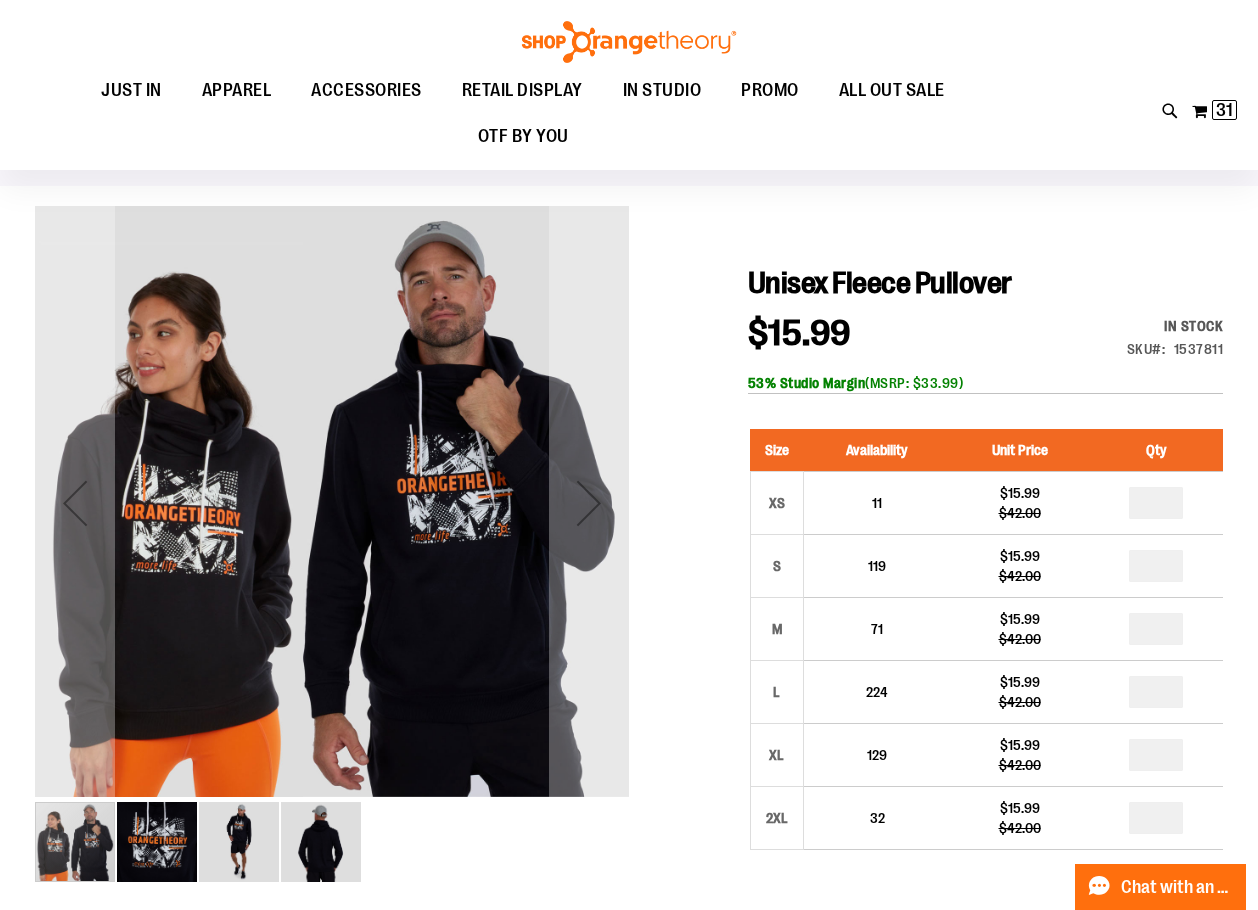 scroll, scrollTop: 199, scrollLeft: 0, axis: vertical 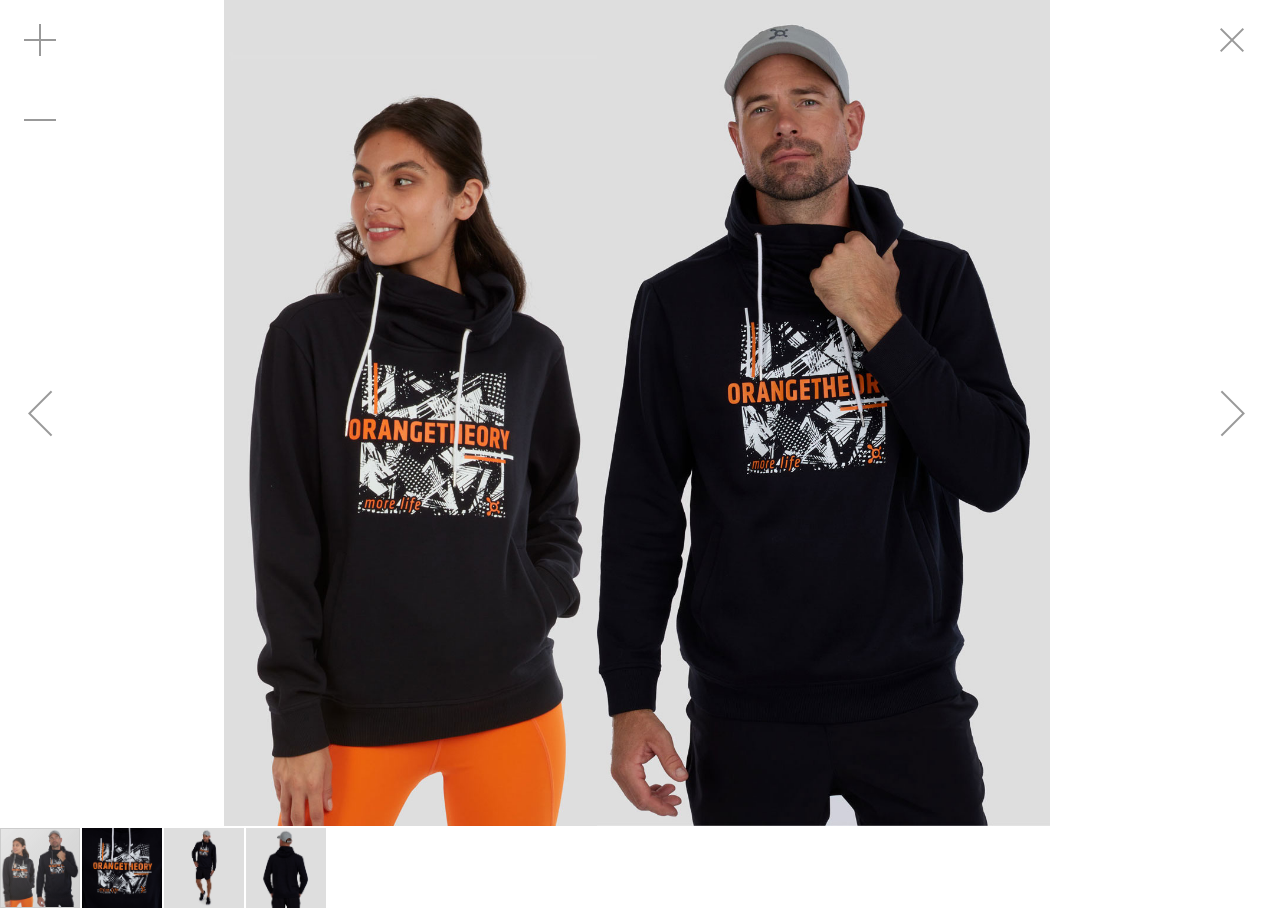 click at bounding box center (1233, 413) 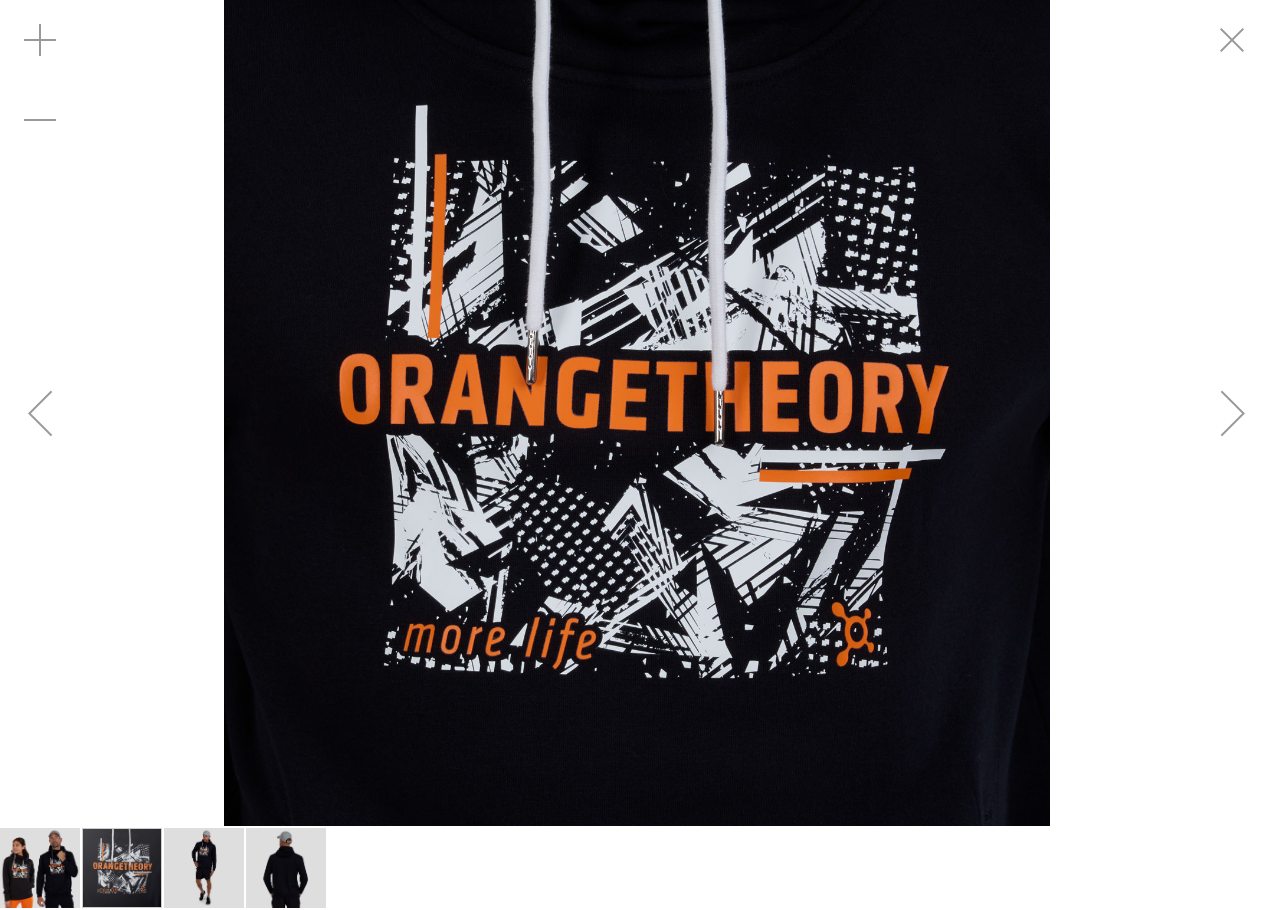 click at bounding box center (1233, 413) 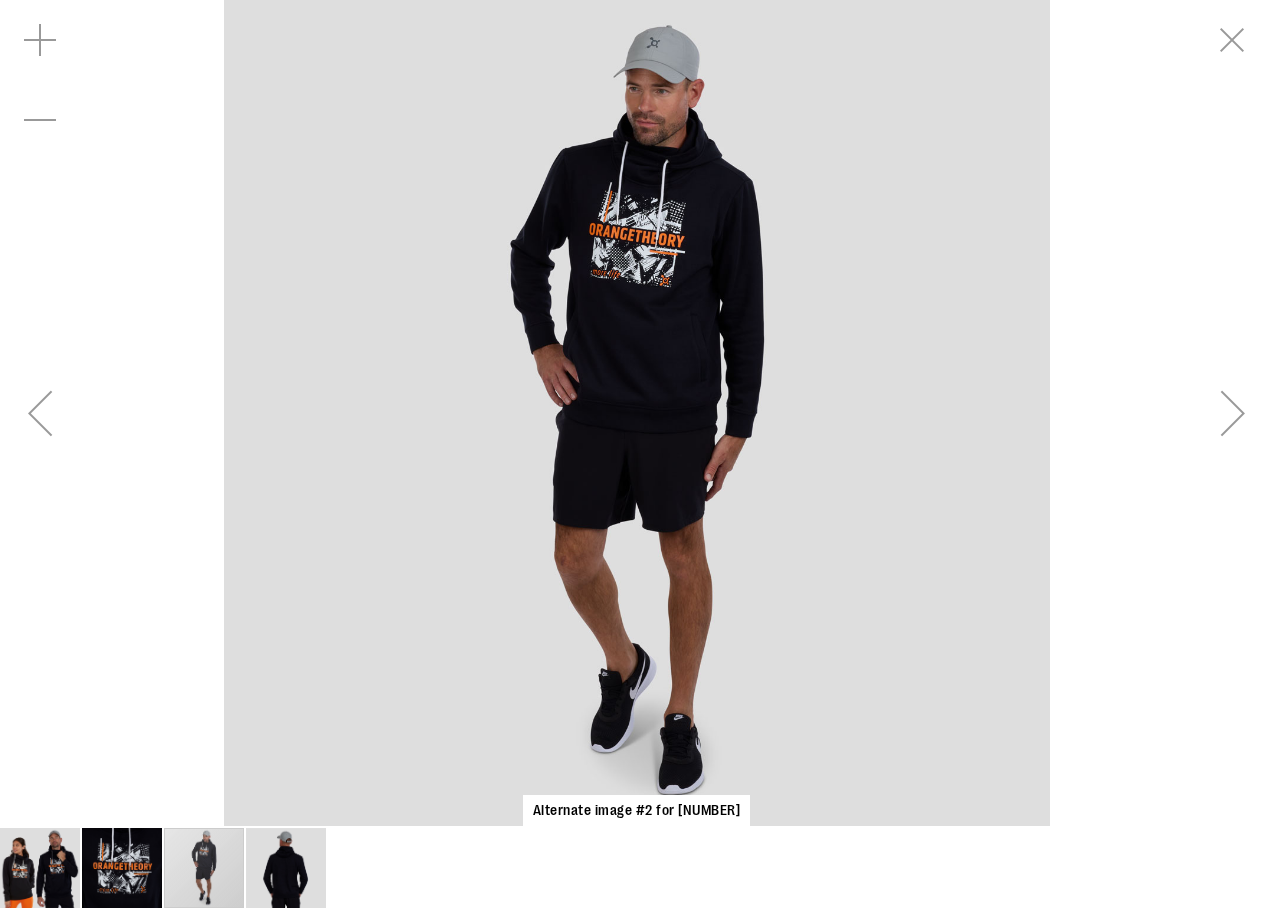 click at bounding box center (40, 413) 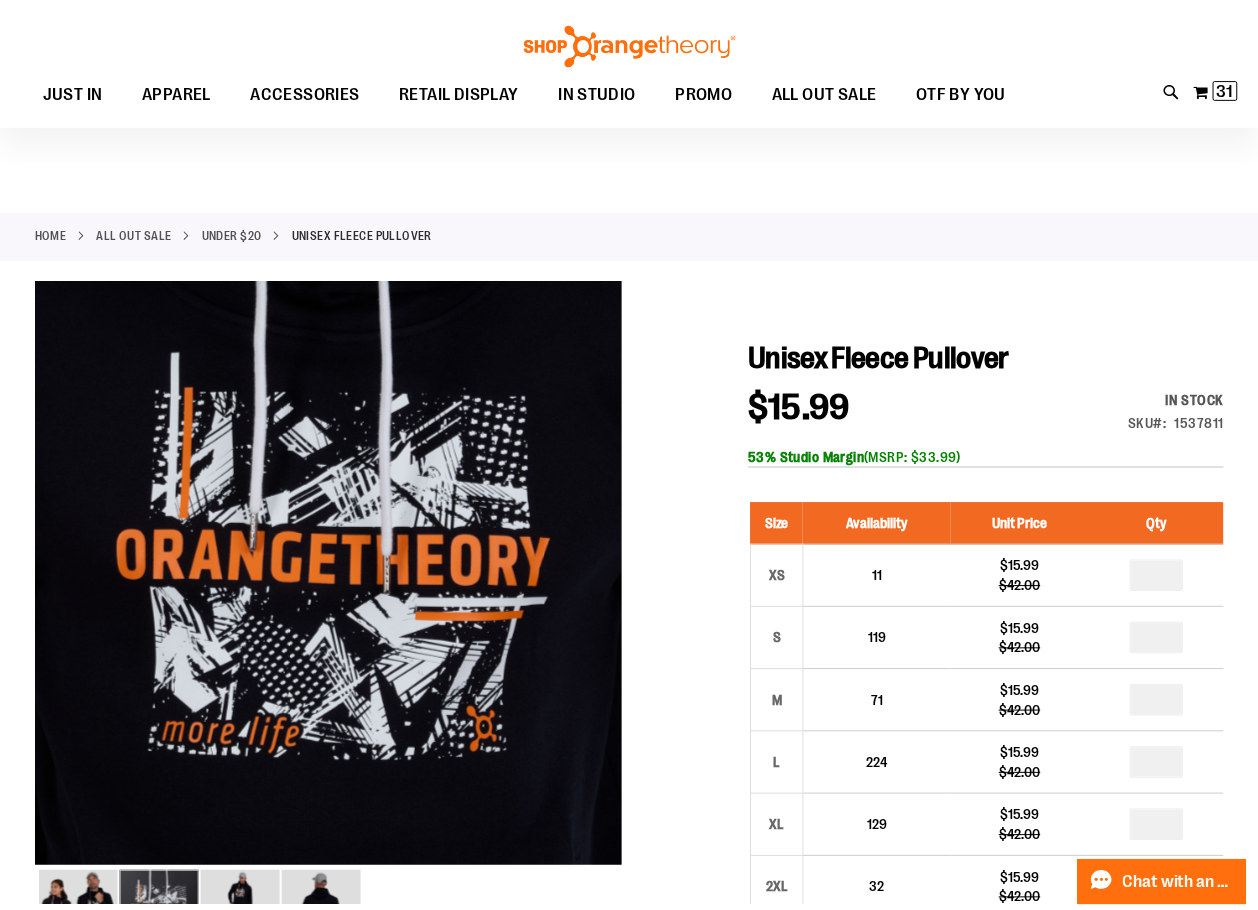 scroll, scrollTop: 198, scrollLeft: 0, axis: vertical 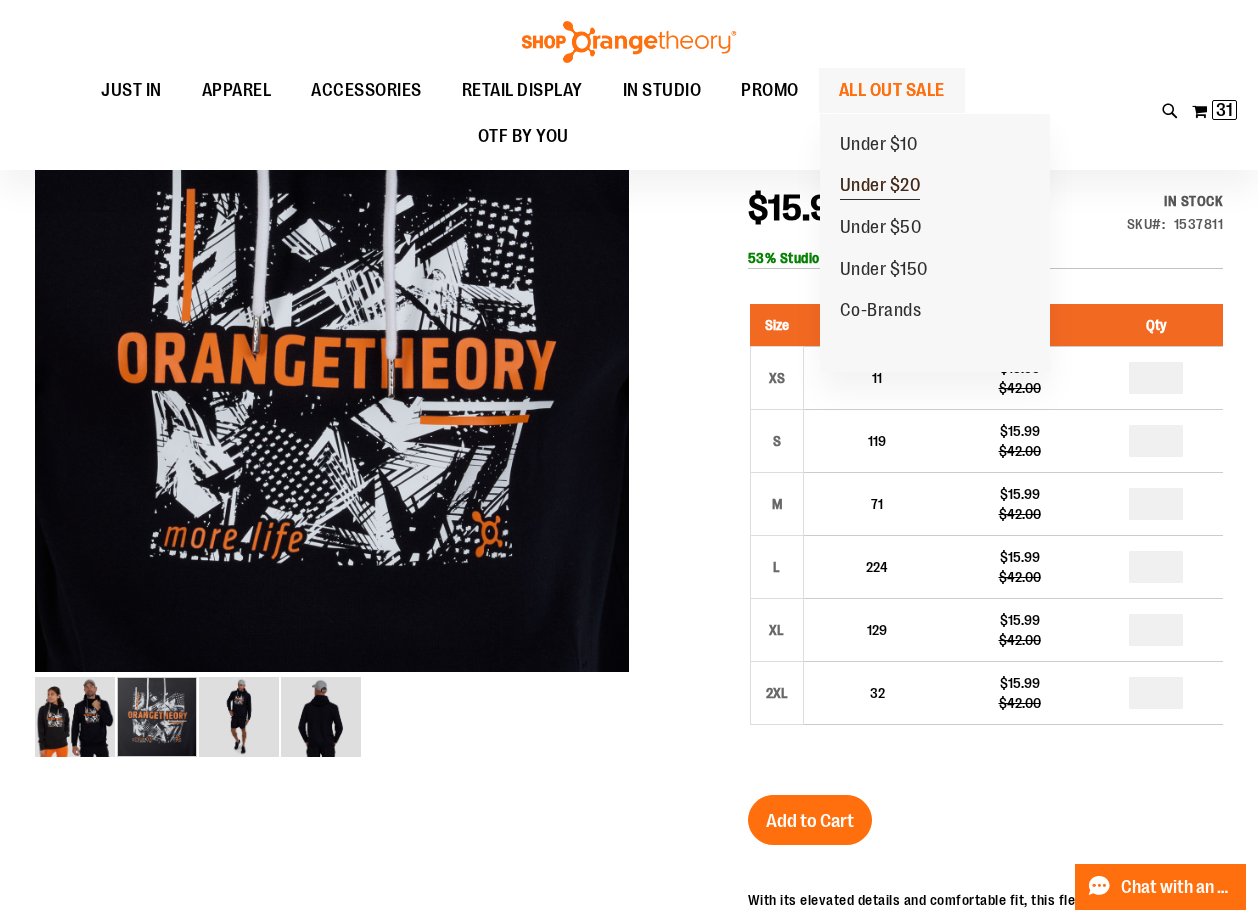 click on "Under $20" at bounding box center (880, 187) 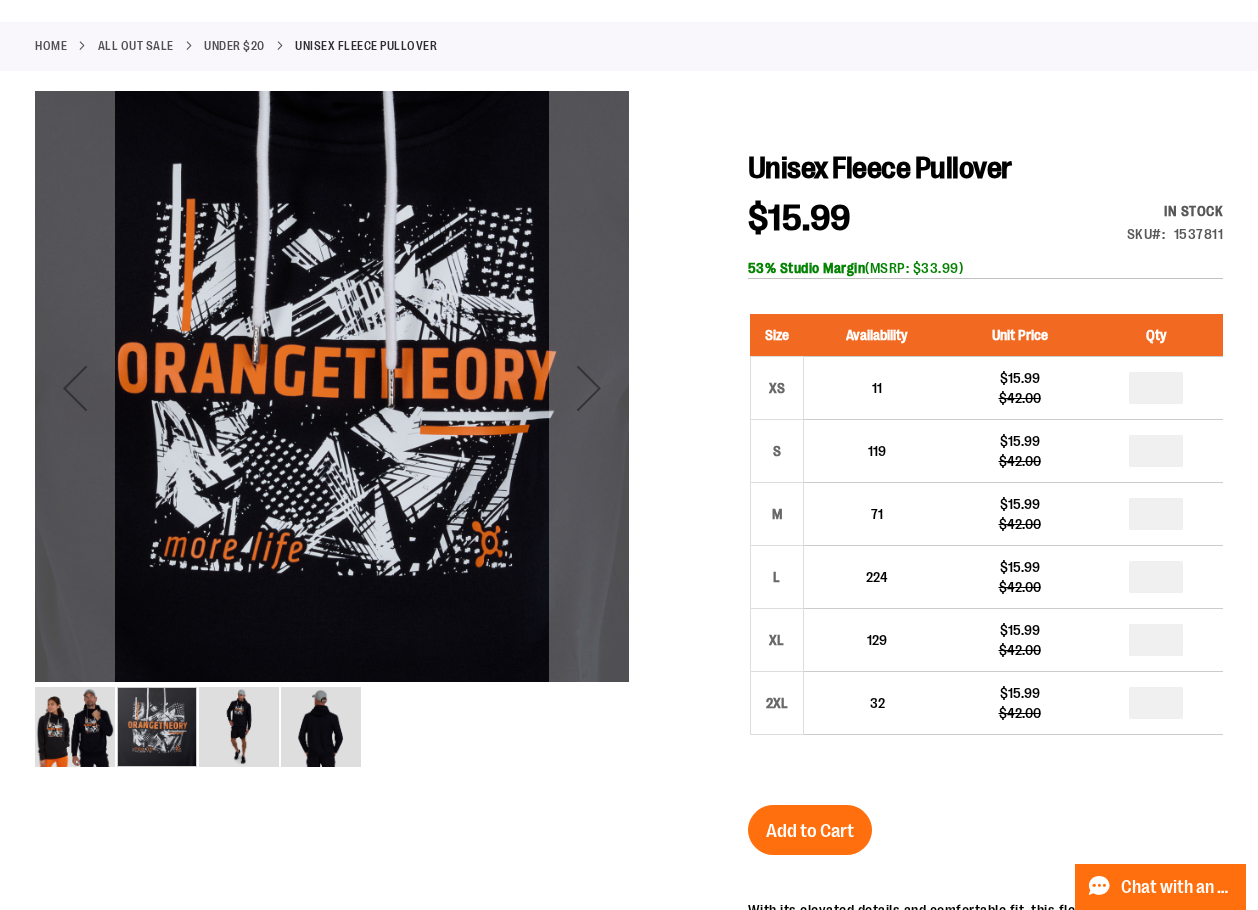 scroll, scrollTop: 0, scrollLeft: 0, axis: both 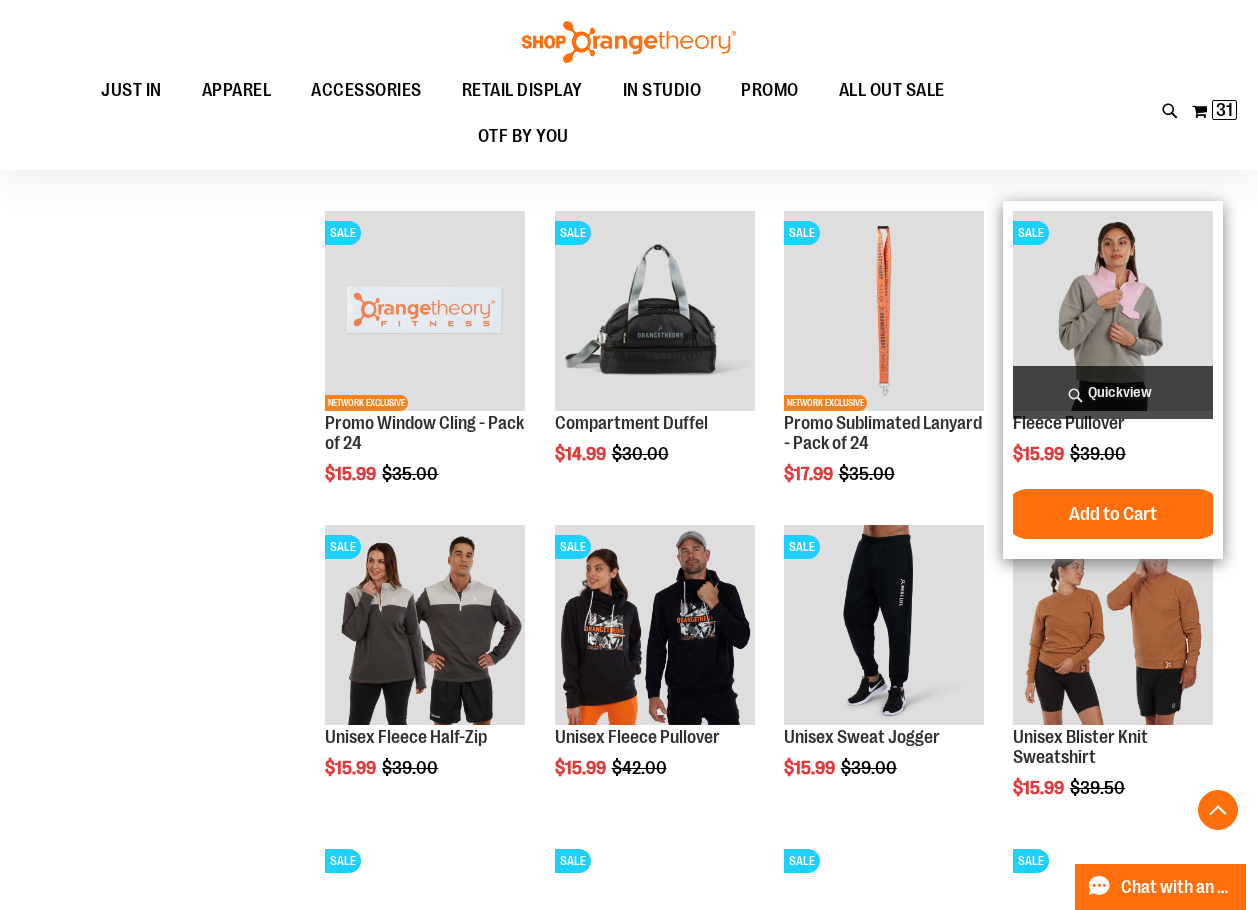 click at bounding box center (1113, 311) 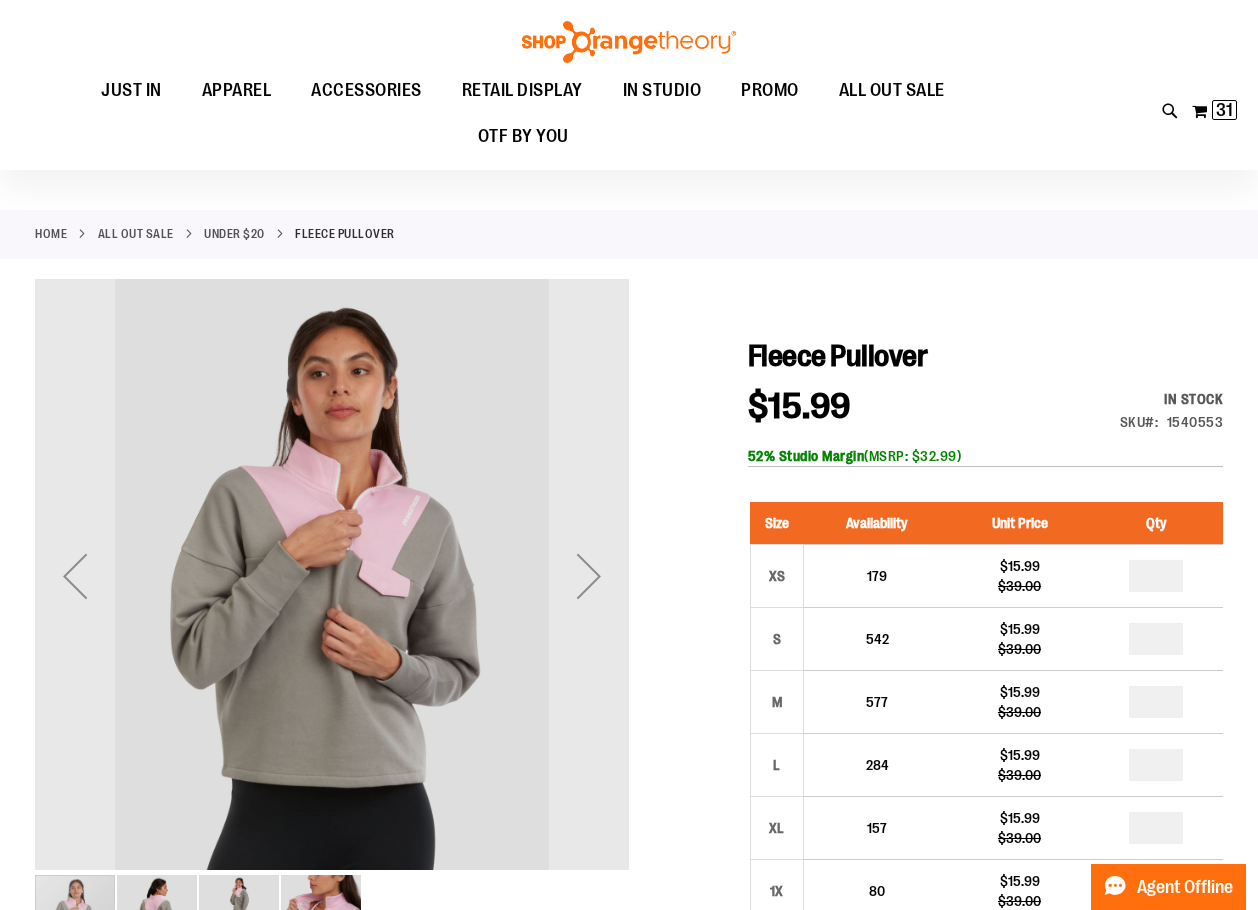 scroll, scrollTop: 199, scrollLeft: 0, axis: vertical 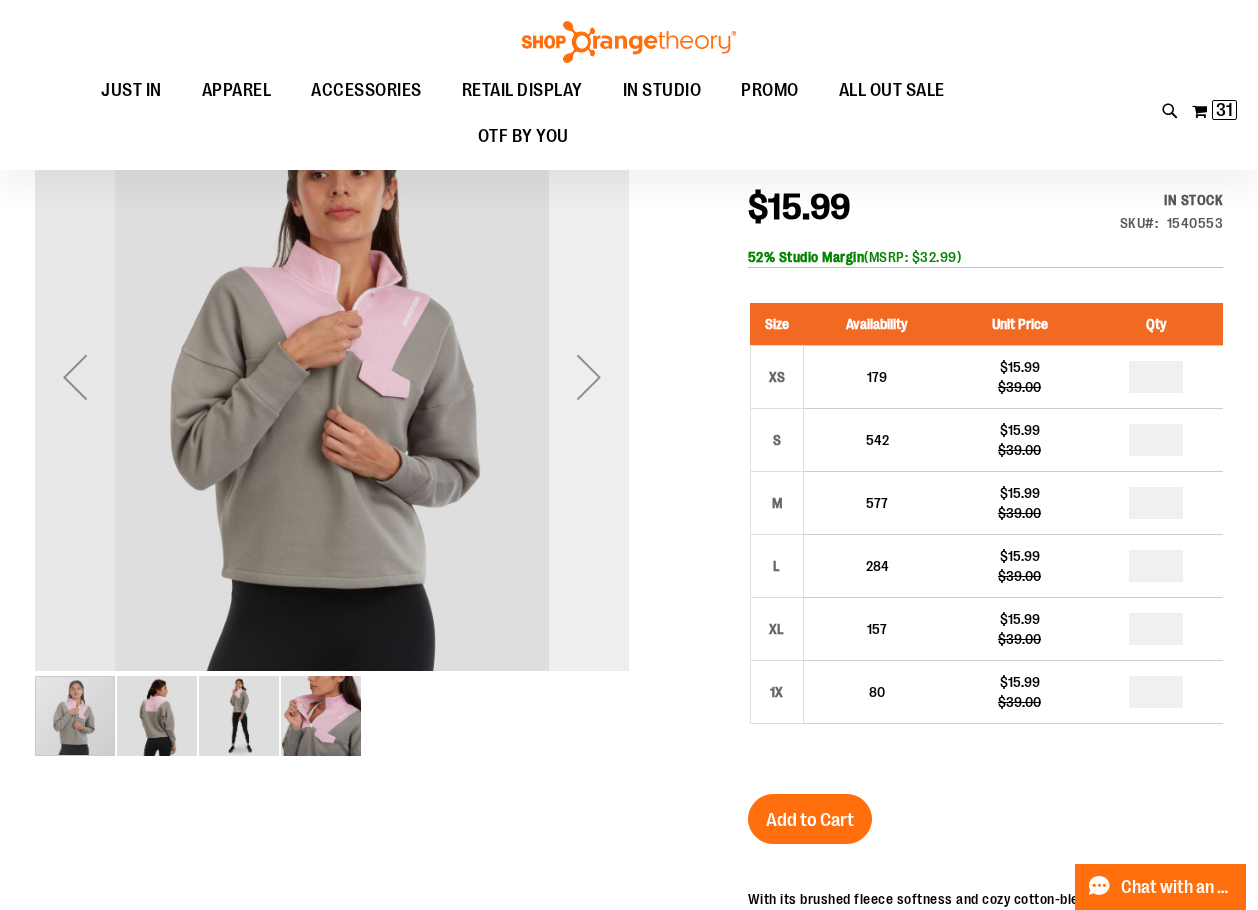 click at bounding box center (589, 377) 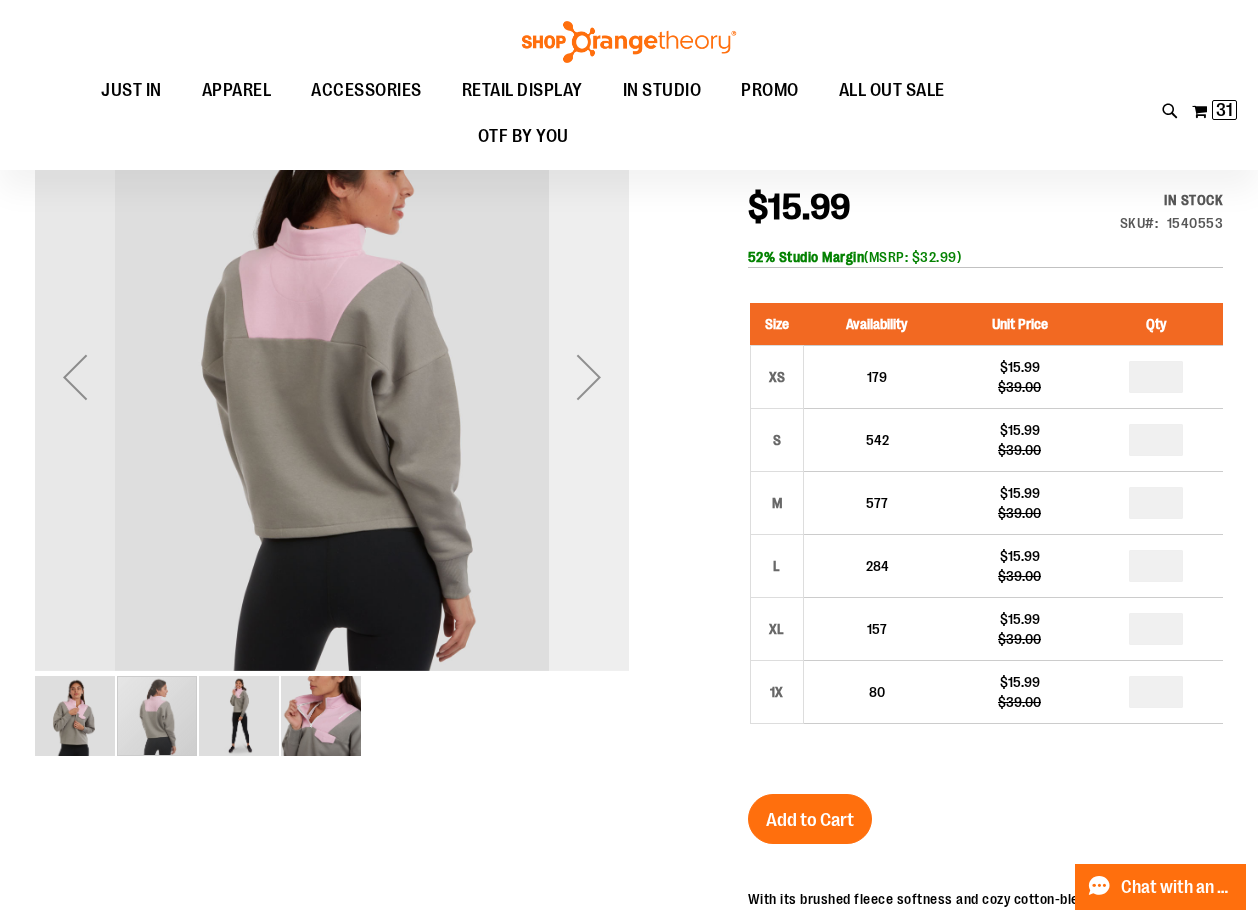 click at bounding box center [589, 377] 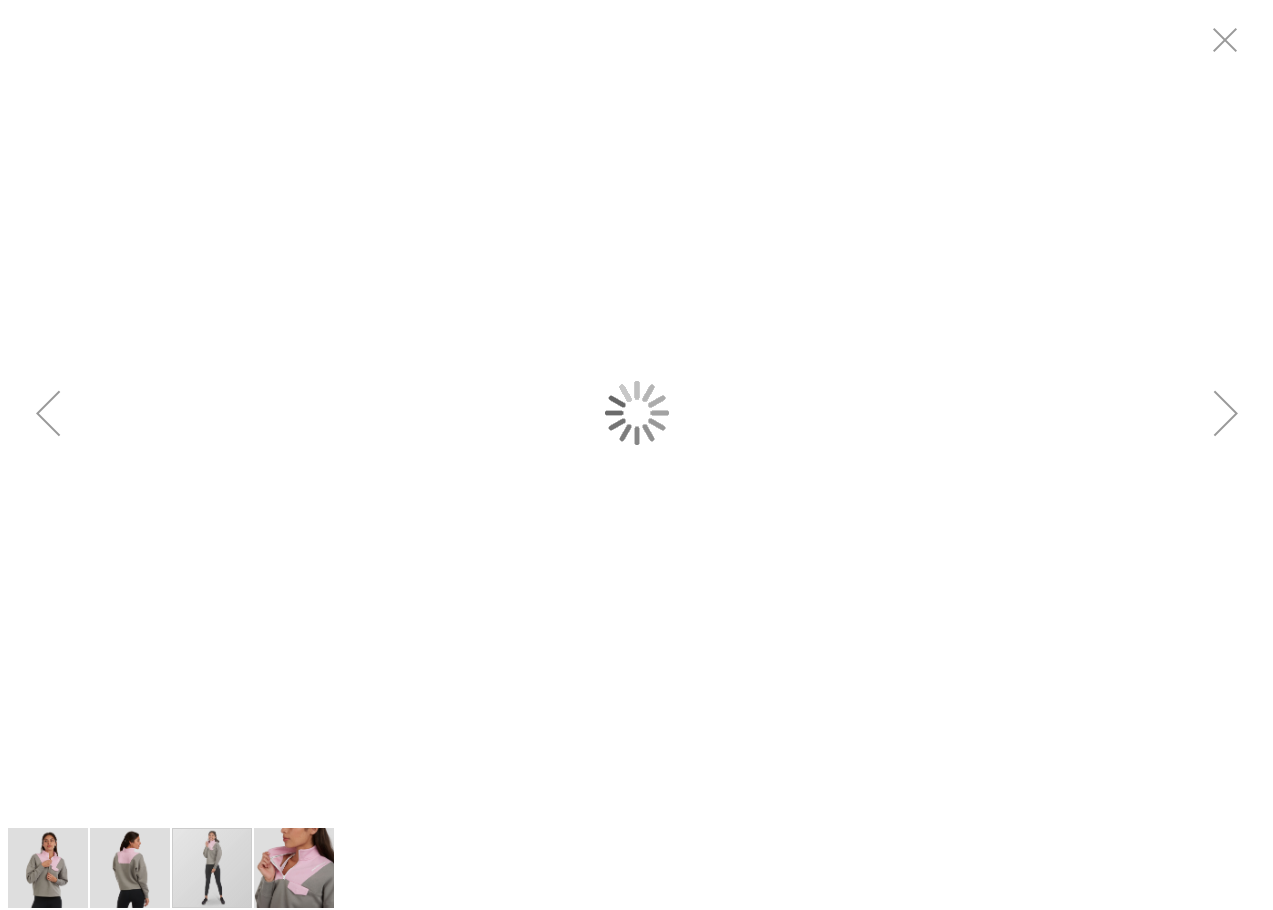 scroll, scrollTop: 0, scrollLeft: 0, axis: both 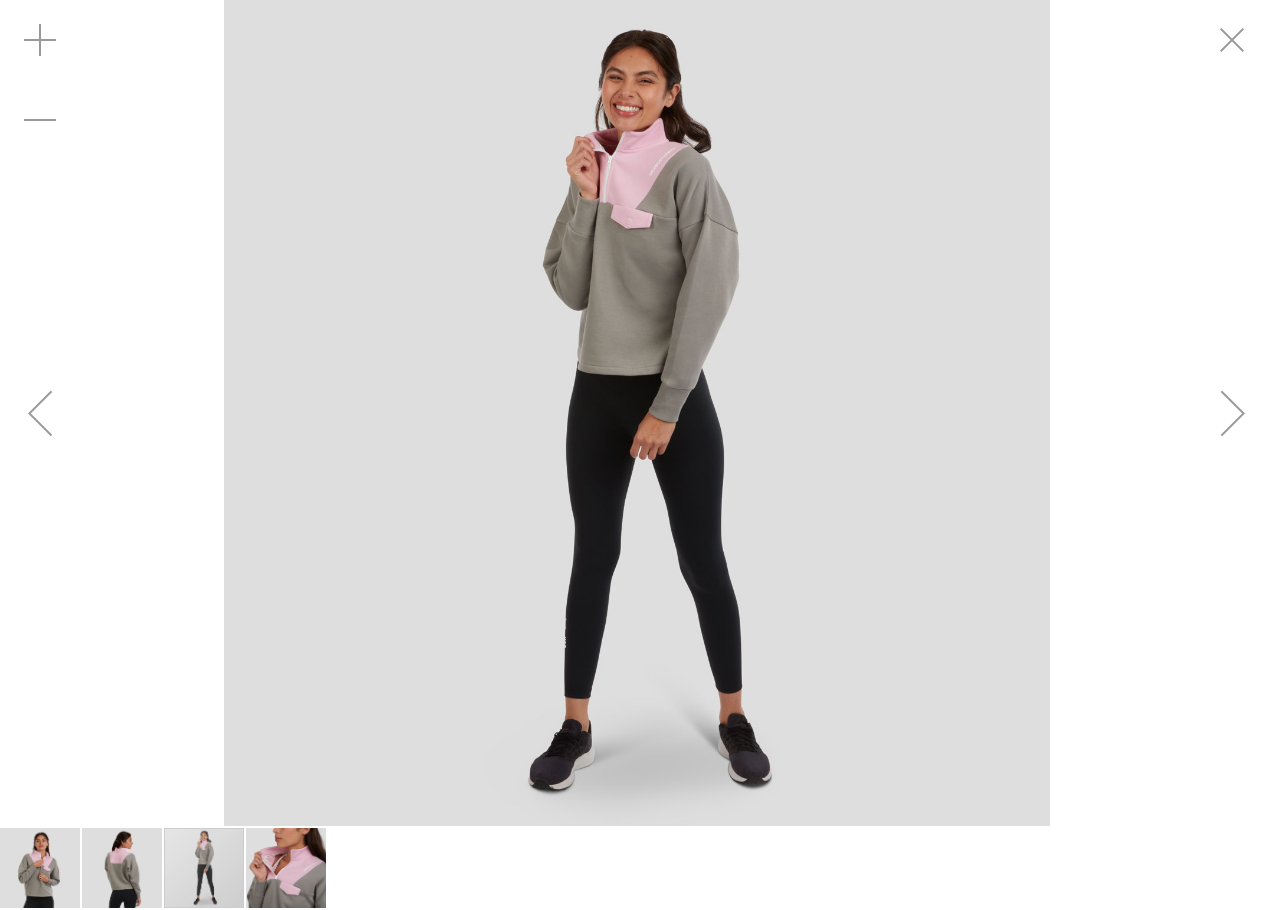 click at bounding box center [1233, 413] 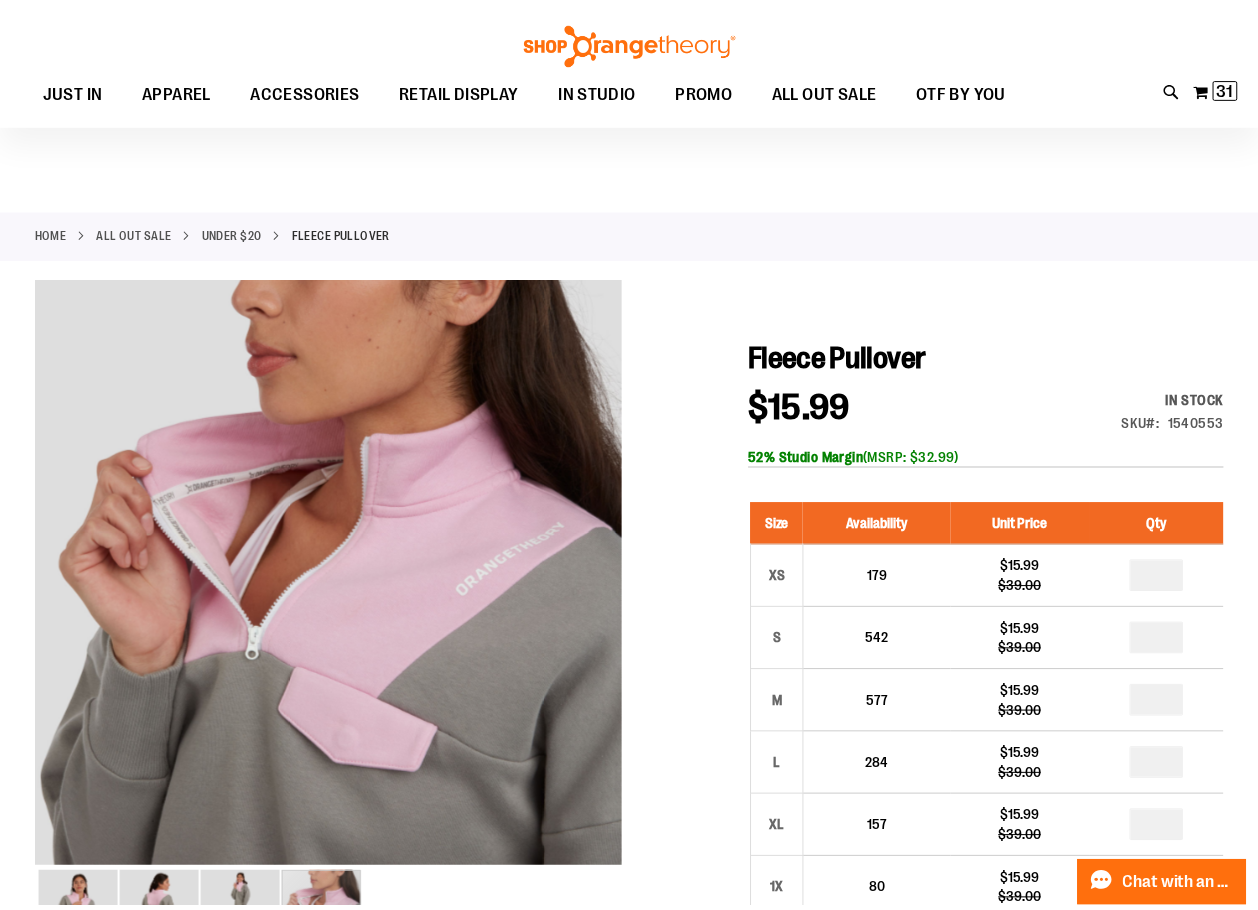 scroll, scrollTop: 198, scrollLeft: 0, axis: vertical 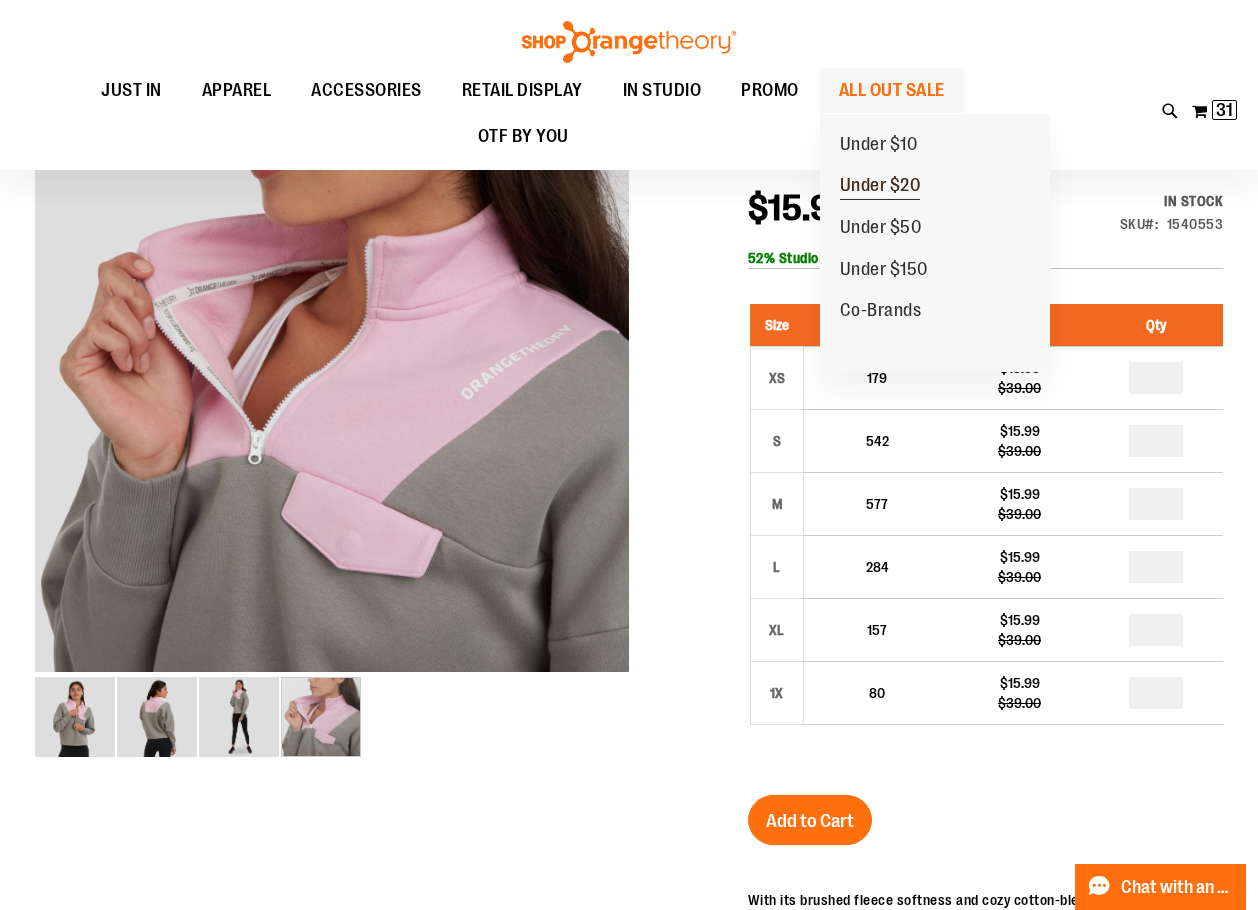 click on "Under $20" at bounding box center [880, 187] 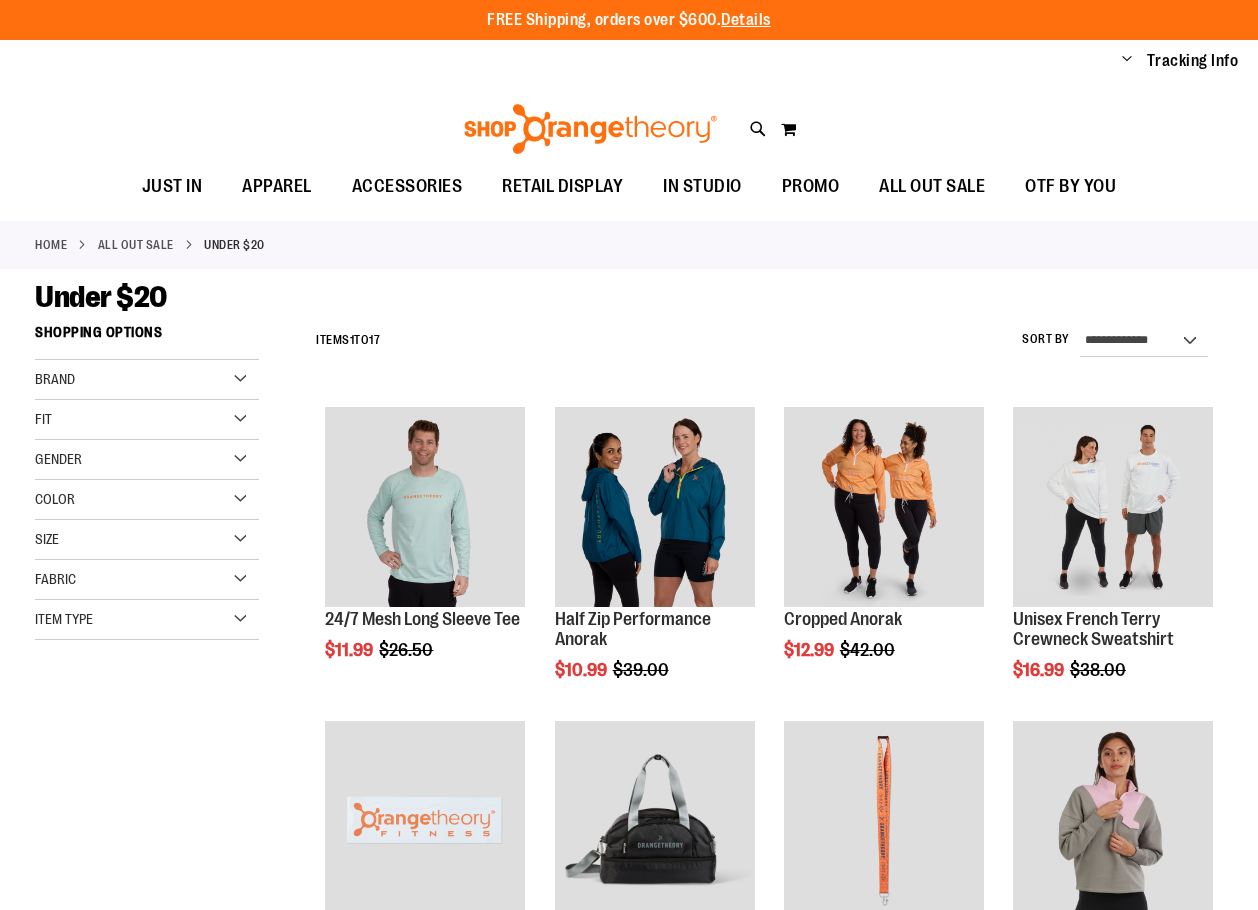 scroll, scrollTop: 0, scrollLeft: 0, axis: both 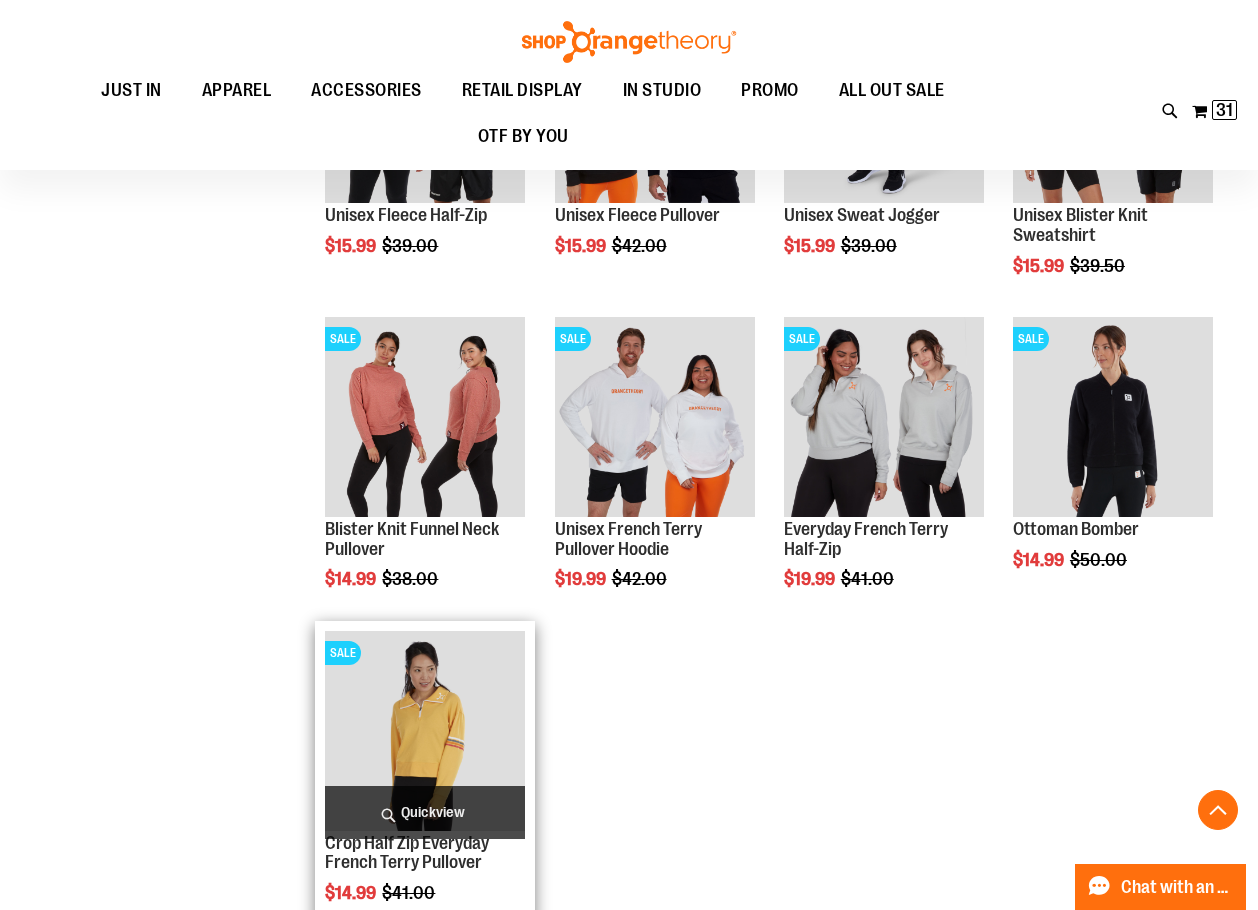 click at bounding box center (425, 731) 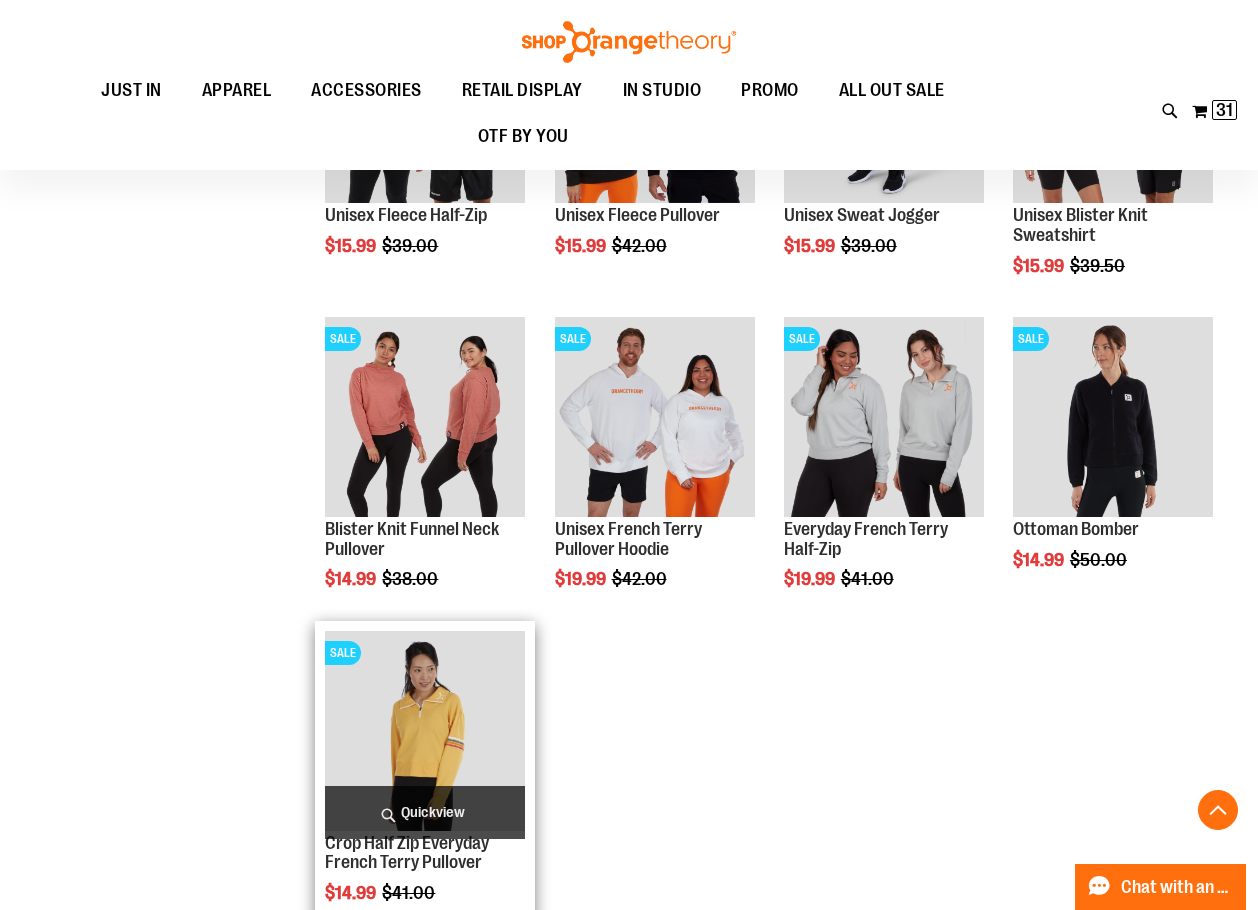 click at bounding box center [425, 731] 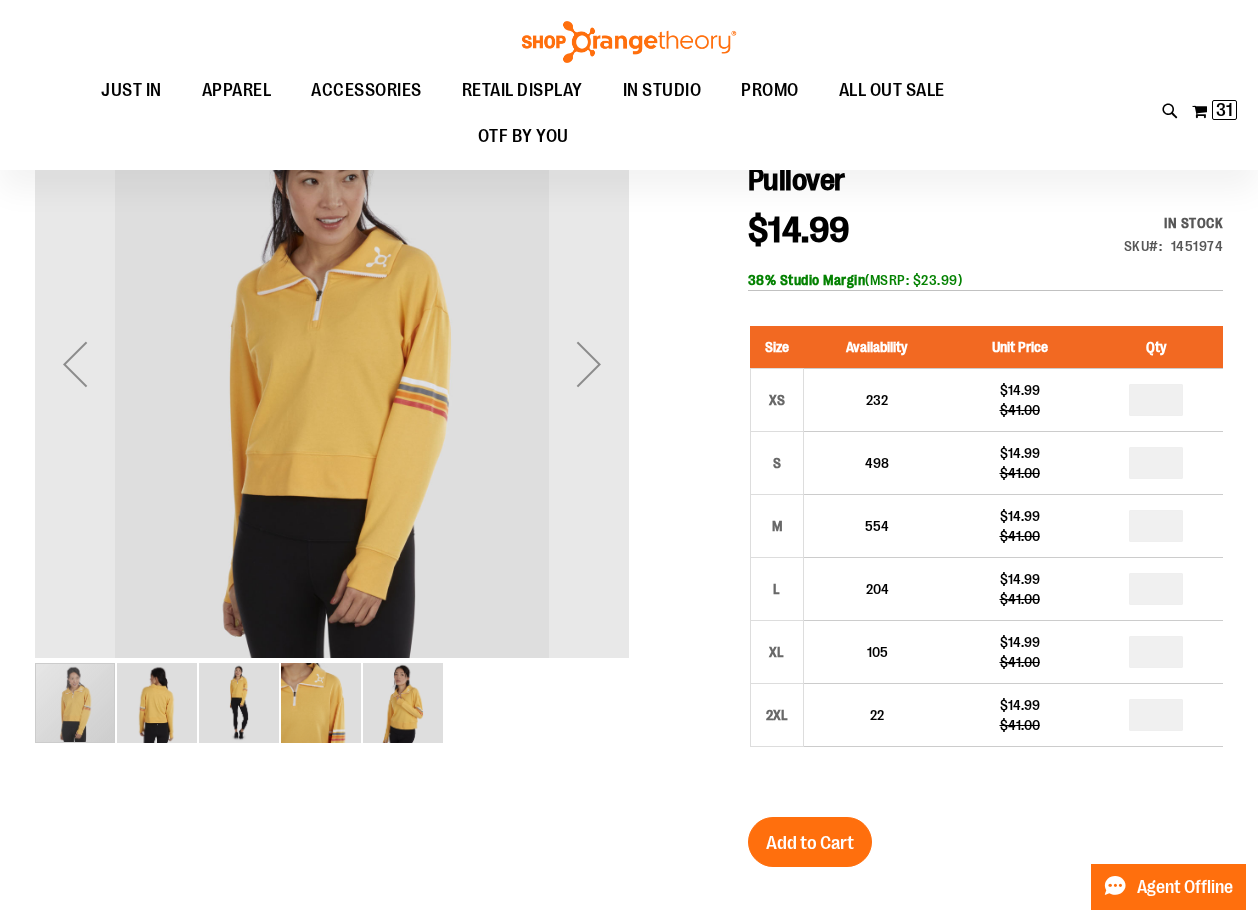 scroll, scrollTop: 0, scrollLeft: 0, axis: both 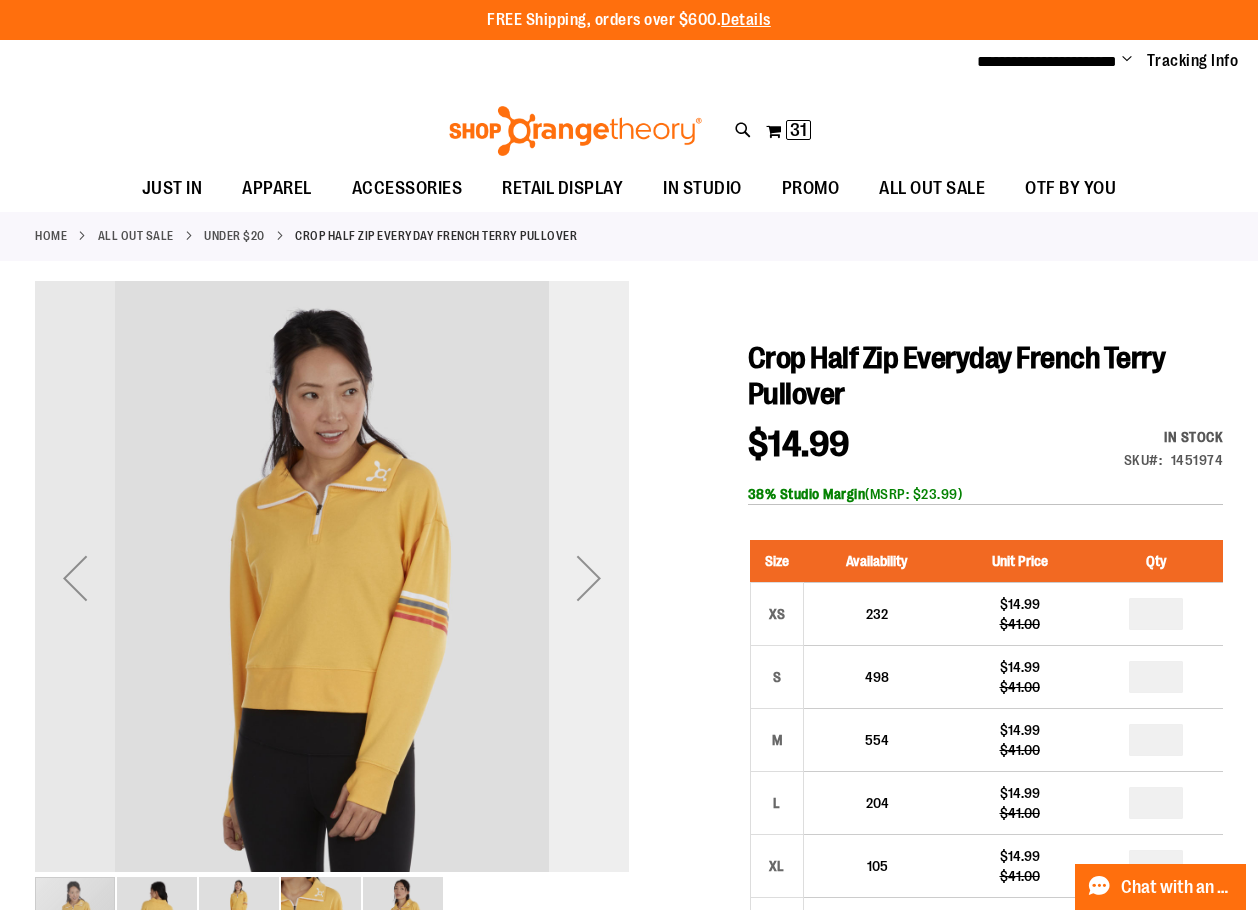 click at bounding box center (589, 578) 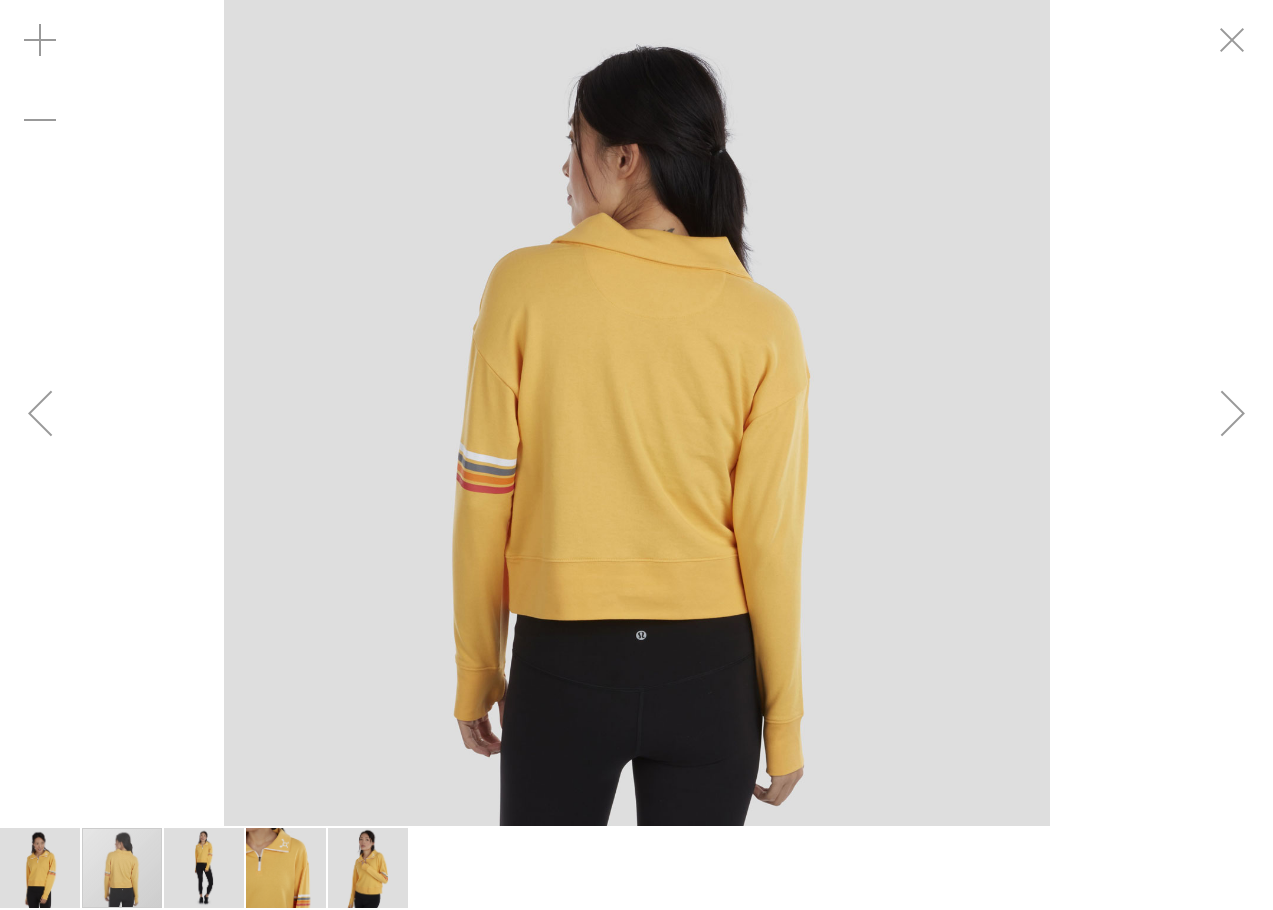 click at bounding box center (1233, 413) 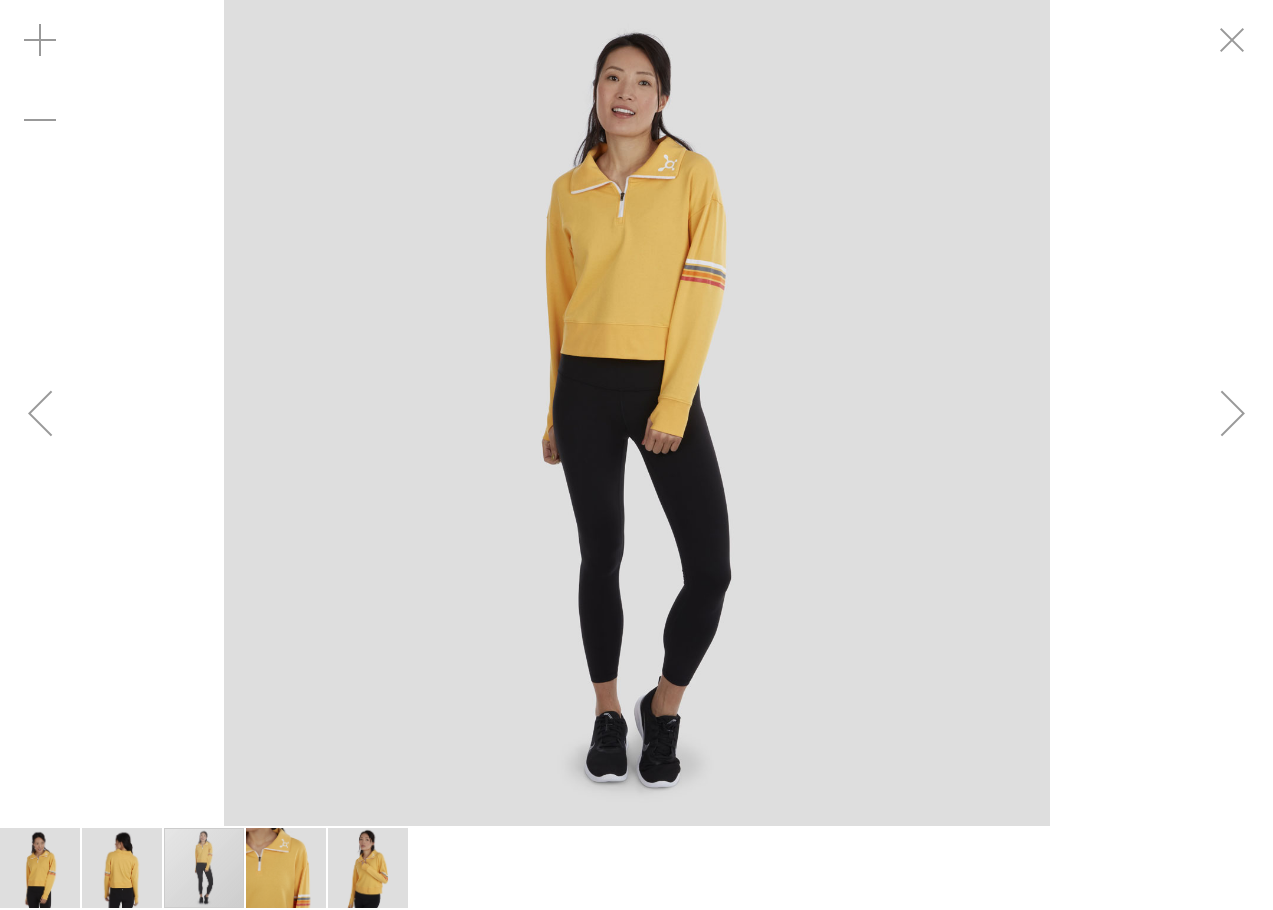 click at bounding box center [1233, 413] 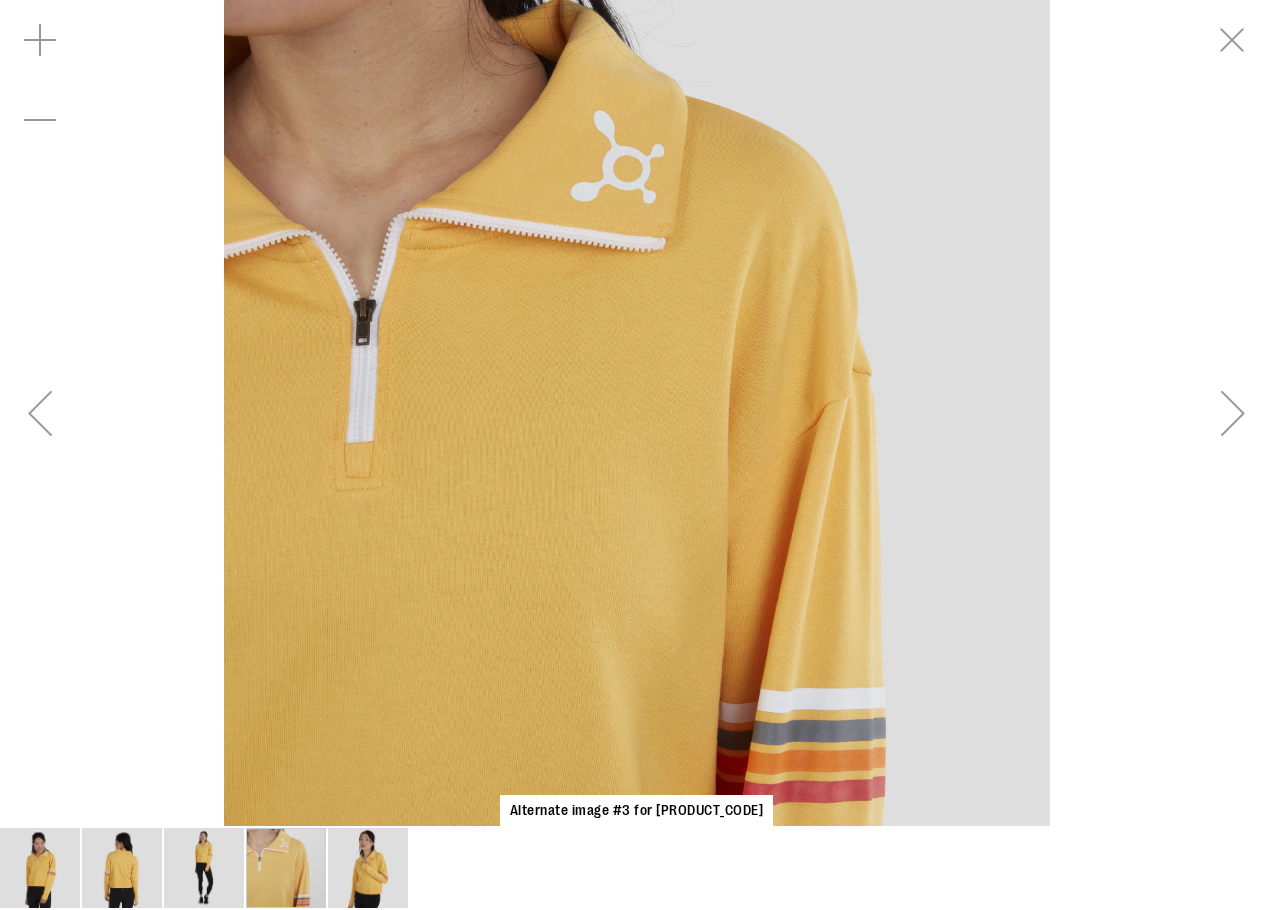 click at bounding box center [1233, 413] 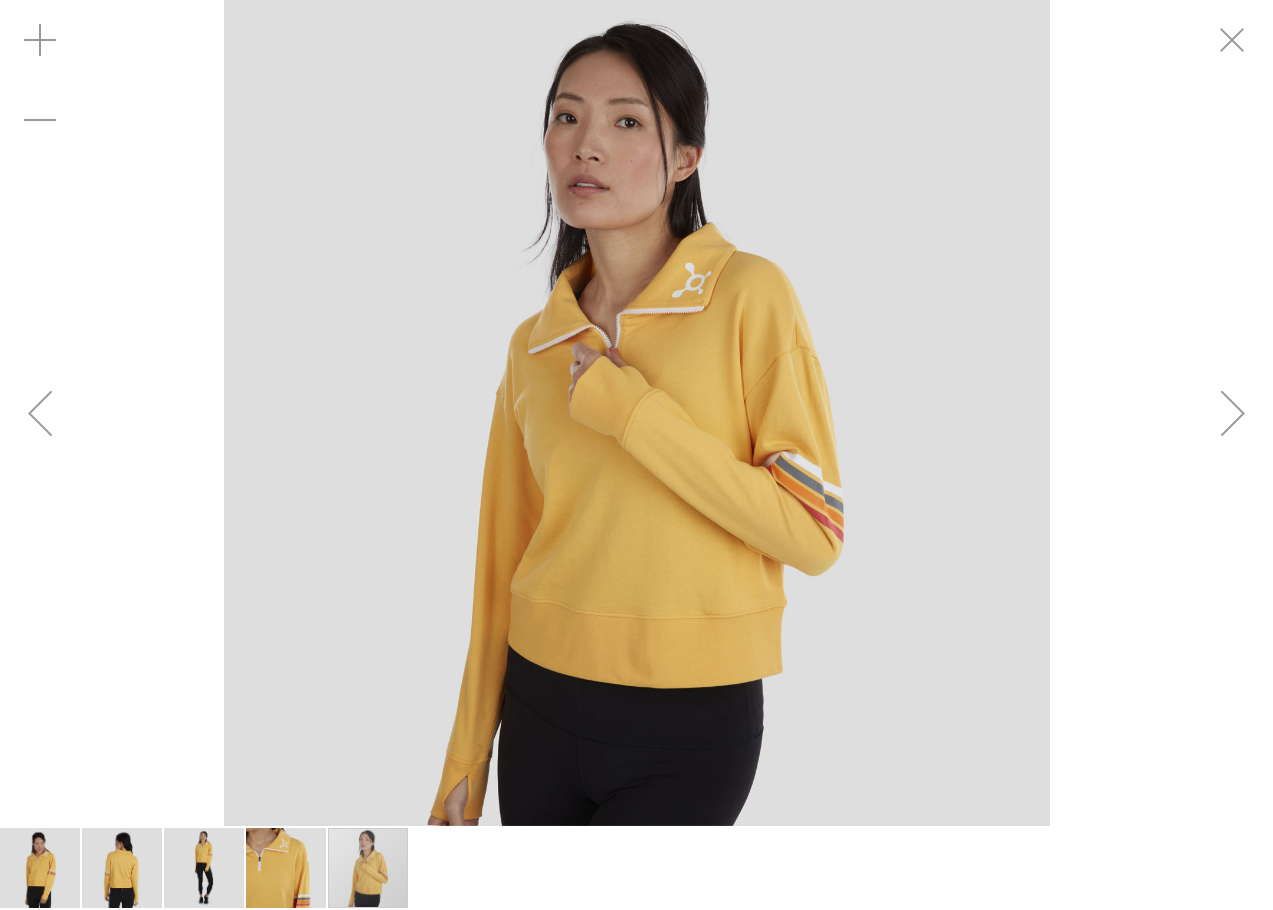 click at bounding box center (1233, 413) 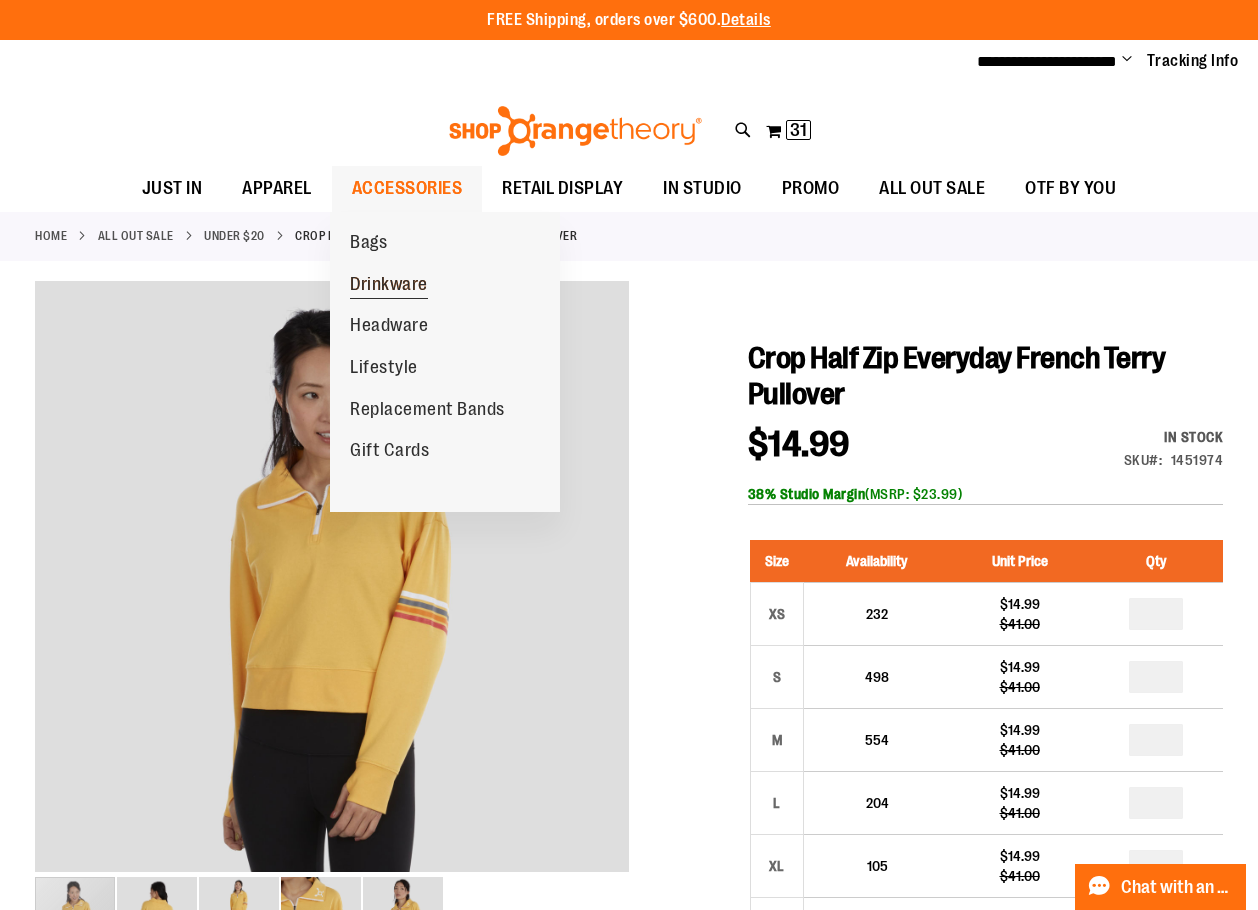 click on "Drinkware" at bounding box center [389, 286] 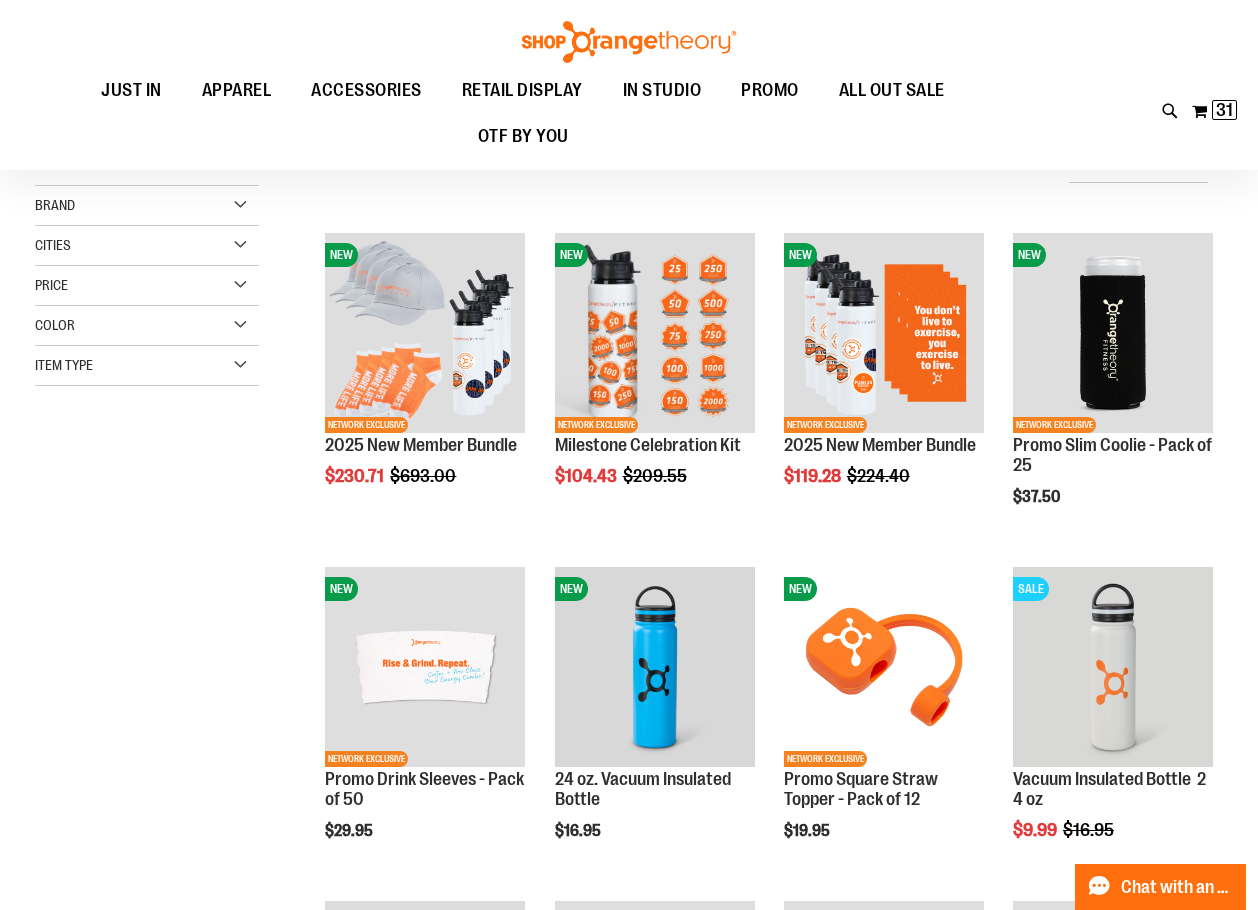 scroll, scrollTop: 199, scrollLeft: 0, axis: vertical 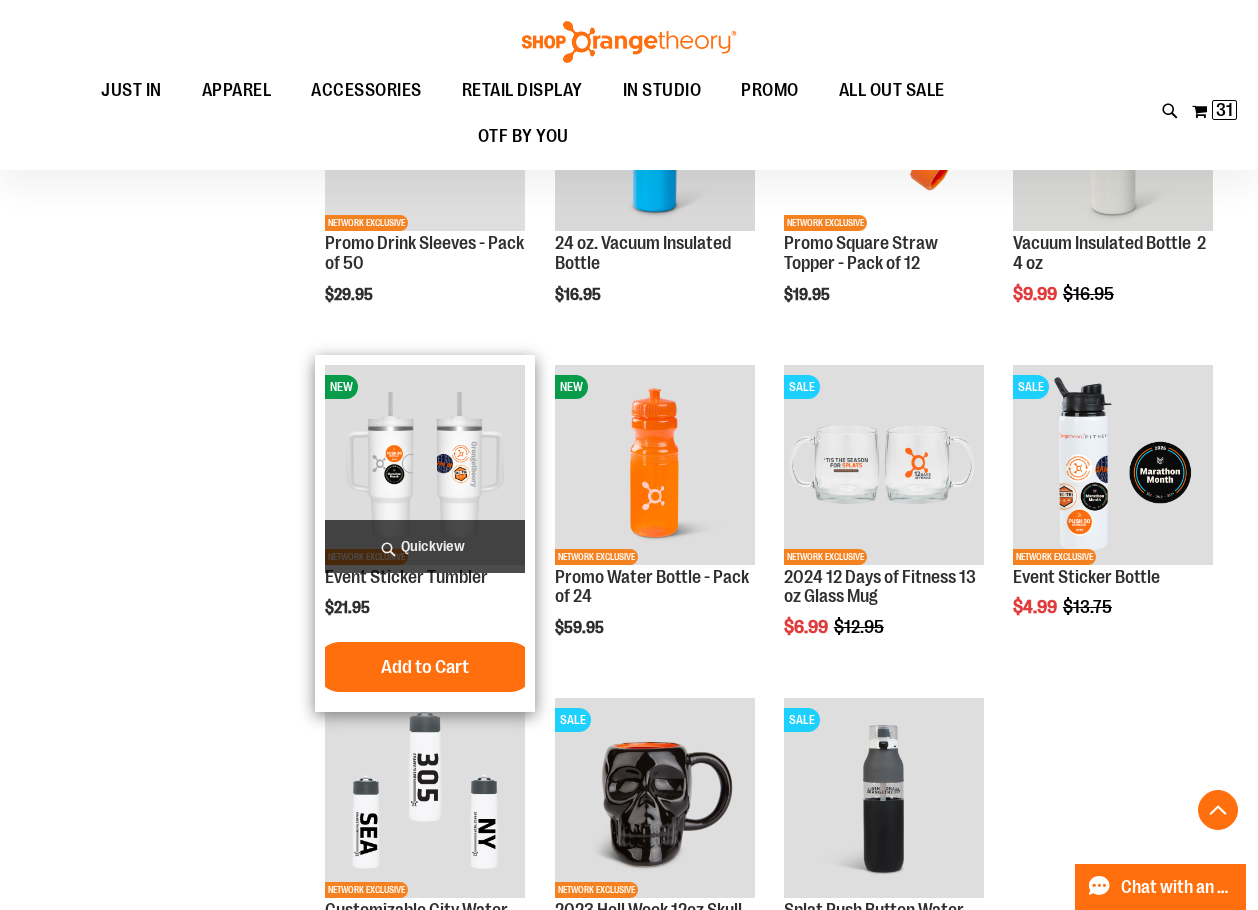click at bounding box center [425, 465] 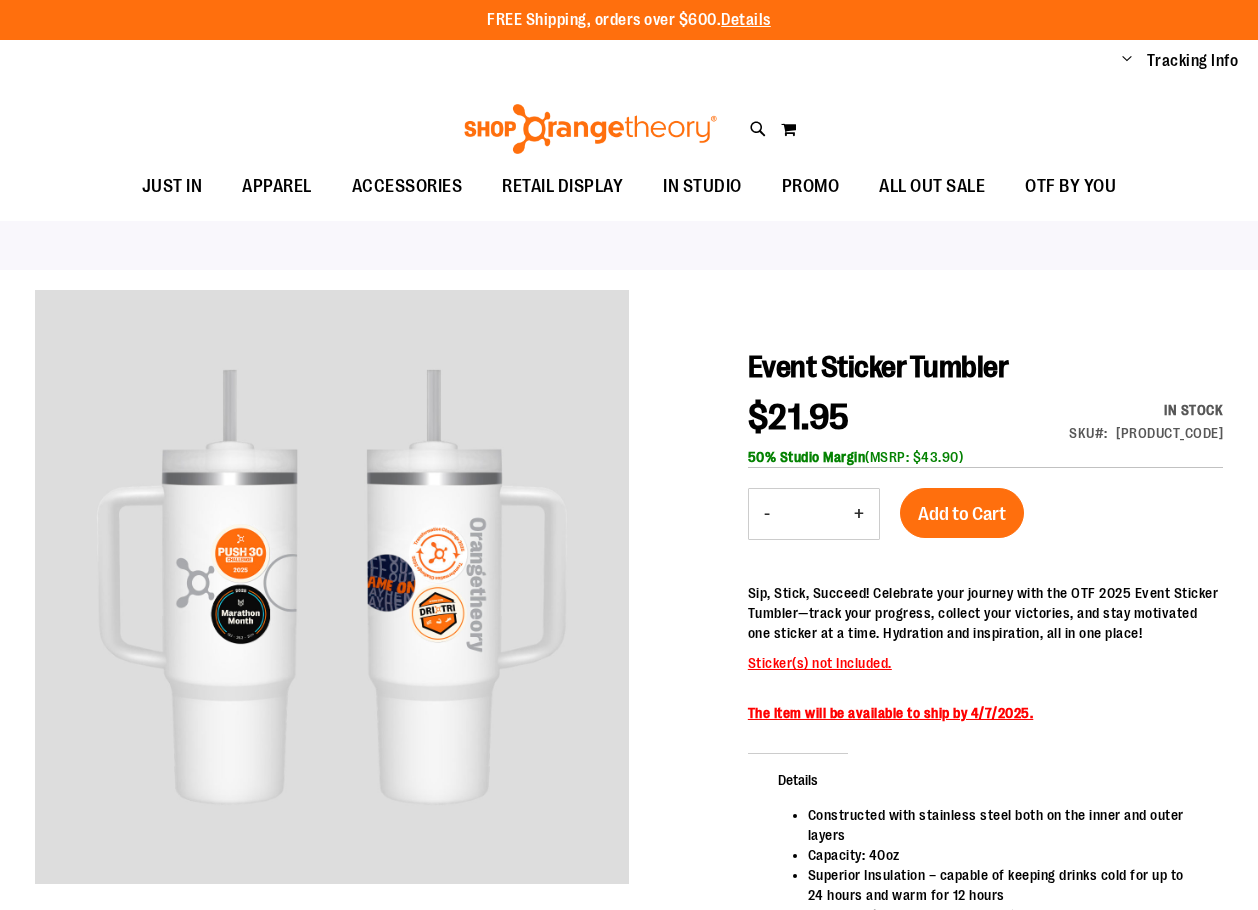 scroll, scrollTop: 0, scrollLeft: 0, axis: both 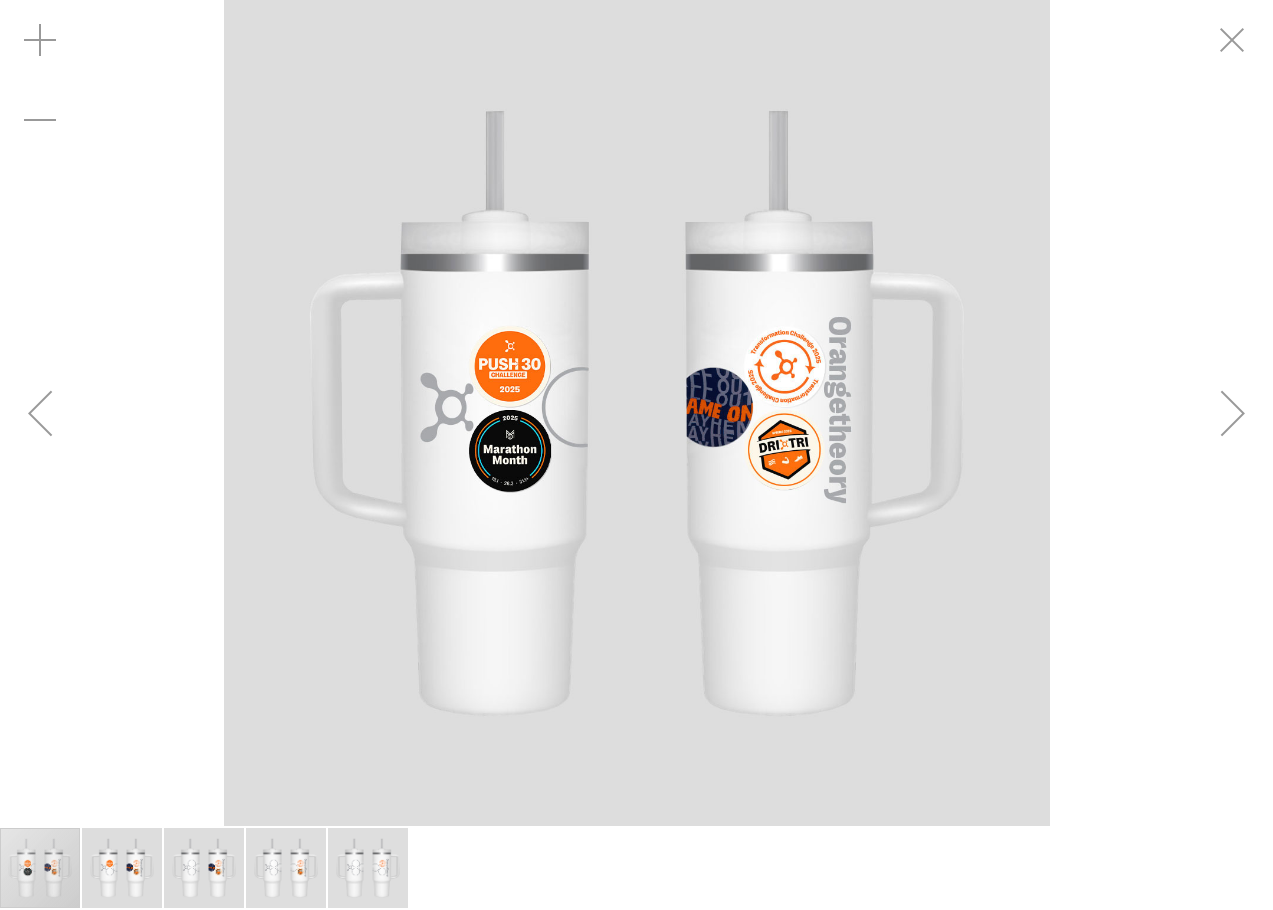 click at bounding box center (1233, 413) 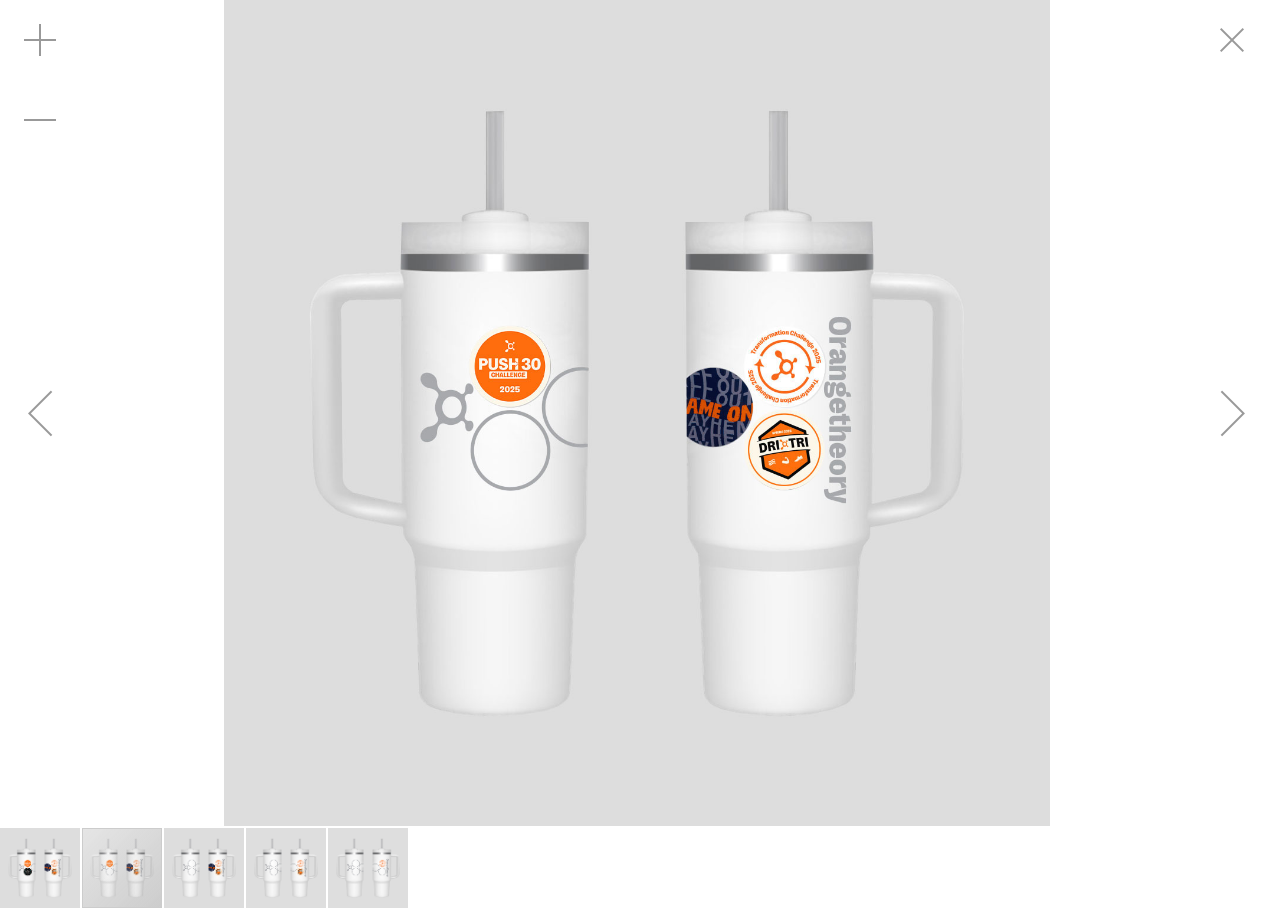 click at bounding box center [1233, 413] 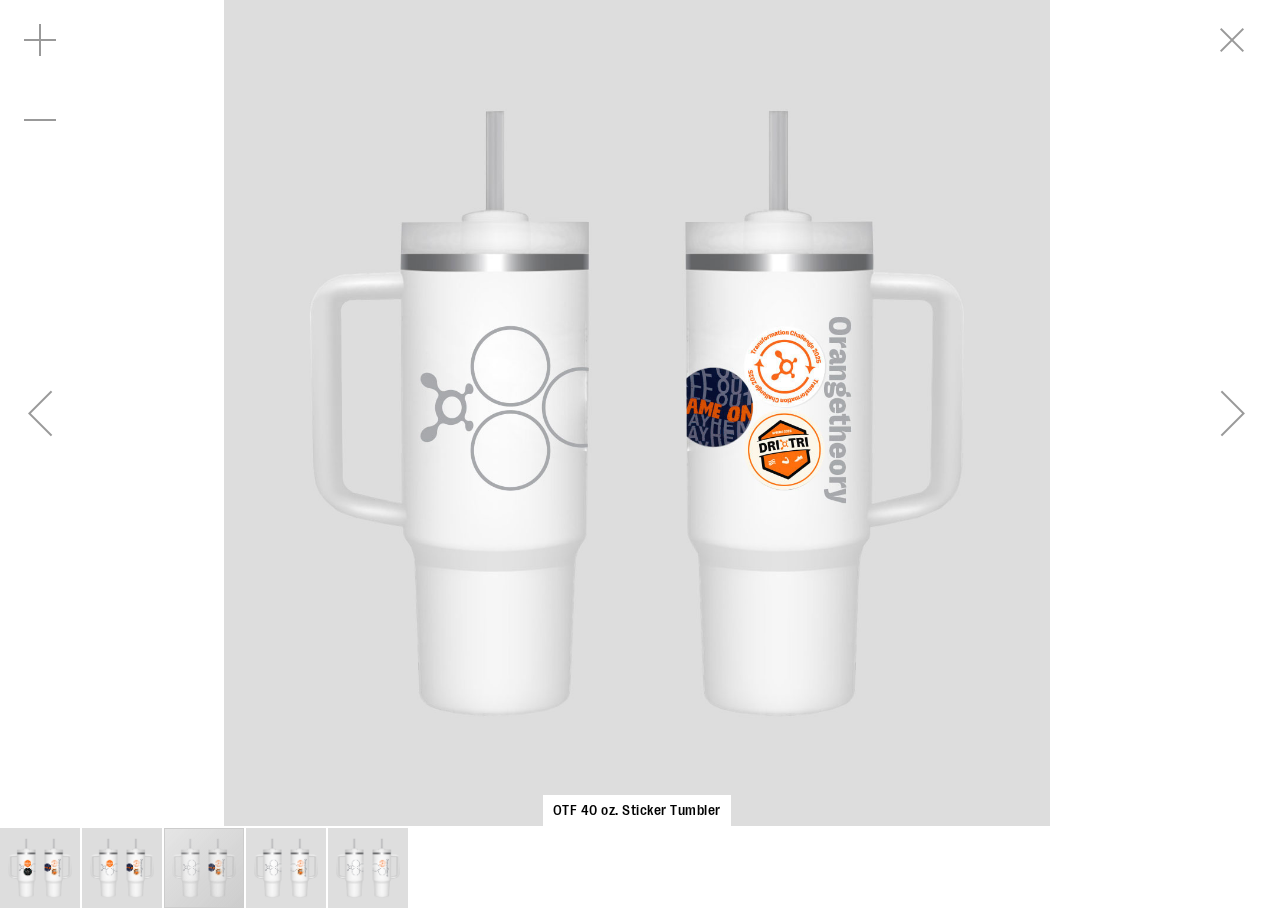 click at bounding box center [1233, 413] 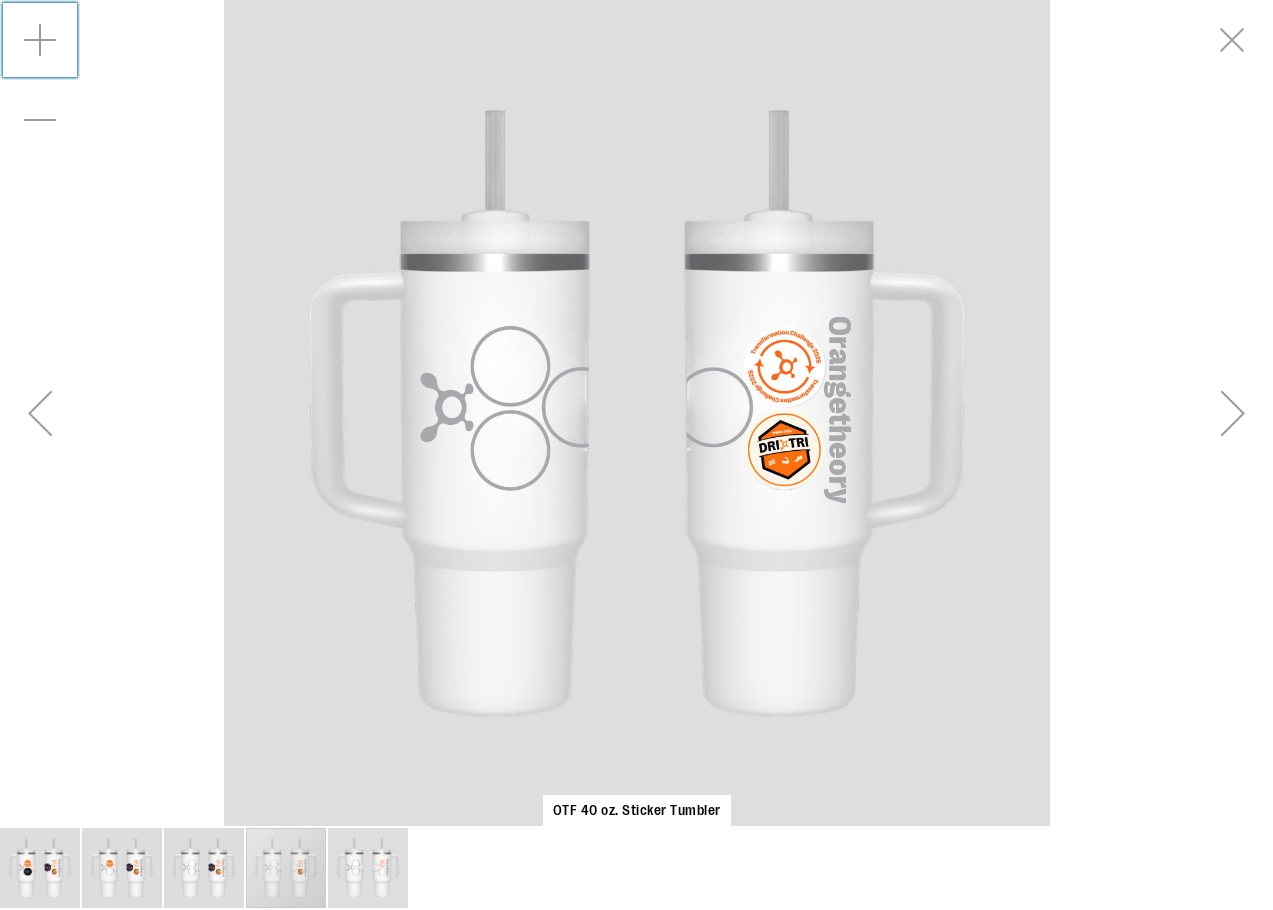 click at bounding box center (40, 40) 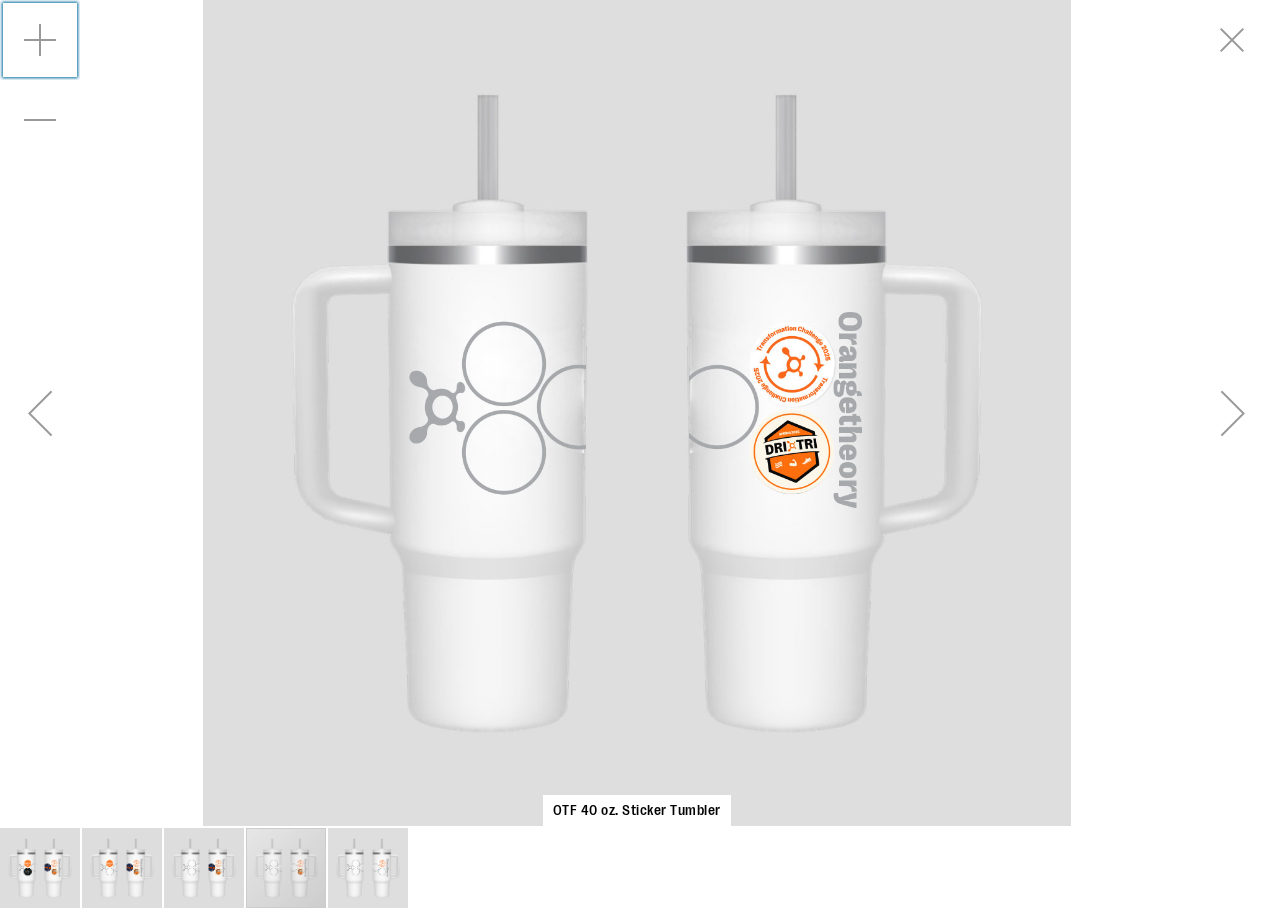 click at bounding box center [40, 40] 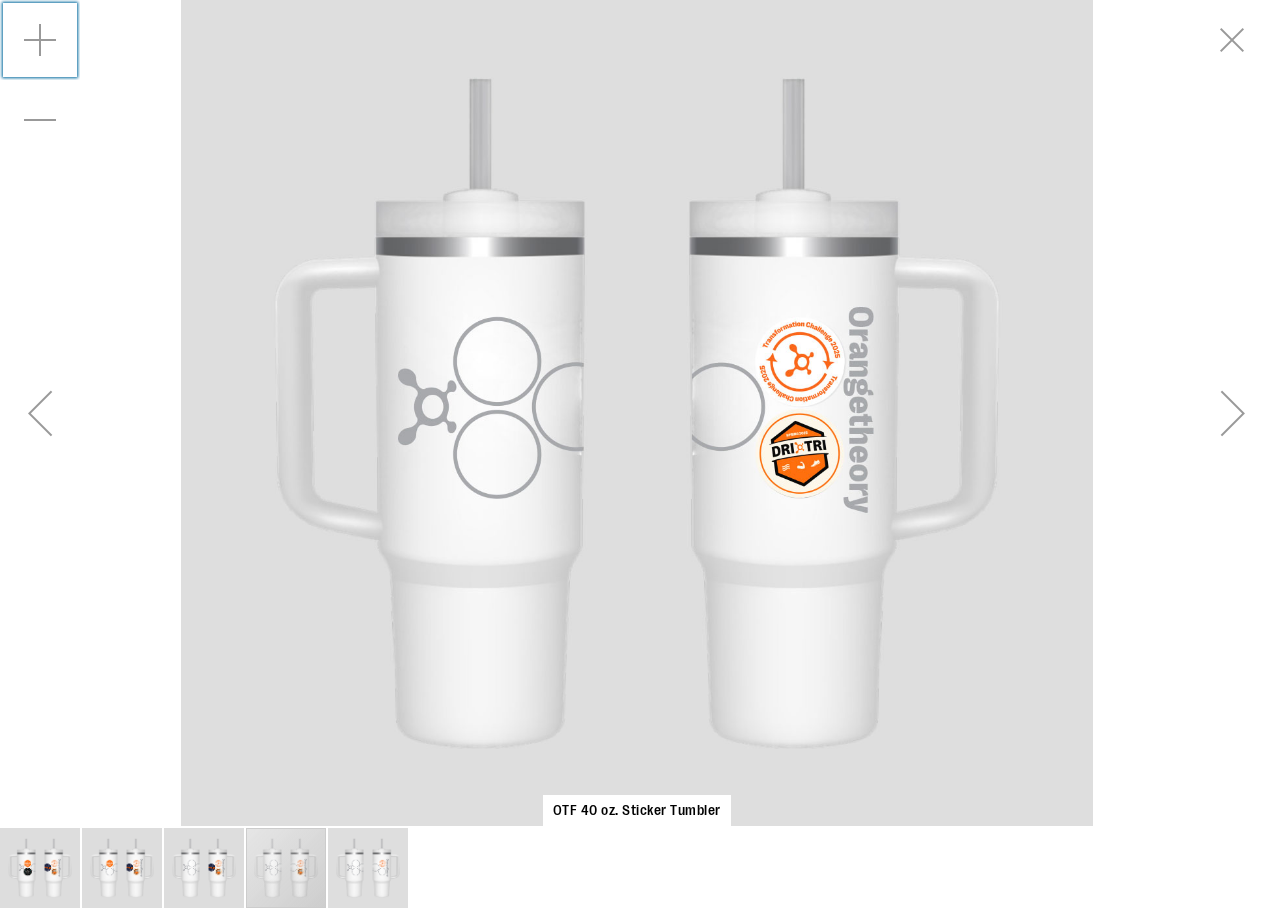 click at bounding box center [40, 40] 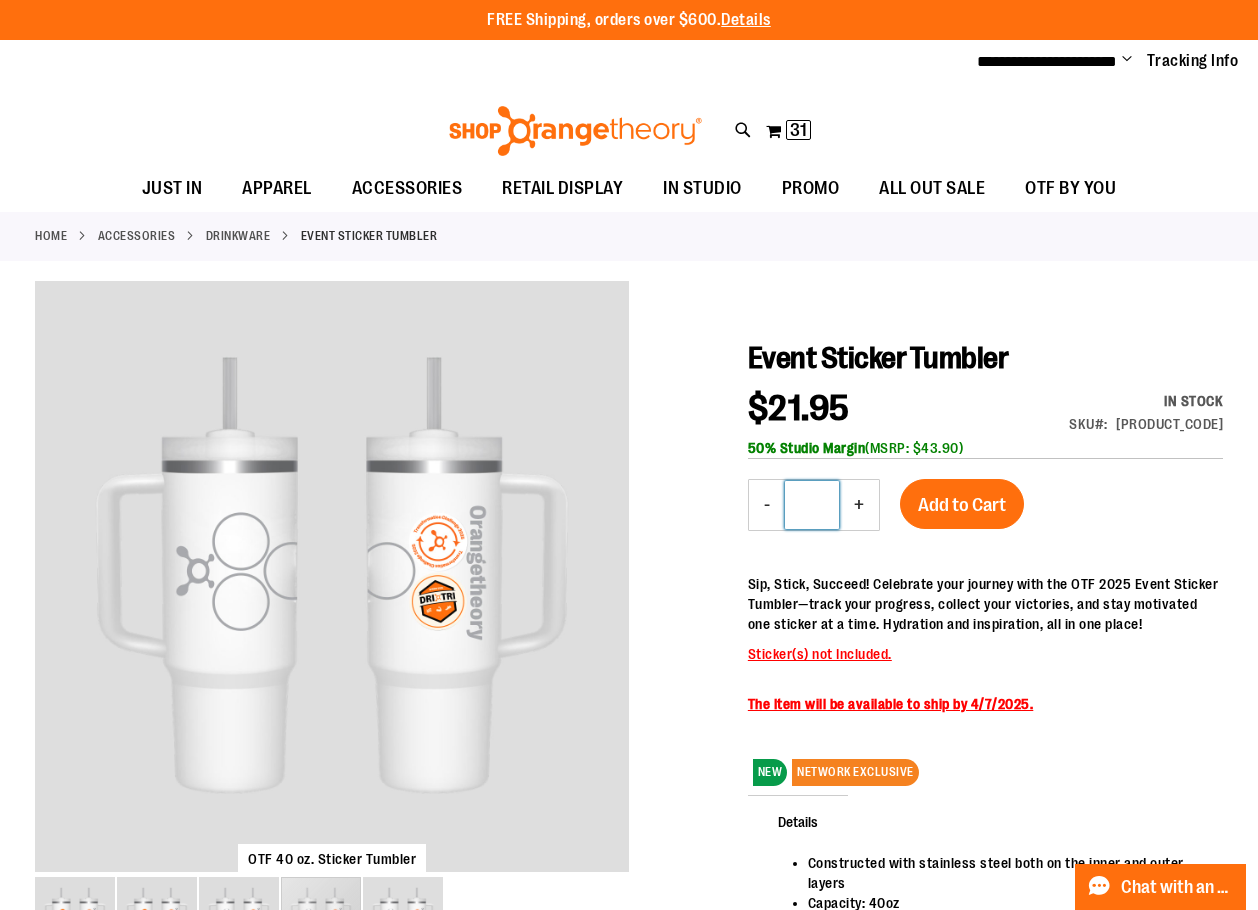 drag, startPoint x: 828, startPoint y: 501, endPoint x: 808, endPoint y: 508, distance: 21.189621 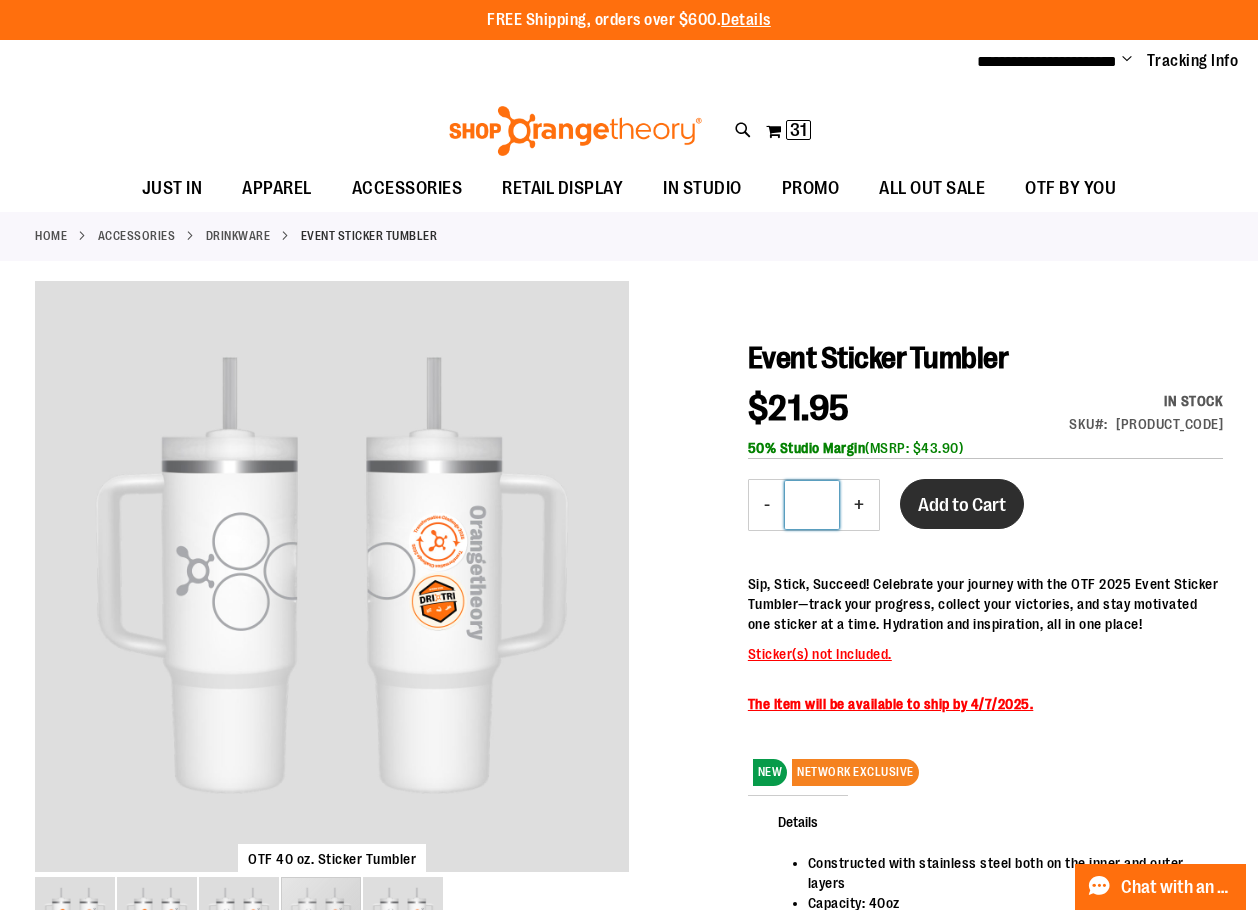 type on "*" 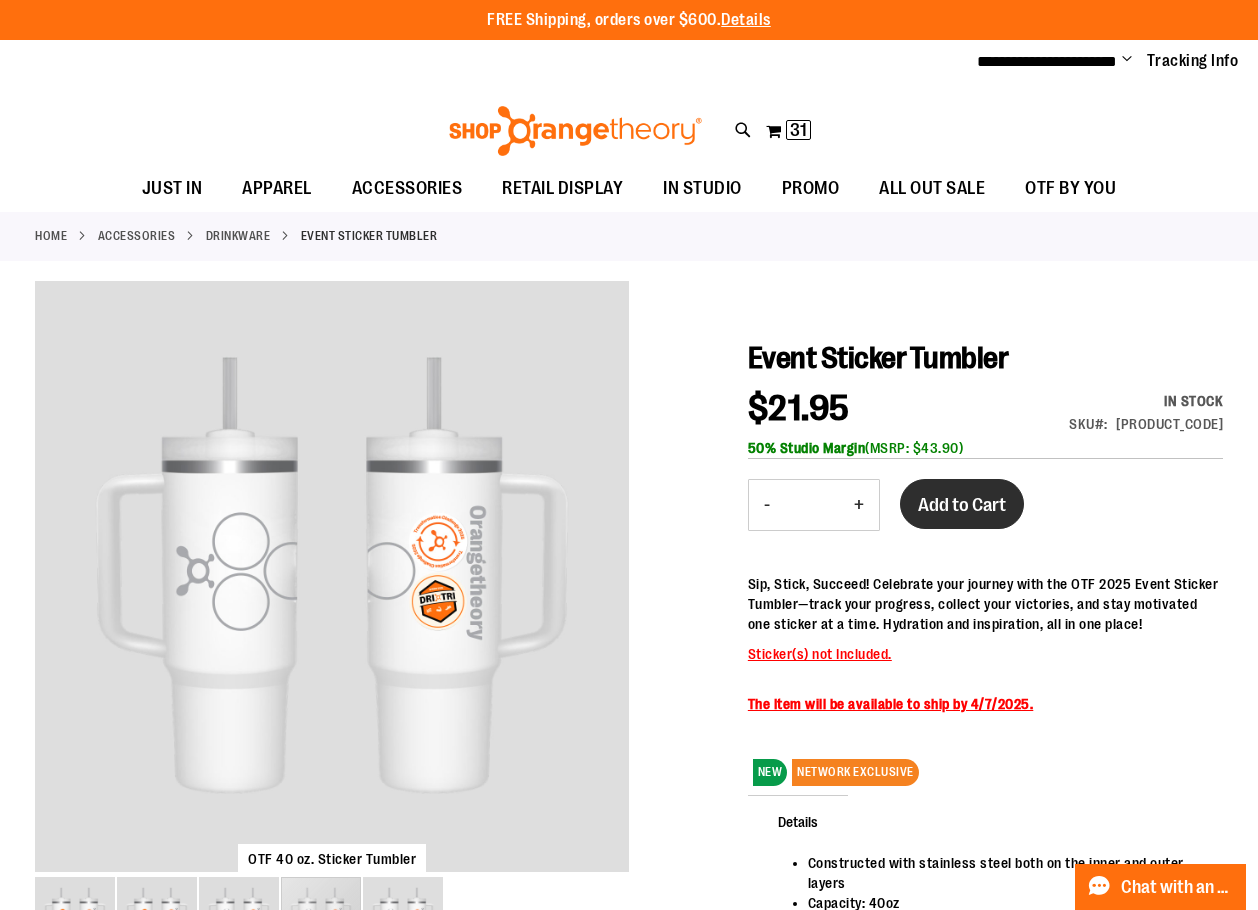 click on "Add to Cart" at bounding box center (962, 505) 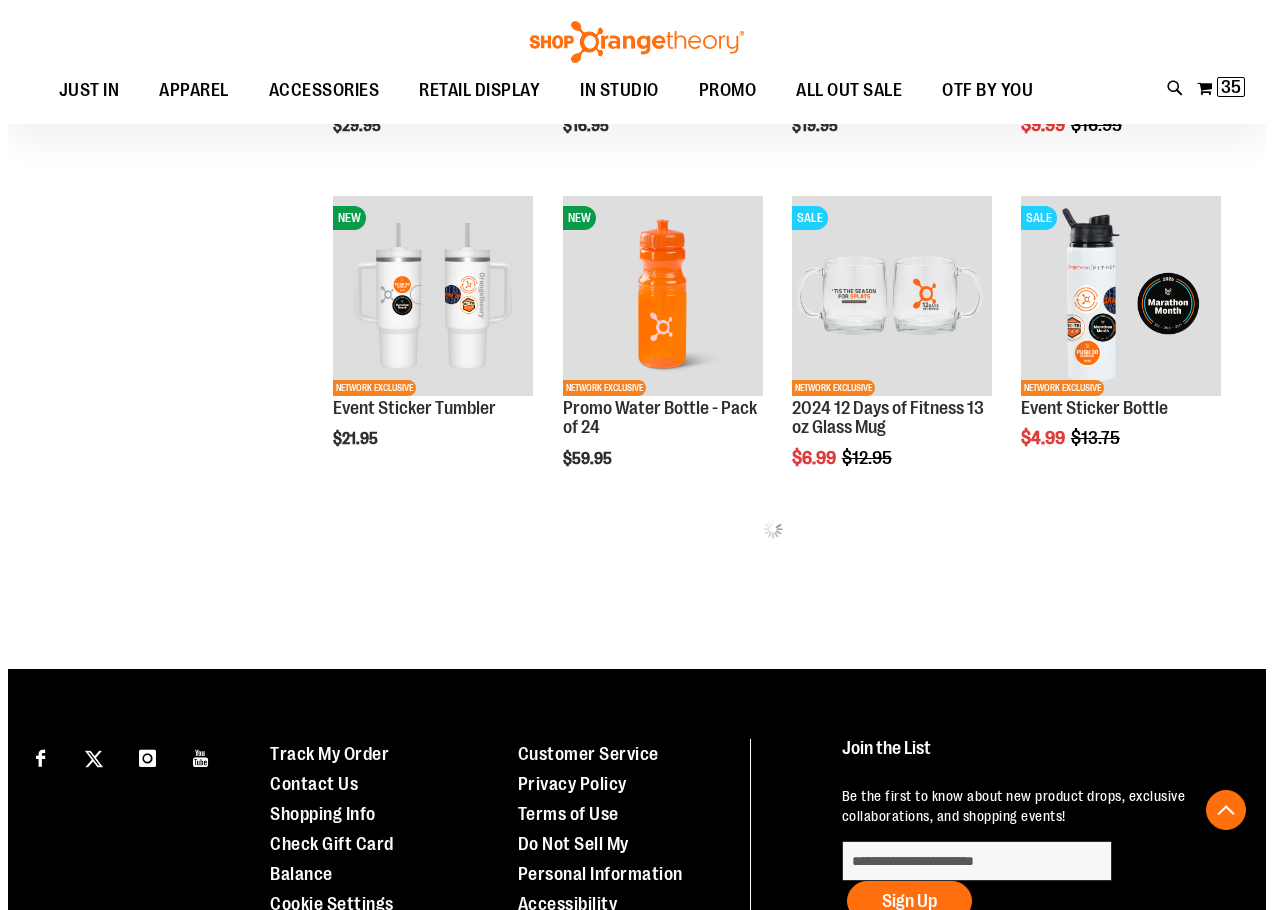 scroll, scrollTop: 437, scrollLeft: 0, axis: vertical 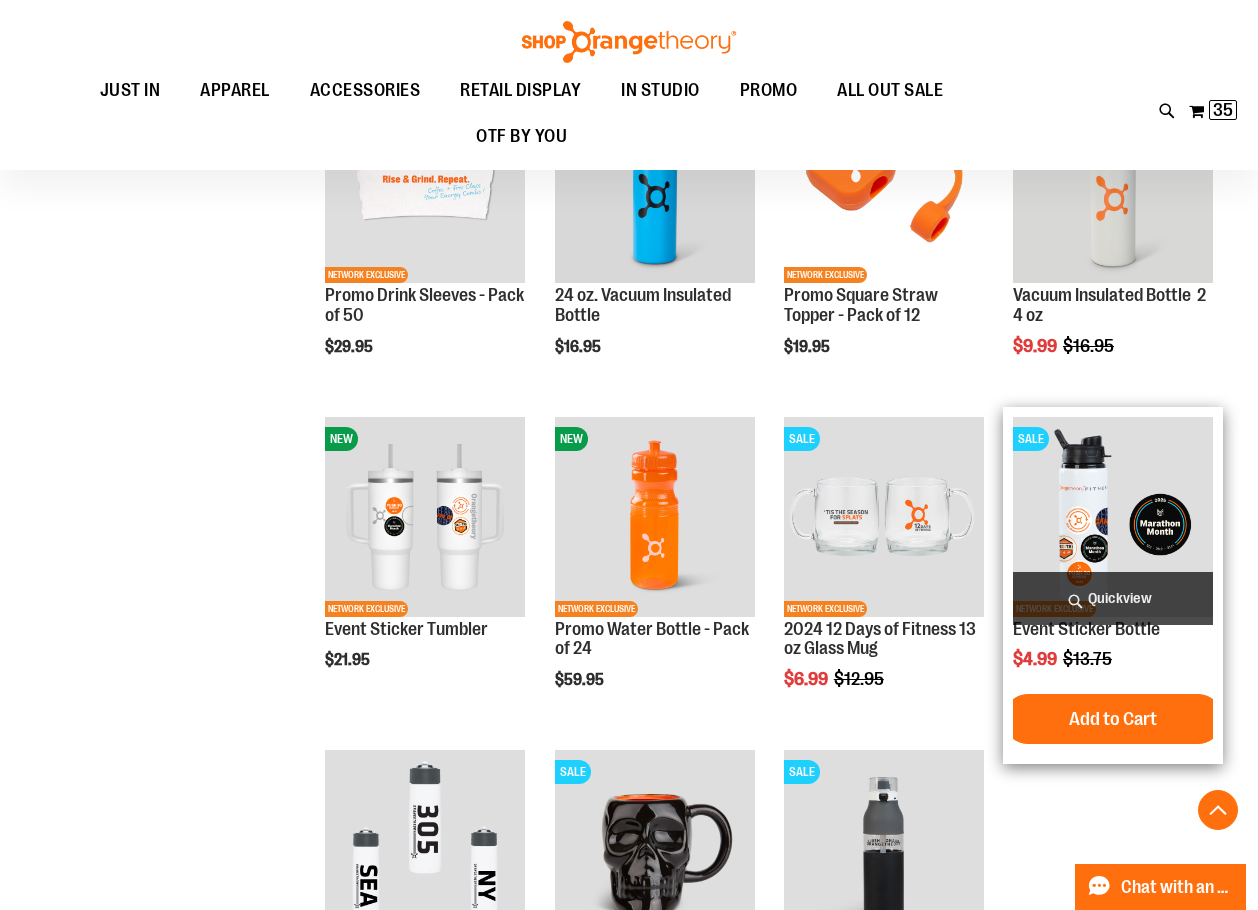 click on "Quickview" at bounding box center [1113, 598] 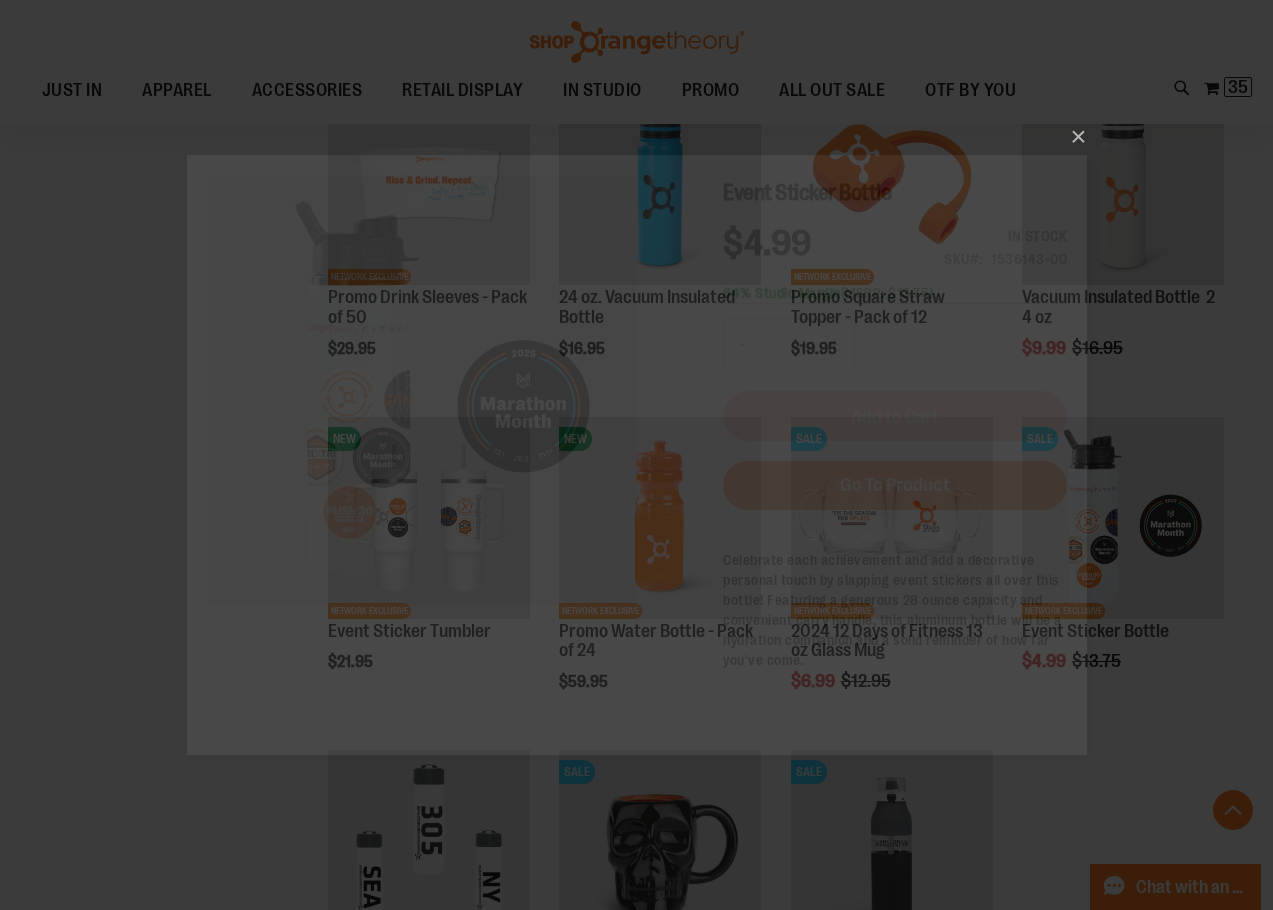 scroll, scrollTop: 0, scrollLeft: 0, axis: both 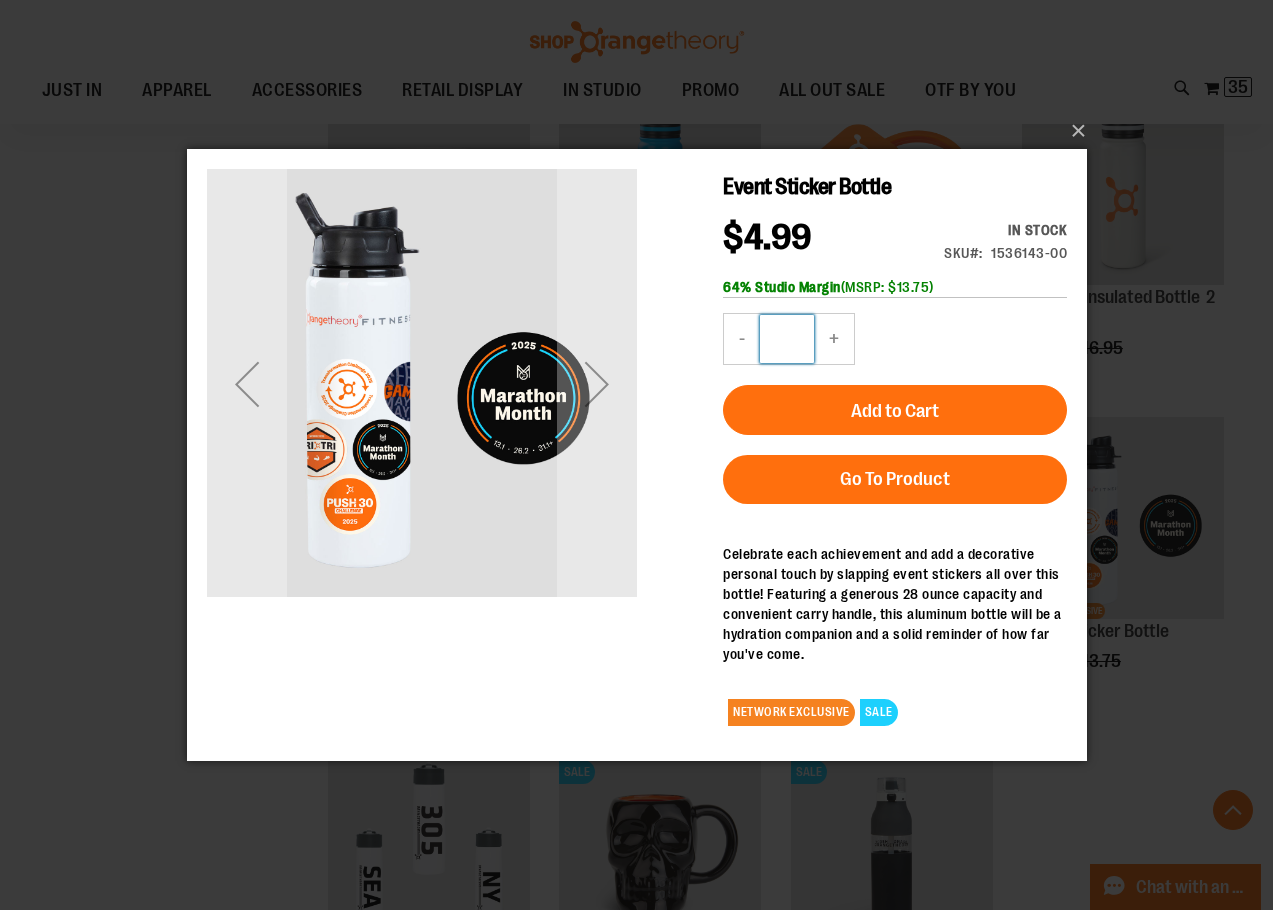 drag, startPoint x: 788, startPoint y: 336, endPoint x: 780, endPoint y: 345, distance: 12.0415945 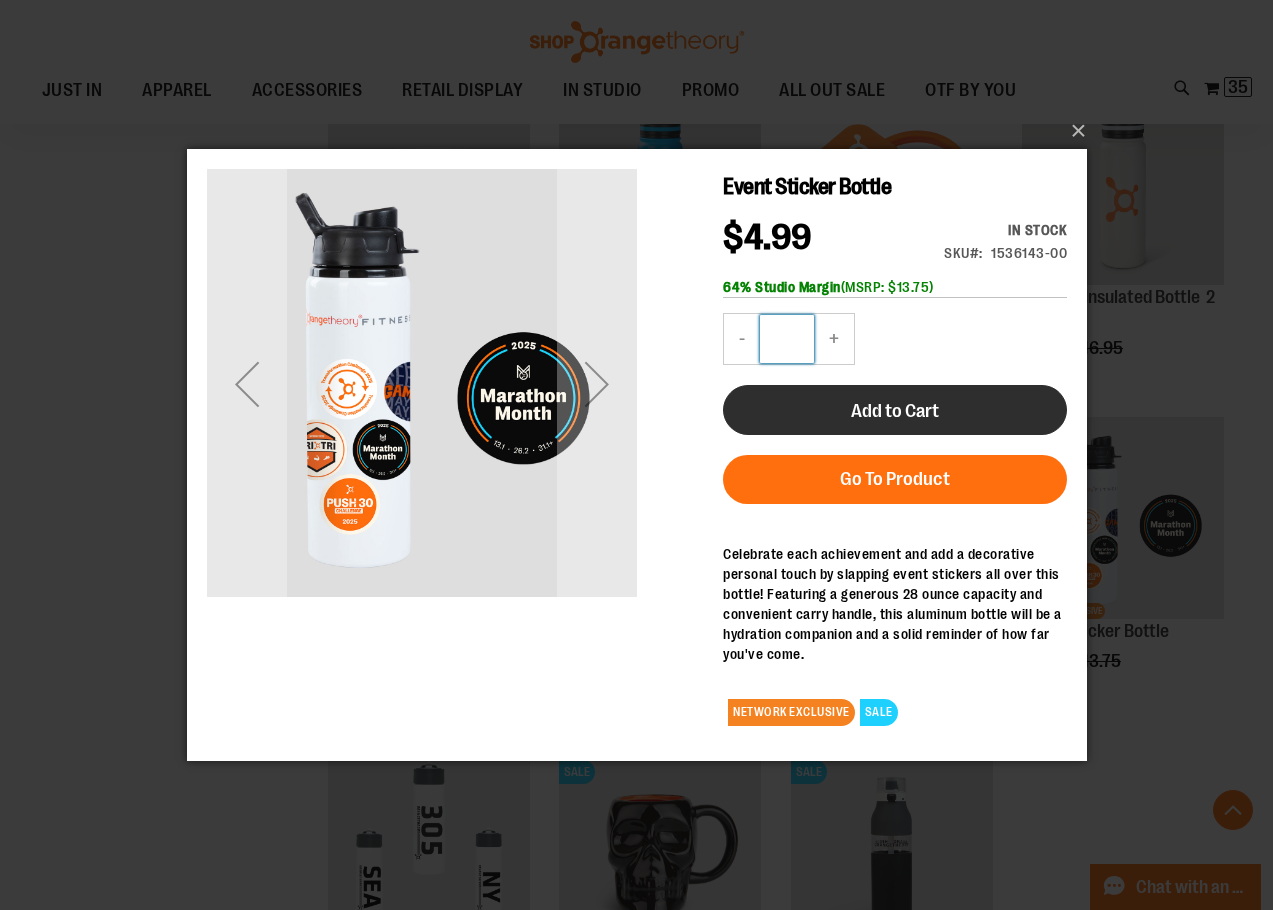 type on "*" 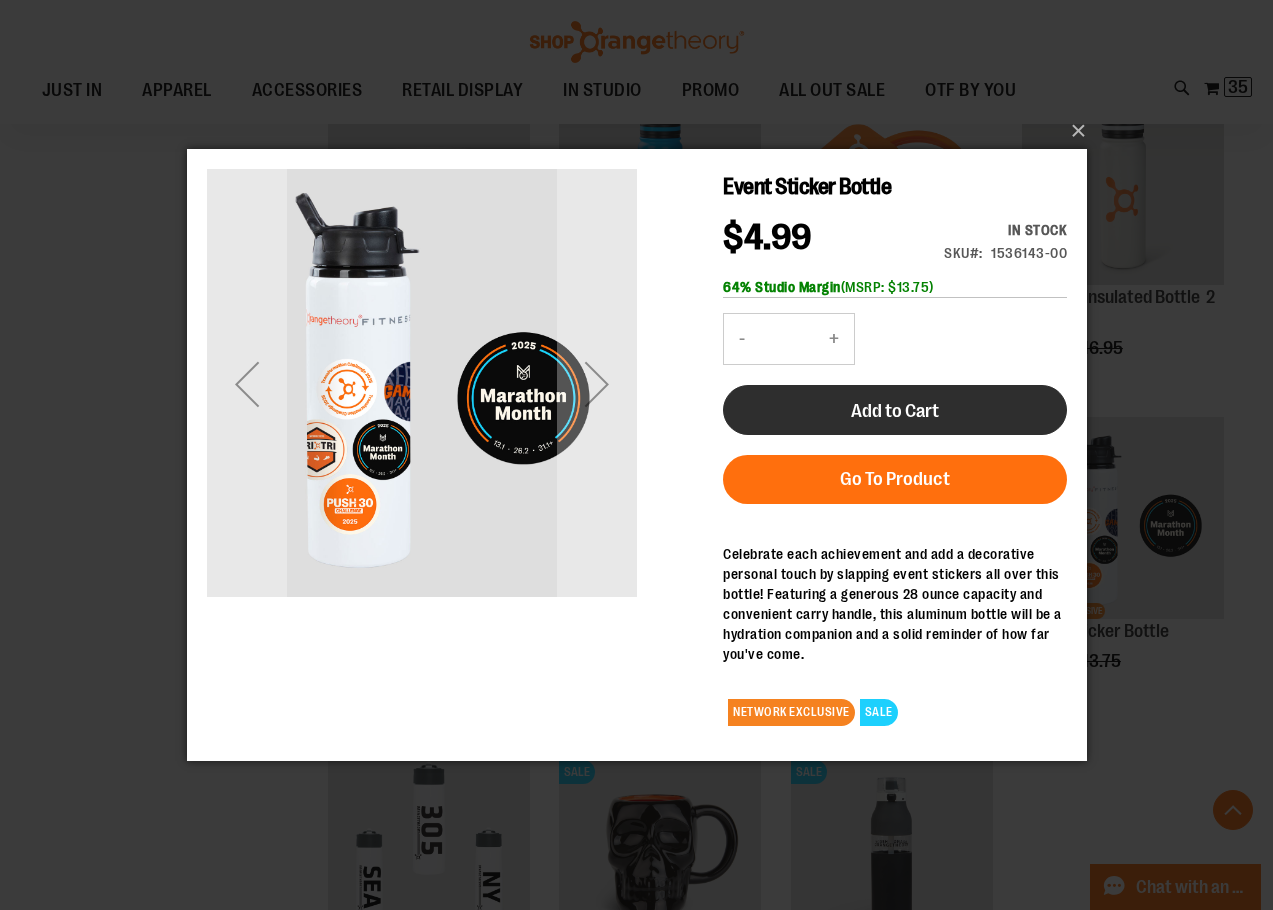 click on "Add to Cart" at bounding box center (894, 409) 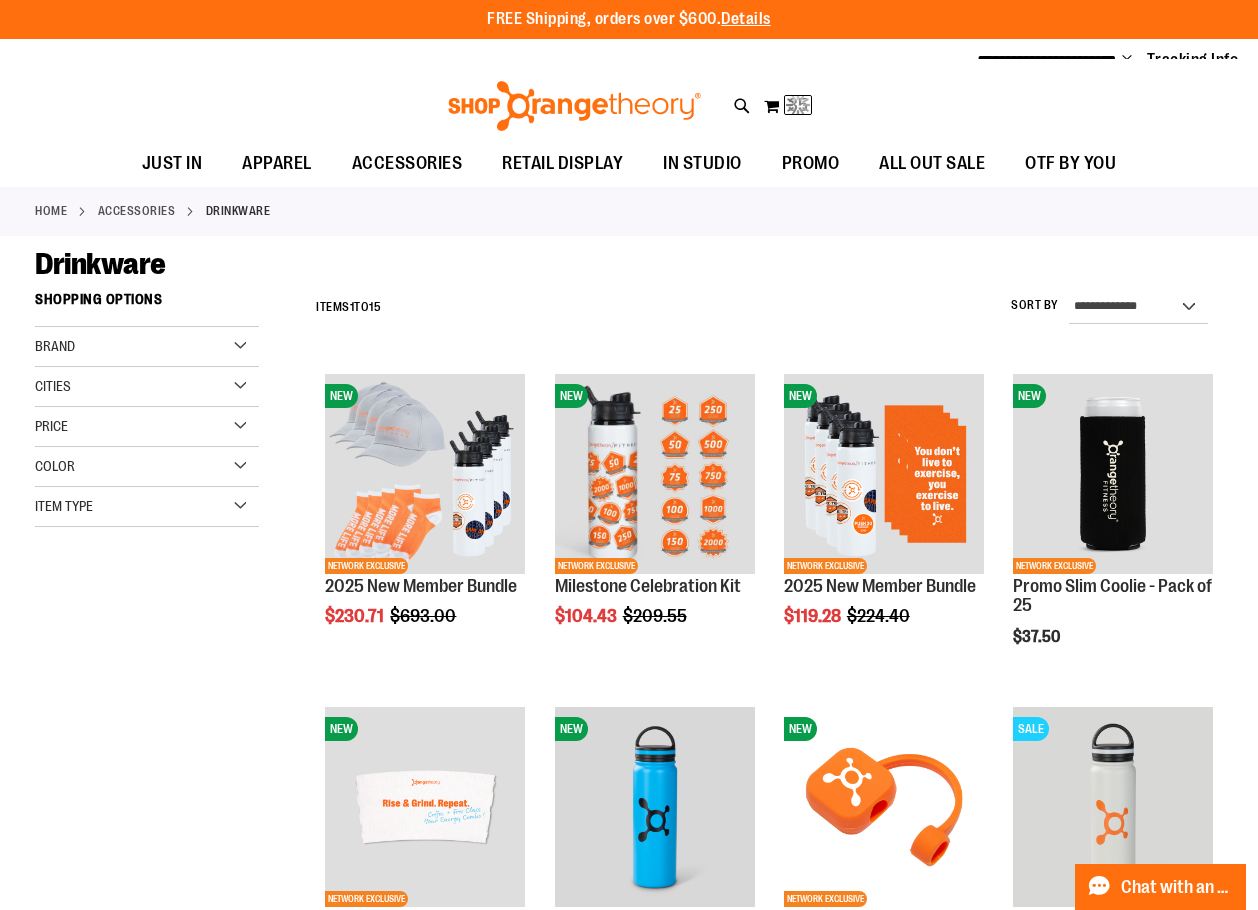 scroll, scrollTop: 0, scrollLeft: 0, axis: both 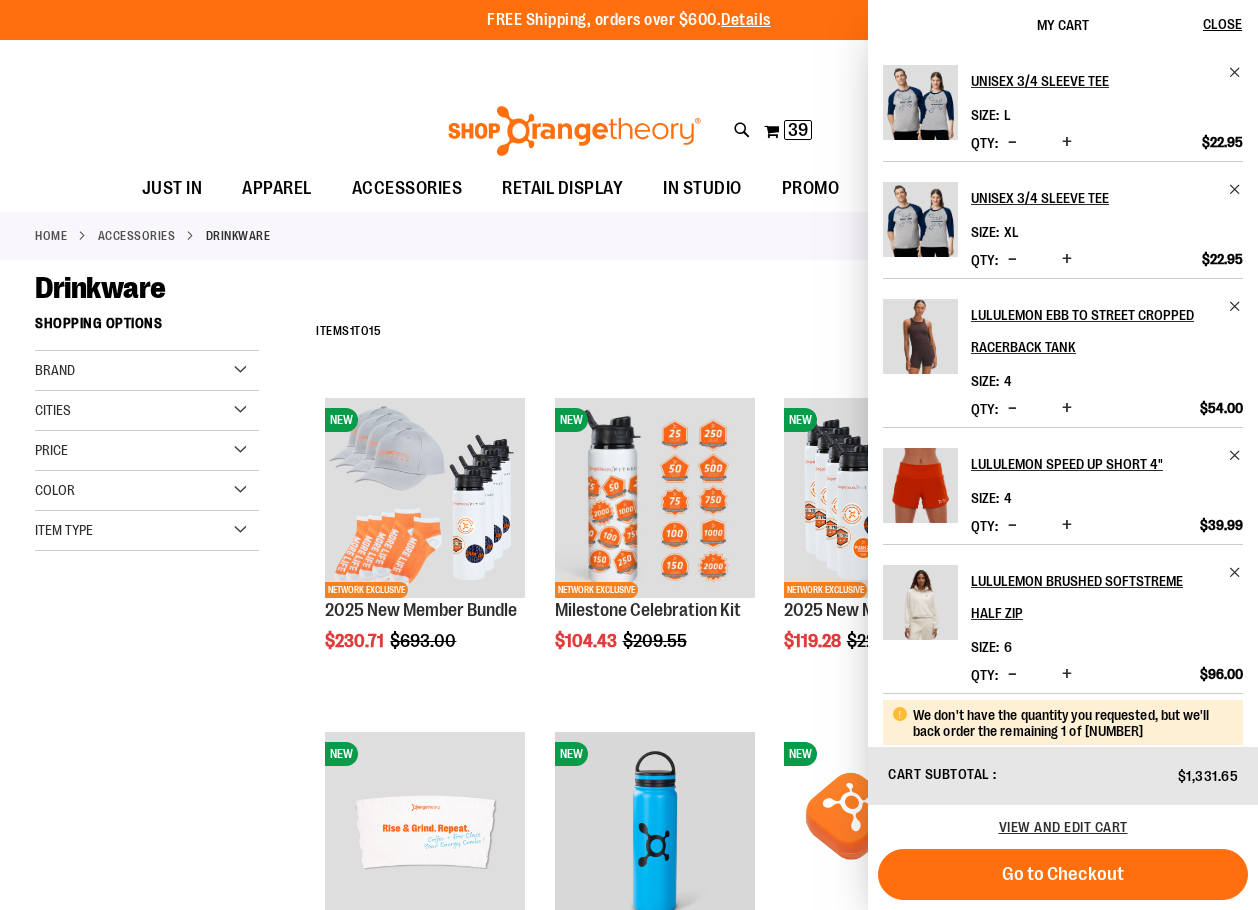 click on "**********" at bounding box center [629, 1074] 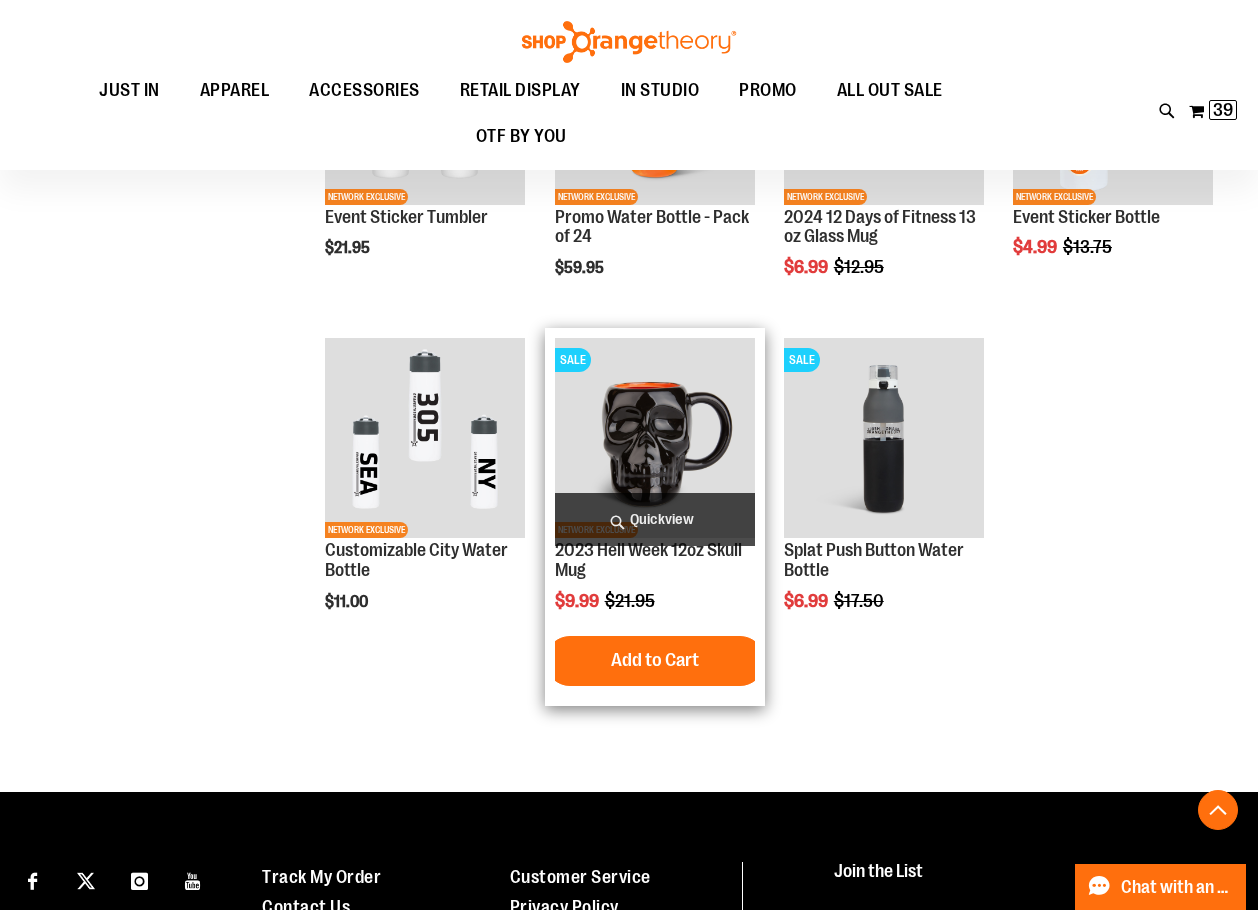 scroll, scrollTop: 899, scrollLeft: 0, axis: vertical 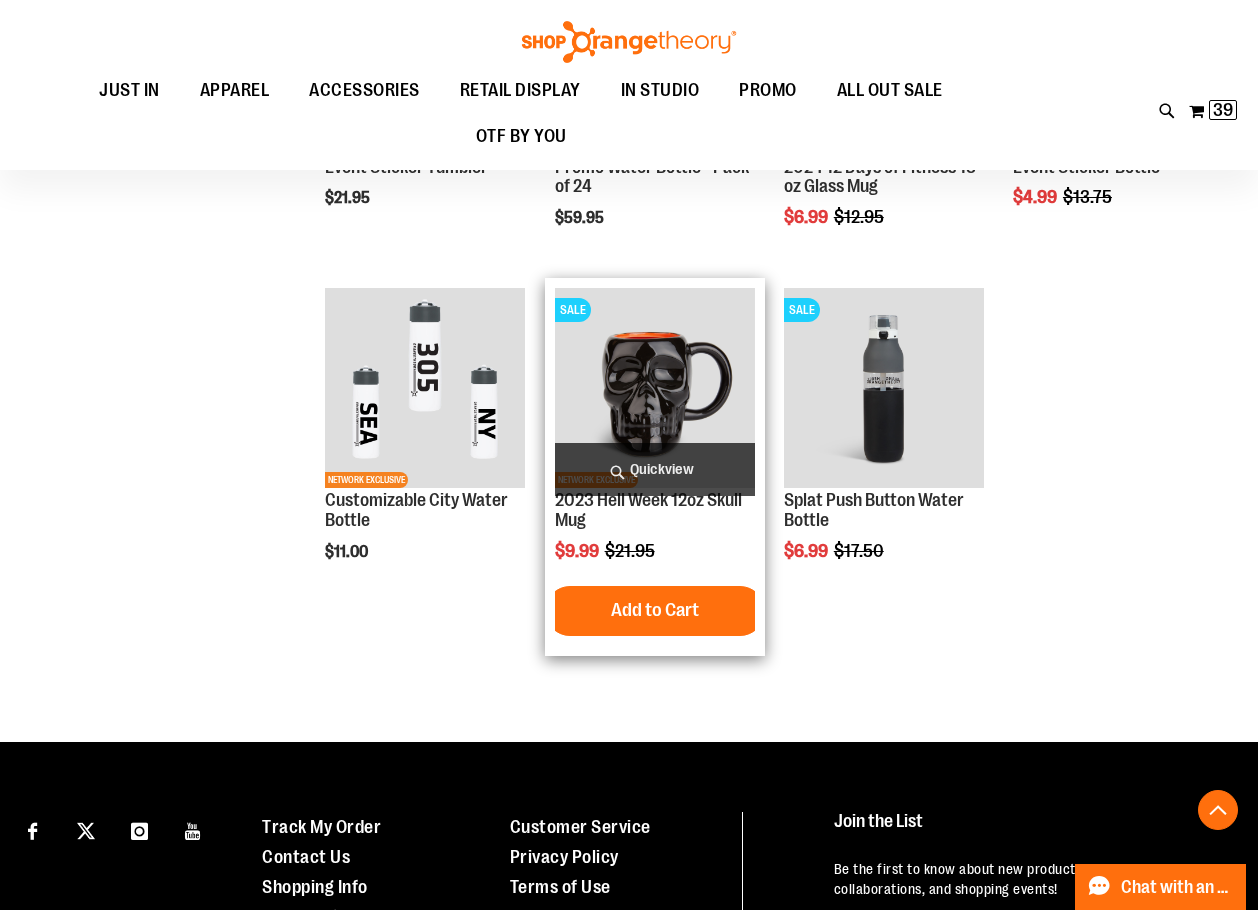 click at bounding box center [655, 388] 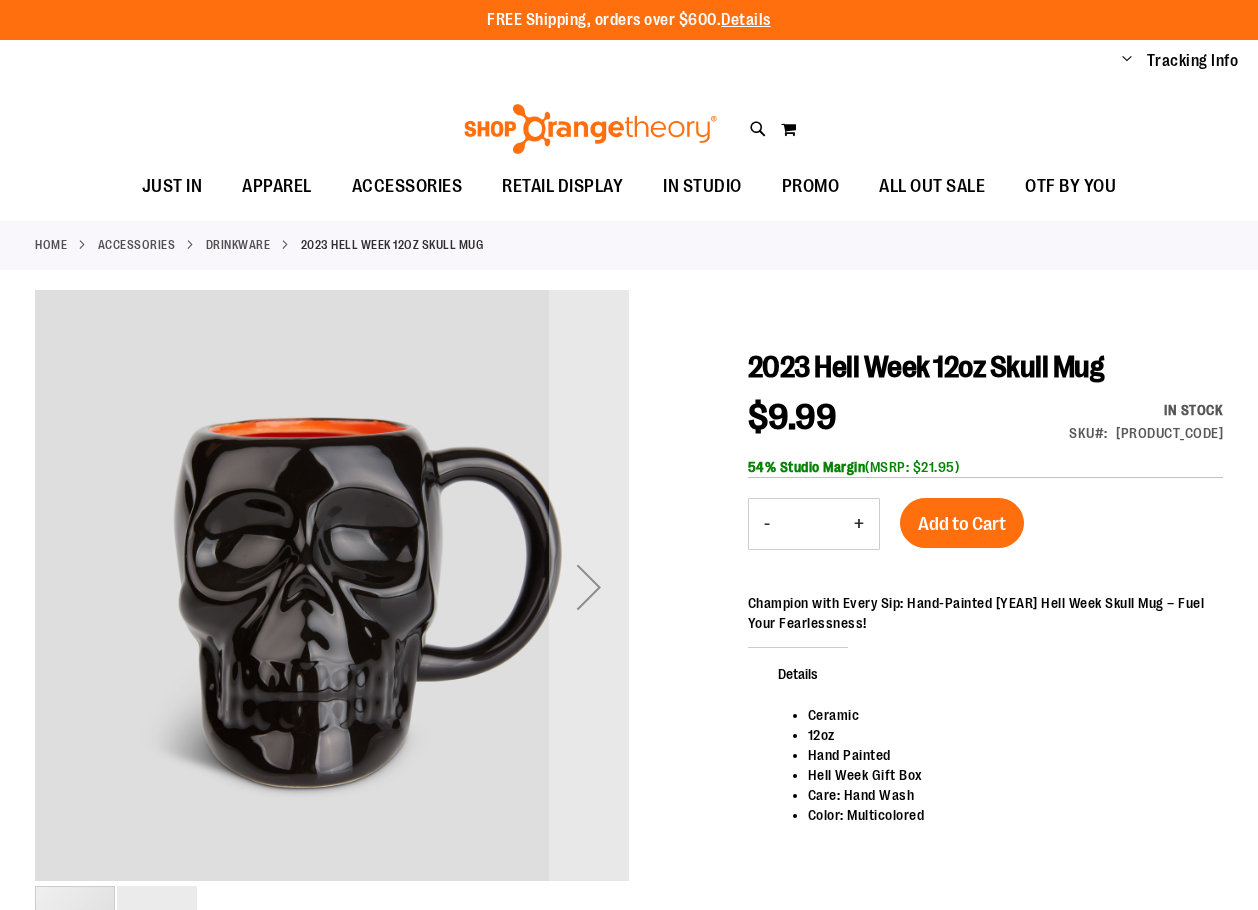 scroll, scrollTop: 0, scrollLeft: 0, axis: both 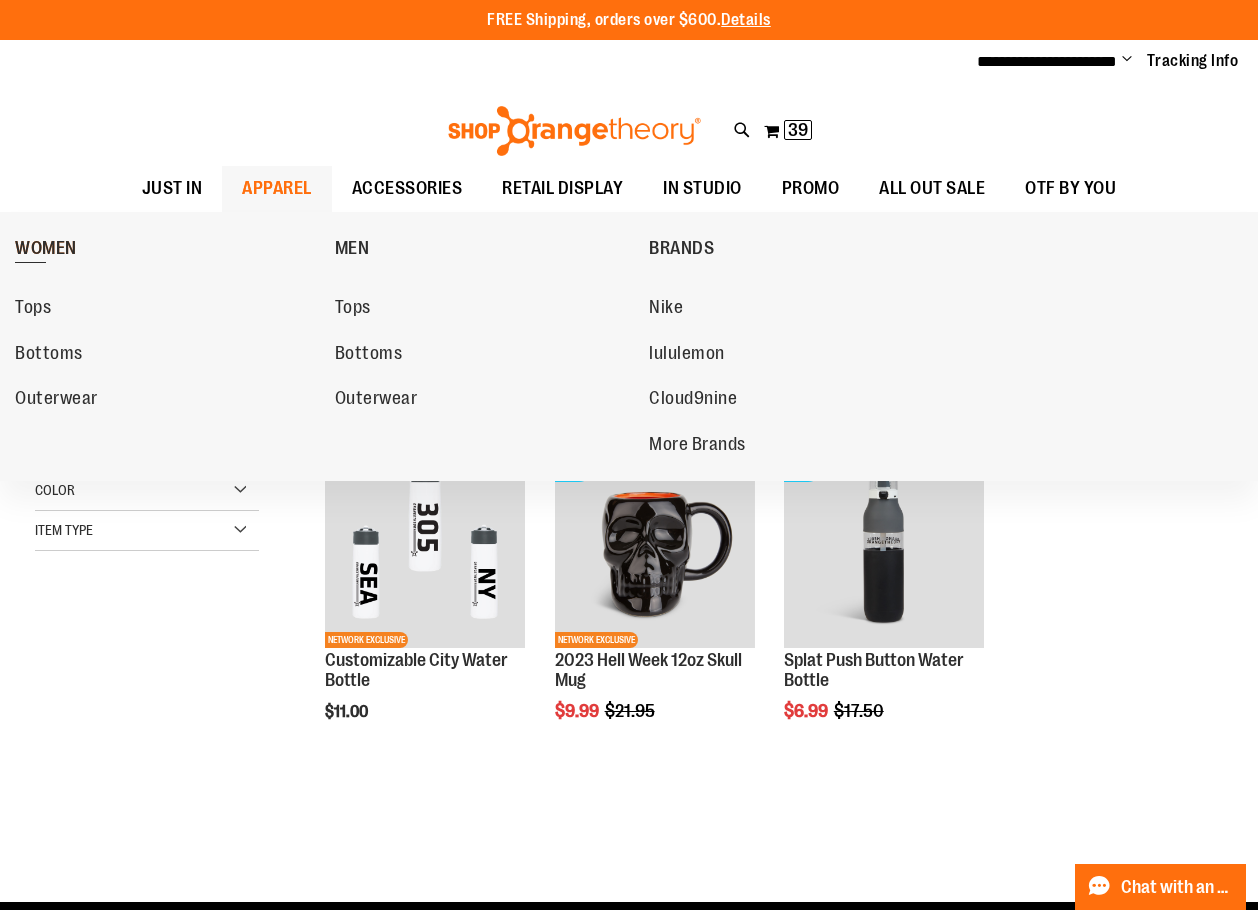 click on "WOMEN" at bounding box center (46, 250) 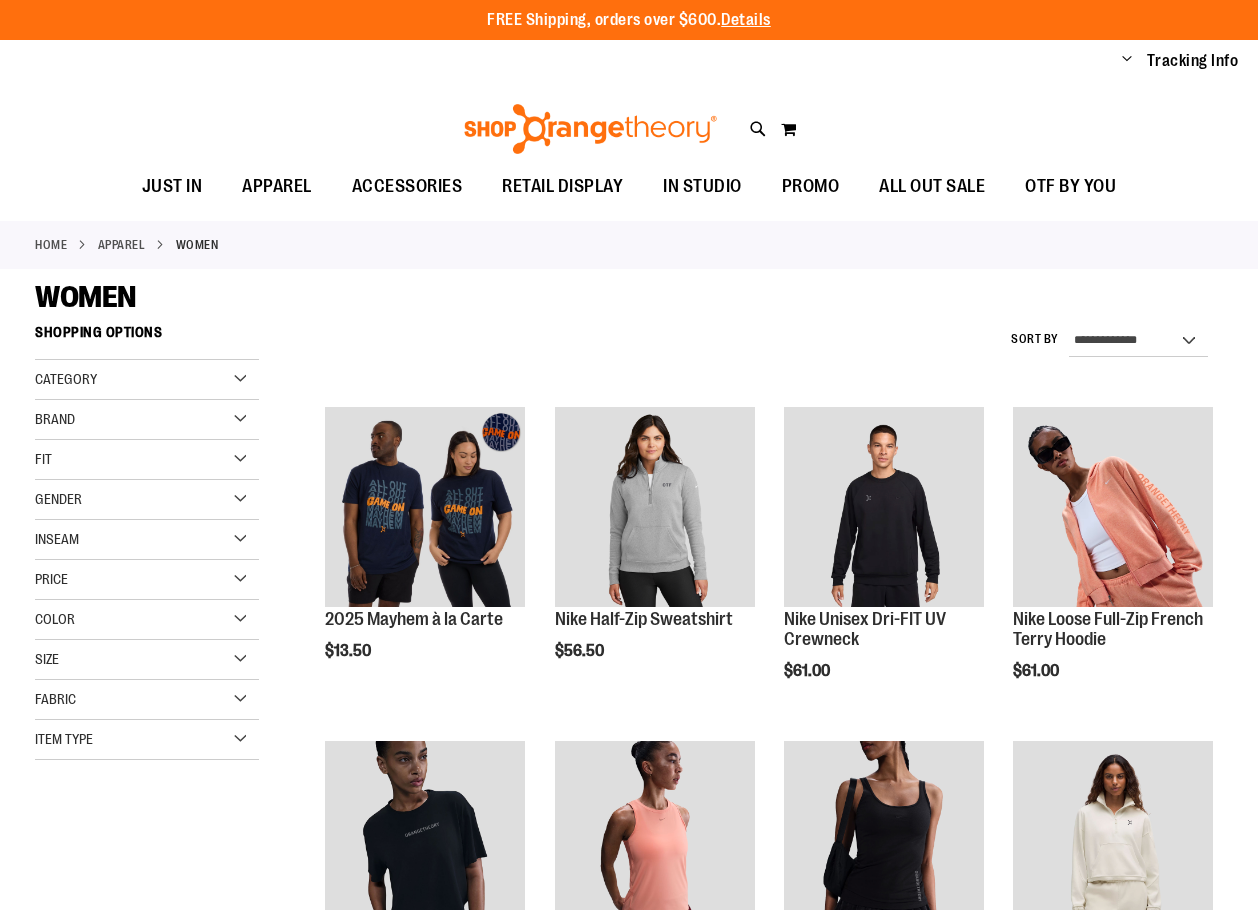 scroll, scrollTop: 0, scrollLeft: 0, axis: both 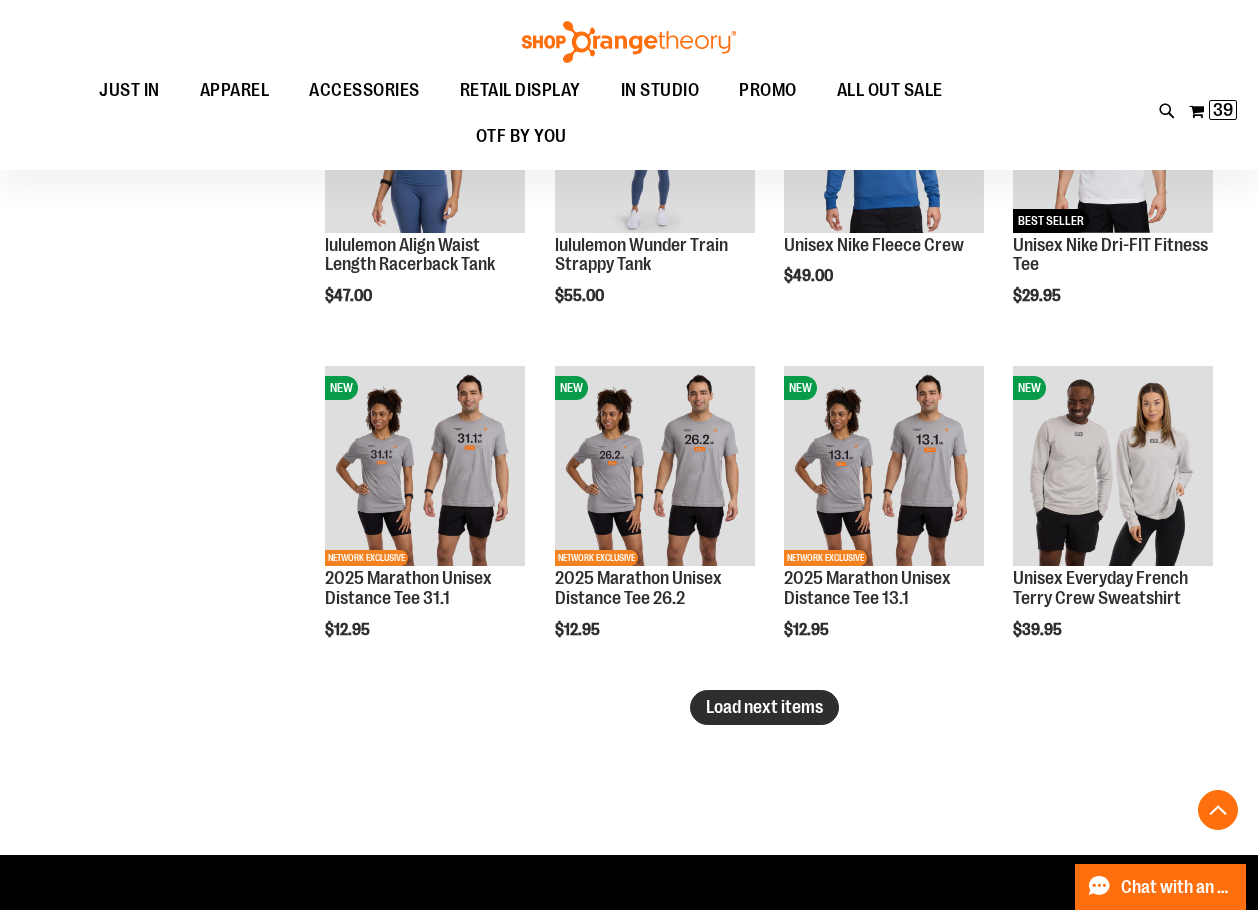 click on "Load next items" at bounding box center [764, 707] 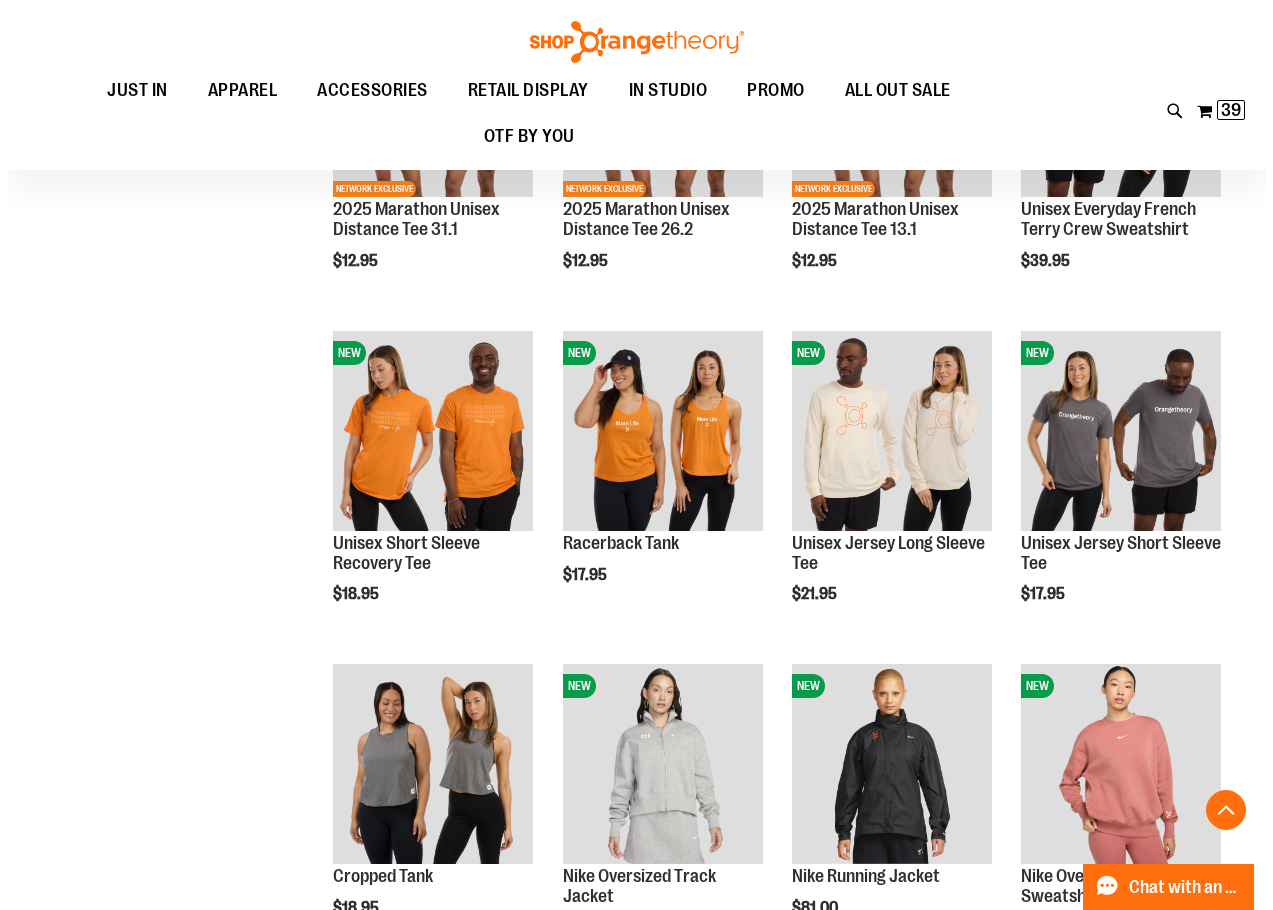 scroll, scrollTop: 3099, scrollLeft: 0, axis: vertical 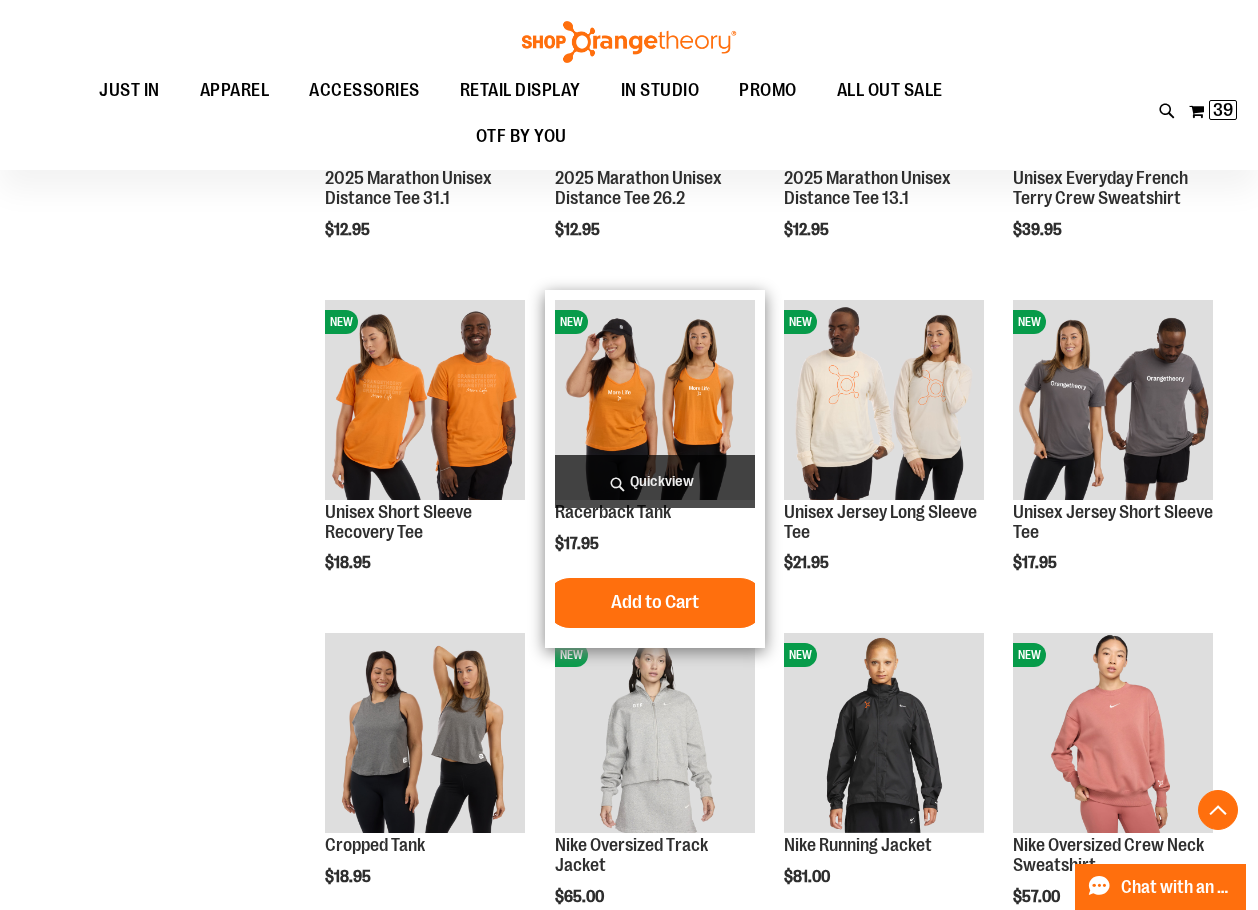 click on "Quickview" at bounding box center [655, 481] 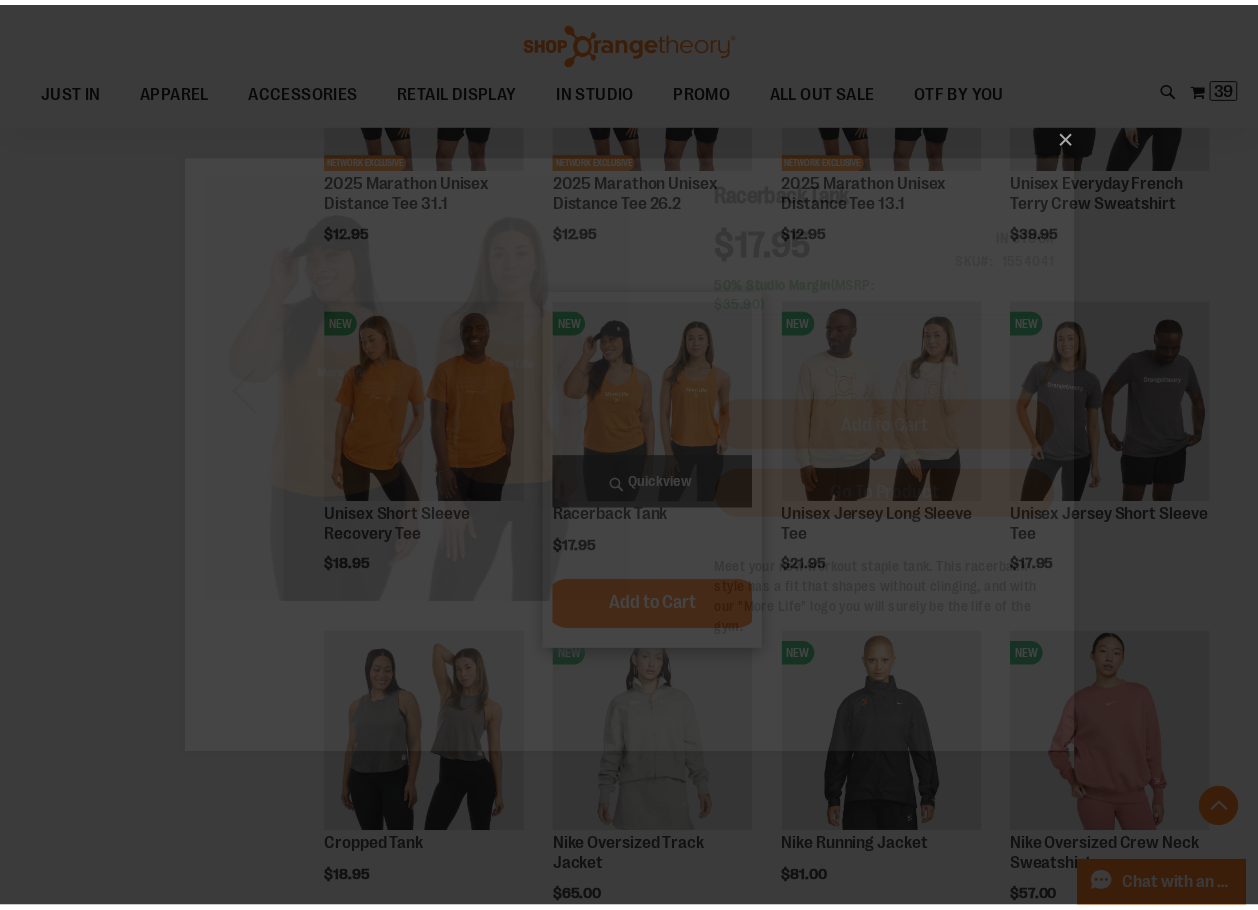 scroll, scrollTop: 0, scrollLeft: 0, axis: both 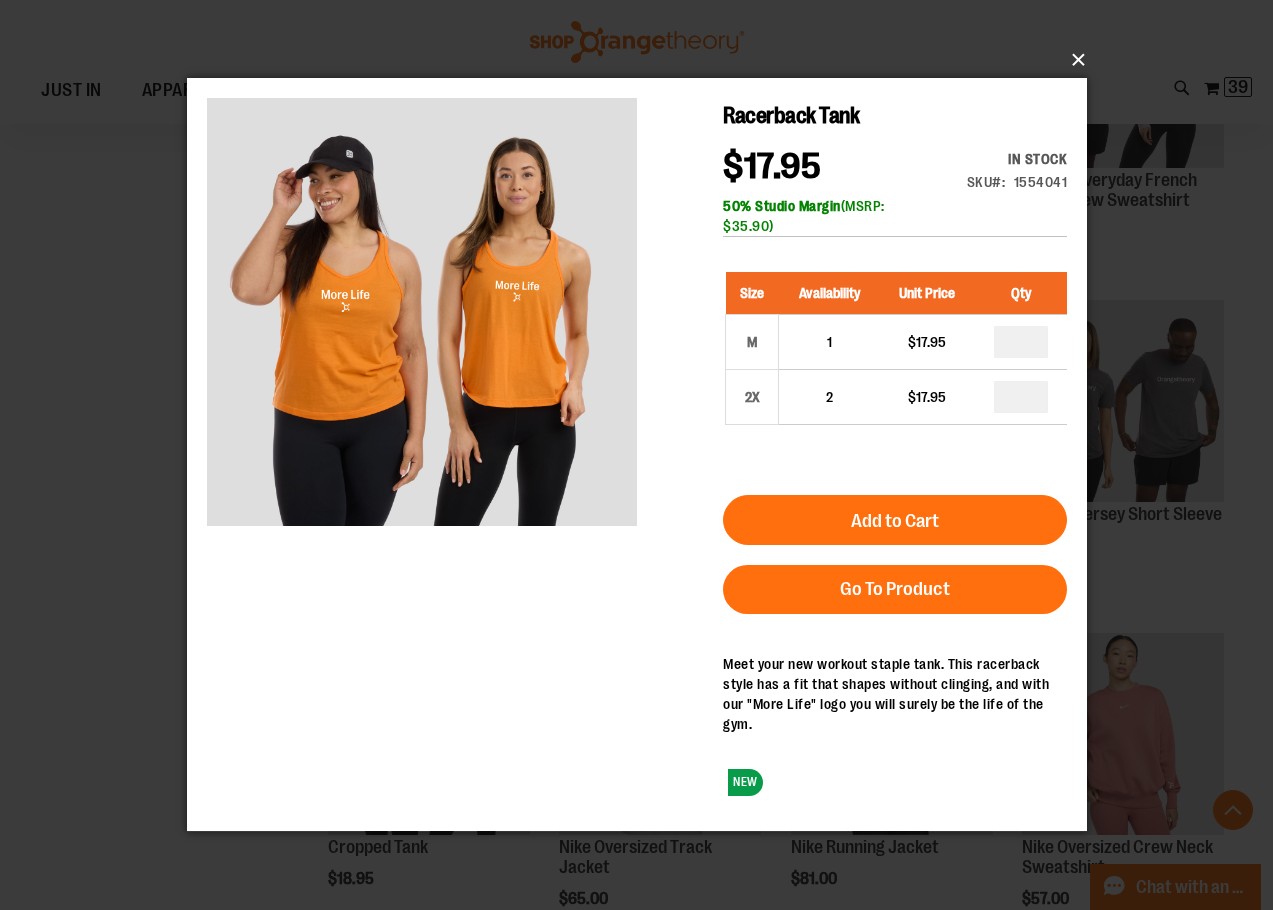 click on "×" at bounding box center [643, 60] 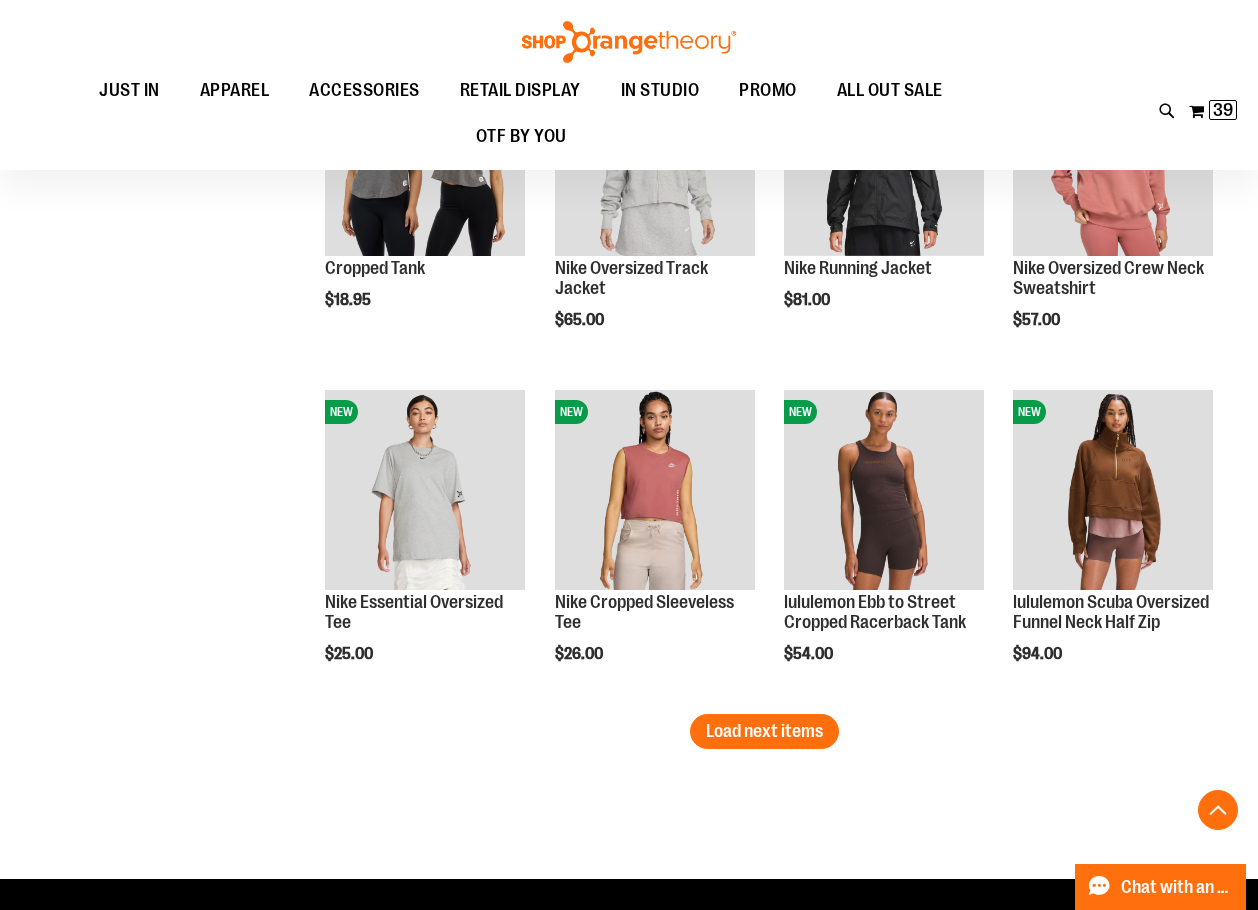 scroll, scrollTop: 3699, scrollLeft: 0, axis: vertical 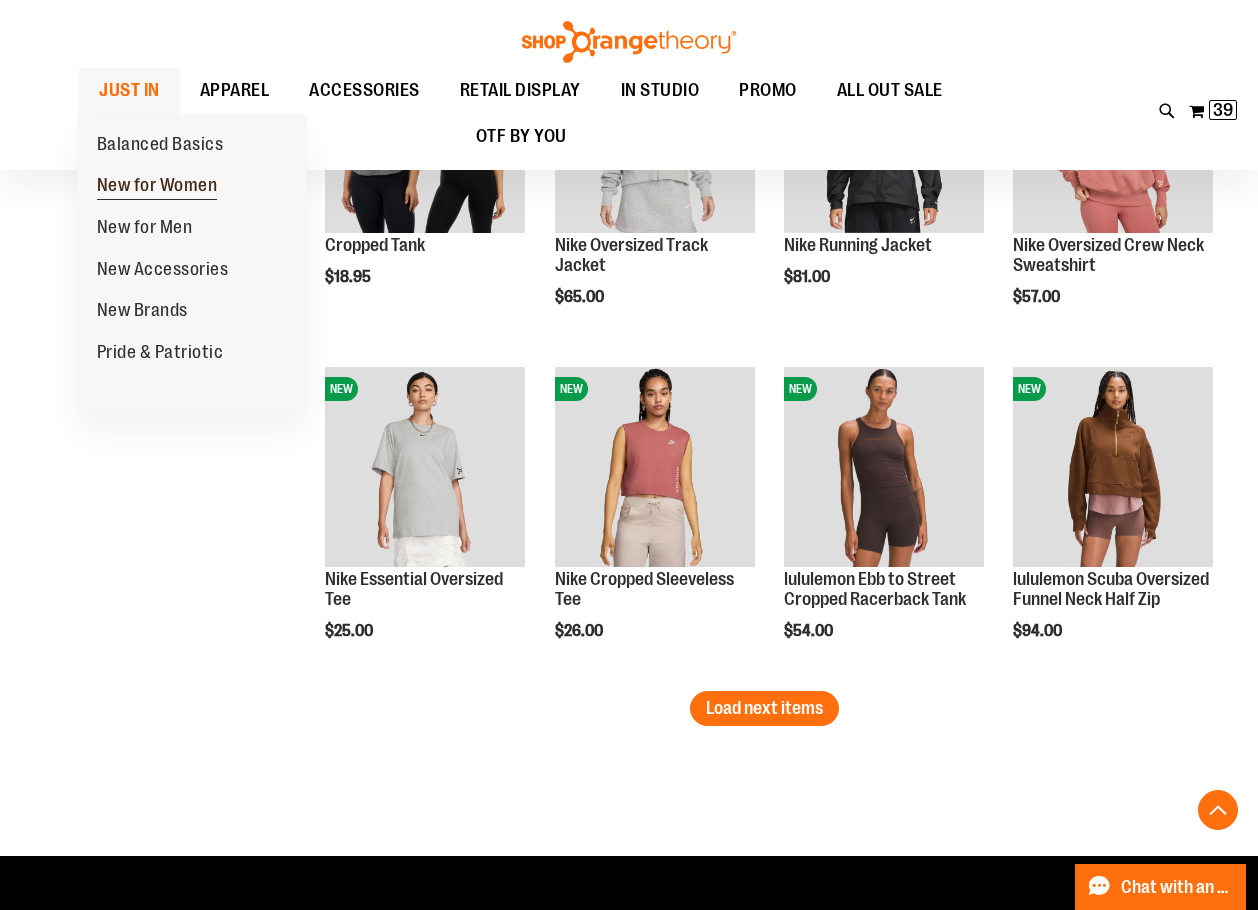 click on "New for Women" at bounding box center [157, 187] 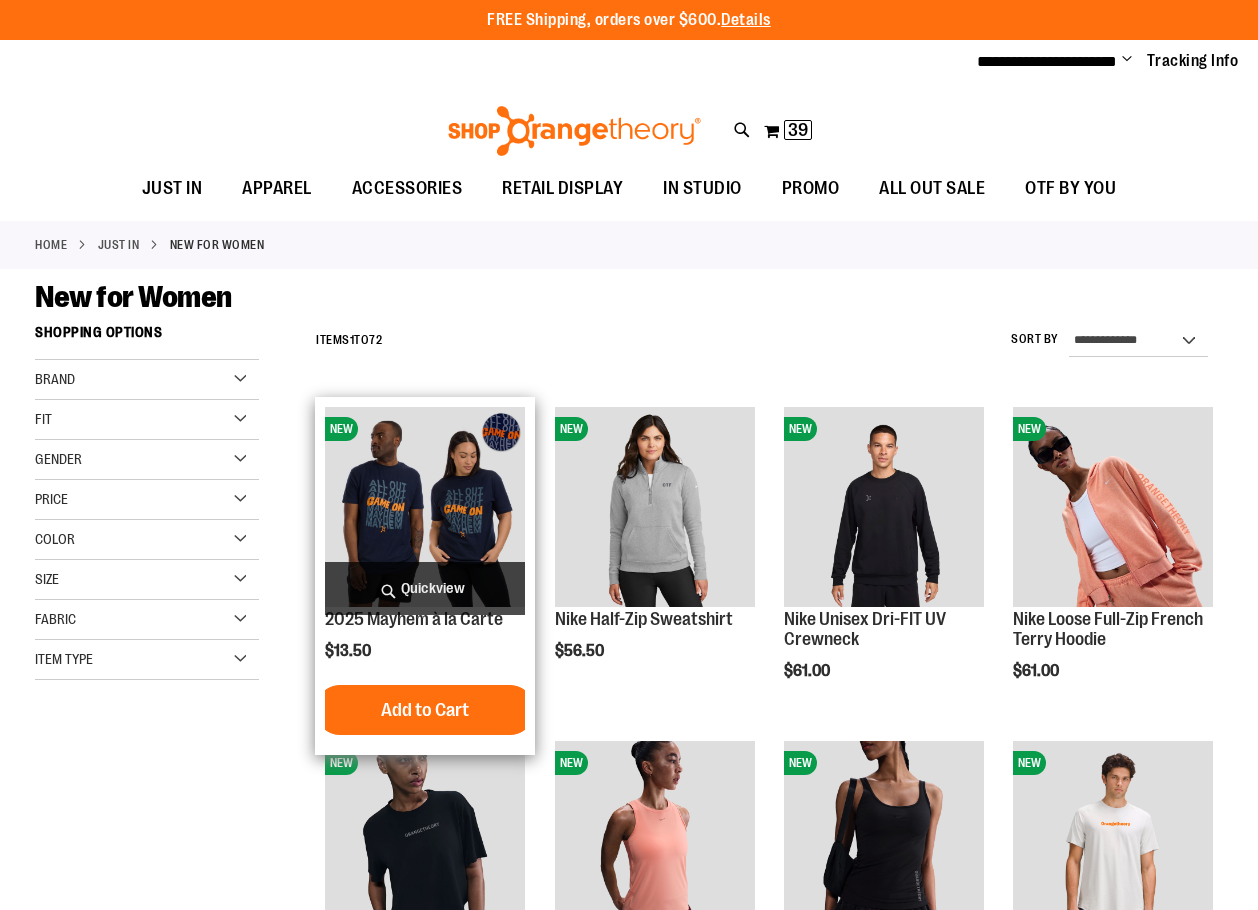 scroll, scrollTop: 0, scrollLeft: 0, axis: both 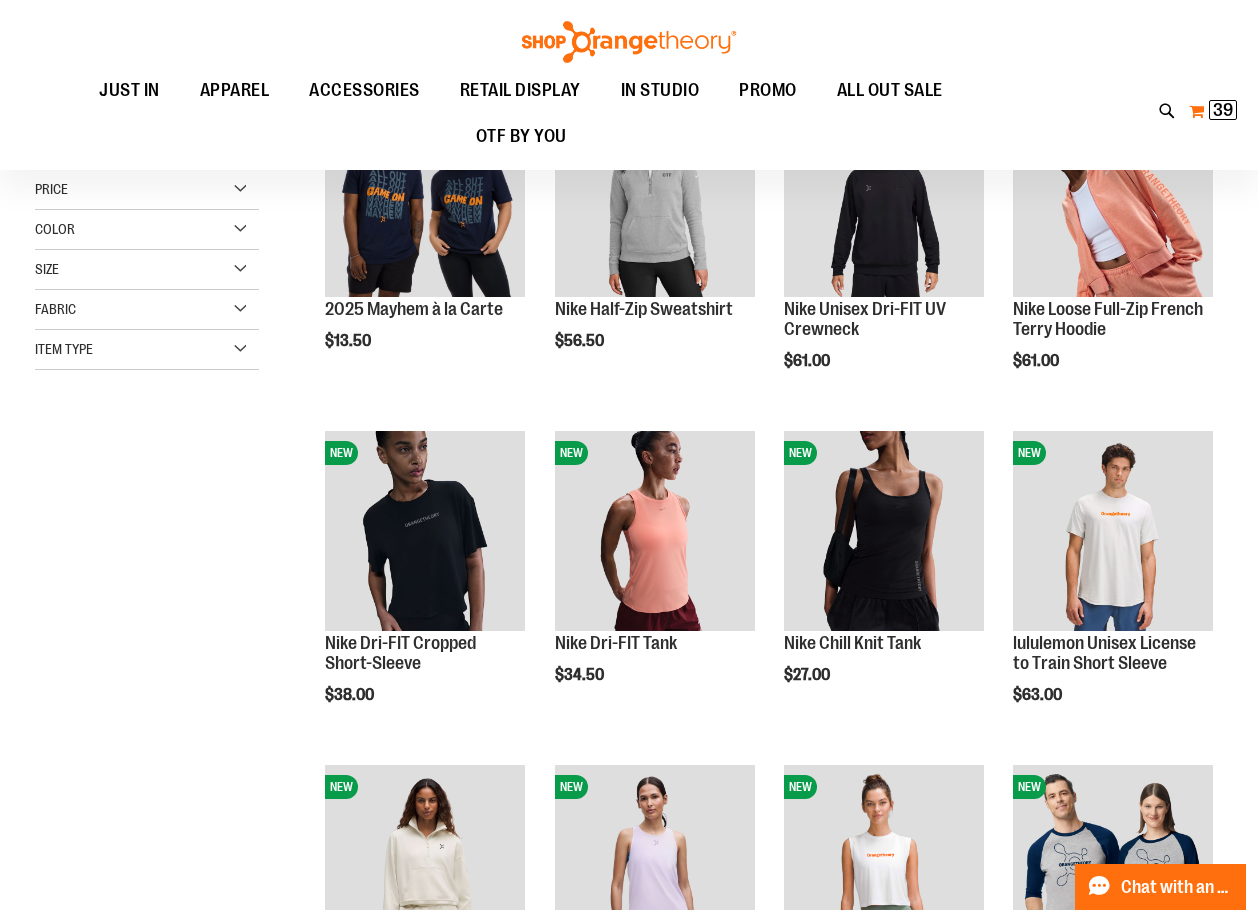click on "My Cart
39
39
items" at bounding box center [1213, 111] 